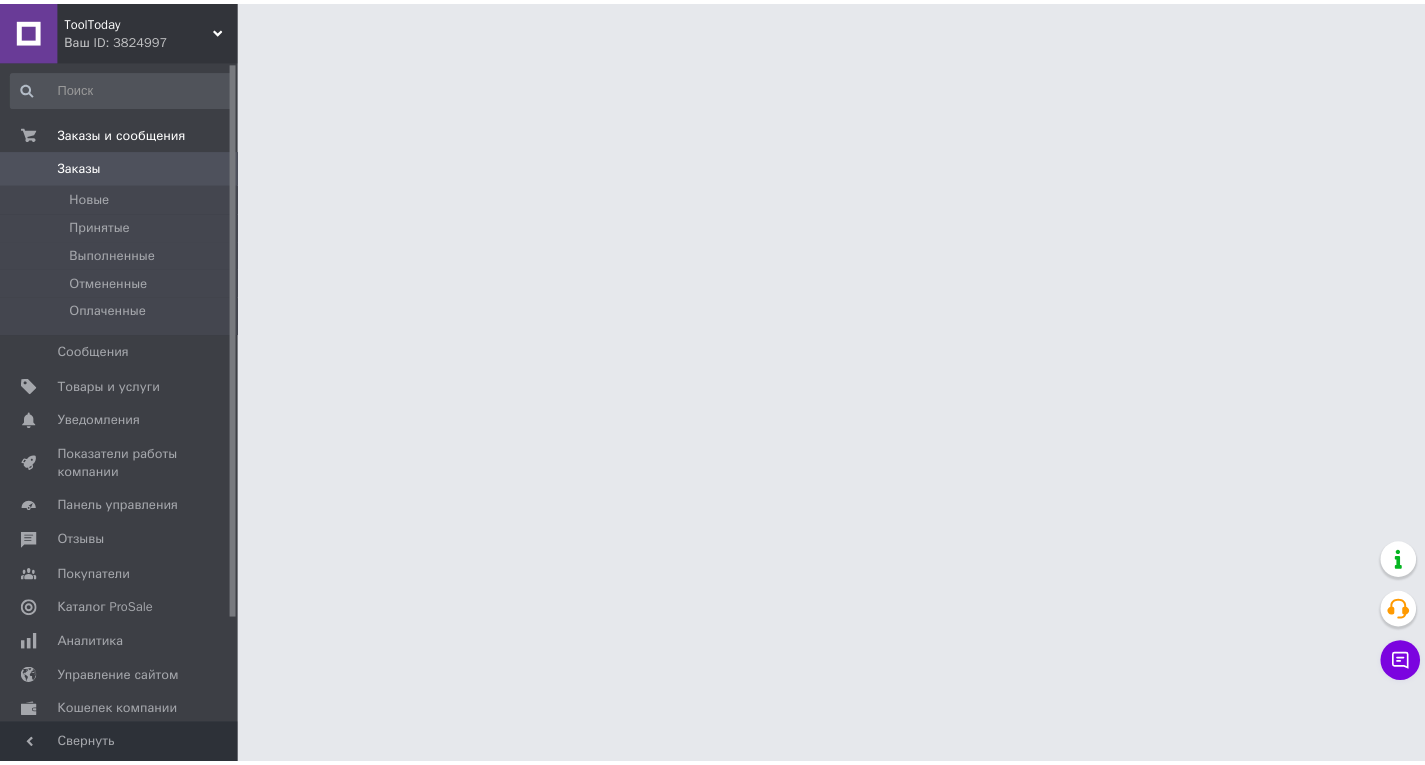 scroll, scrollTop: 0, scrollLeft: 0, axis: both 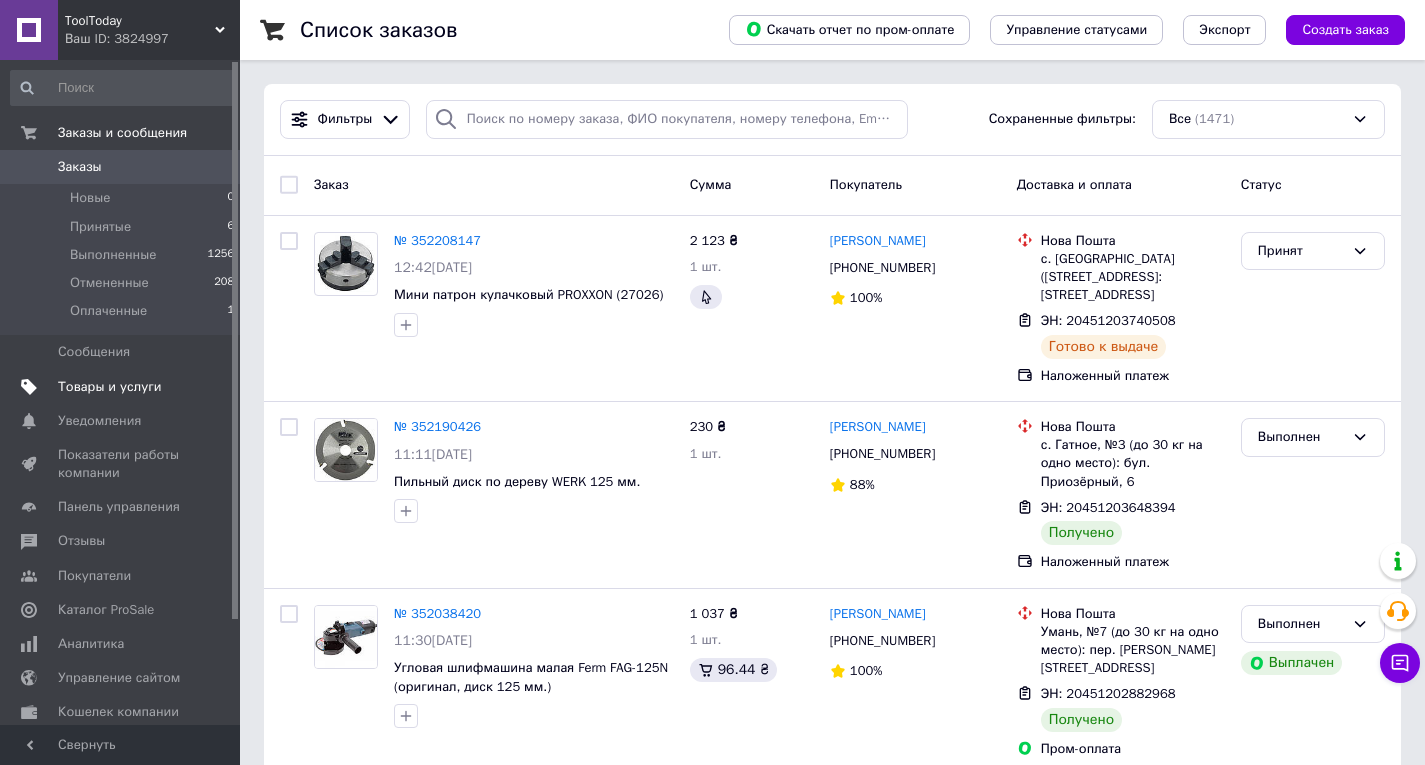 click on "Товары и услуги" at bounding box center [110, 387] 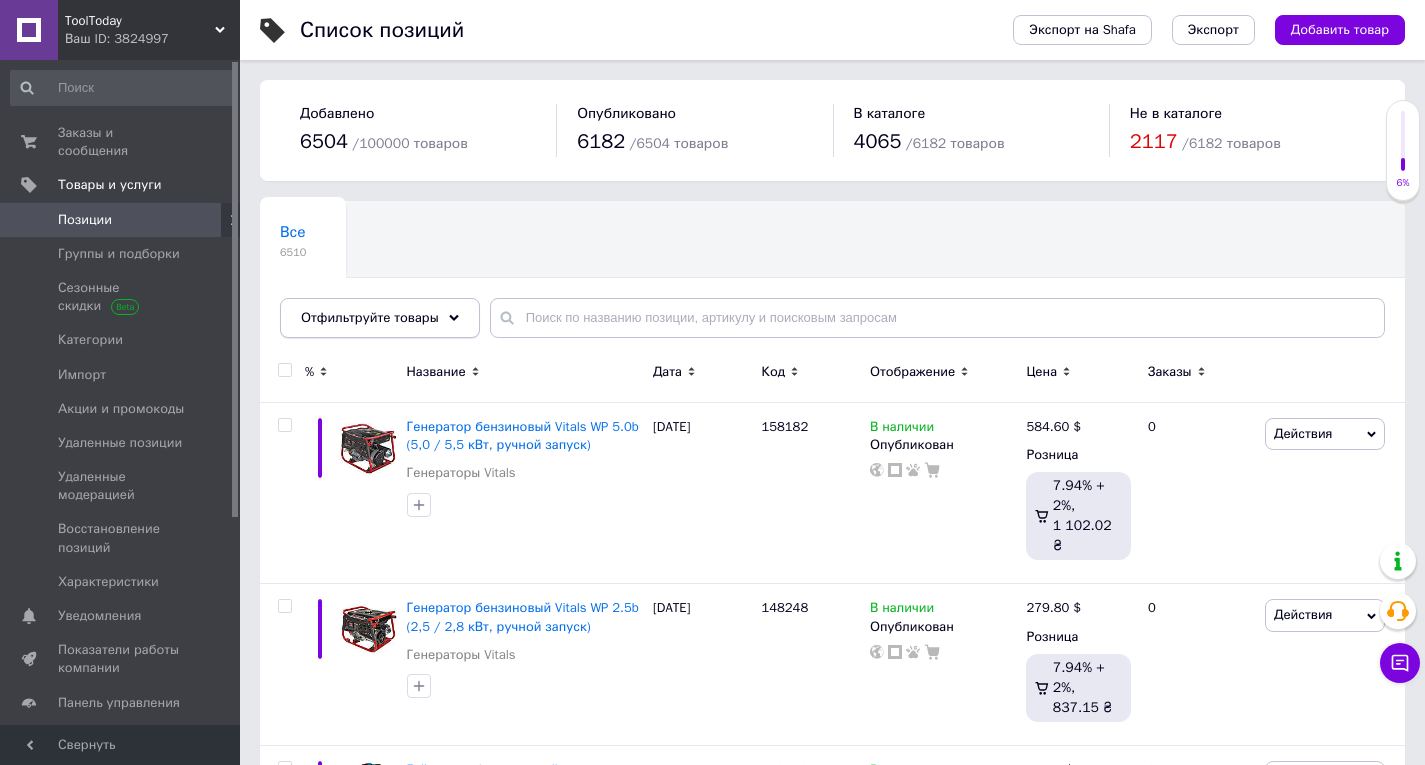 click on "Отфильтруйте товары" at bounding box center (380, 318) 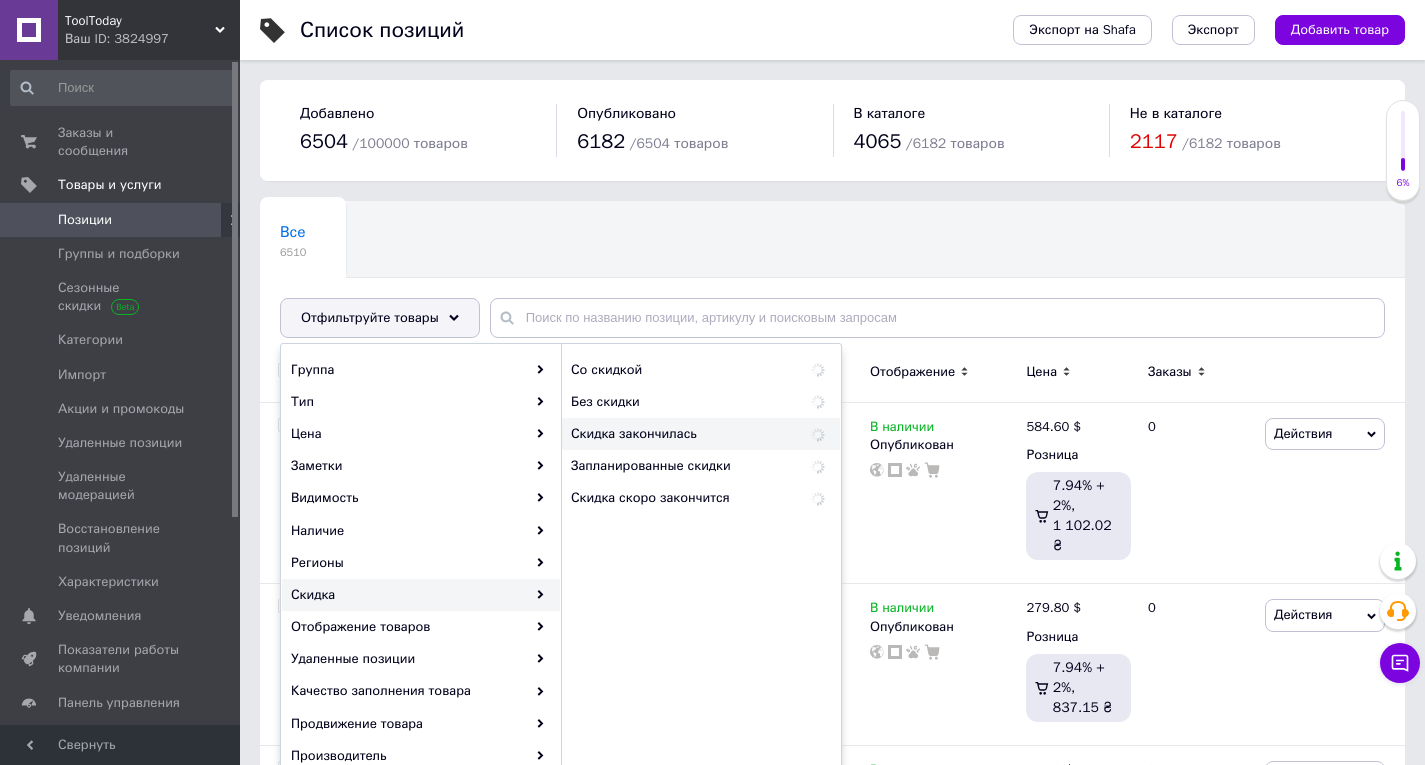 click on "Скидка закончилась" at bounding box center [676, 434] 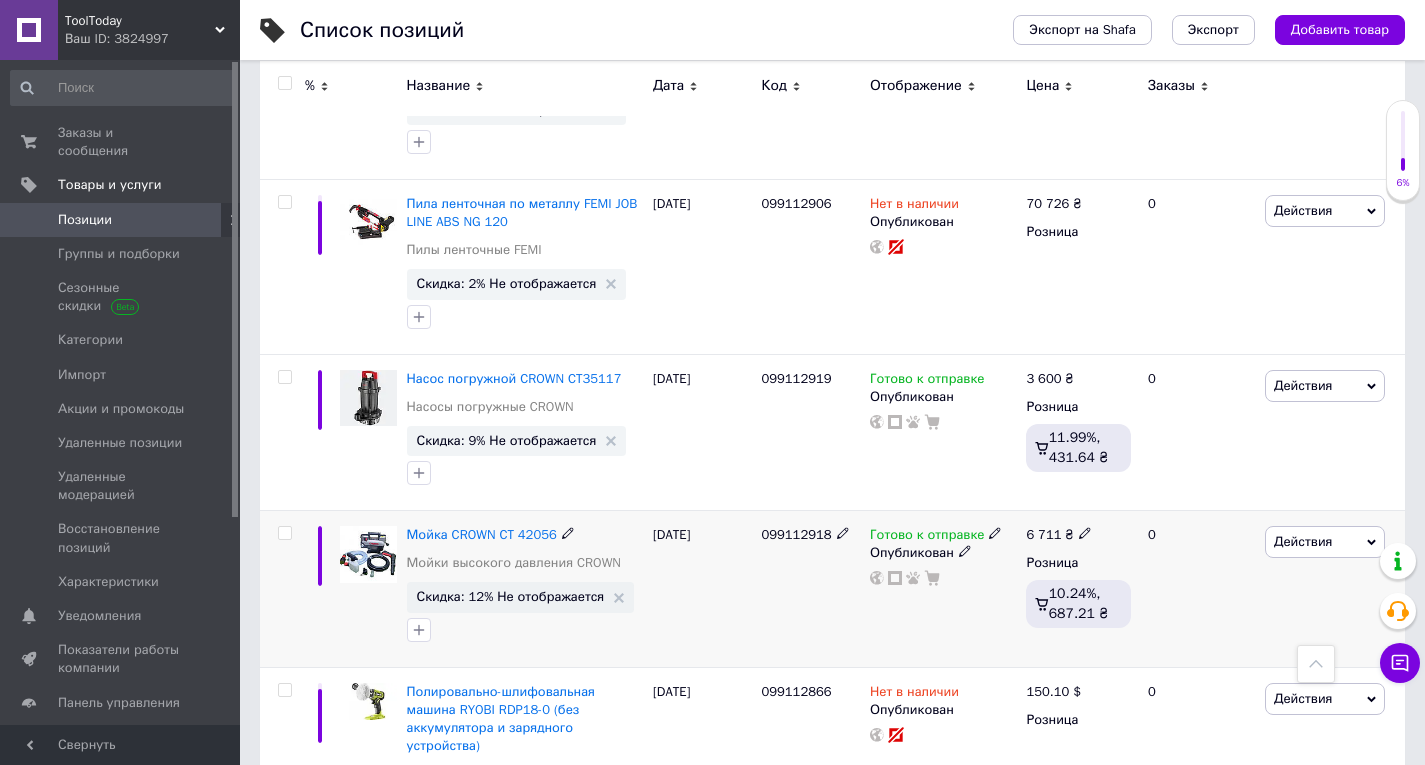 scroll, scrollTop: 4000, scrollLeft: 0, axis: vertical 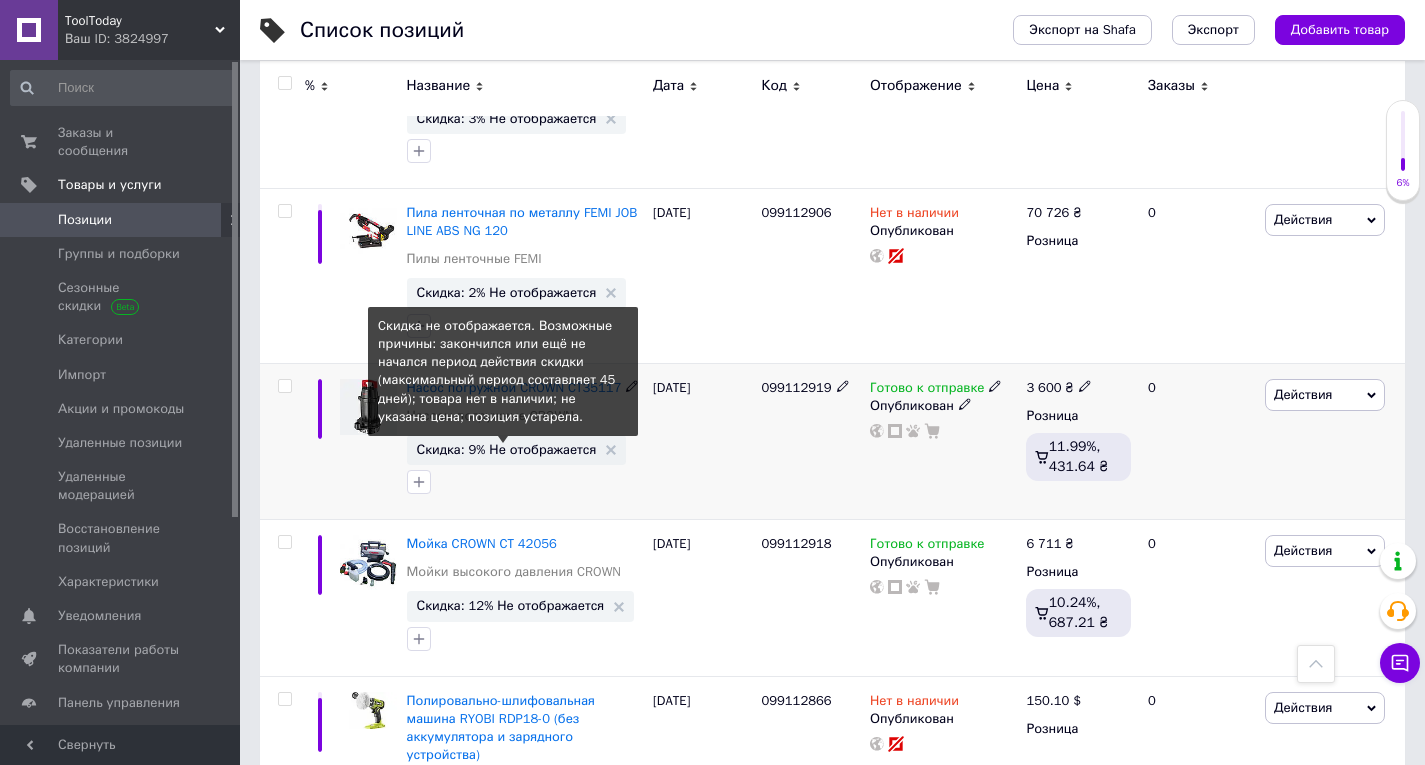 click on "Скидка: 9% Не отображается" at bounding box center [507, 449] 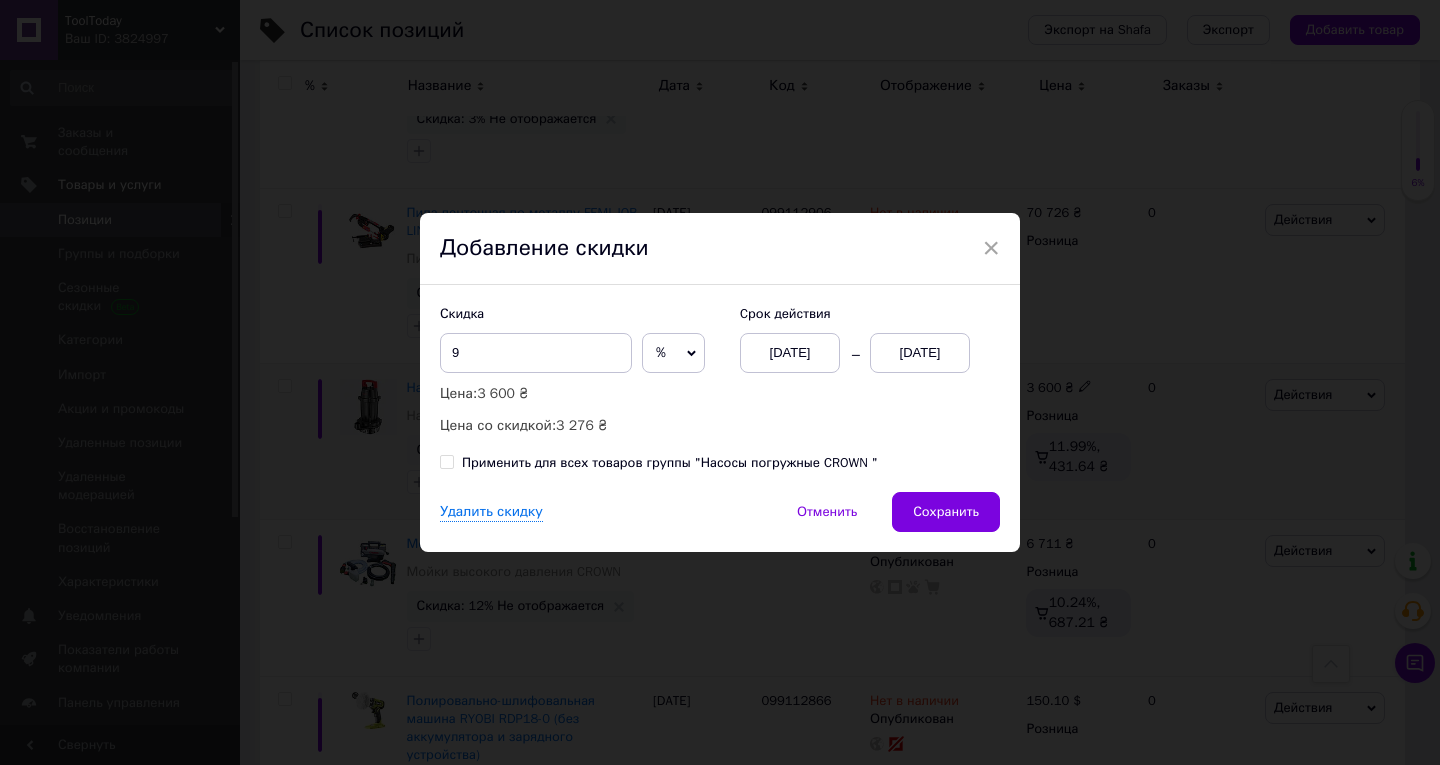 click on "13.07.2025" at bounding box center (920, 353) 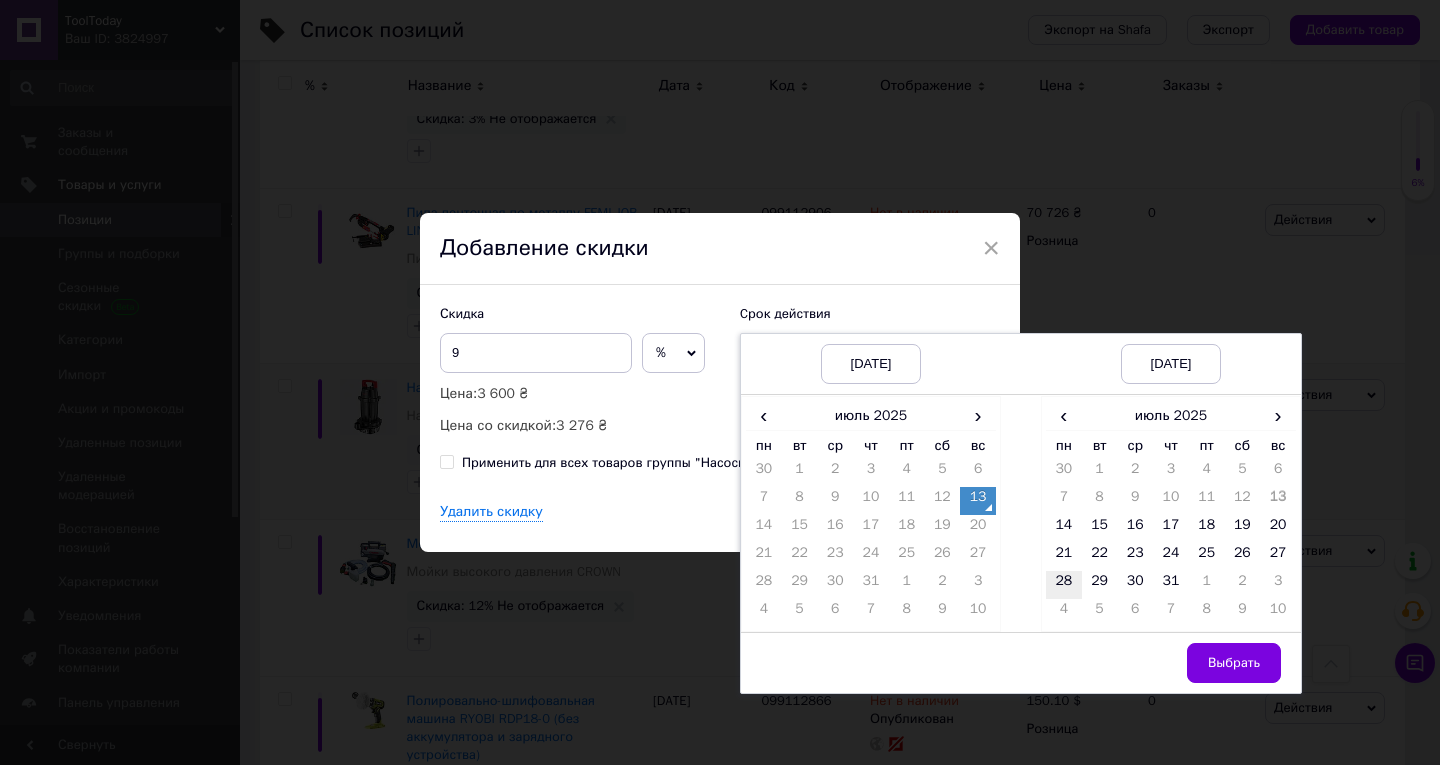 click on "28" at bounding box center [1064, 585] 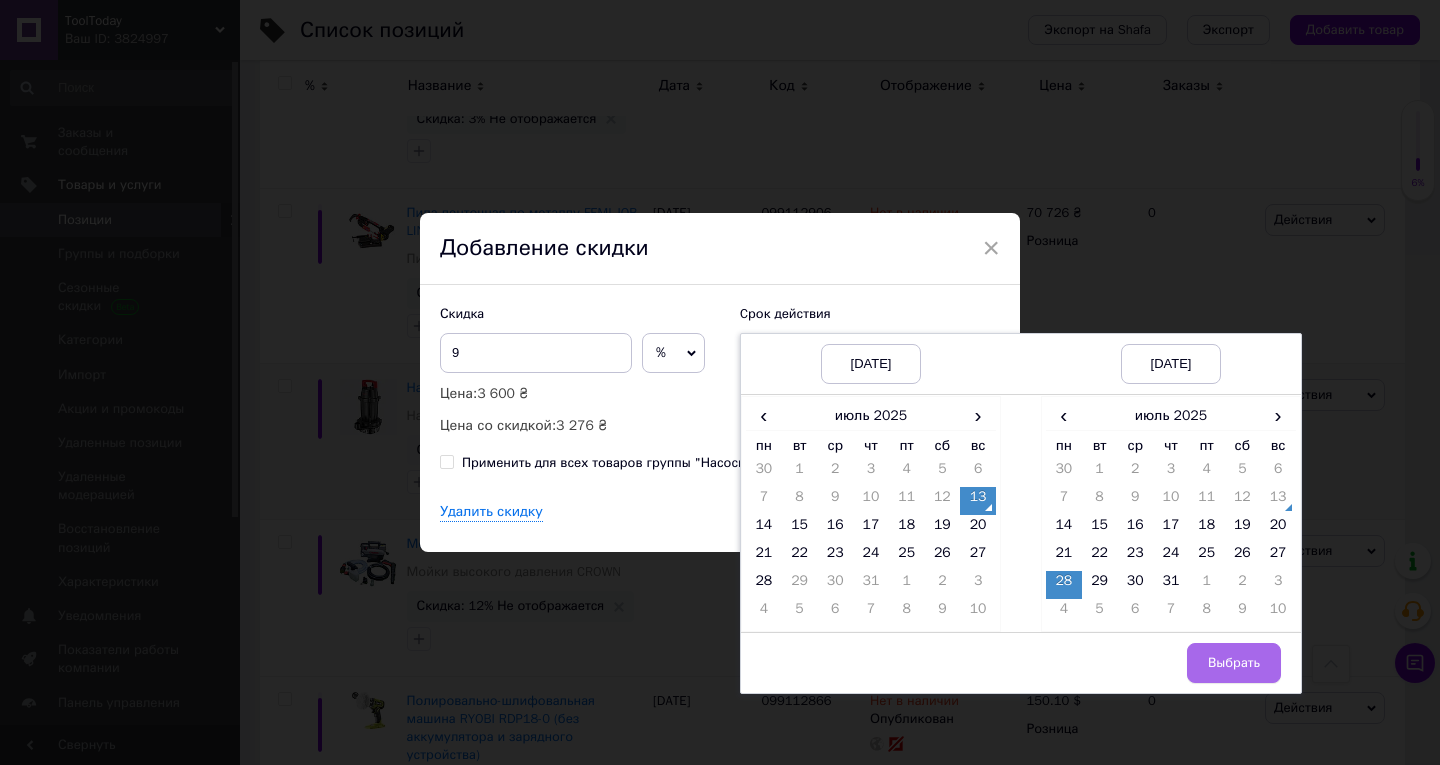 click on "Выбрать" at bounding box center (1234, 663) 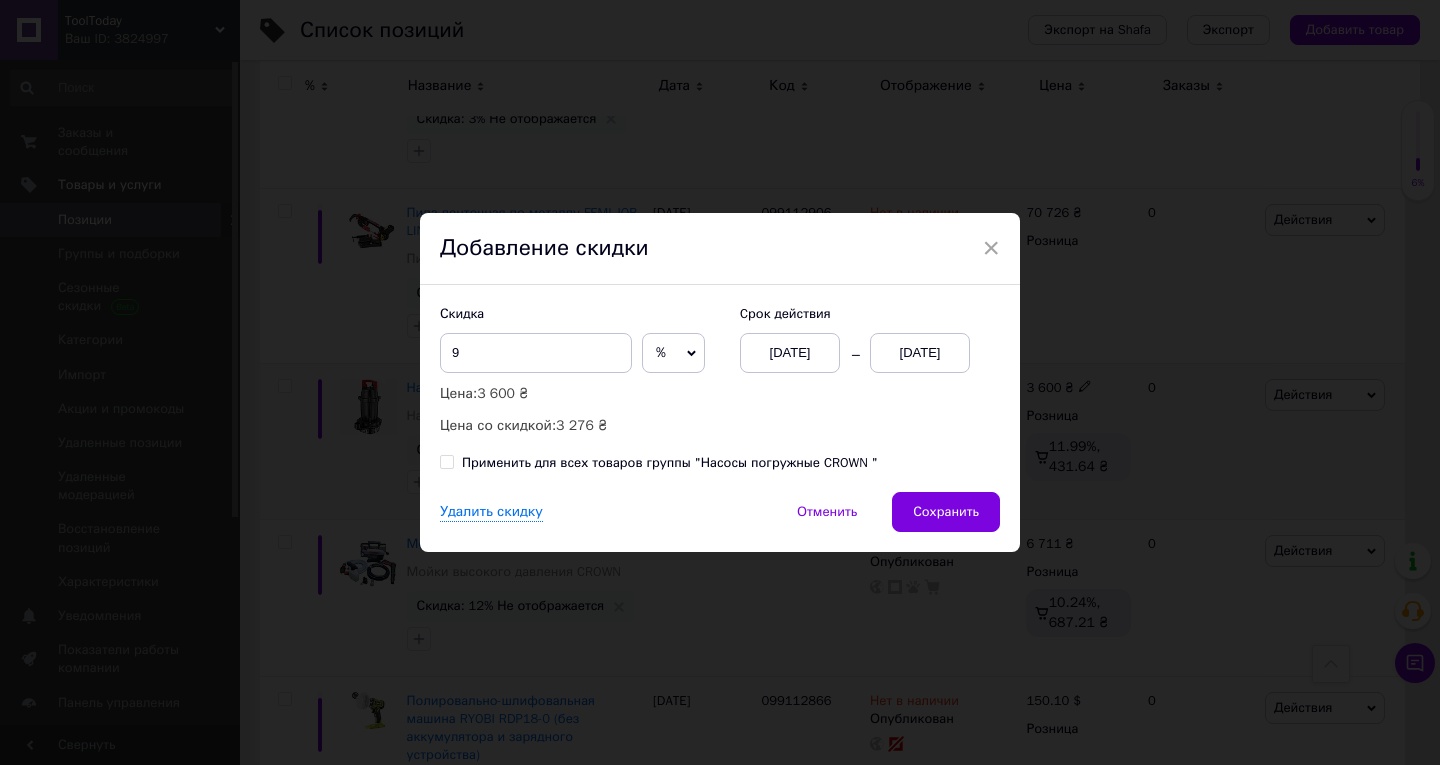 click on "Скидка 9 % ₴ Цена:  3 600   ₴ Цена со скидкой:  3 276   ₴ Cрок действия 13.07.2025 28.07.2025 Применить для всех товаров группы "Насосы погружные CROWN "" at bounding box center (720, 388) 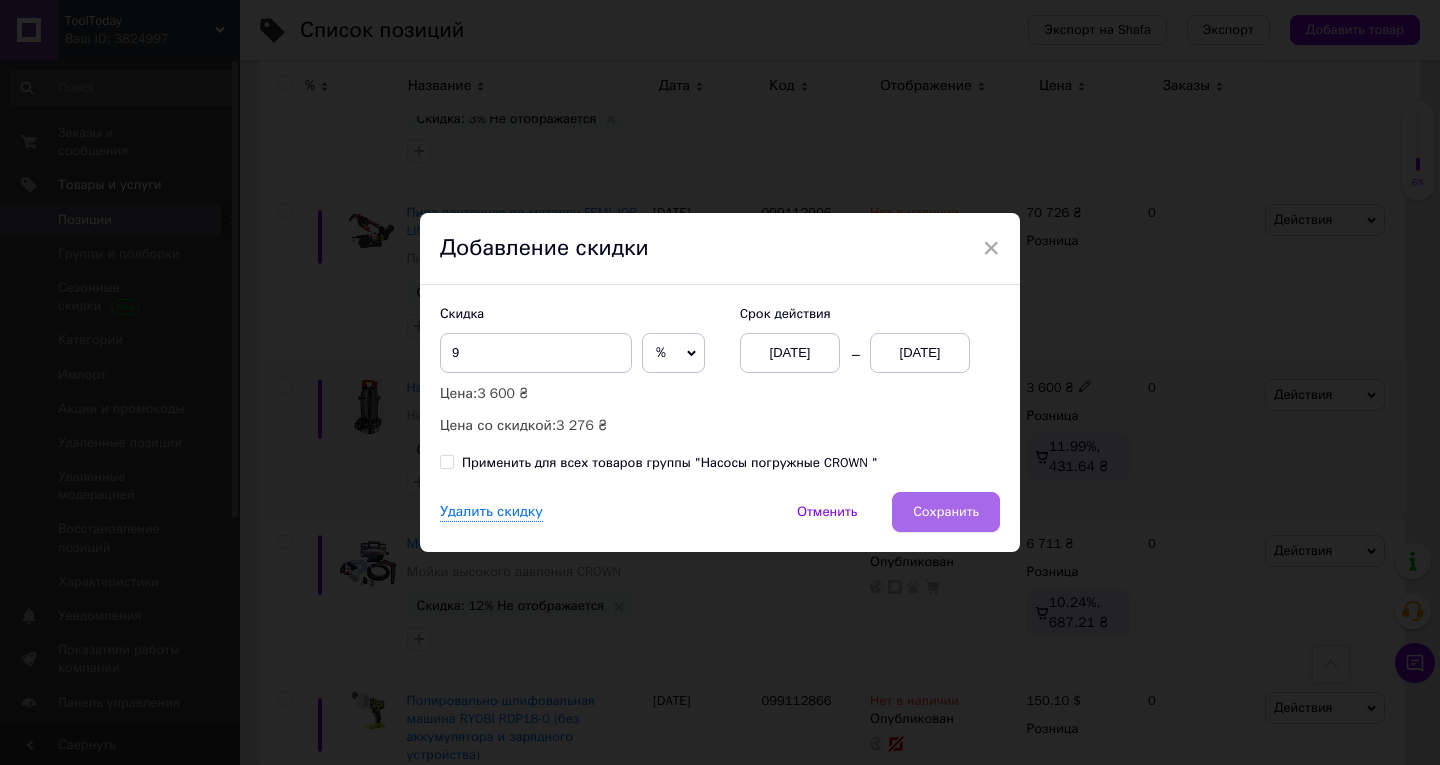 click on "Сохранить" at bounding box center [946, 512] 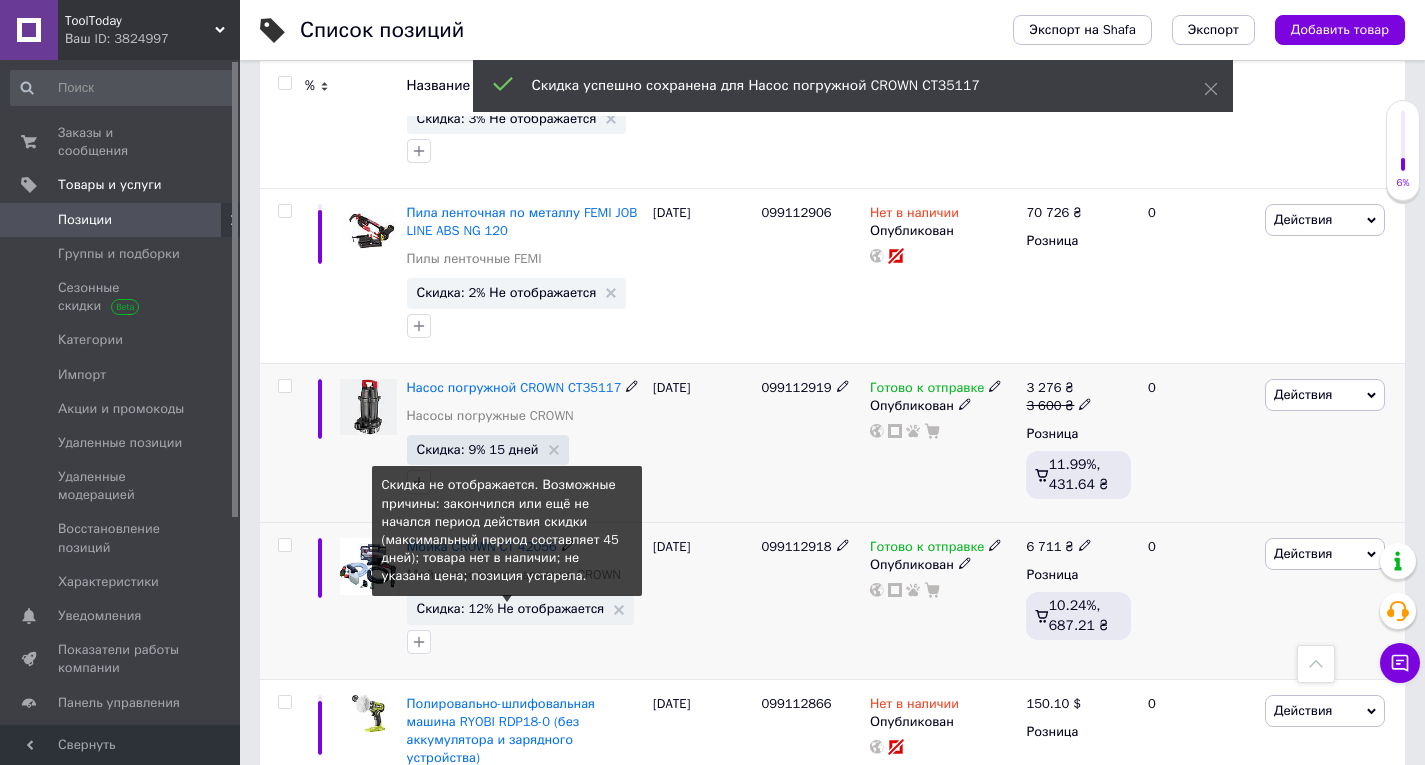 click on "Скидка: 12% Не отображается" at bounding box center [511, 608] 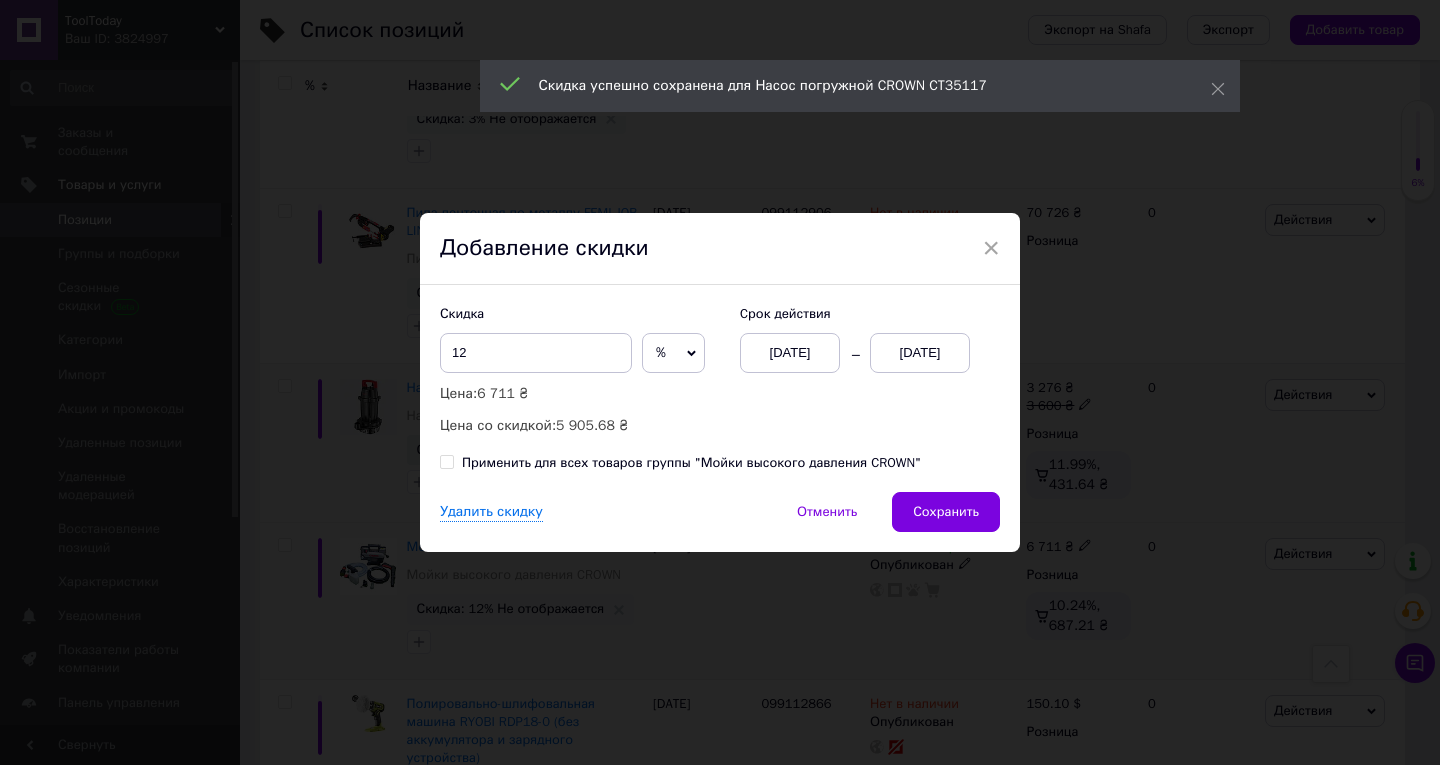 click on "13.07.2025" at bounding box center (920, 353) 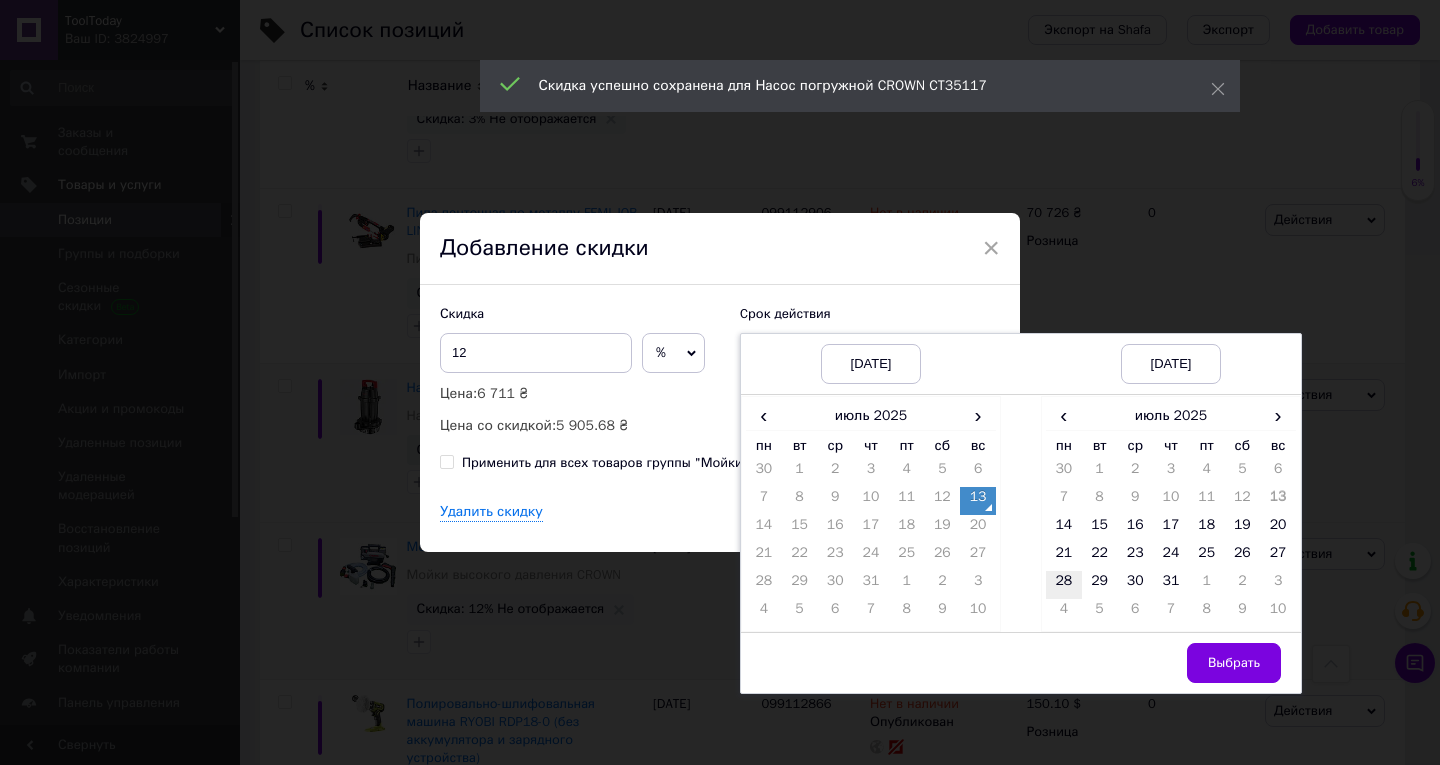 click on "28" at bounding box center [1064, 585] 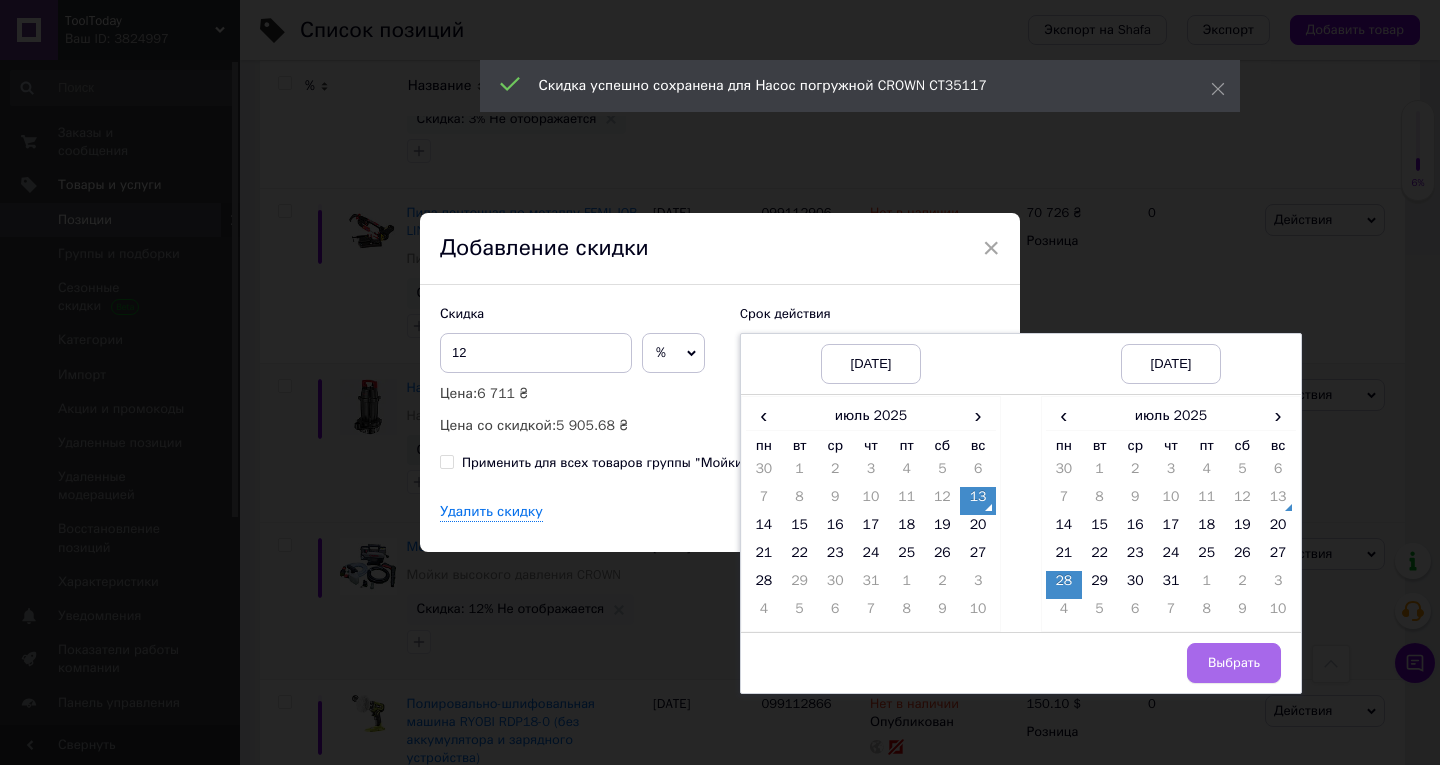 drag, startPoint x: 1220, startPoint y: 661, endPoint x: 1085, endPoint y: 610, distance: 144.31216 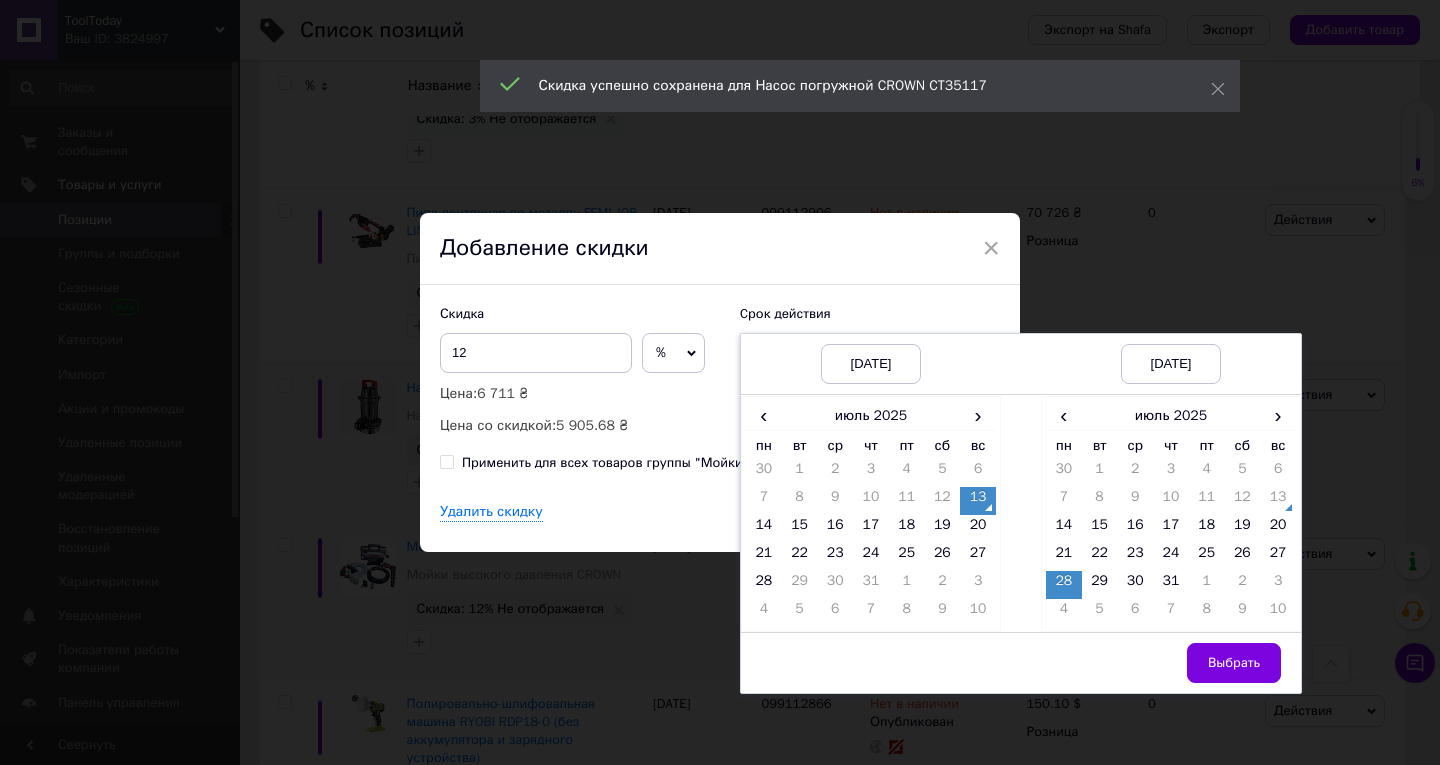 click on "Выбрать" at bounding box center [1234, 663] 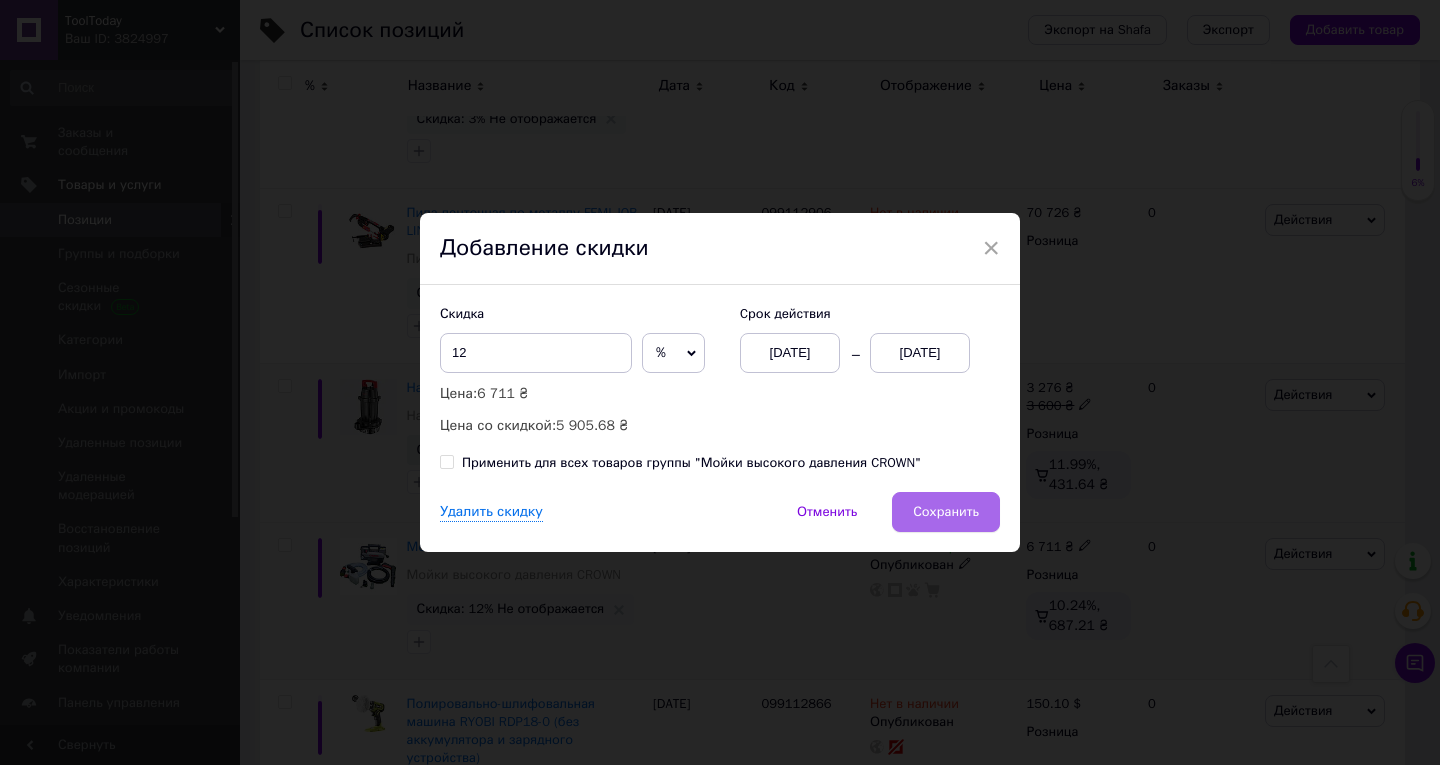 drag, startPoint x: 971, startPoint y: 521, endPoint x: 597, endPoint y: 522, distance: 374.00134 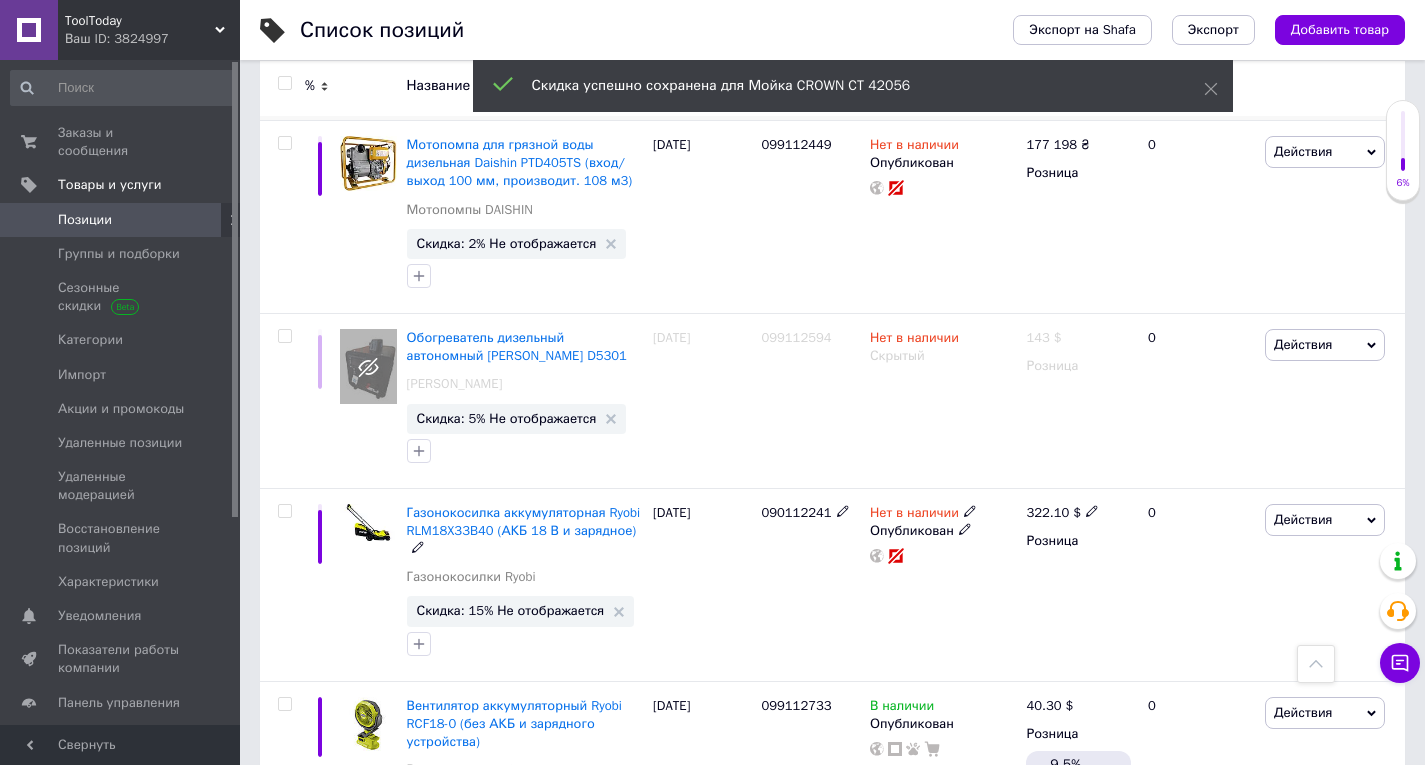 scroll, scrollTop: 5900, scrollLeft: 0, axis: vertical 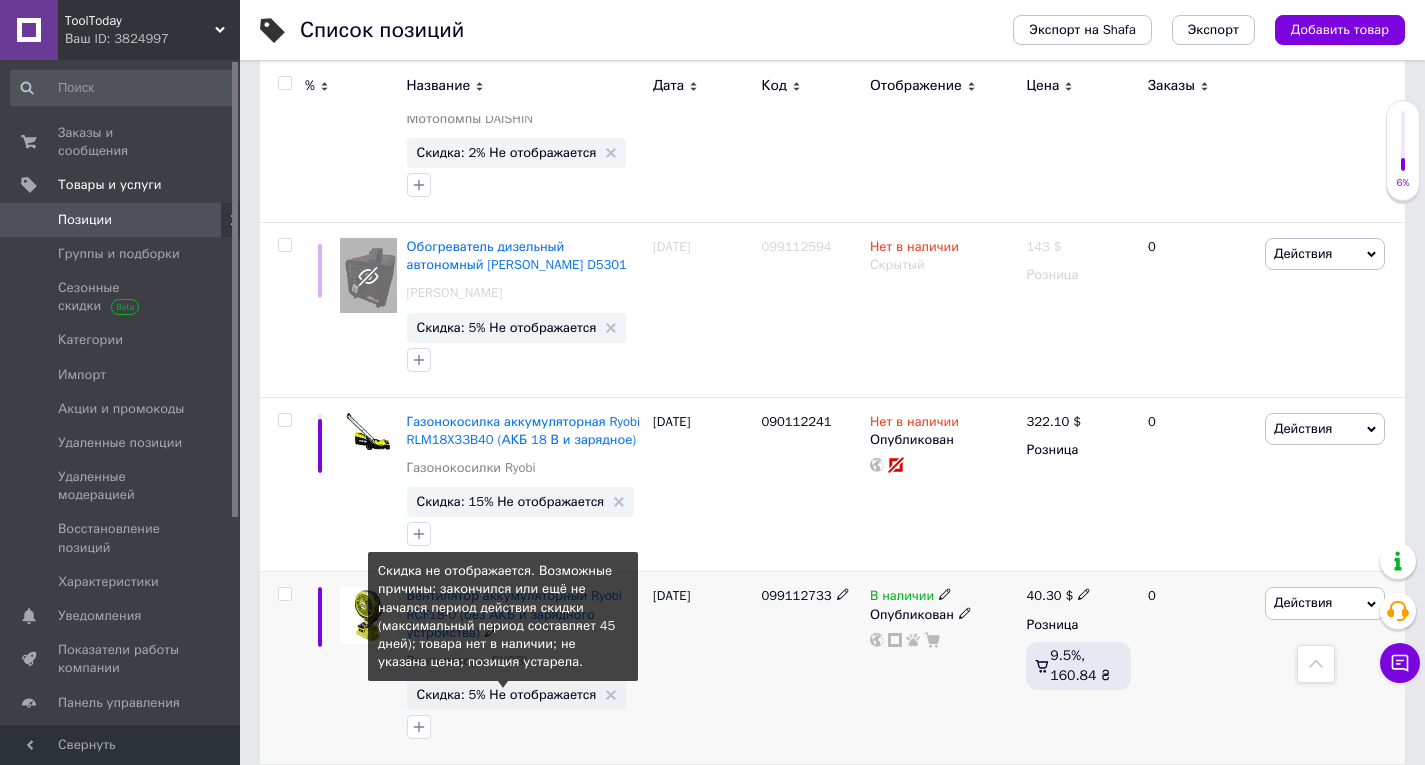 click on "Скидка: 5% Не отображается" at bounding box center (507, 694) 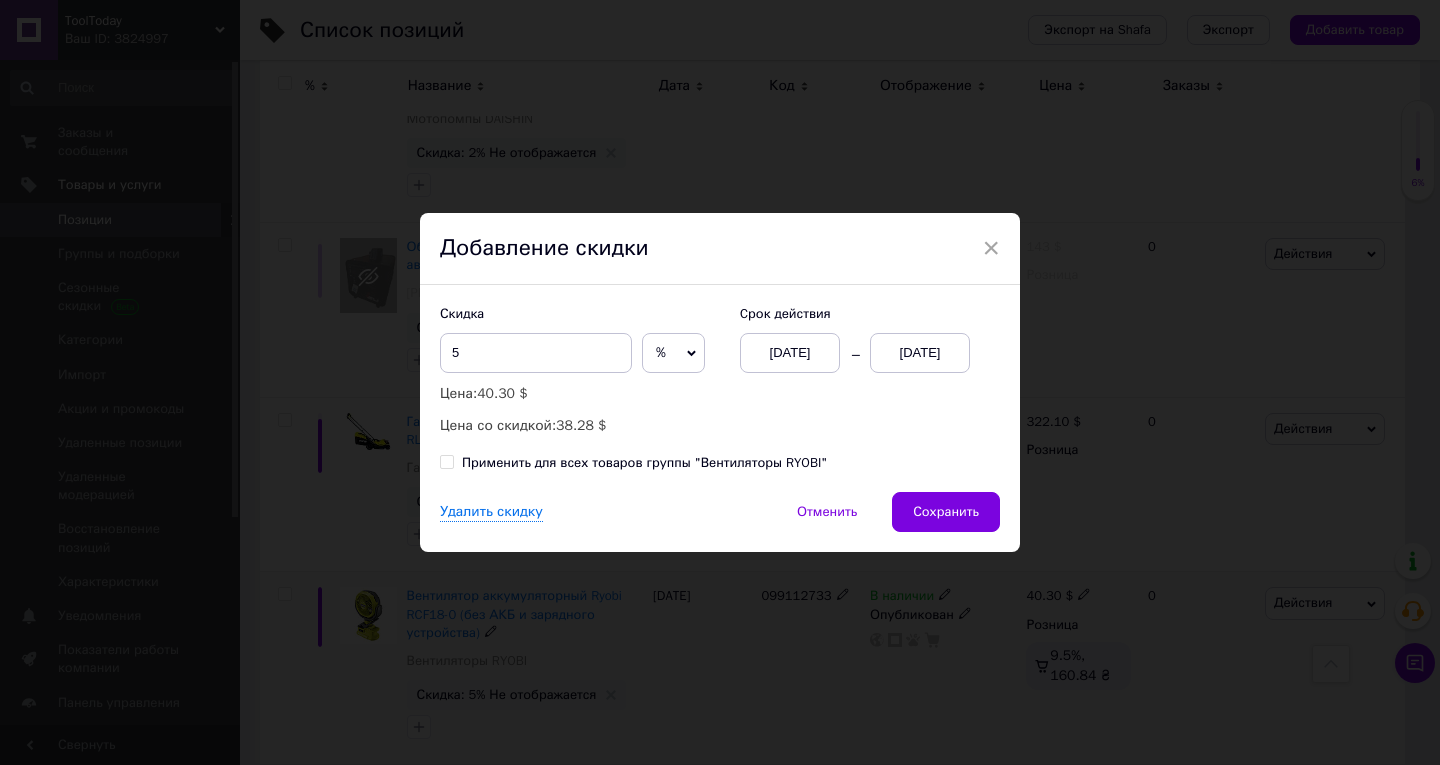 click on "13.07.2025" at bounding box center (920, 353) 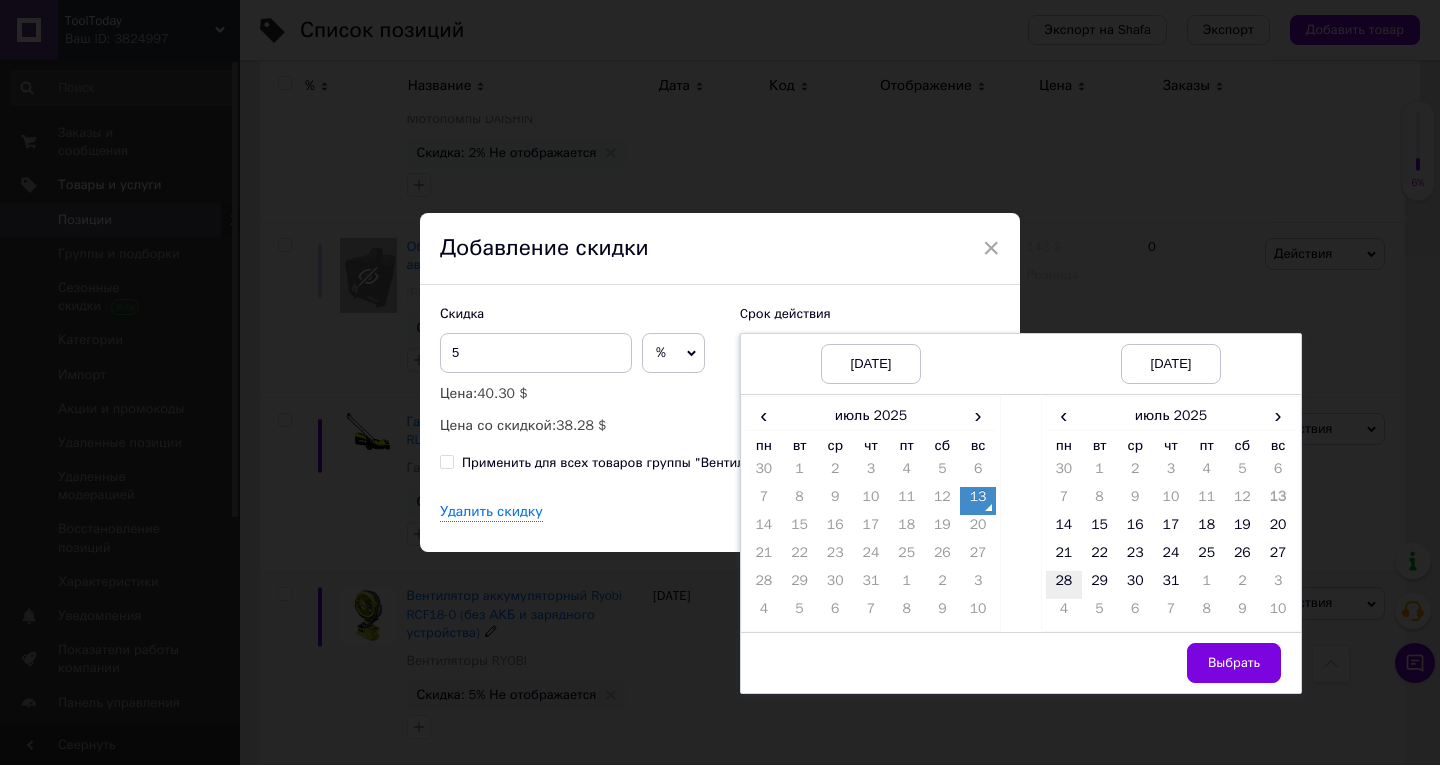 click on "28" at bounding box center [1064, 585] 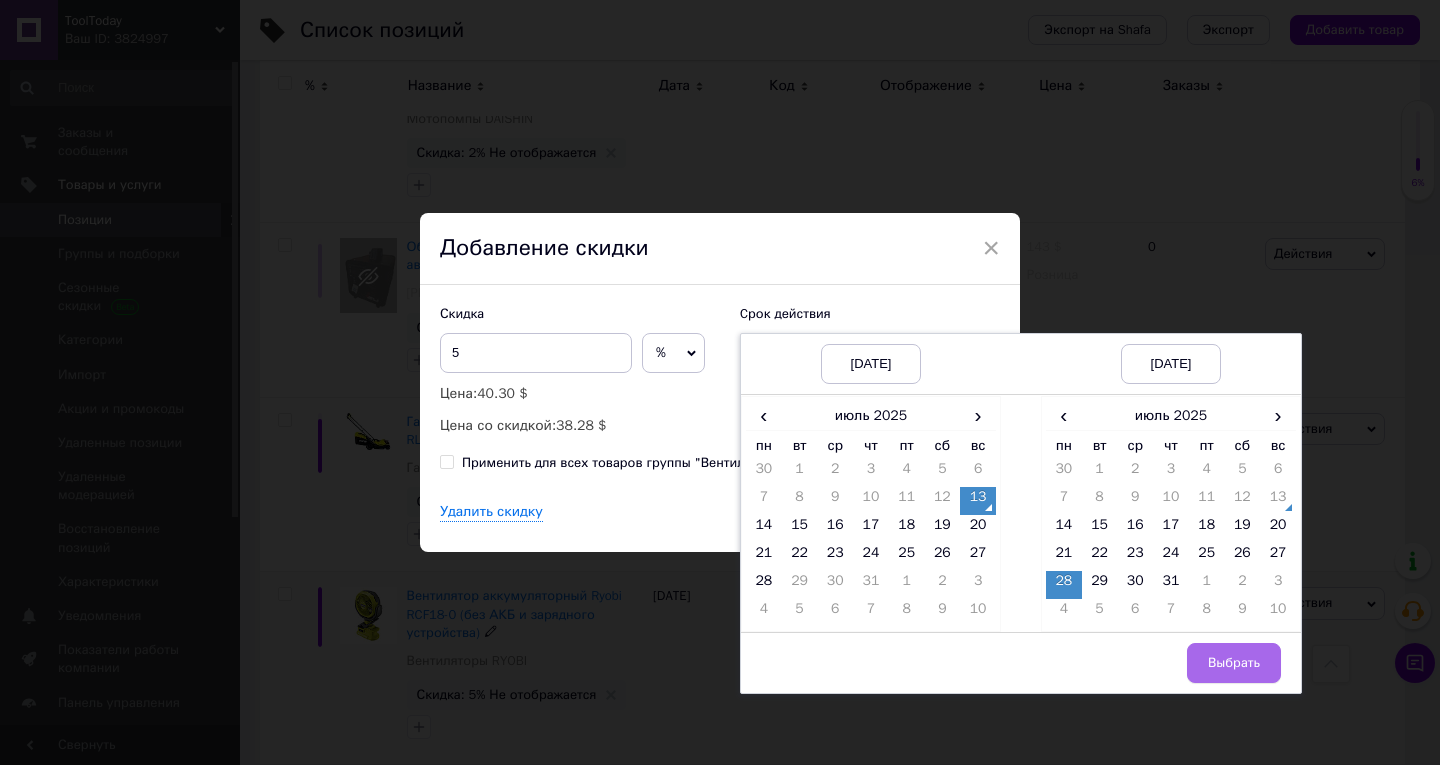 click on "Выбрать" at bounding box center [1234, 663] 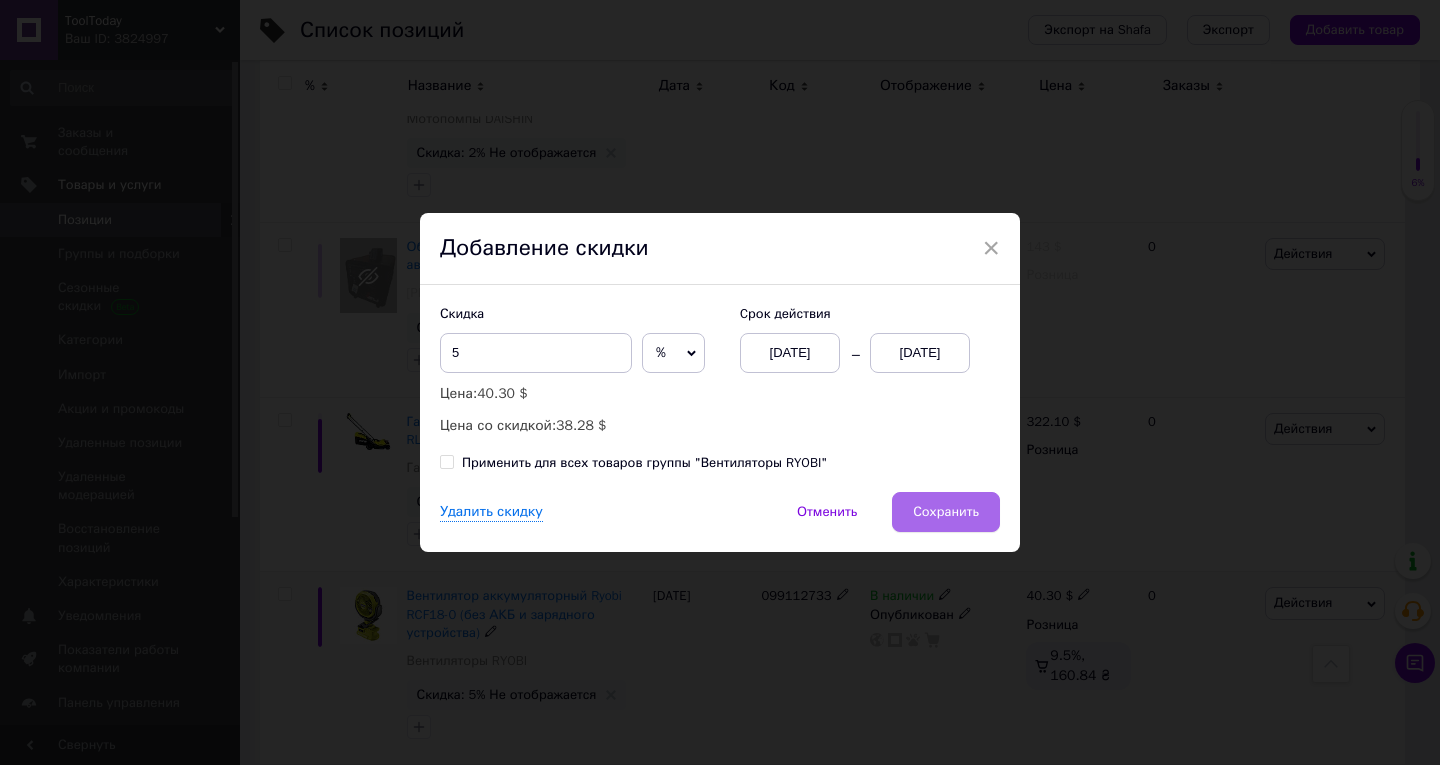 click on "Сохранить" at bounding box center [946, 512] 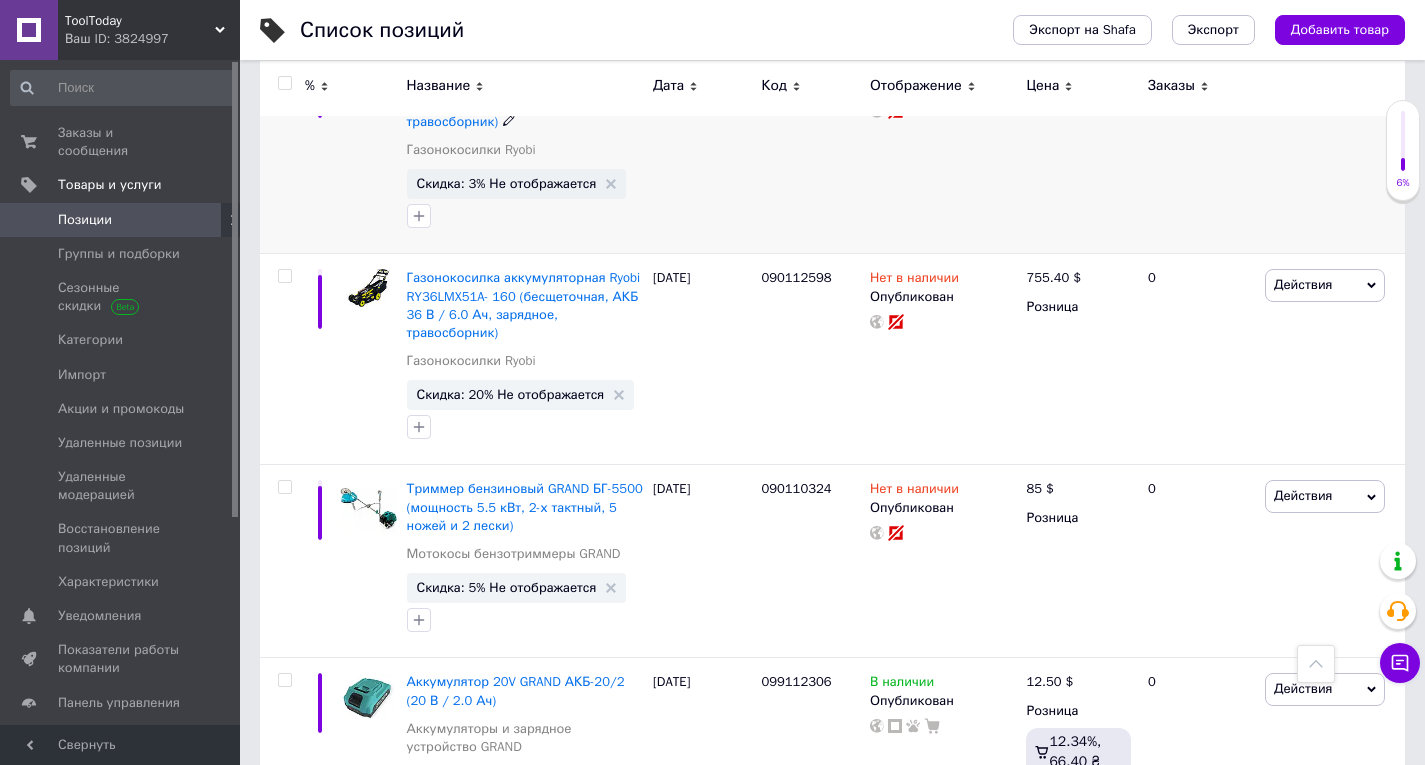 scroll, scrollTop: 10600, scrollLeft: 0, axis: vertical 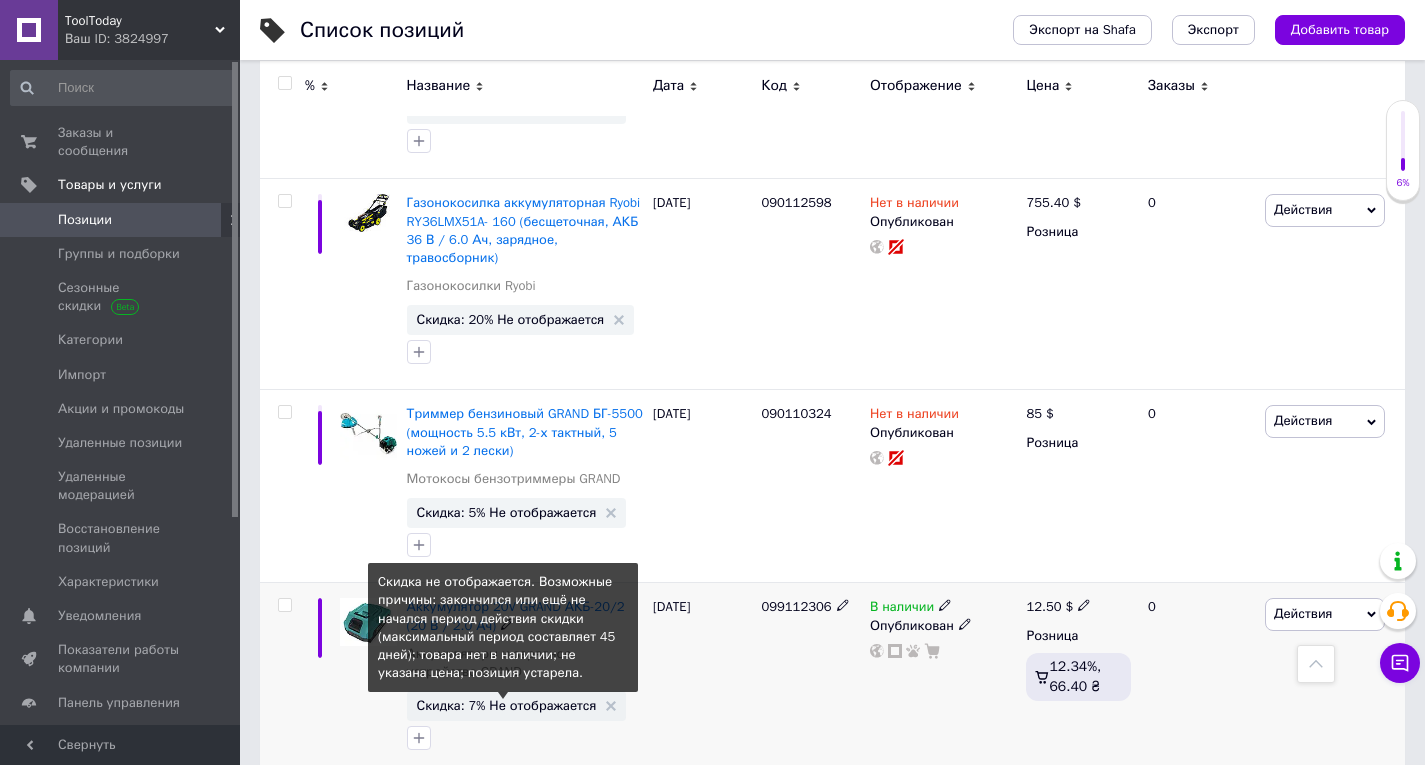 click on "Скидка: 7% Не отображается Cкидка не отображается. Возможные причины: закончился или ещё не начался
период действия скидки (максимальный период составляет 45 дней); товара
нет в наличии; не указана цена; позиция устарела." at bounding box center (517, 706) 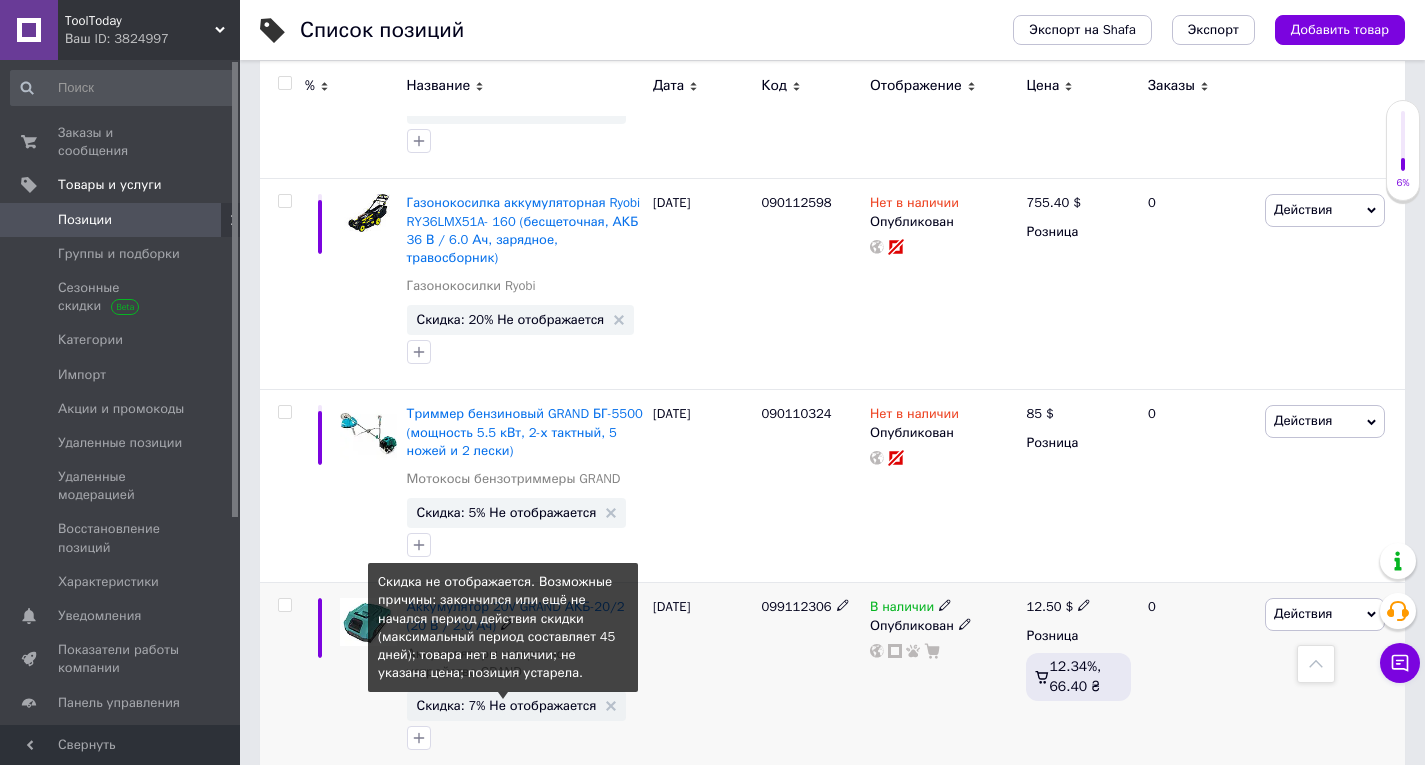 click on "Скидка: 7% Не отображается" at bounding box center [507, 705] 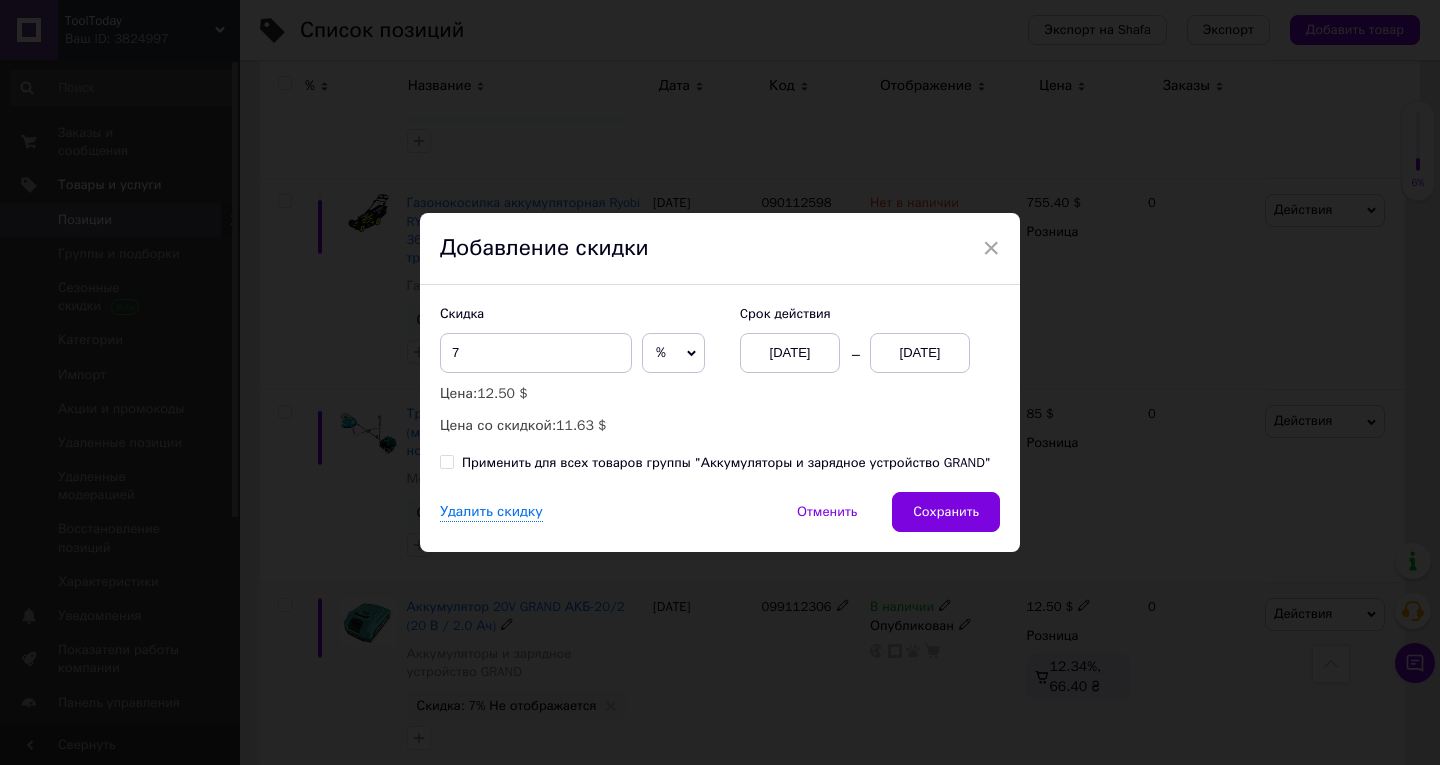 click on "13.07.2025" at bounding box center (920, 353) 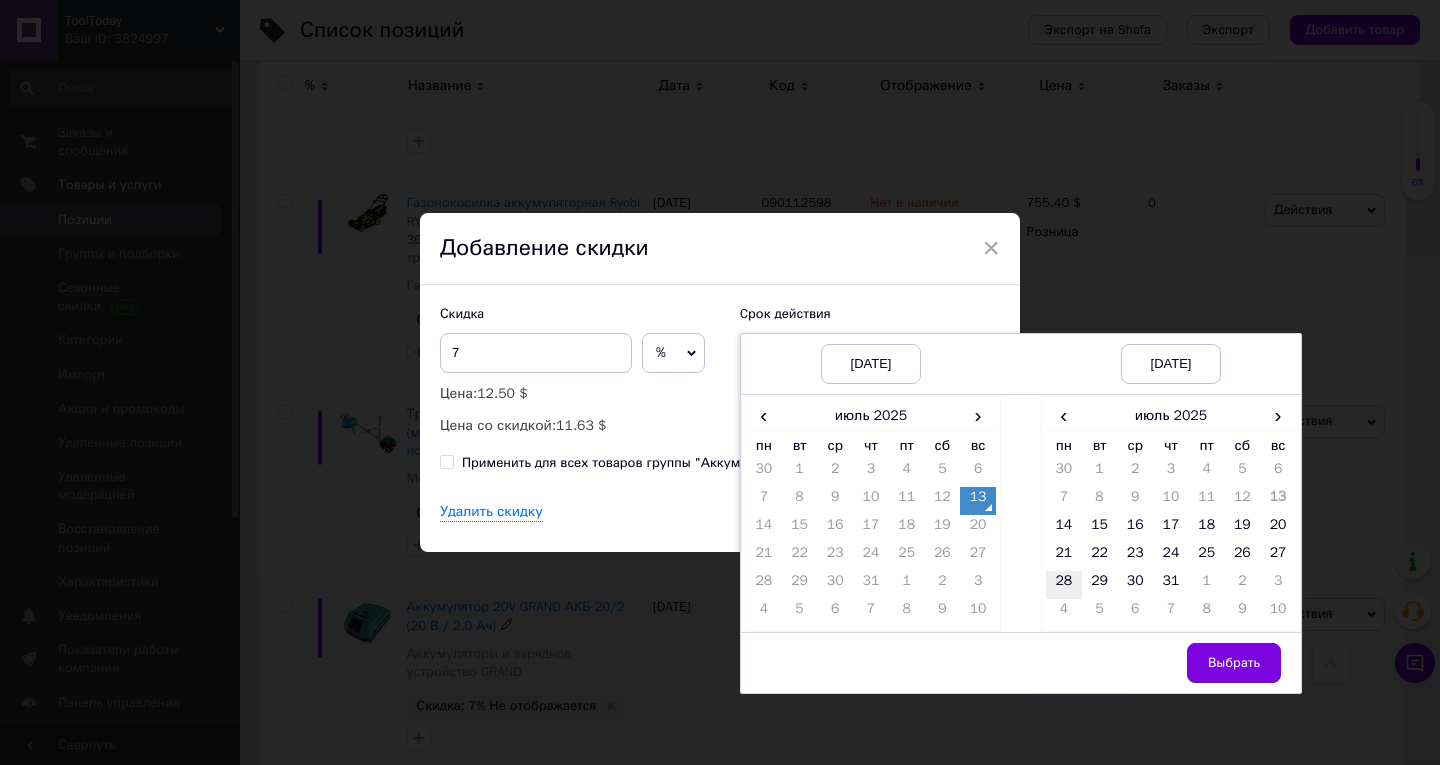 click on "28" at bounding box center (1064, 585) 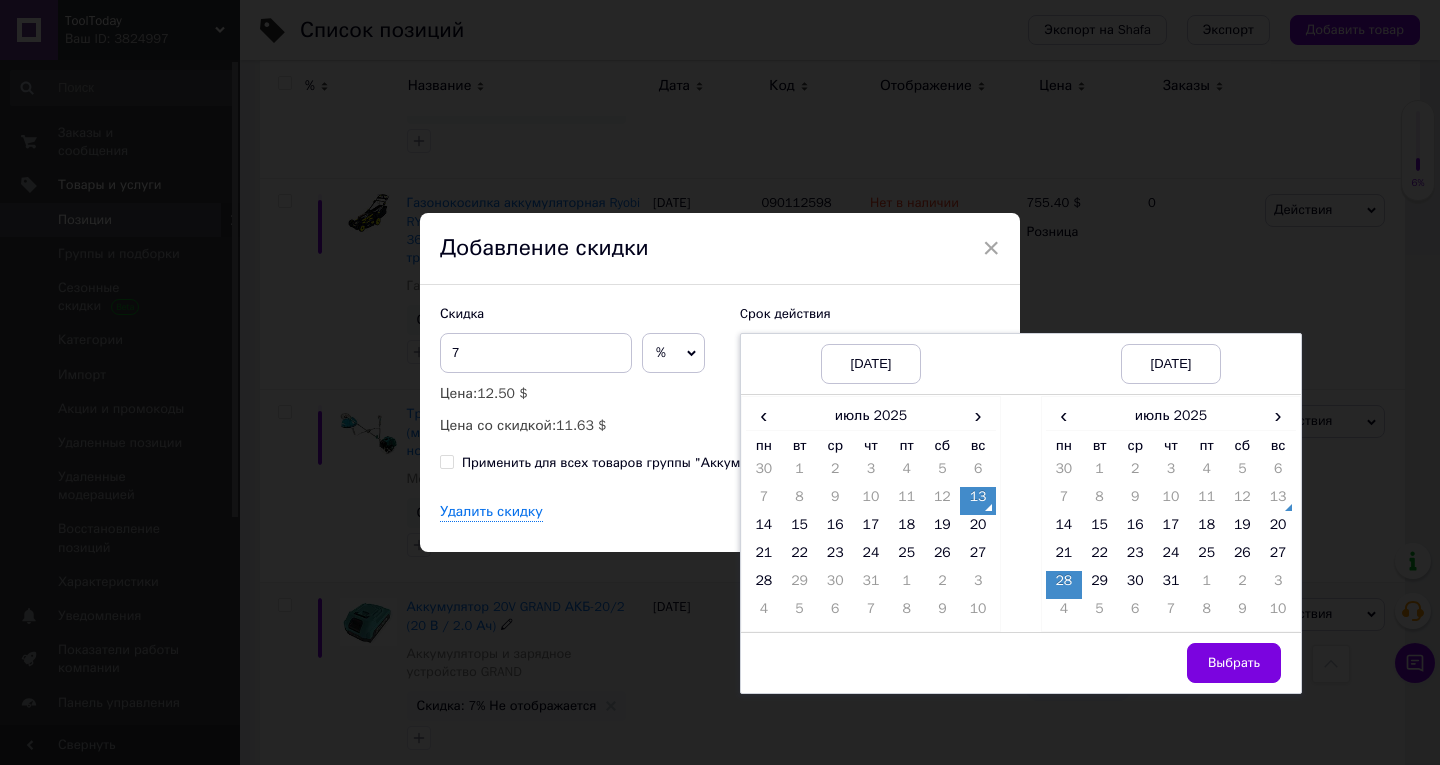 click on "Выбрать" at bounding box center [1234, 663] 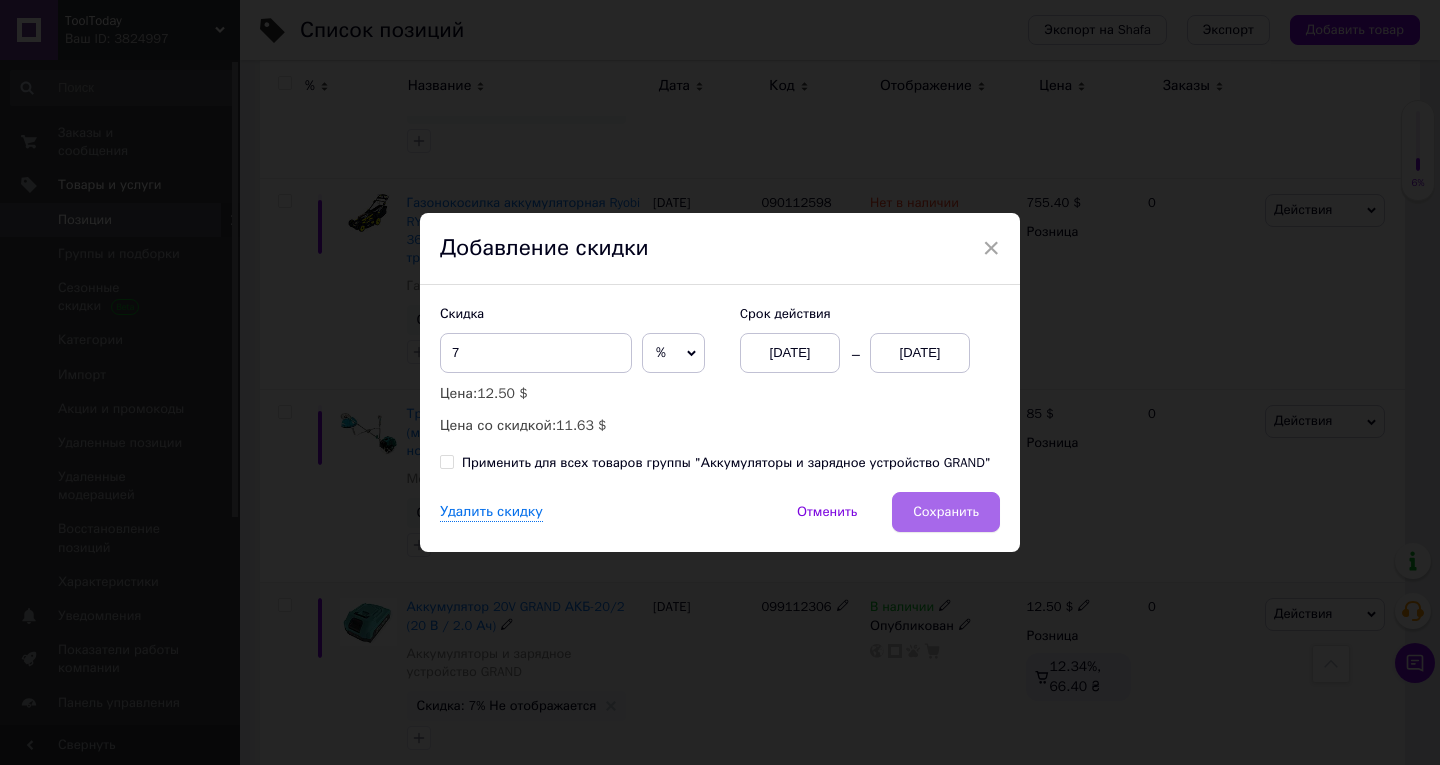 click on "Сохранить" at bounding box center (946, 512) 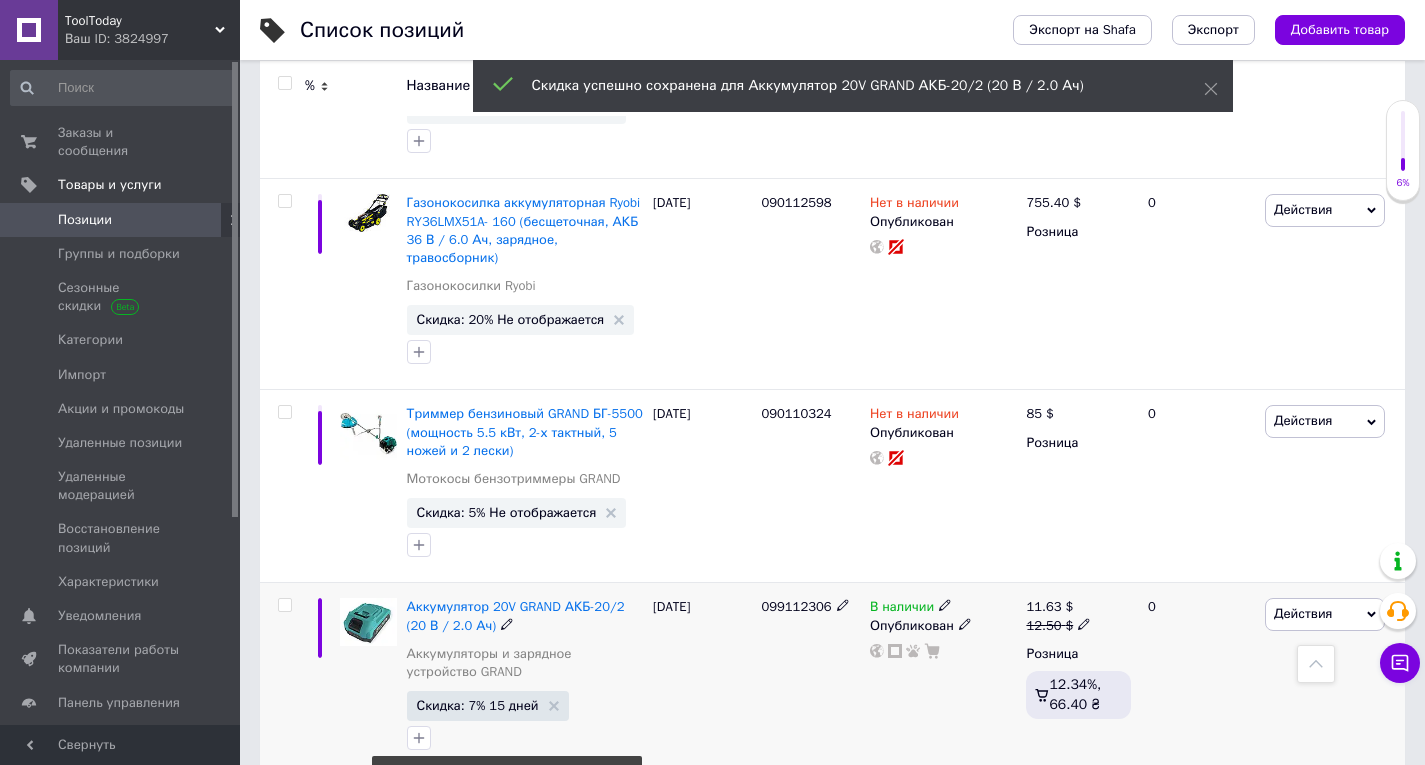 click on "Скидка: 15% Не отображается" at bounding box center (511, 898) 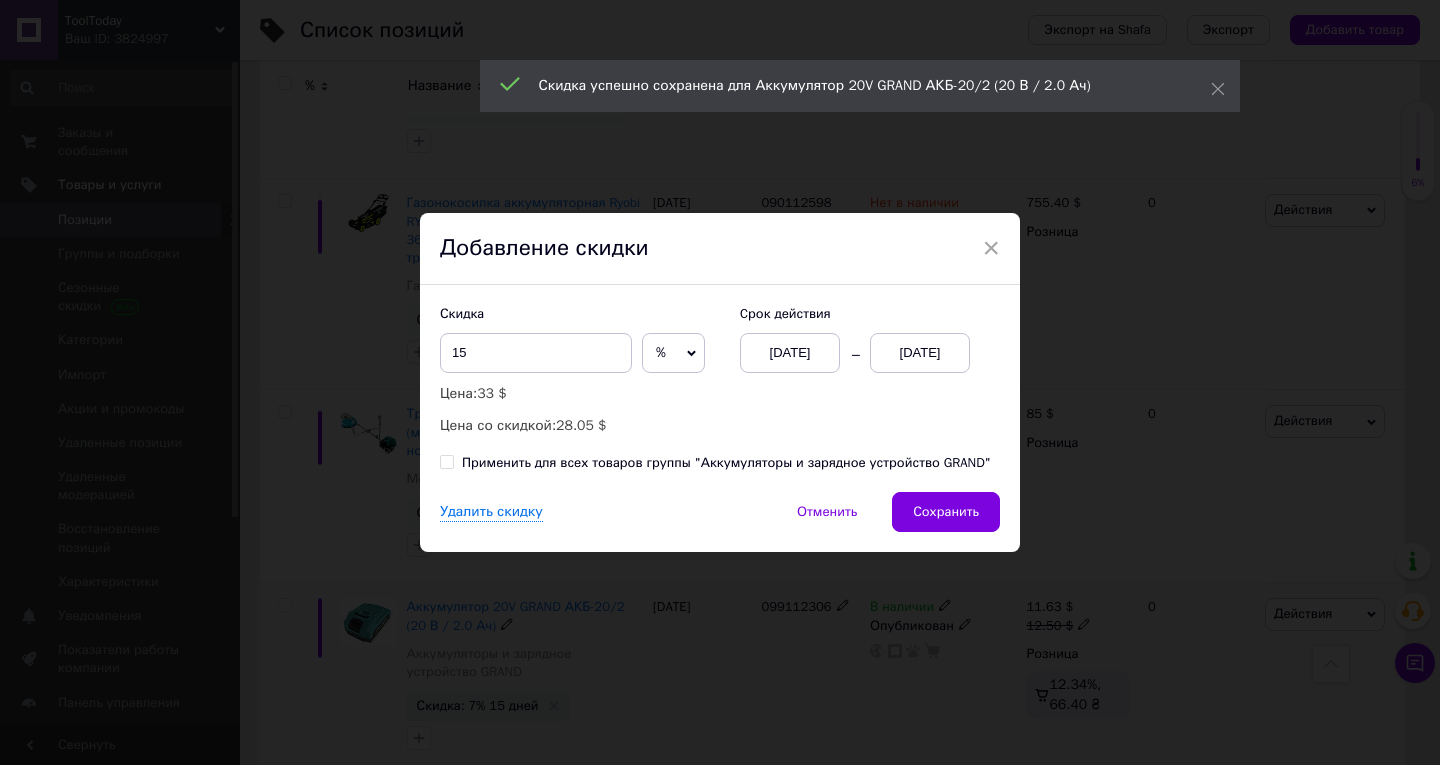 click on "13.07.2025" at bounding box center [920, 353] 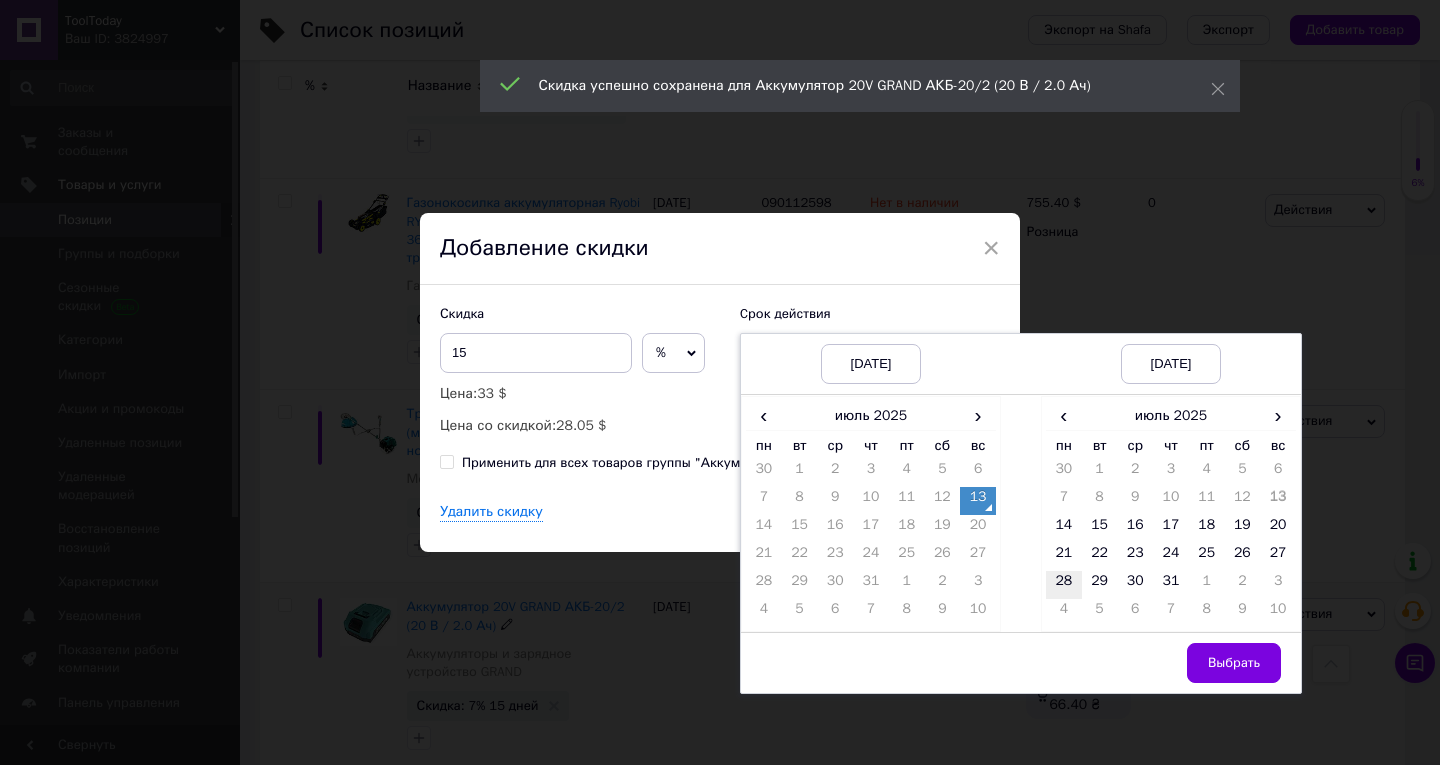 click on "28" at bounding box center (1064, 585) 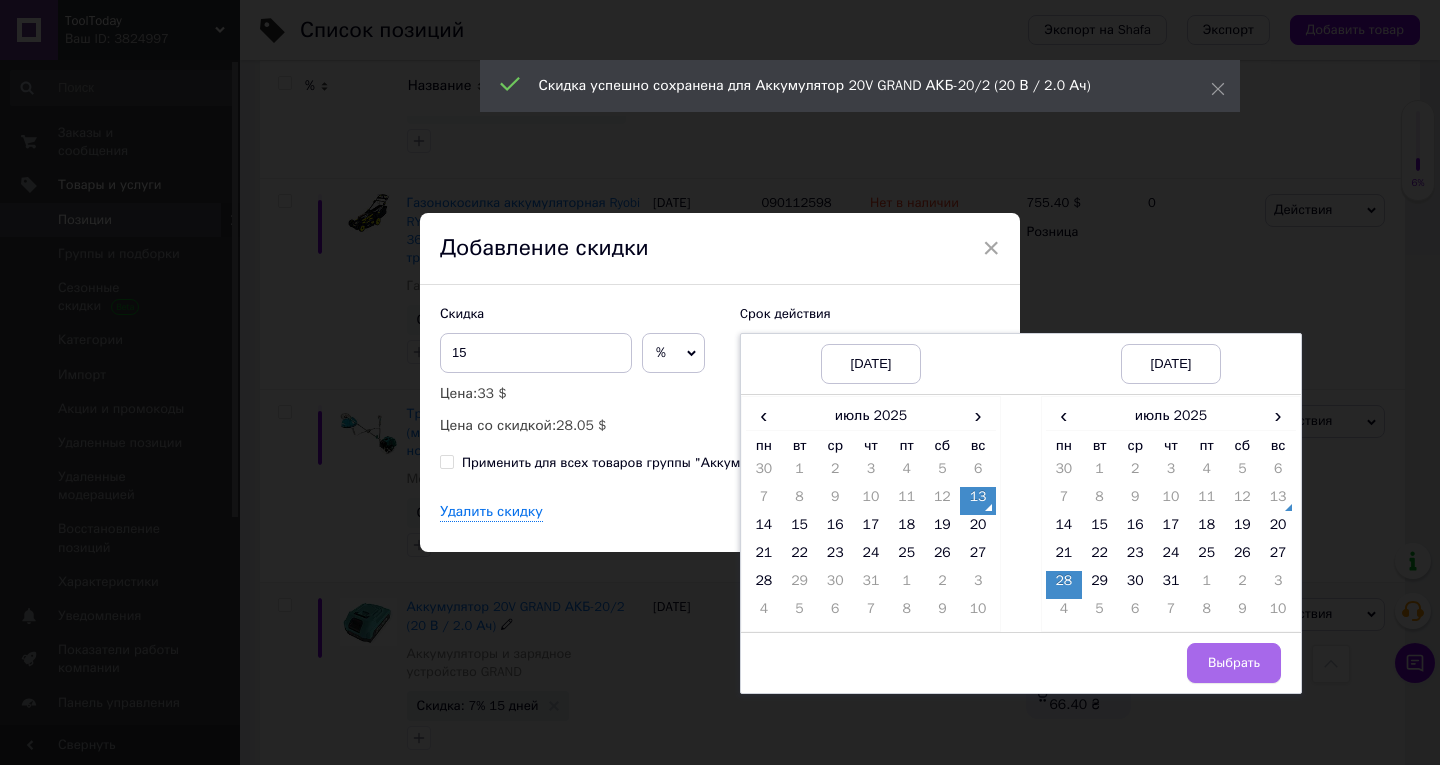click on "Выбрать" at bounding box center (1234, 663) 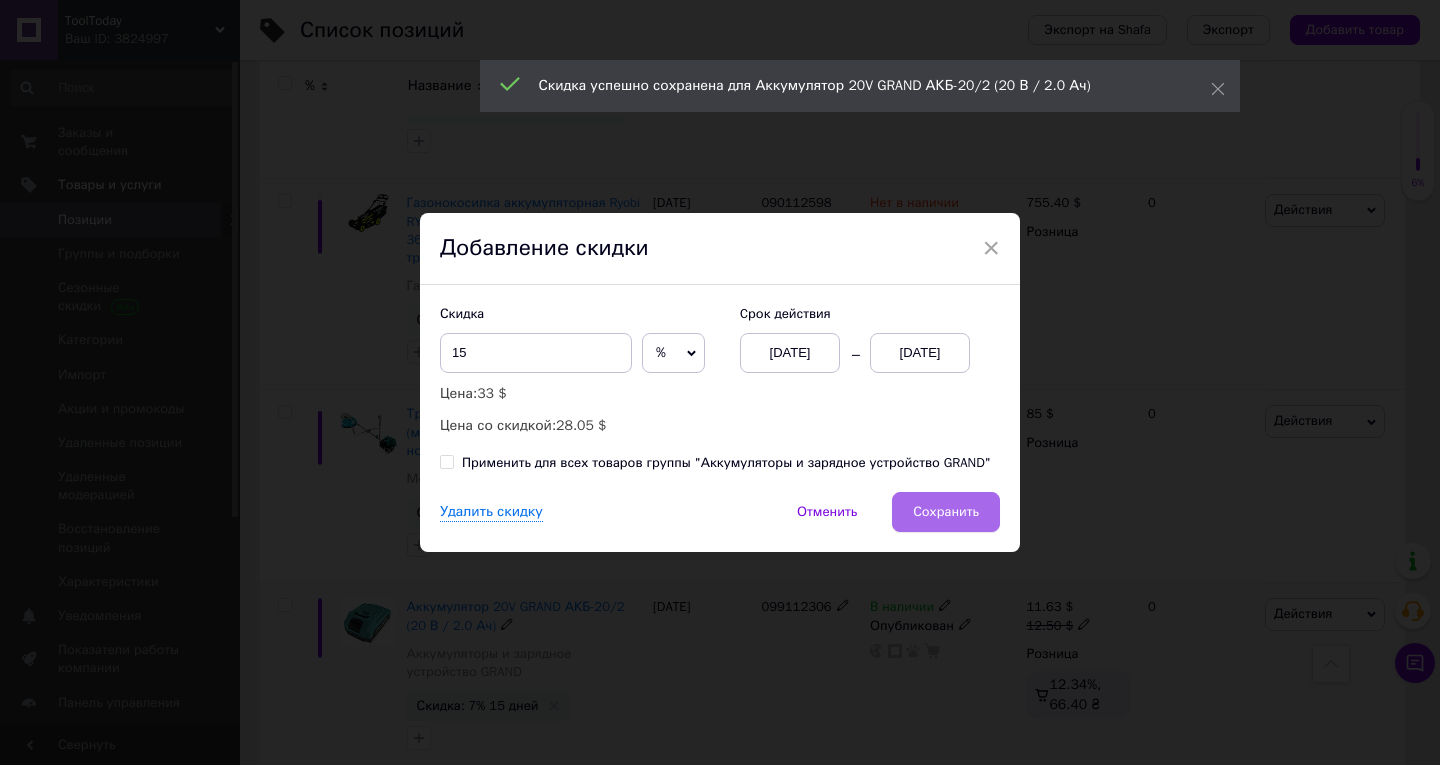 click on "Сохранить" at bounding box center [946, 512] 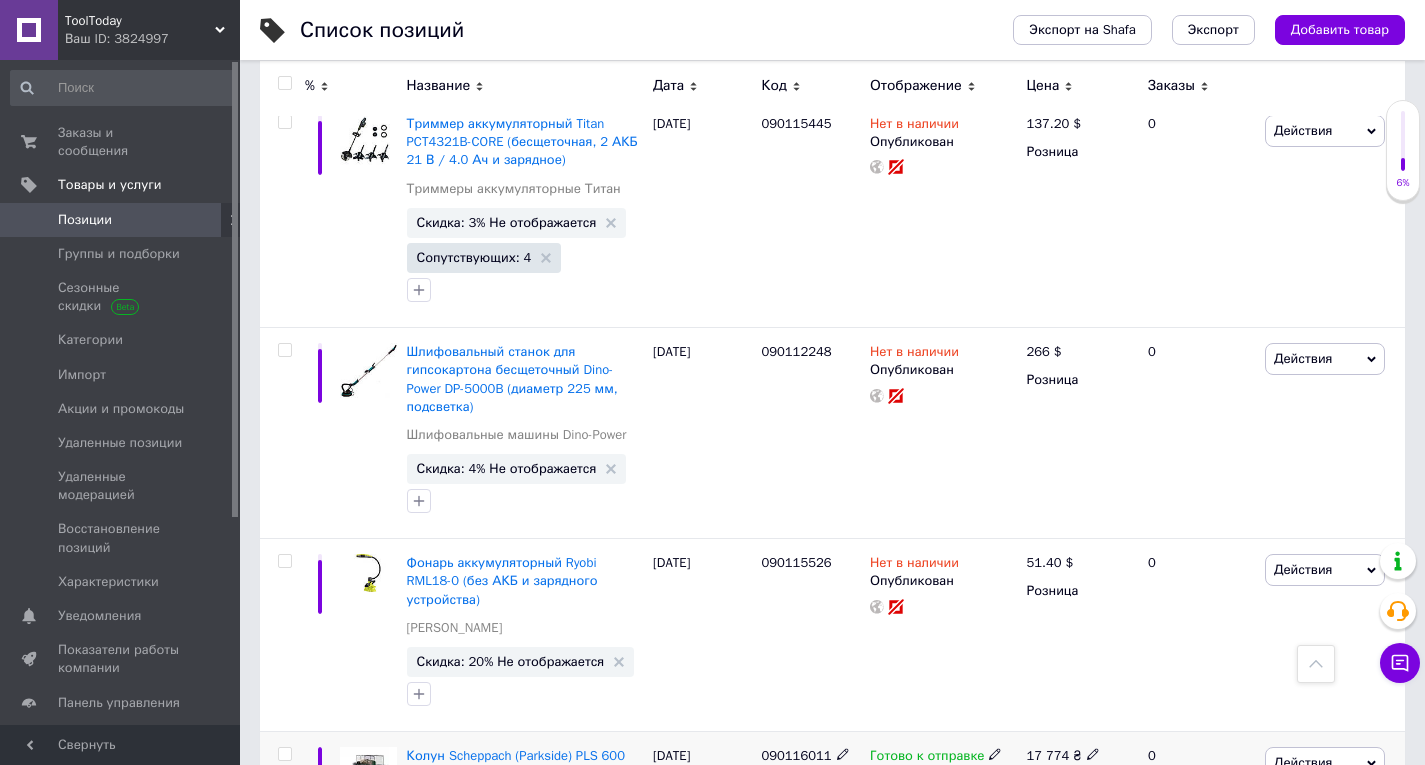 scroll, scrollTop: 11800, scrollLeft: 0, axis: vertical 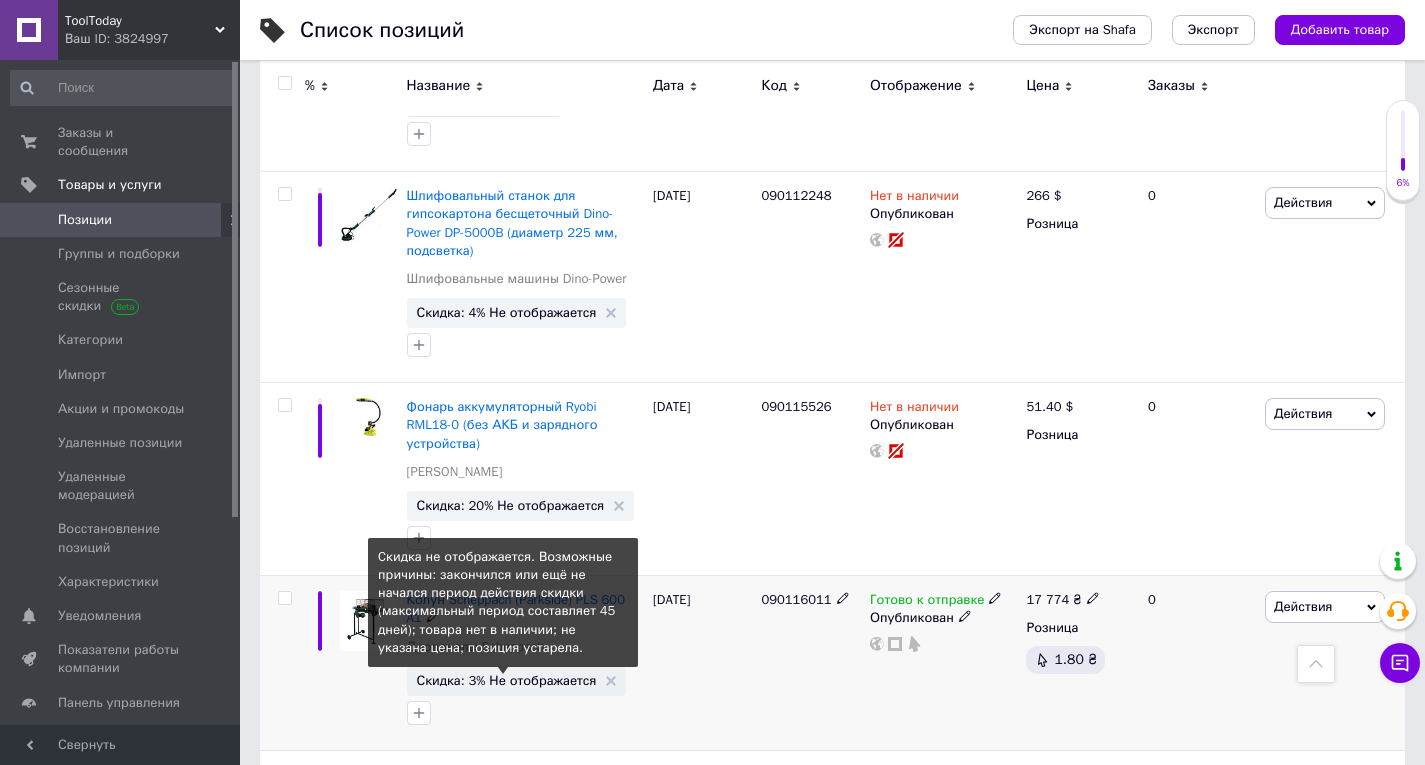 click on "Скидка: 3% Не отображается" at bounding box center (507, 680) 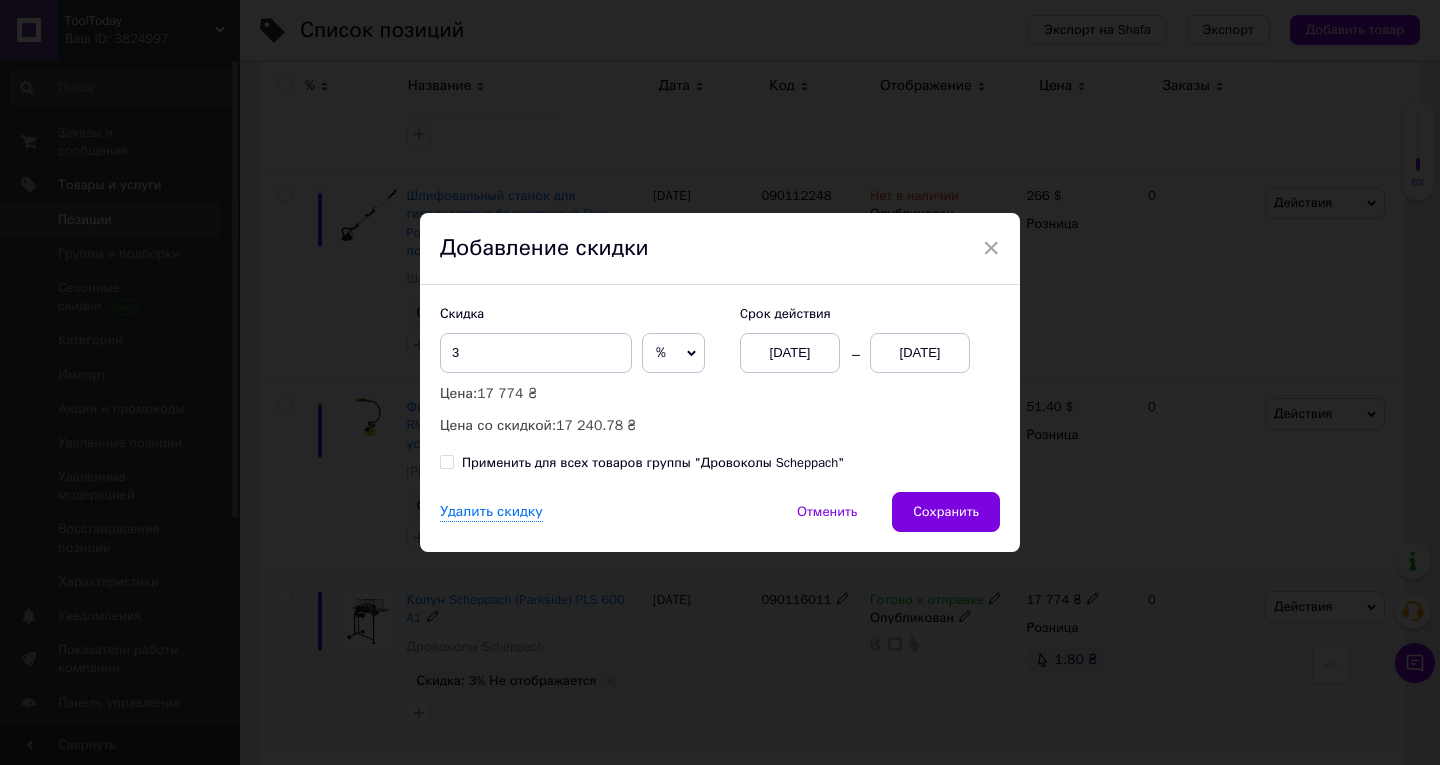 click on "13.07.2025" at bounding box center [920, 353] 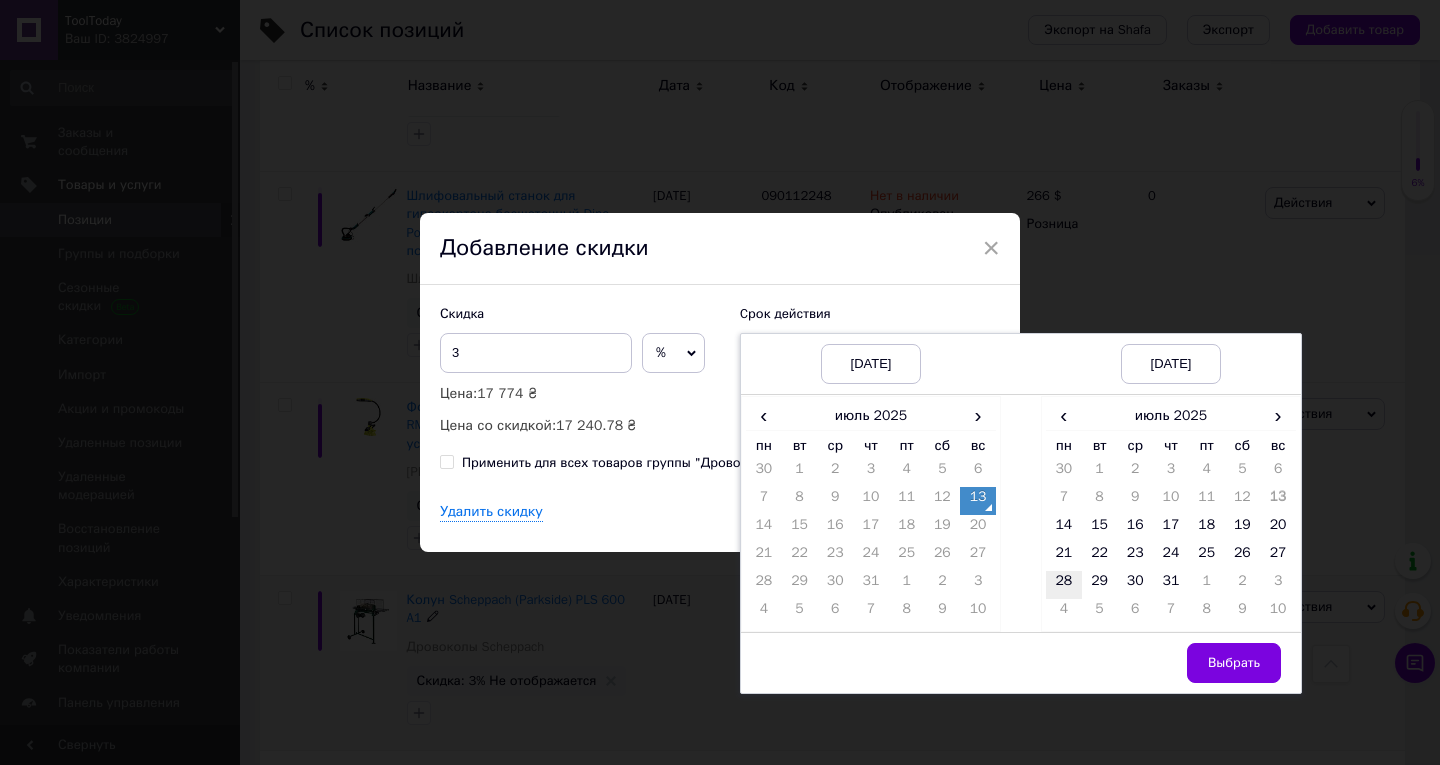click on "28" at bounding box center (1064, 585) 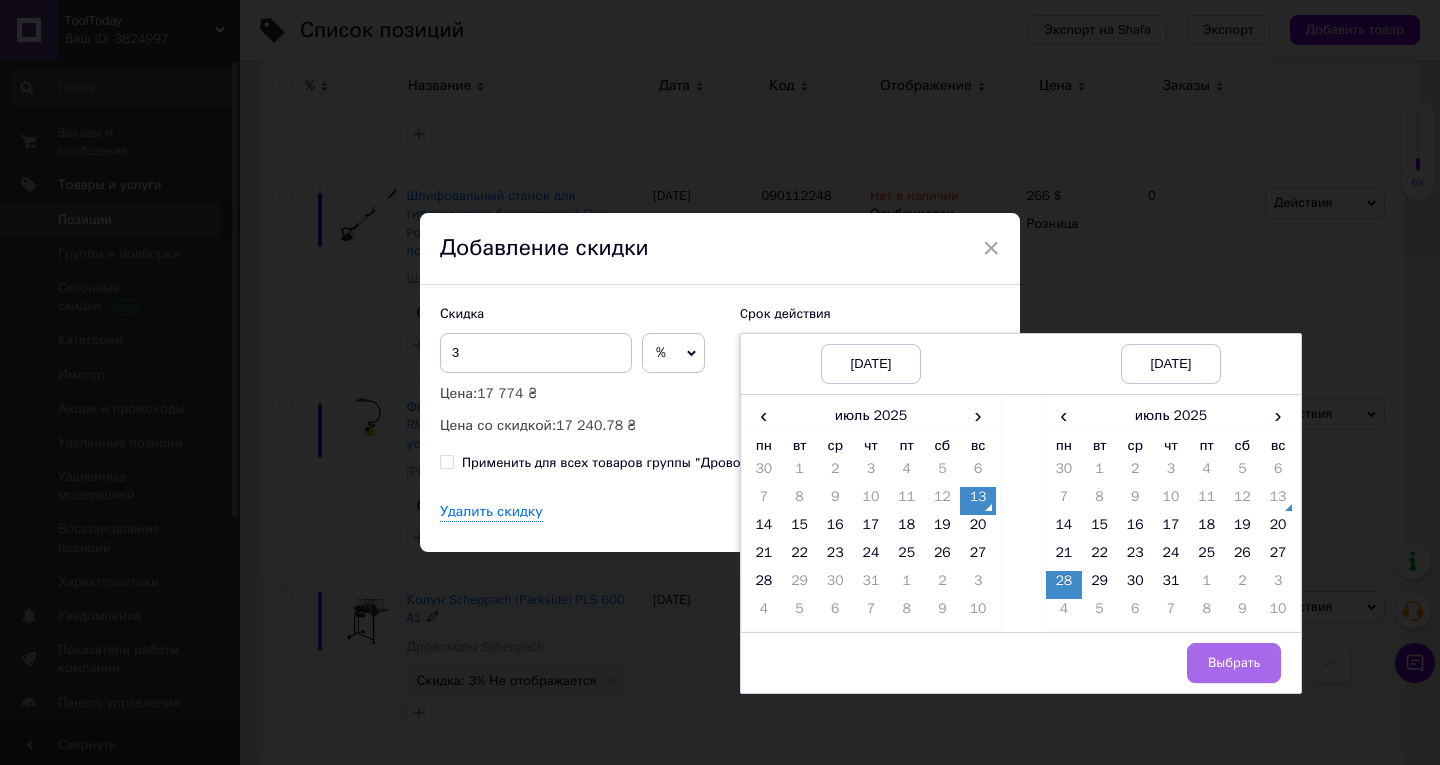 click on "Выбрать" at bounding box center (1234, 663) 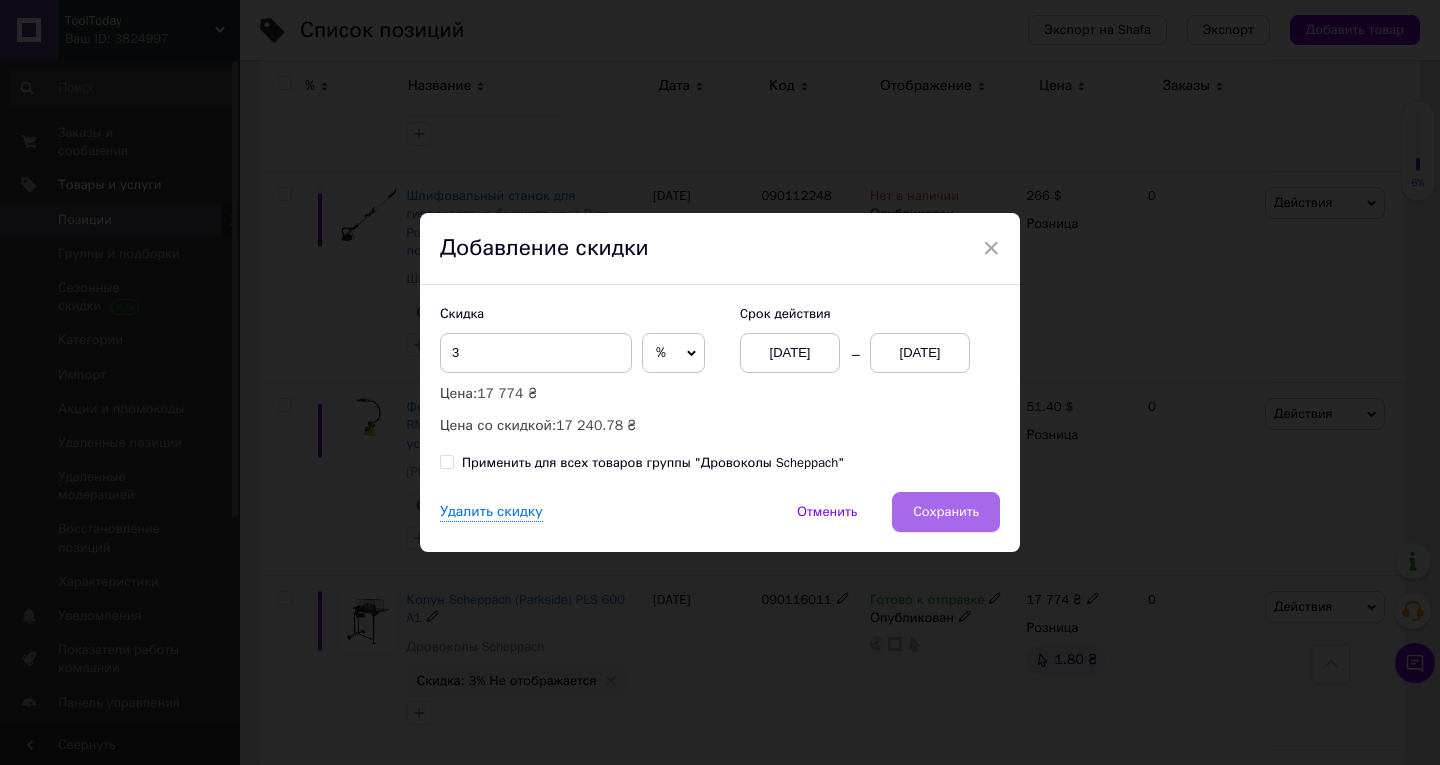 click on "Сохранить" at bounding box center (946, 512) 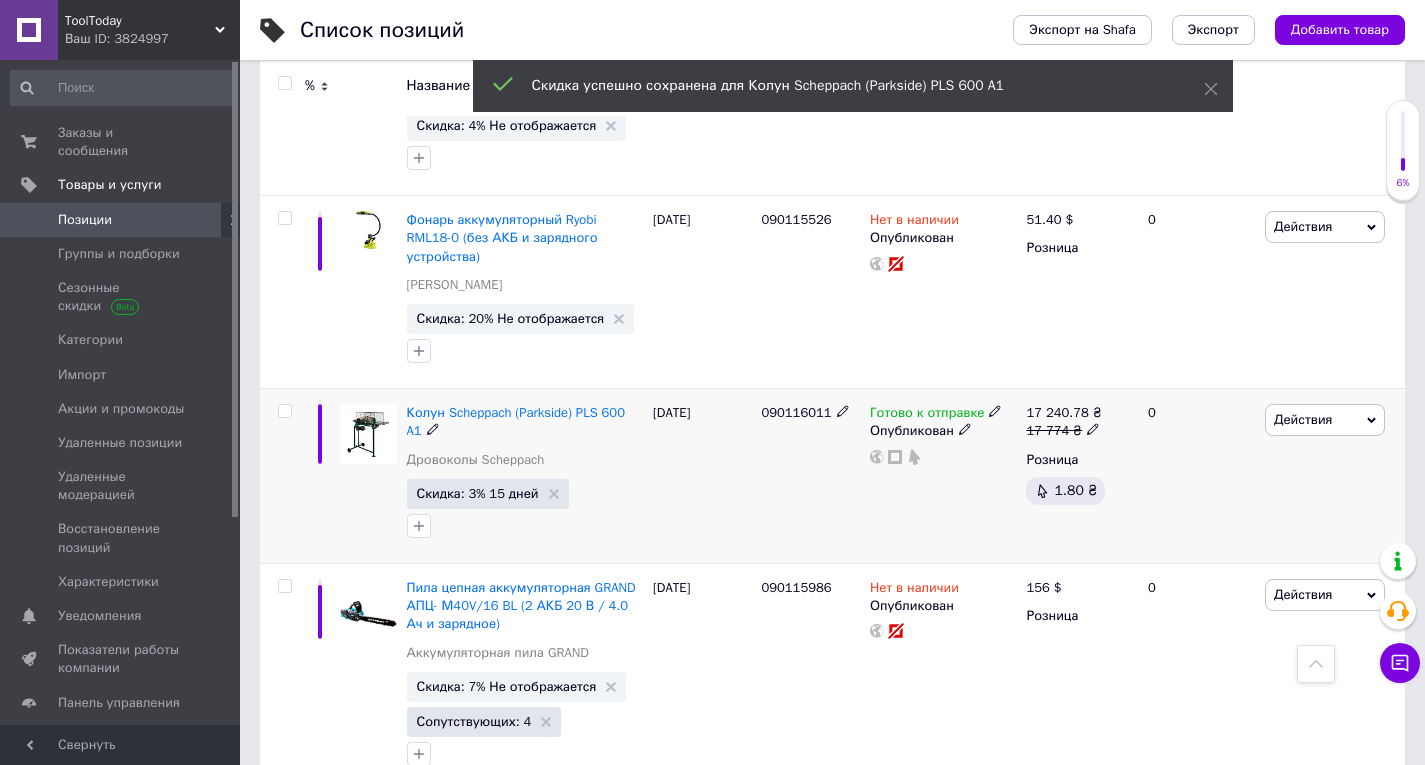 scroll, scrollTop: 12200, scrollLeft: 0, axis: vertical 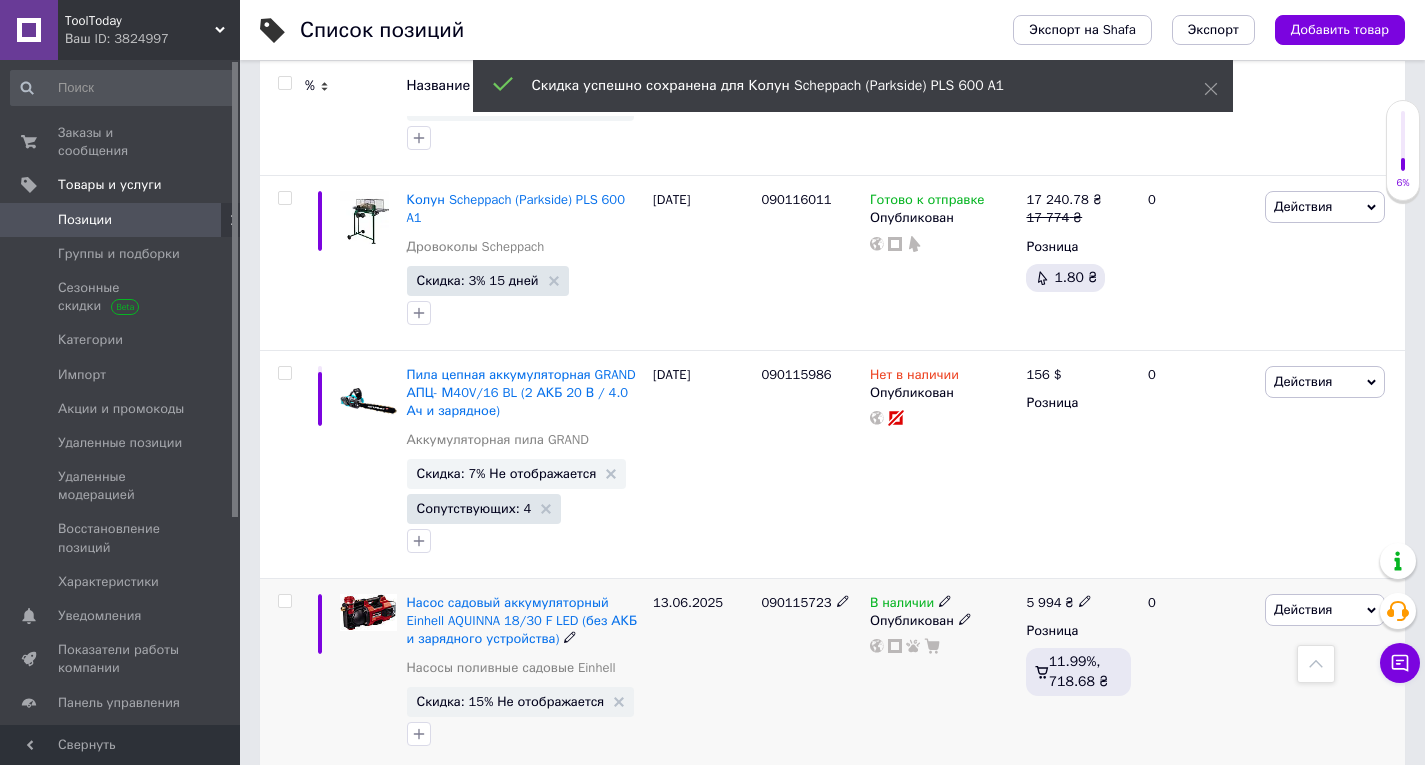 click on "Скидка: 15% Не отображается" at bounding box center (521, 702) 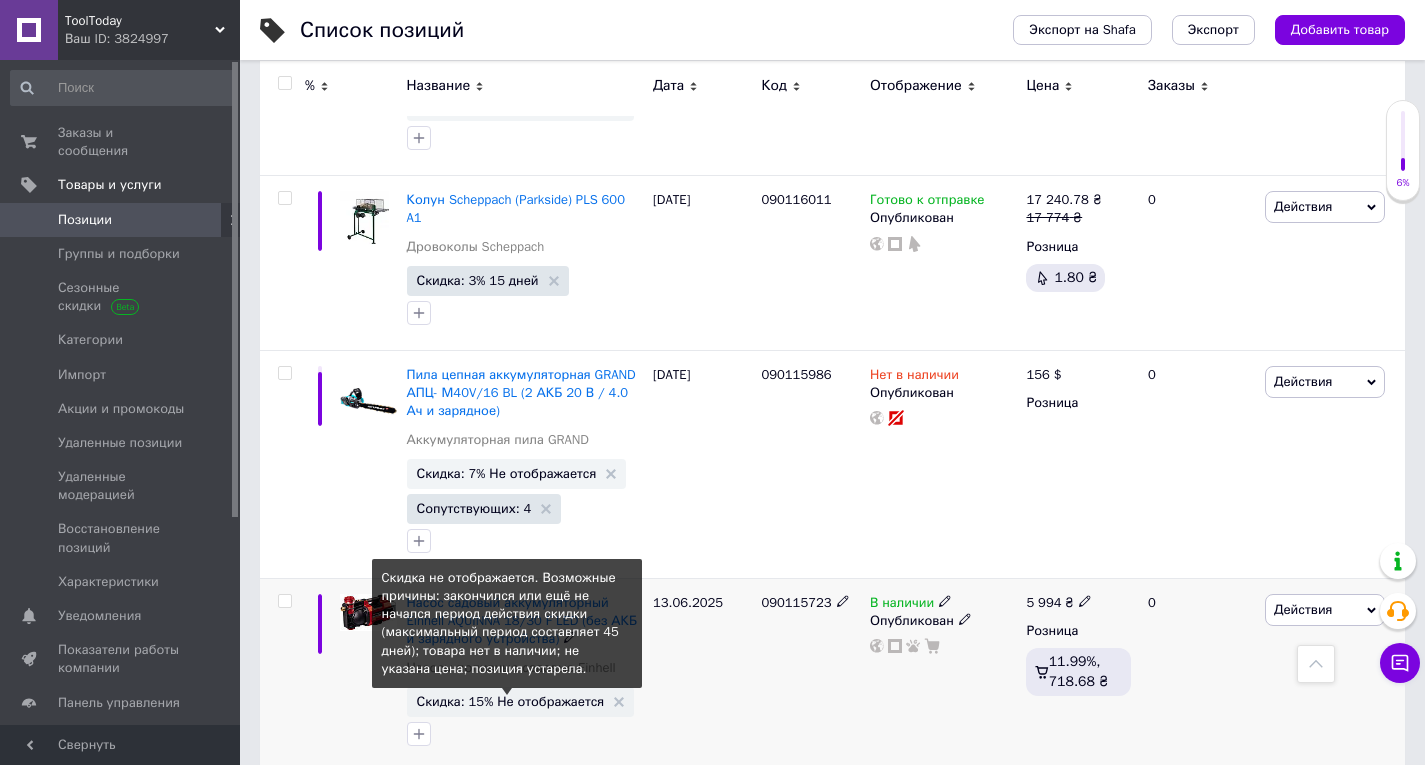 click on "Скидка: 15% Не отображается" at bounding box center [511, 701] 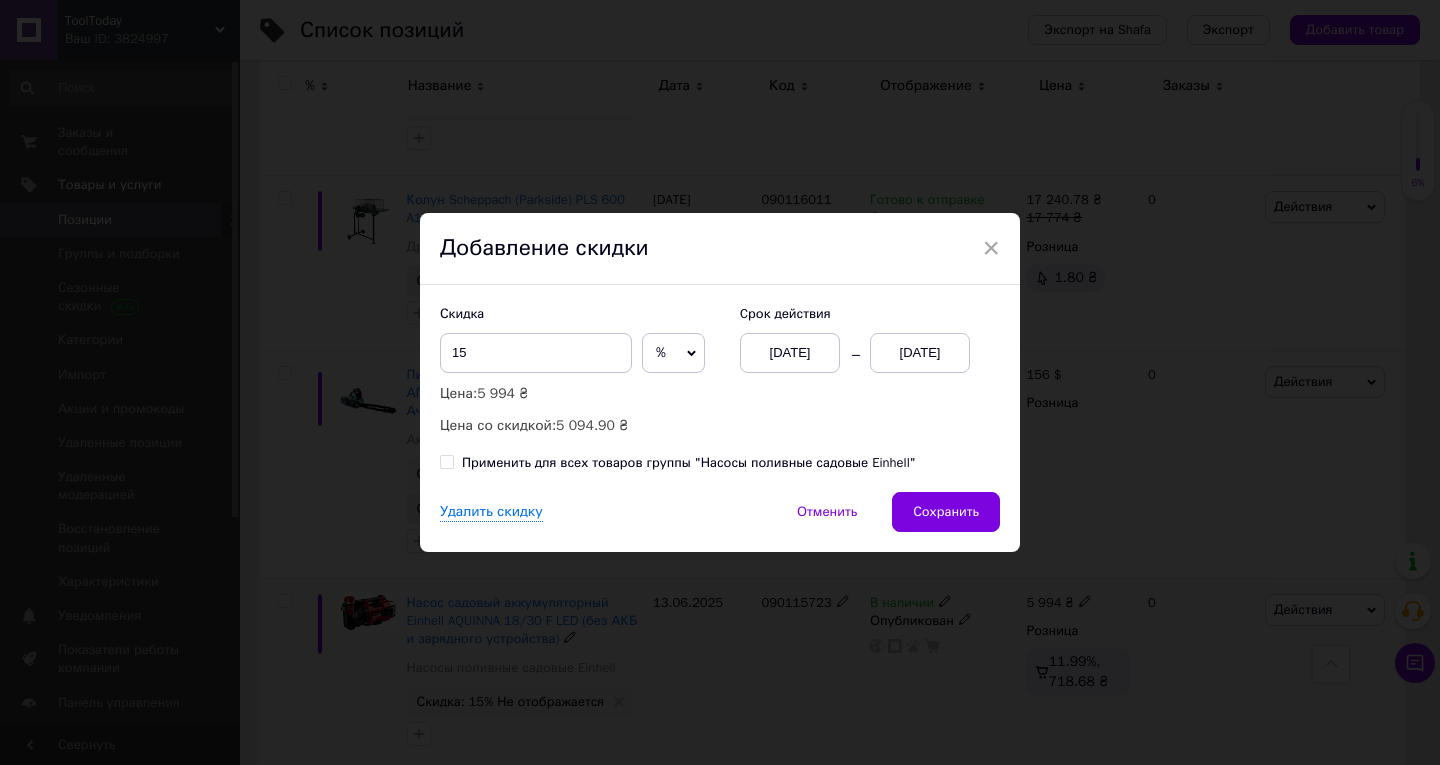 click on "13.07.2025" at bounding box center (920, 353) 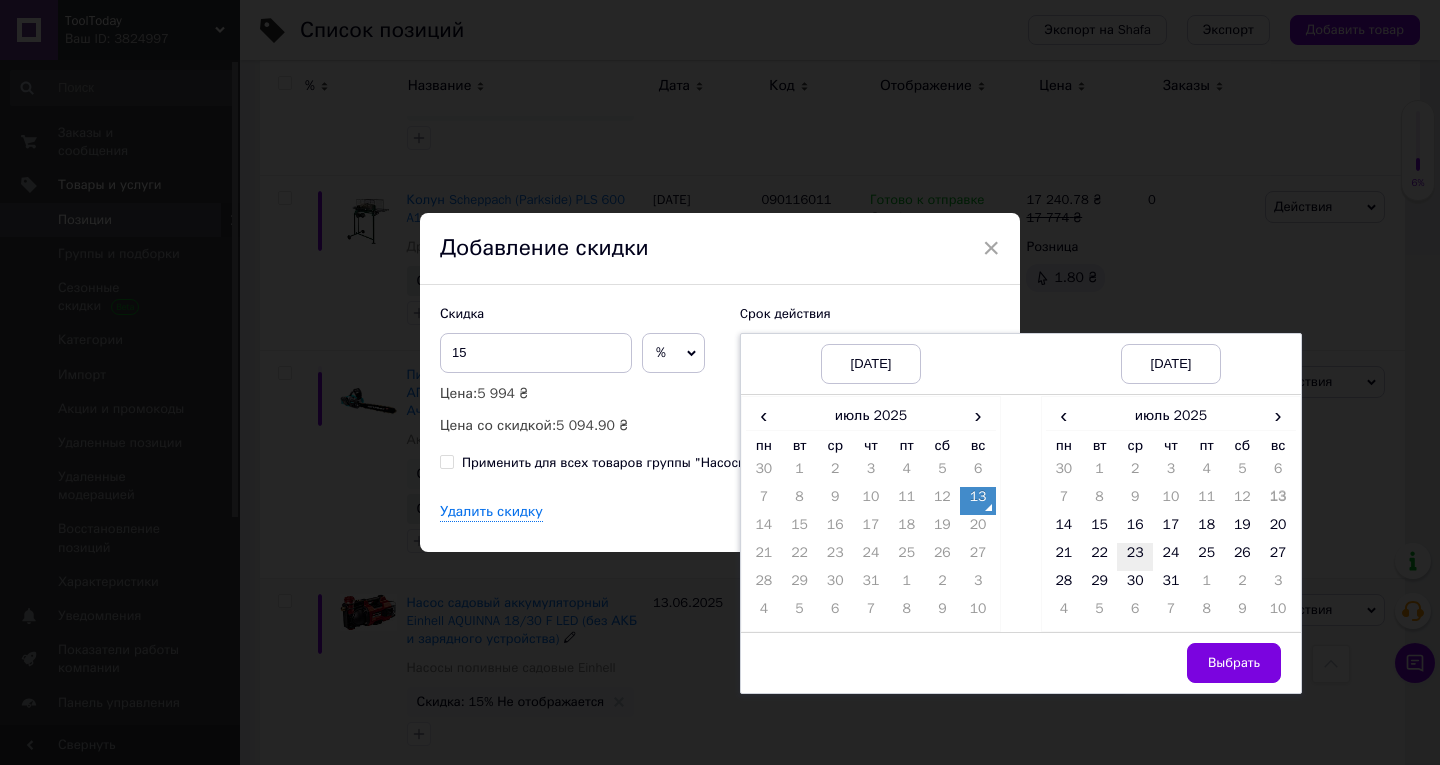 drag, startPoint x: 1132, startPoint y: 561, endPoint x: 1196, endPoint y: 628, distance: 92.65527 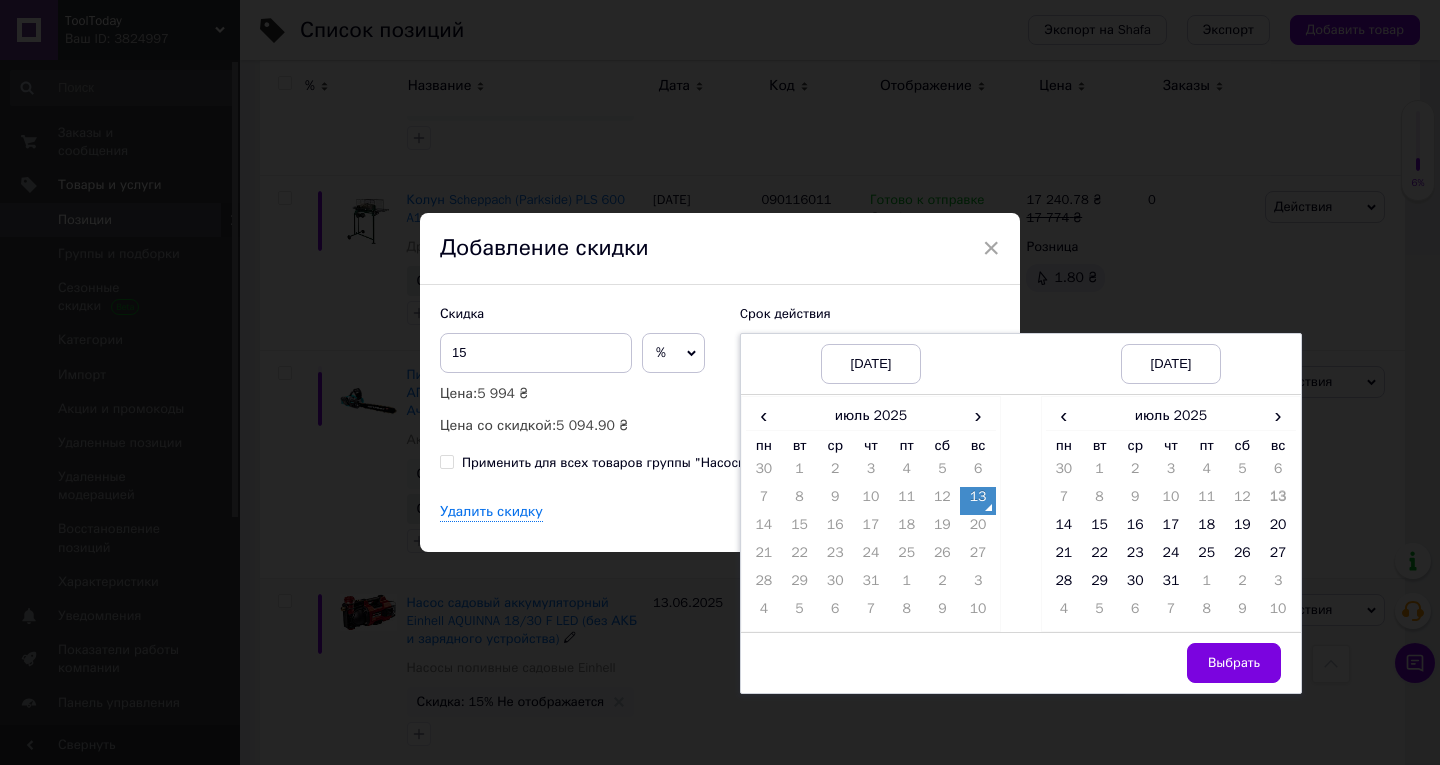 click on "23" at bounding box center (1135, 557) 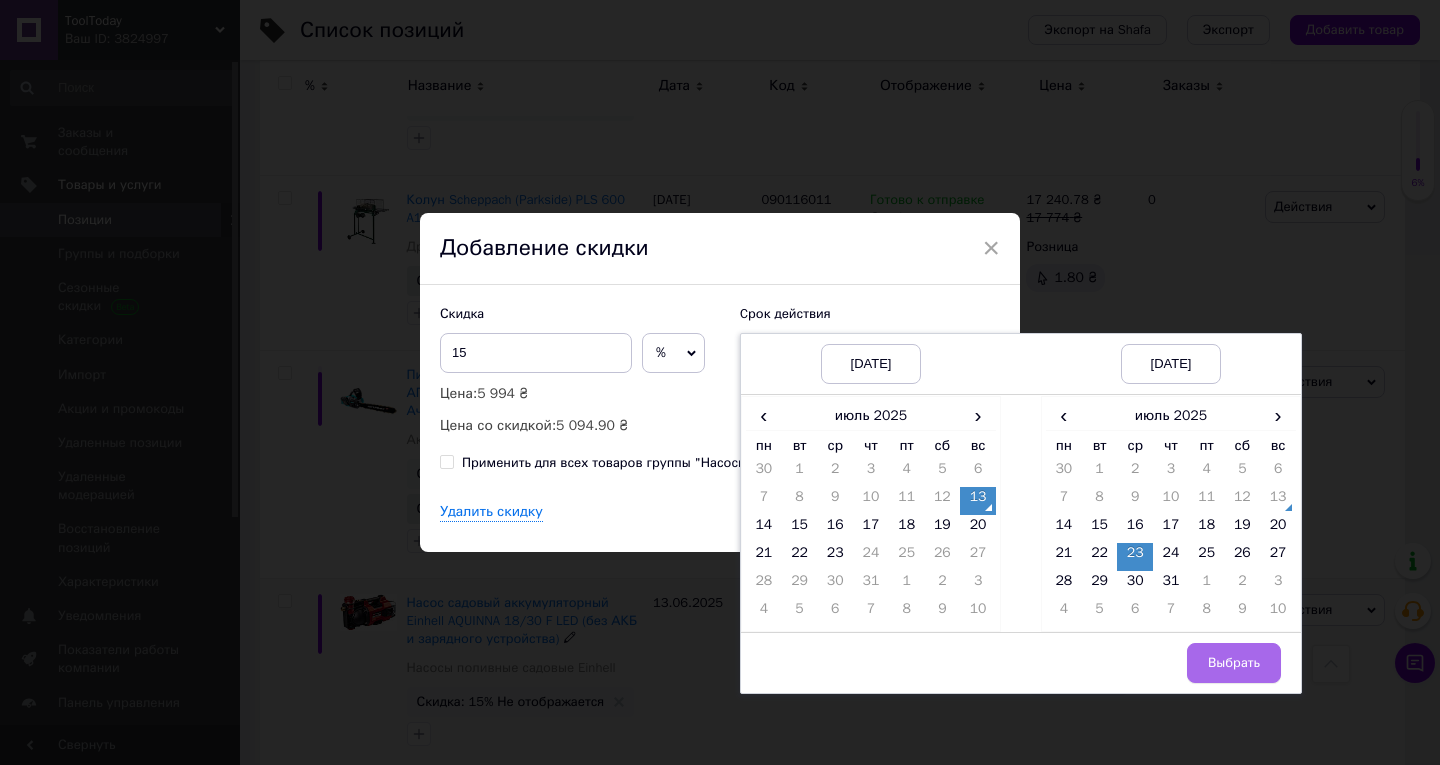 click on "Выбрать" at bounding box center (1234, 663) 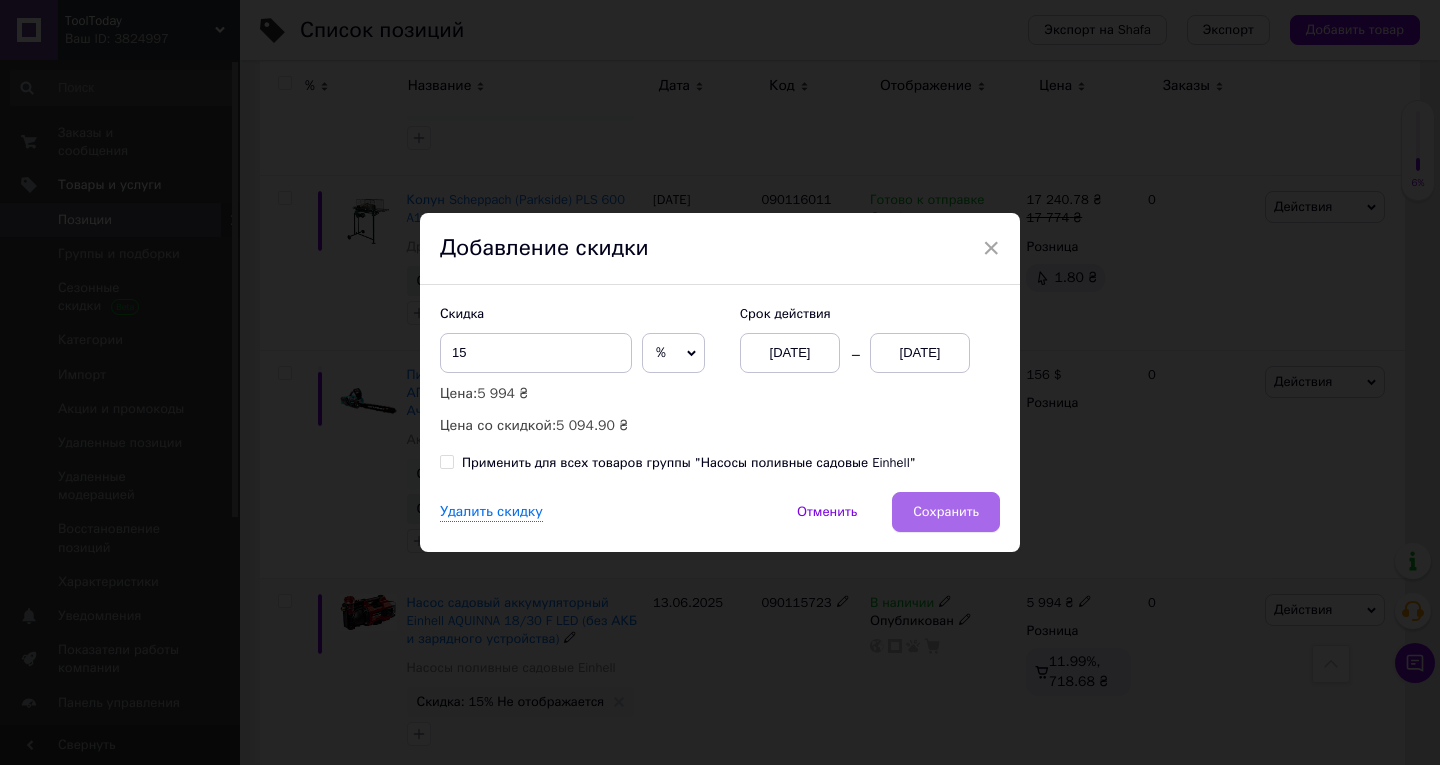 click on "Сохранить" at bounding box center (946, 512) 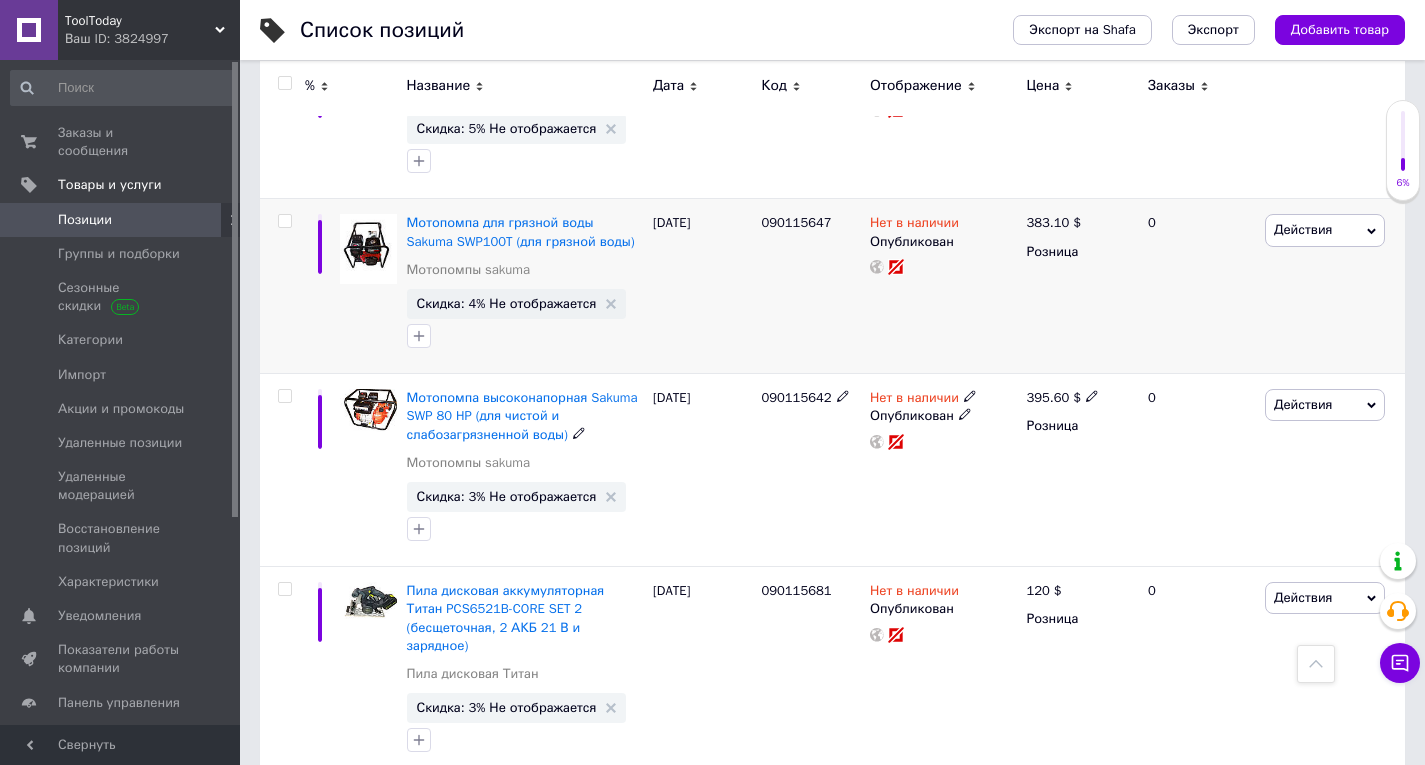 scroll, scrollTop: 14900, scrollLeft: 0, axis: vertical 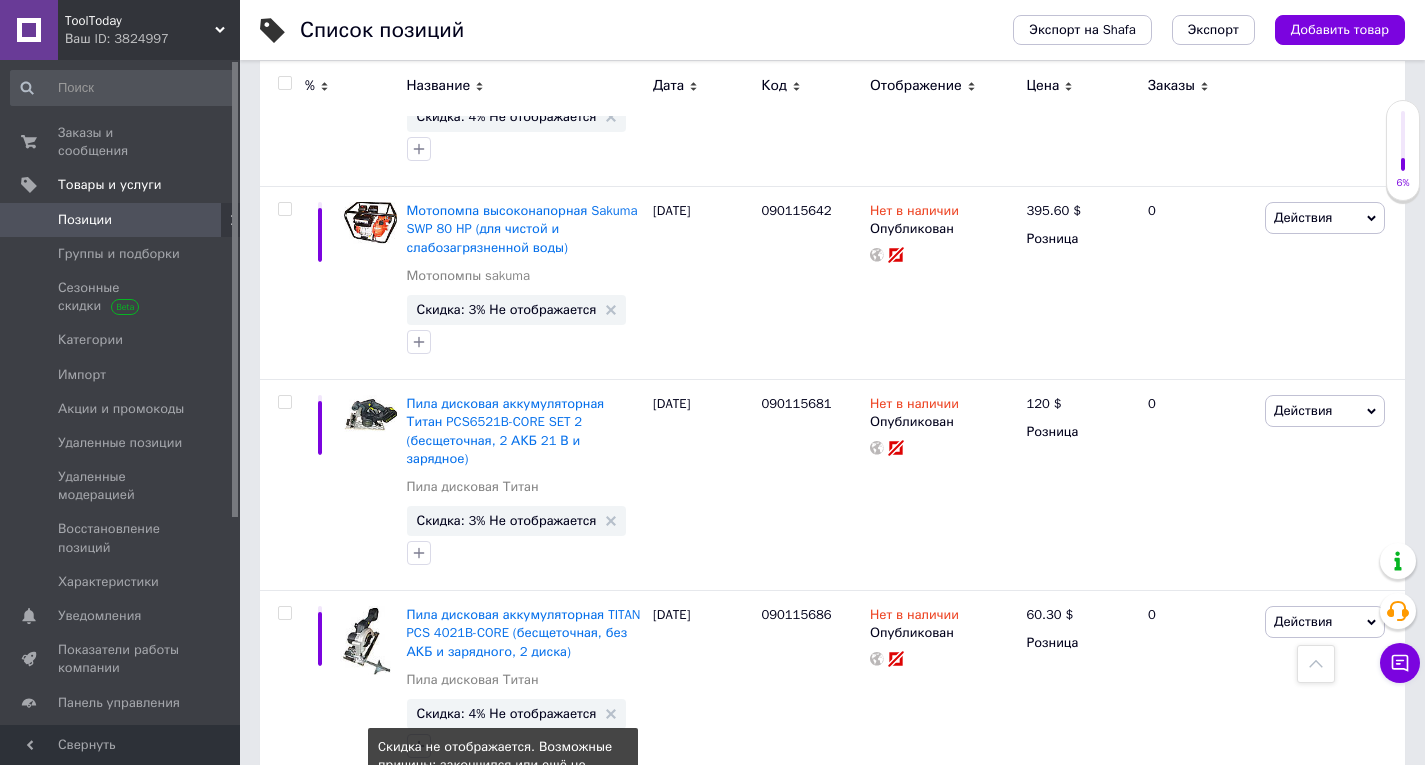 click on "Скидка: 3% Не отображается" at bounding box center (507, 870) 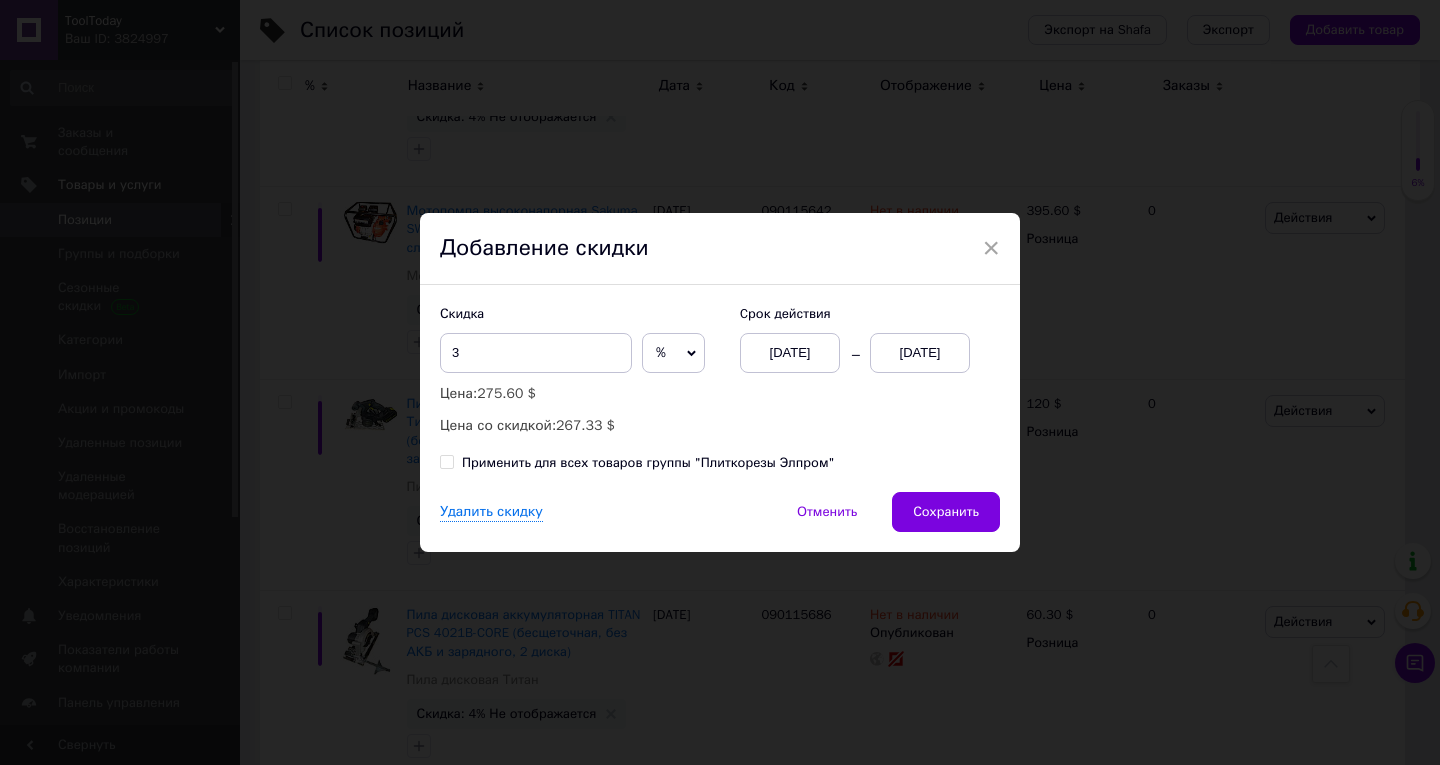 click on "13.07.2025" at bounding box center (920, 353) 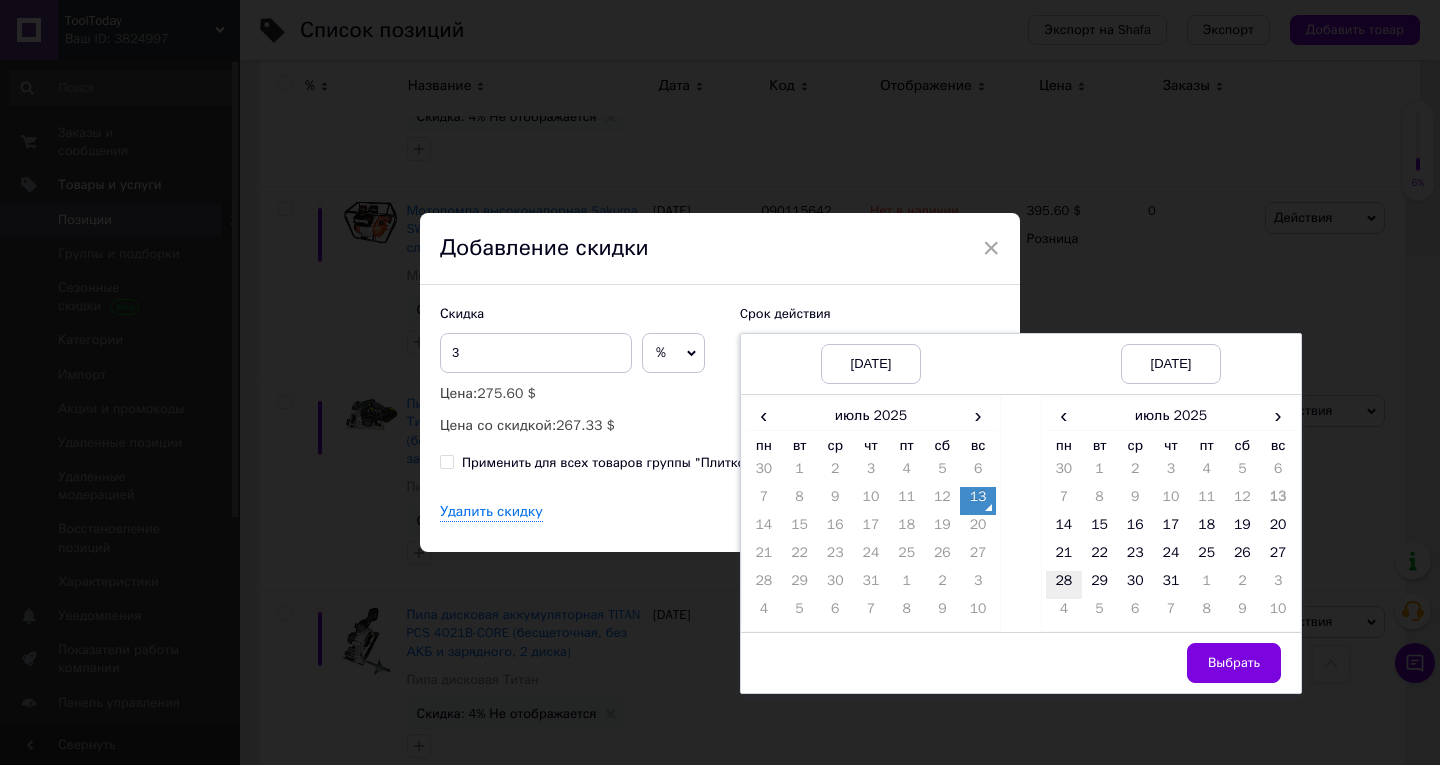 click on "28" at bounding box center [1064, 585] 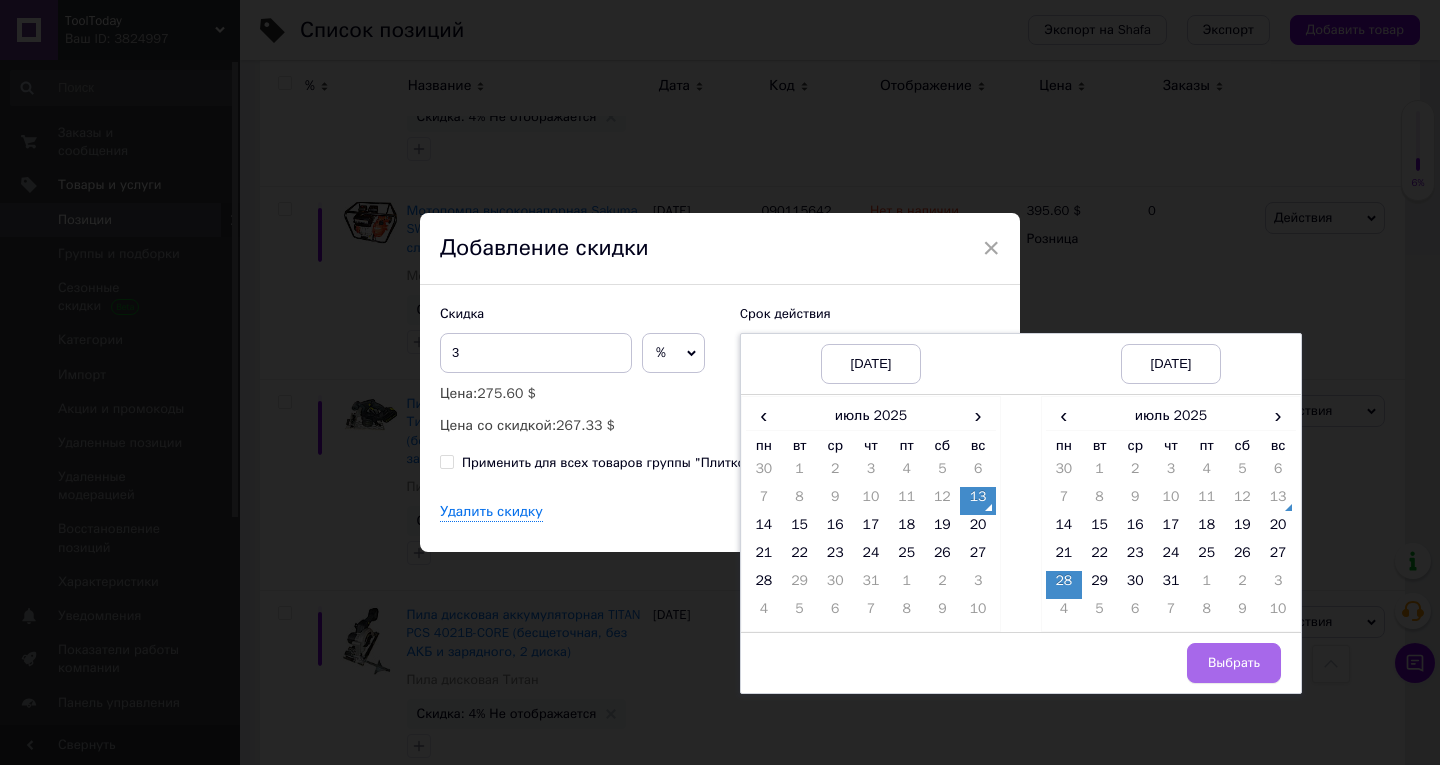 click on "Выбрать" at bounding box center (1234, 663) 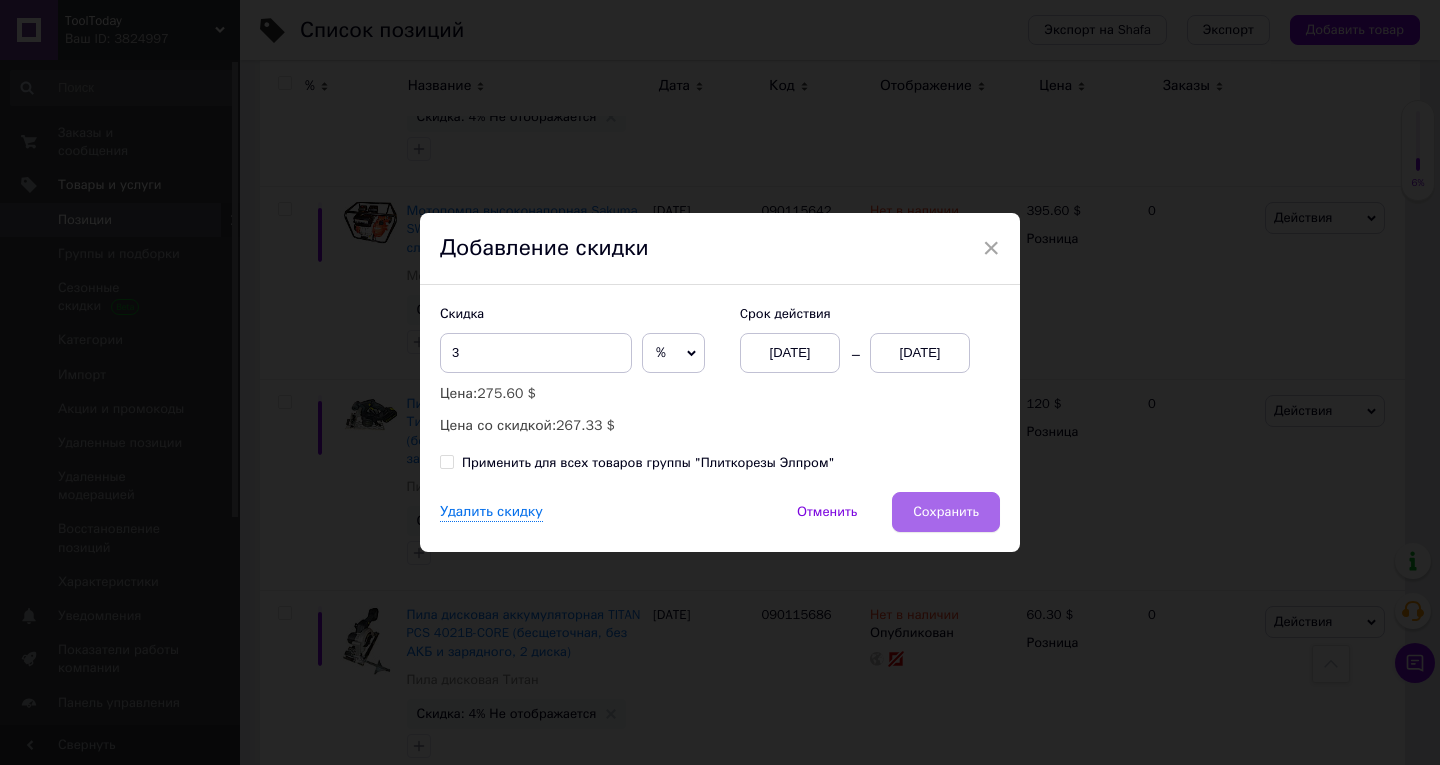 click on "Сохранить" at bounding box center [946, 512] 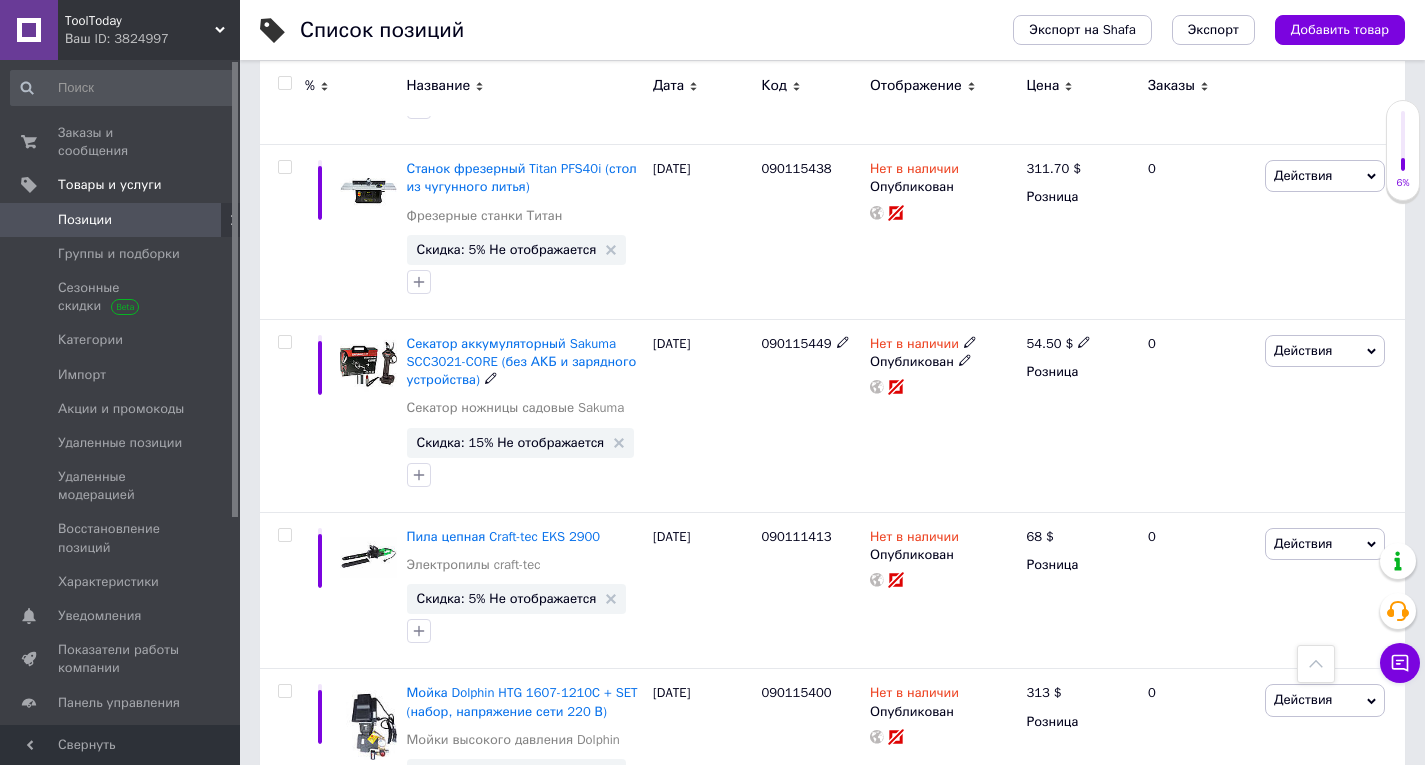 scroll, scrollTop: 18335, scrollLeft: 0, axis: vertical 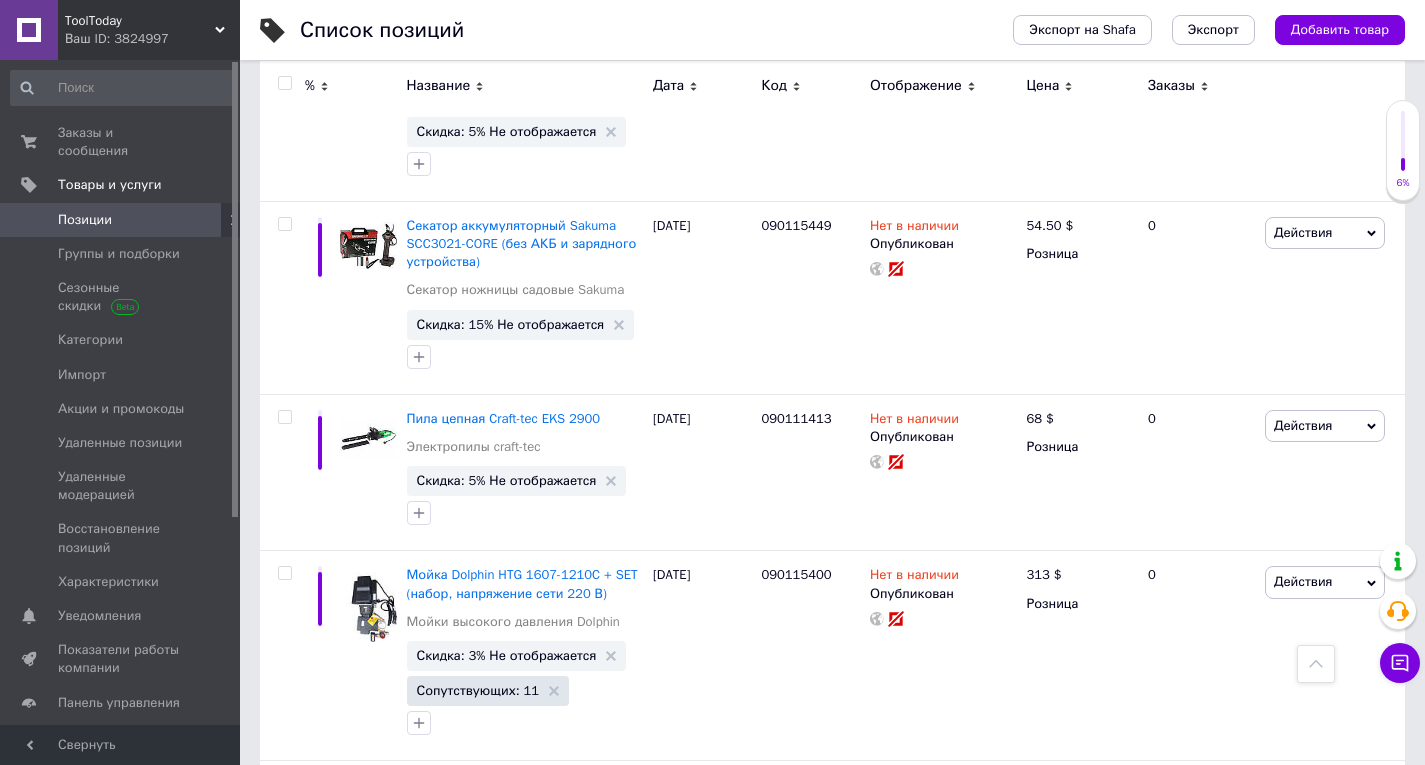 click on "Следующая" at bounding box center [547, 1011] 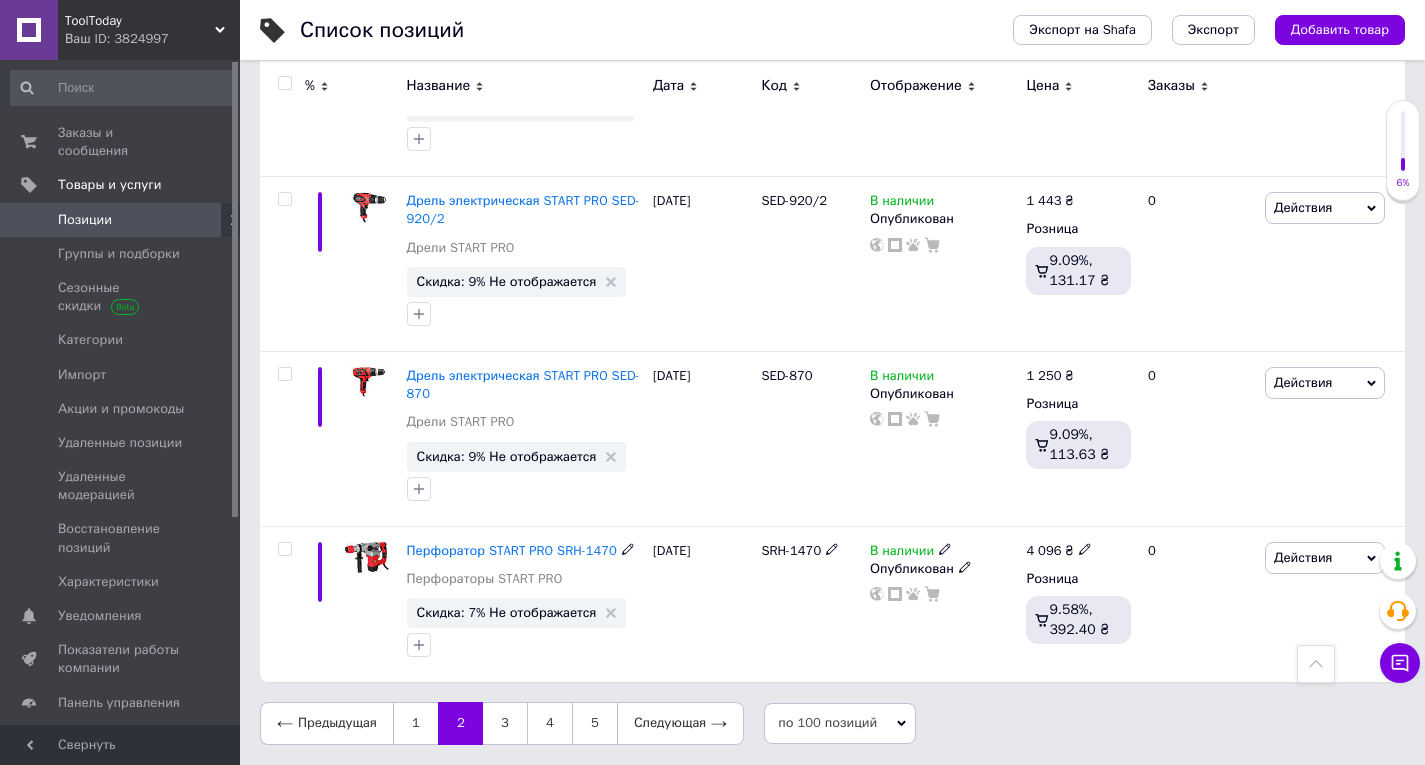 scroll, scrollTop: 18023, scrollLeft: 0, axis: vertical 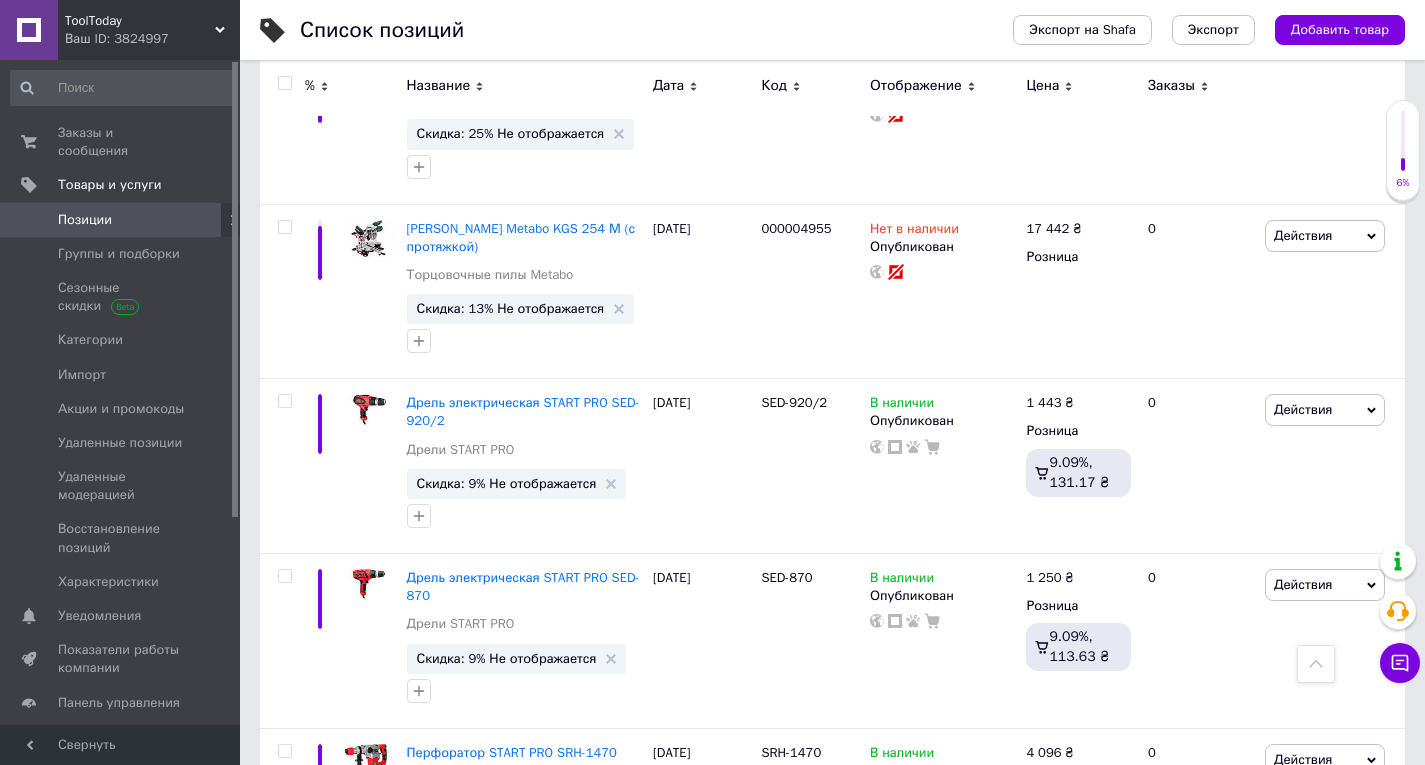 click on "Следующая" at bounding box center (680, 925) 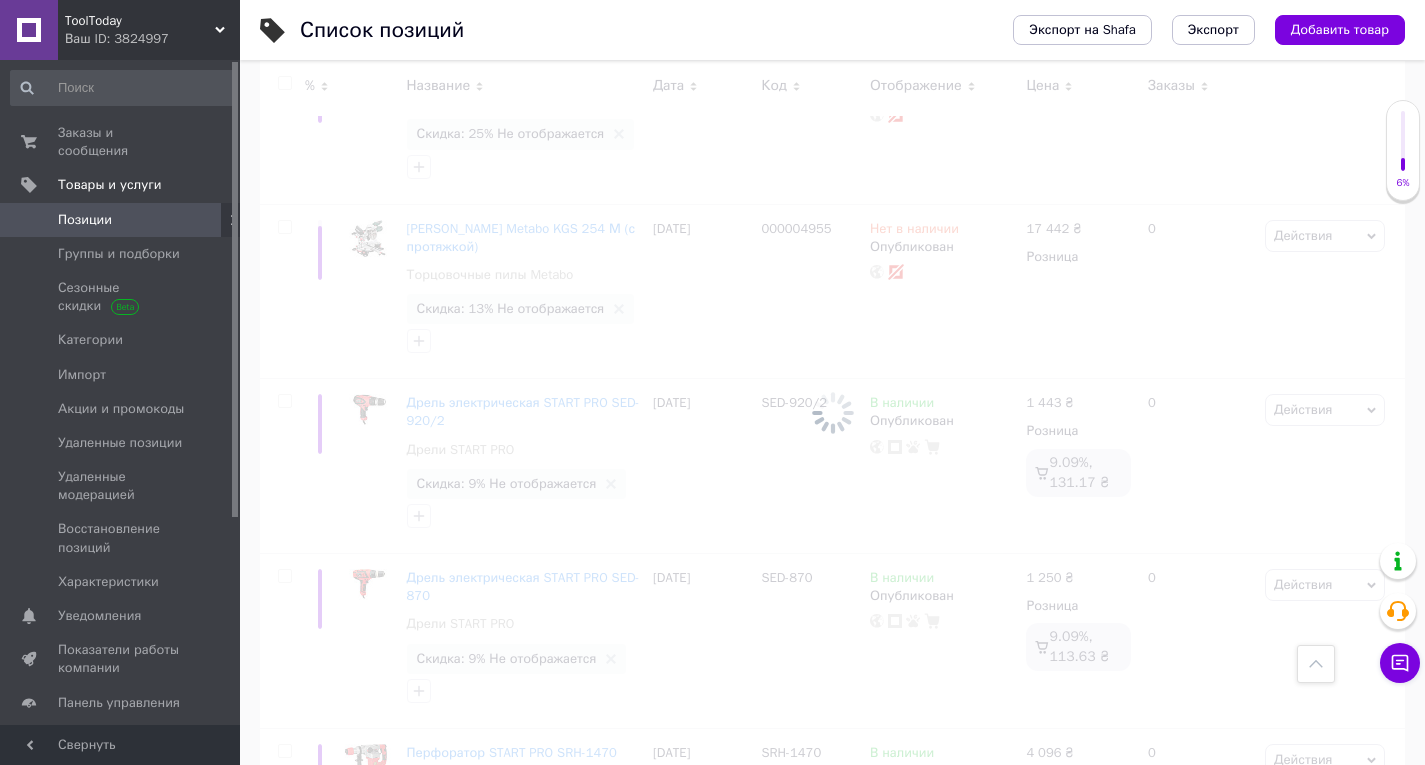 scroll, scrollTop: 18024, scrollLeft: 0, axis: vertical 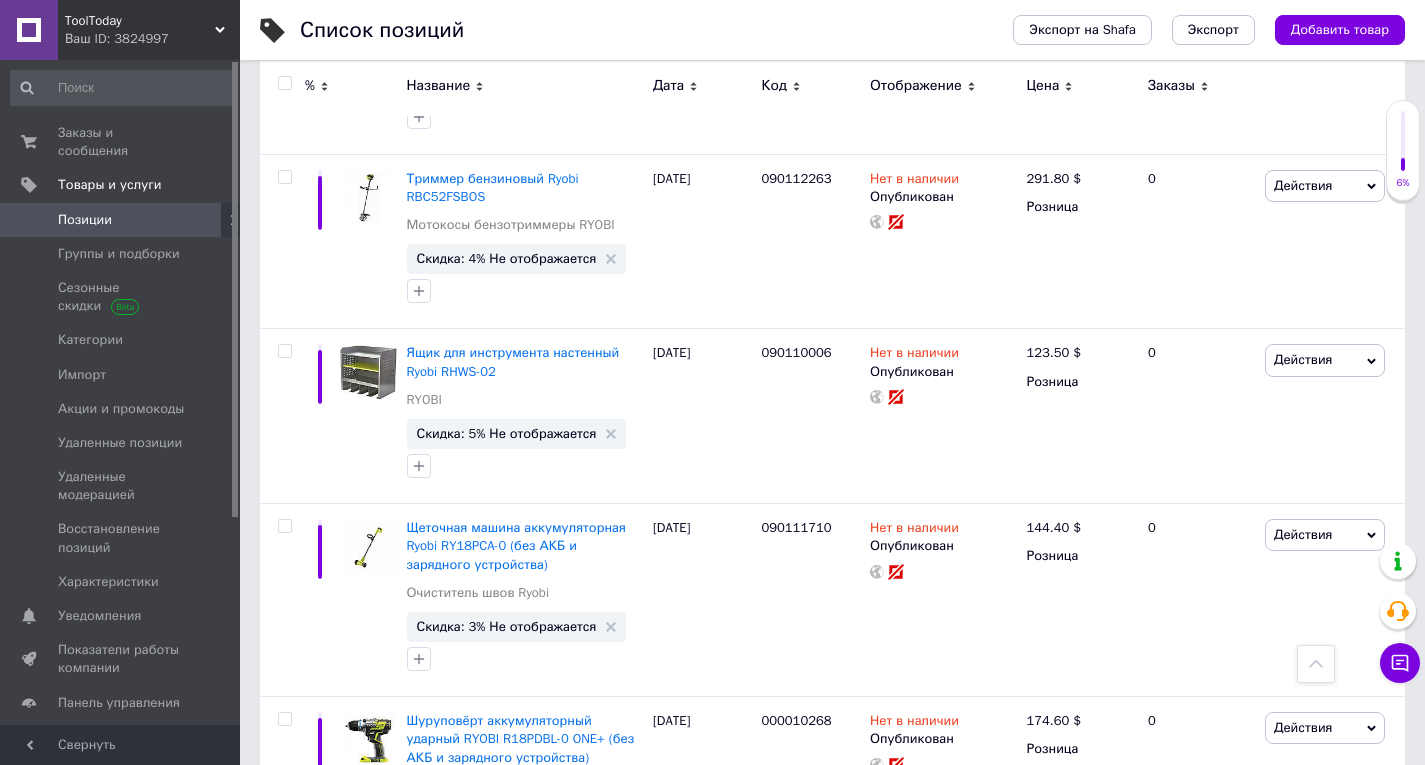 drag, startPoint x: 1300, startPoint y: 660, endPoint x: 1136, endPoint y: 616, distance: 169.79988 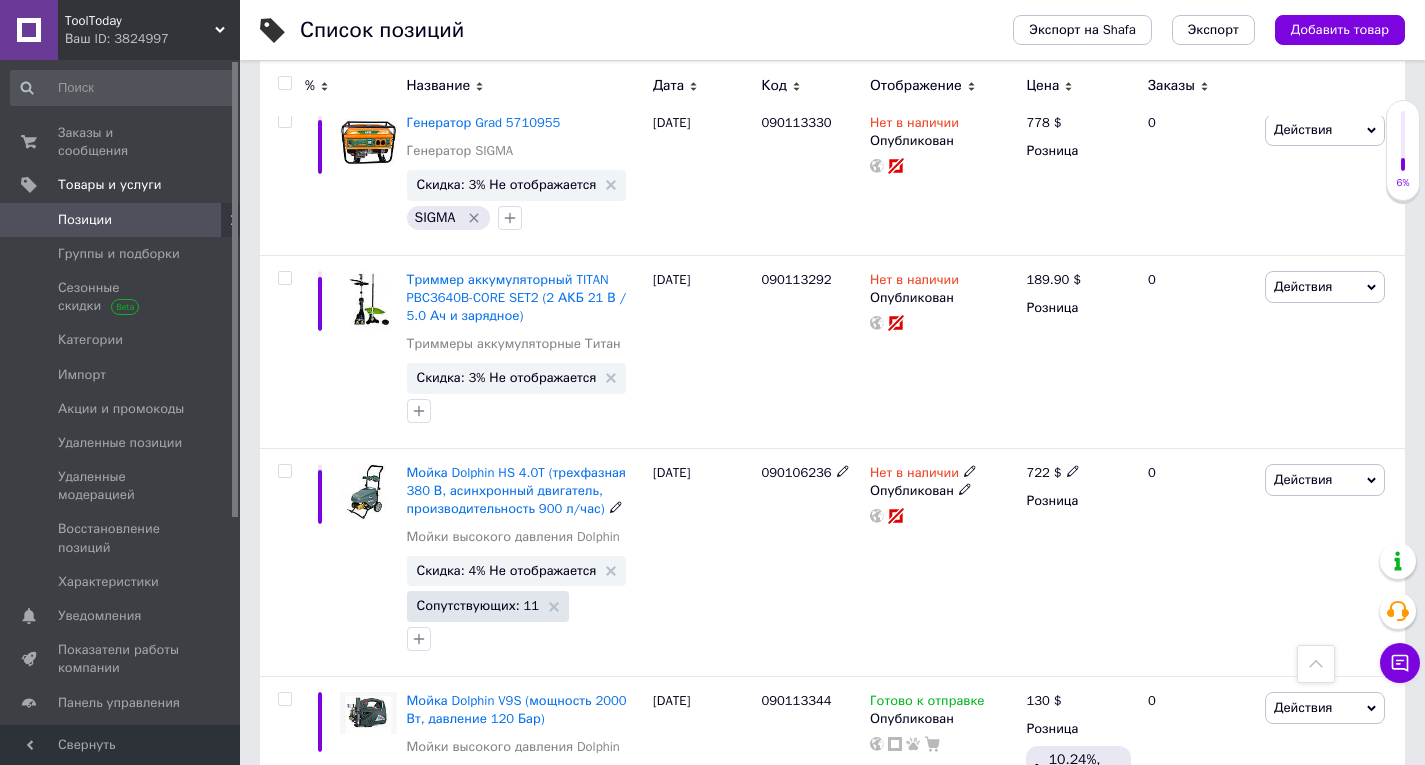 scroll, scrollTop: 9000, scrollLeft: 0, axis: vertical 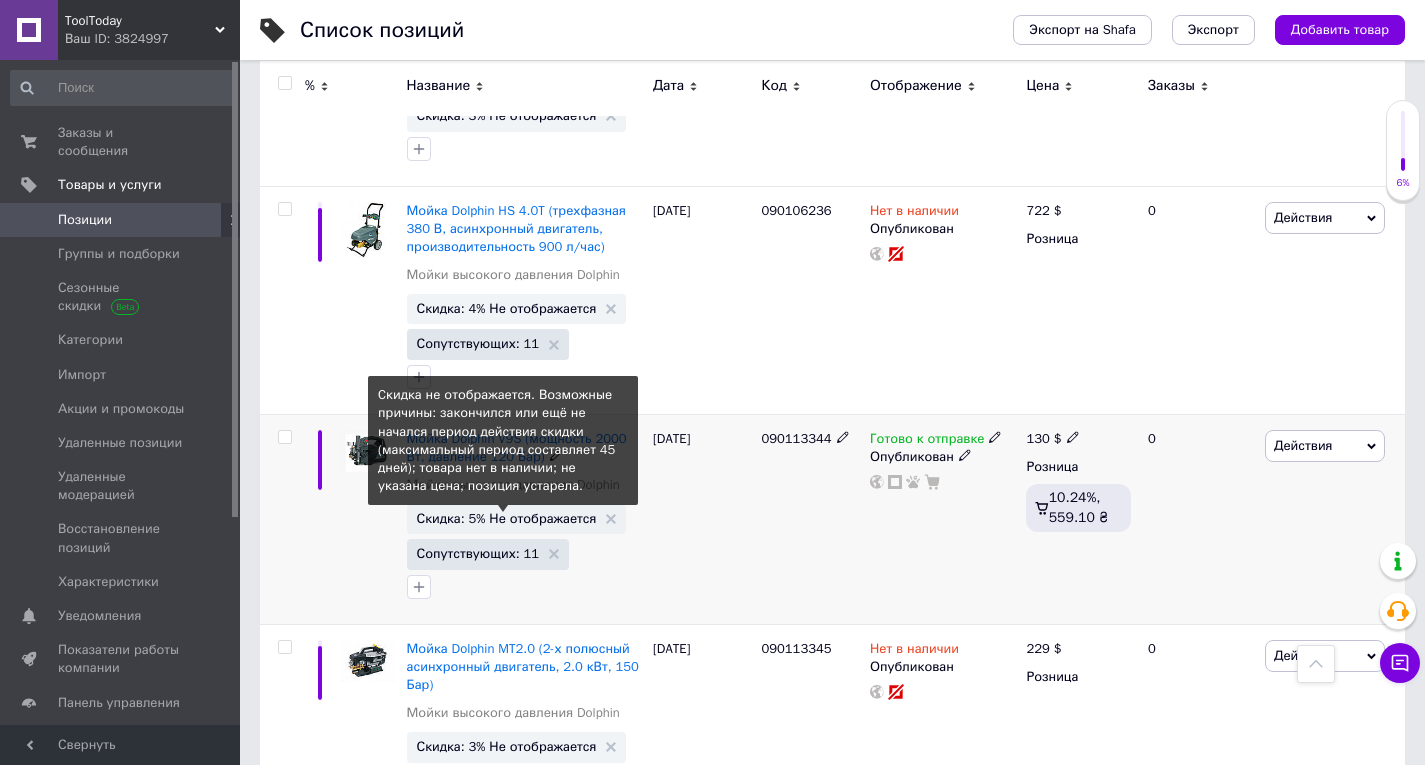 click on "Скидка: 5% Не отображается" at bounding box center [507, 518] 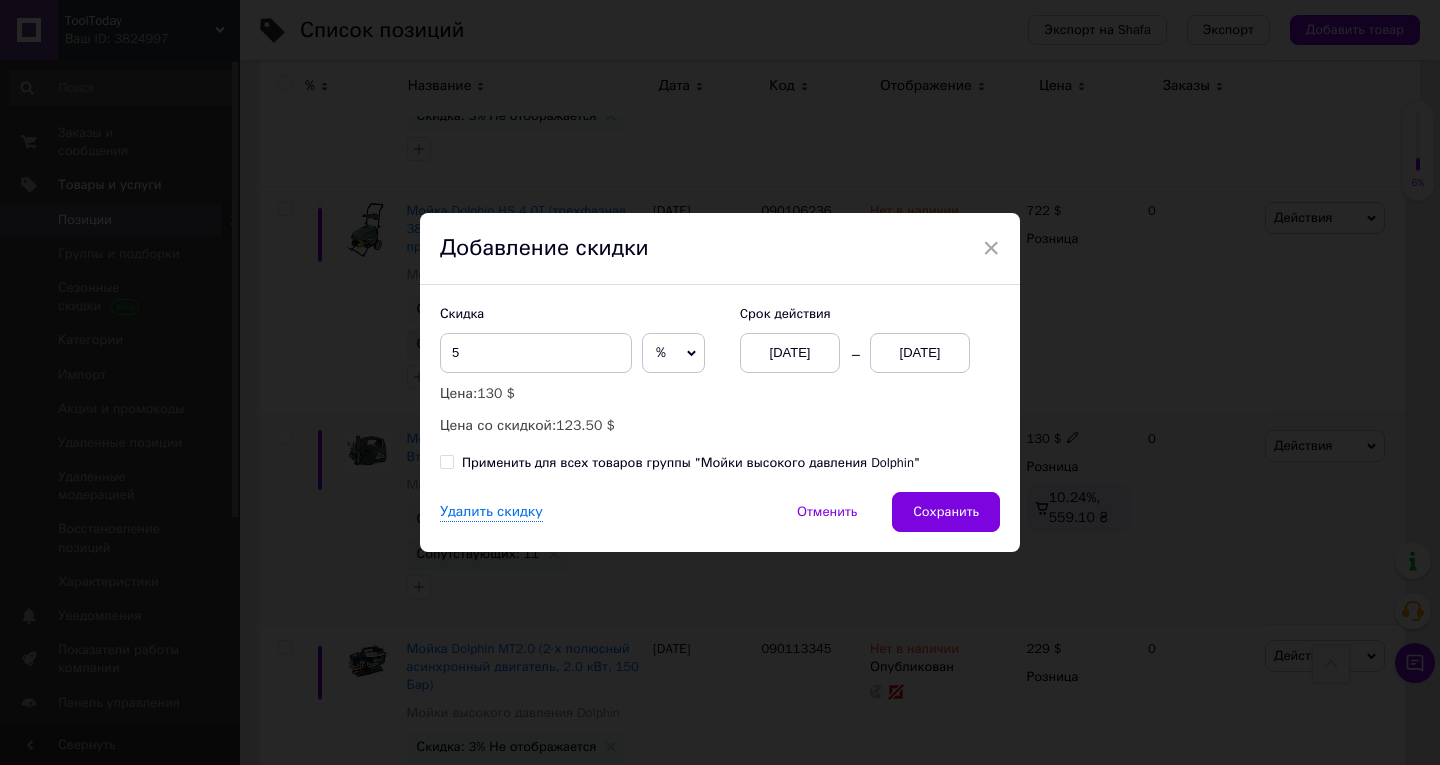 click on "13.07.2025" at bounding box center [920, 353] 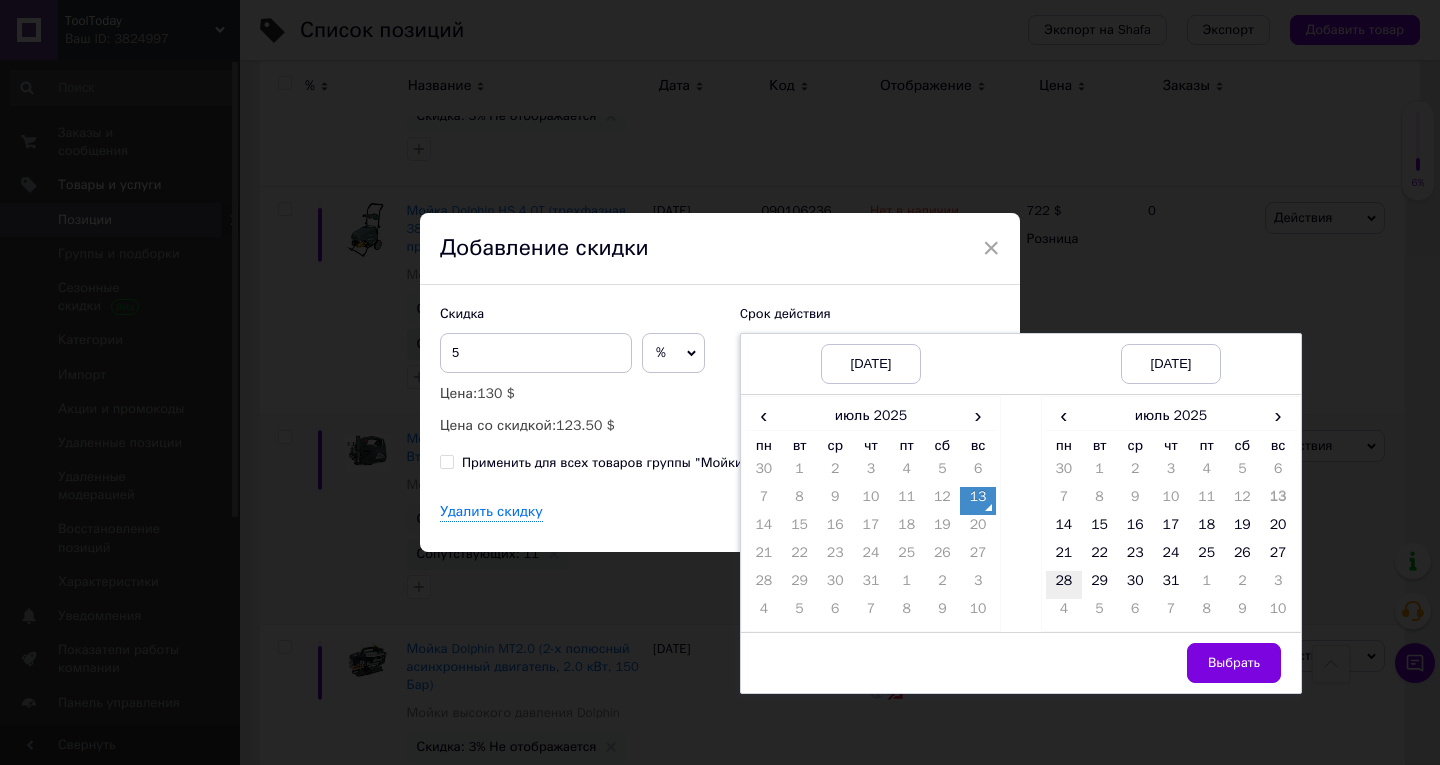 click on "28" at bounding box center (1064, 585) 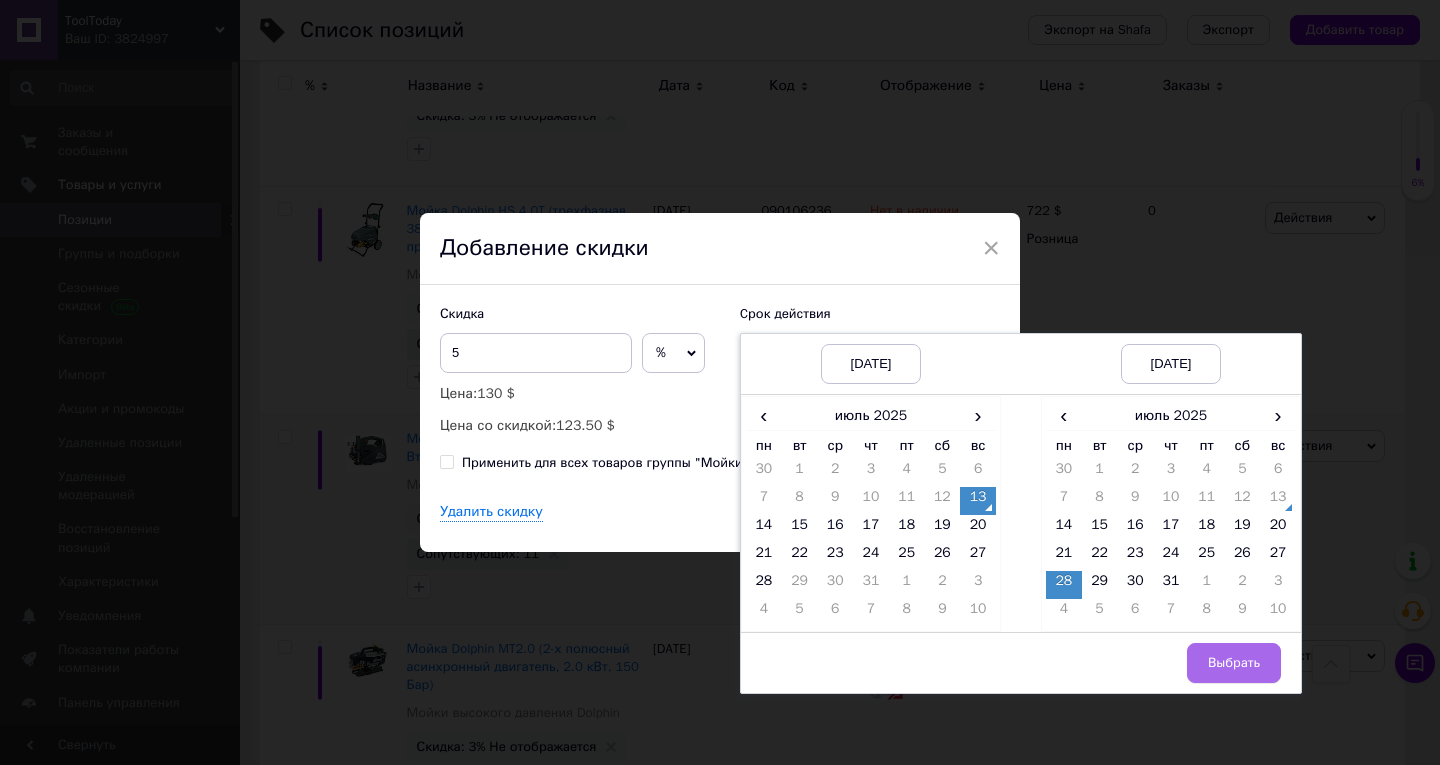 click on "Выбрать" at bounding box center [1234, 663] 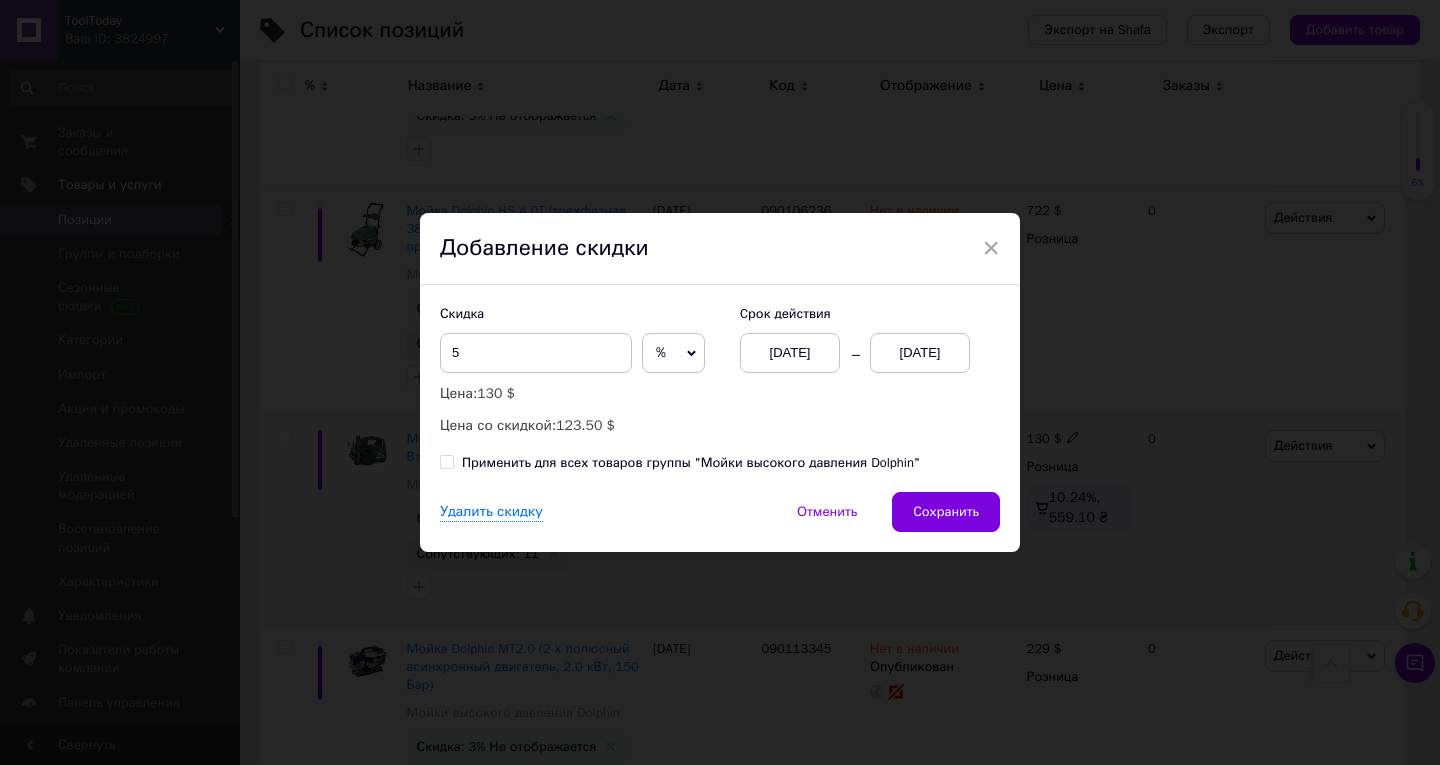 click on "Сохранить" at bounding box center [946, 512] 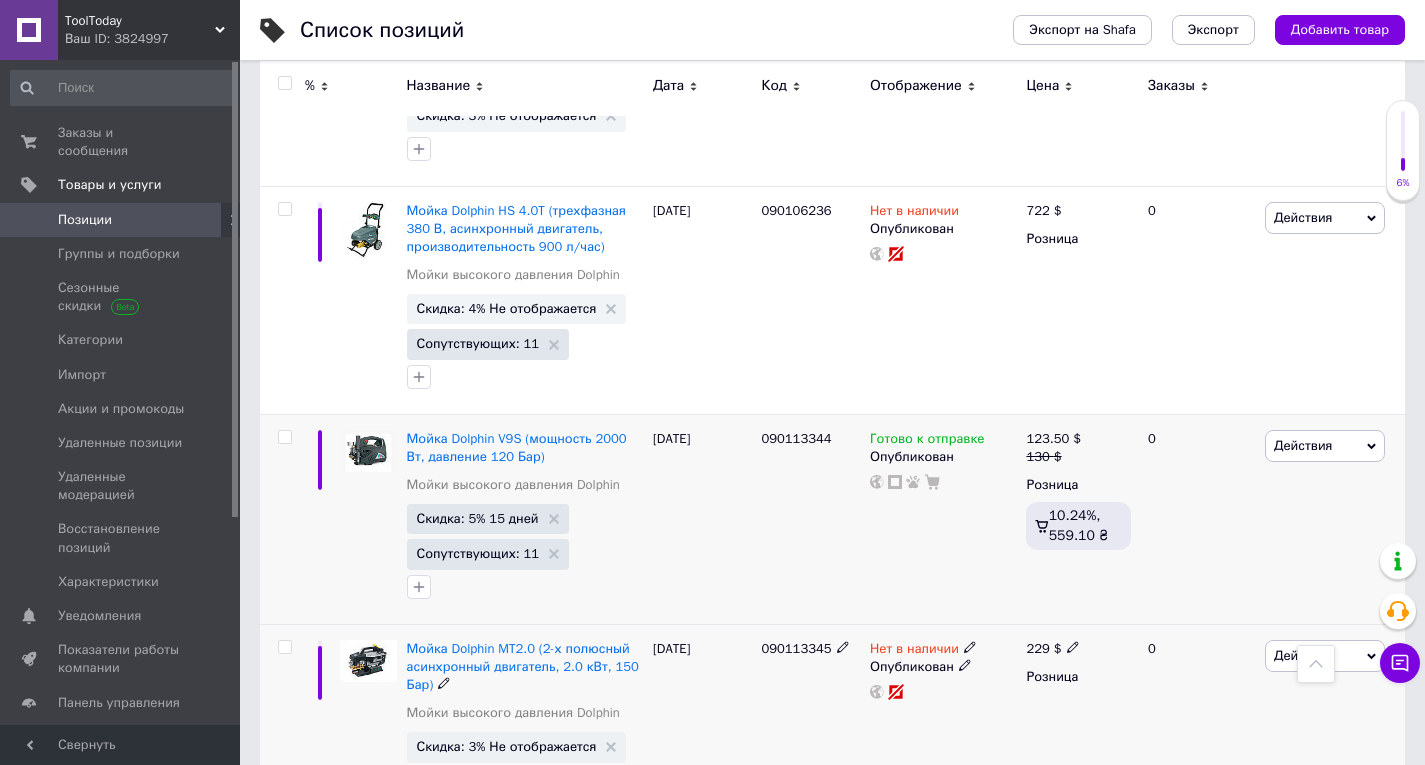 scroll, scrollTop: 9300, scrollLeft: 0, axis: vertical 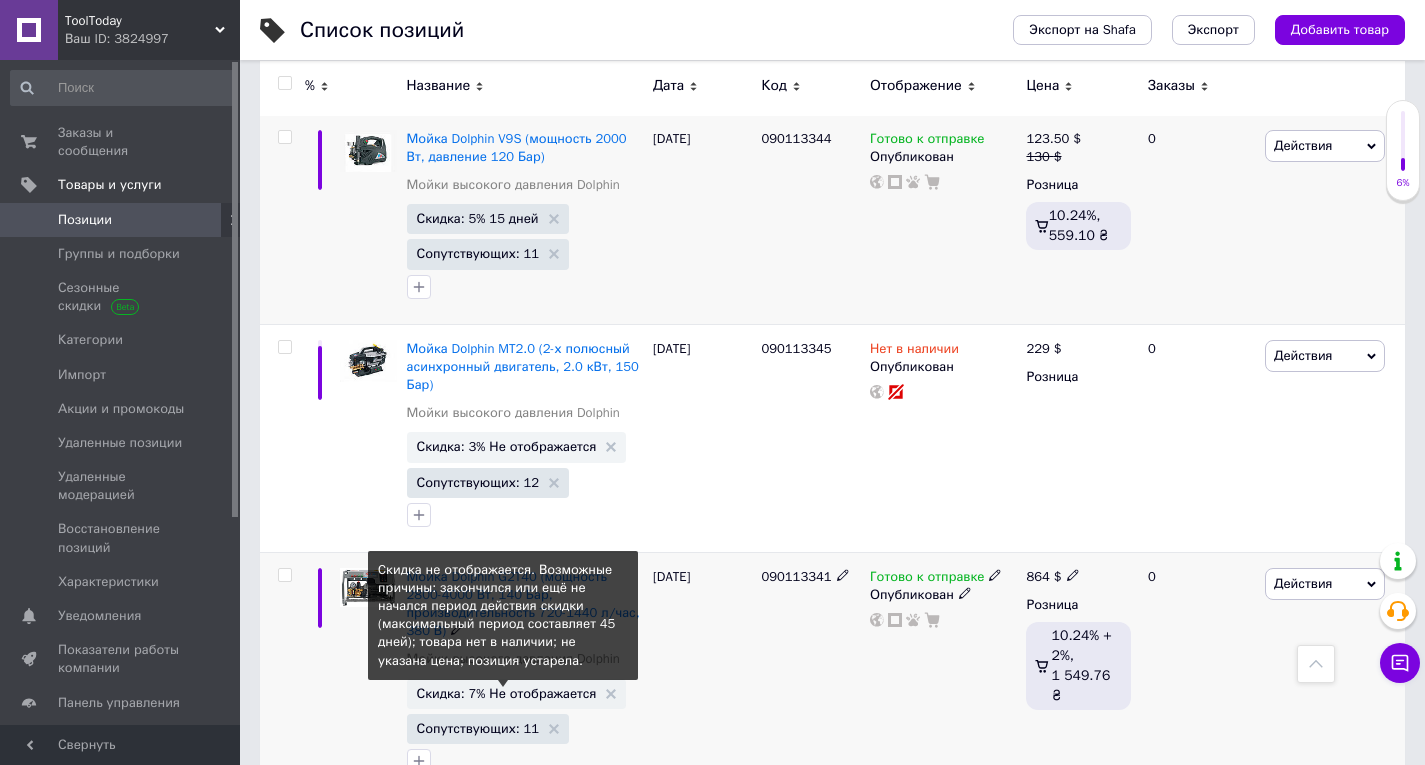 click on "Скидка: 7% Не отображается" at bounding box center (507, 693) 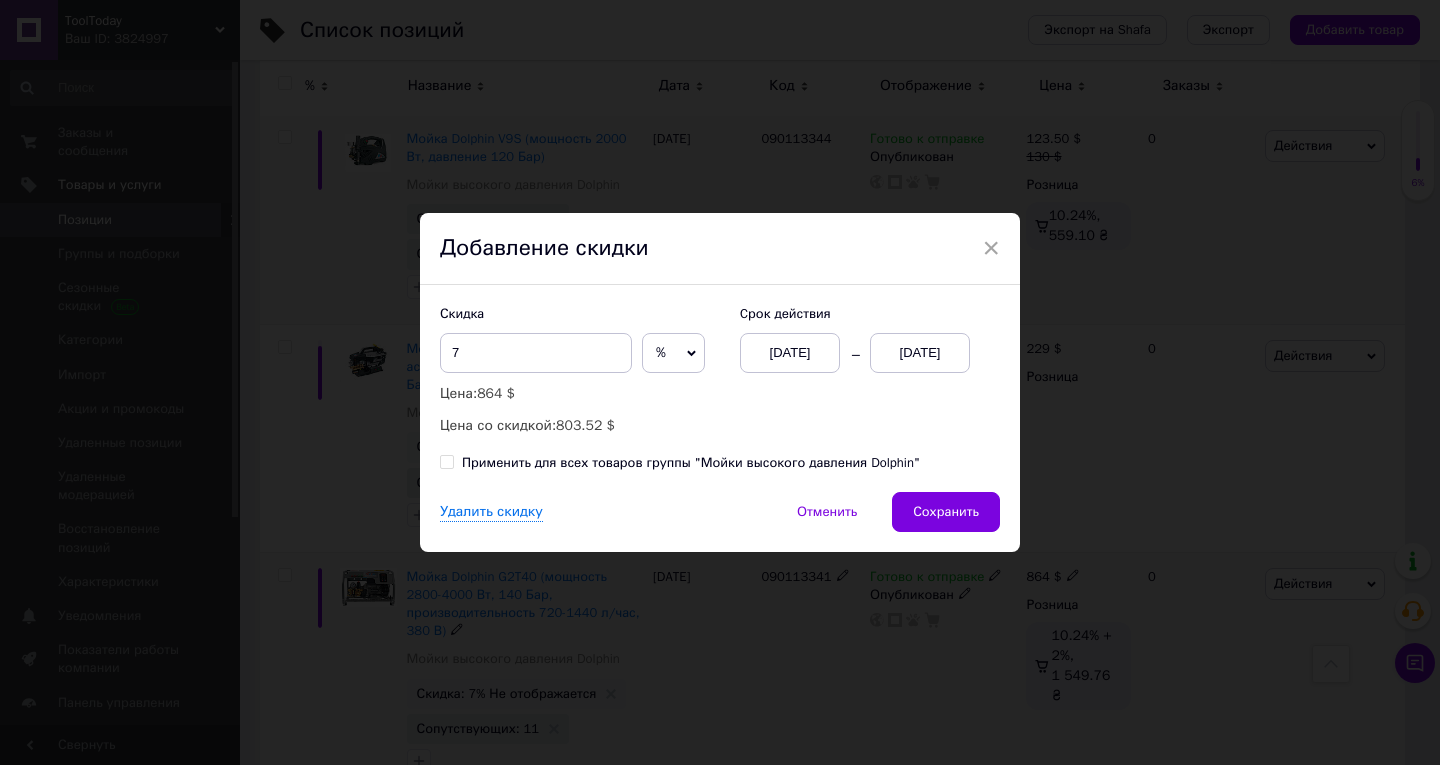click on "13.07.2025" at bounding box center [920, 353] 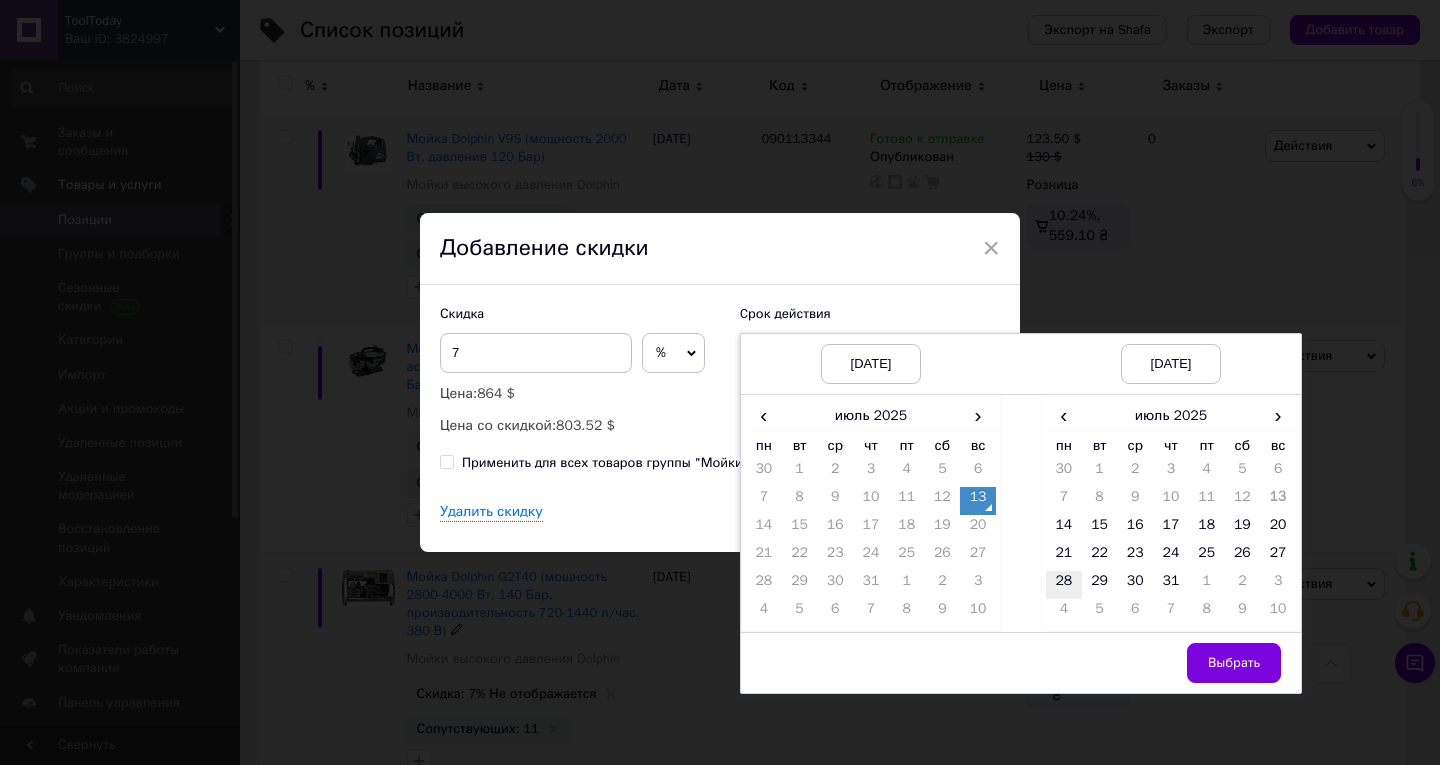 click on "28" at bounding box center [1064, 585] 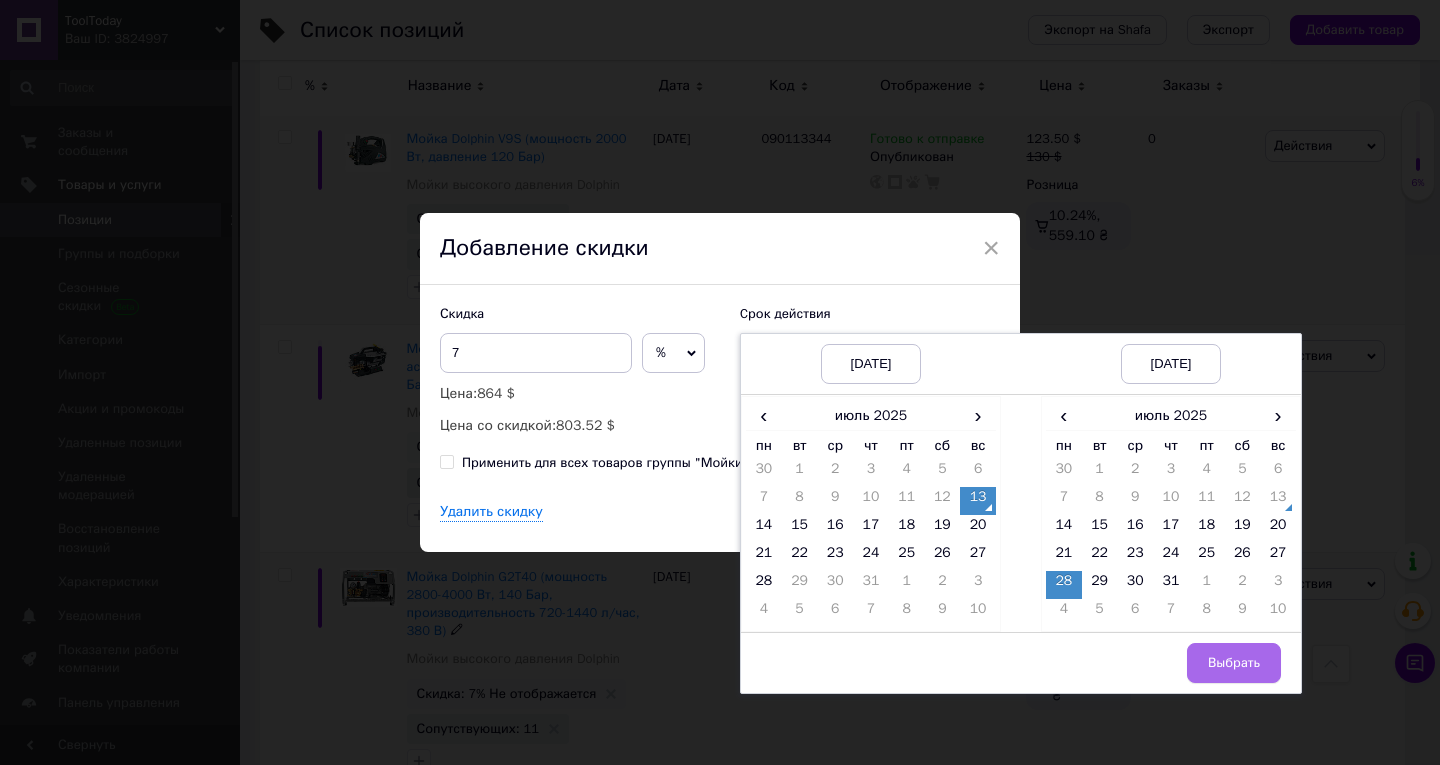 click on "Выбрать" at bounding box center [1234, 663] 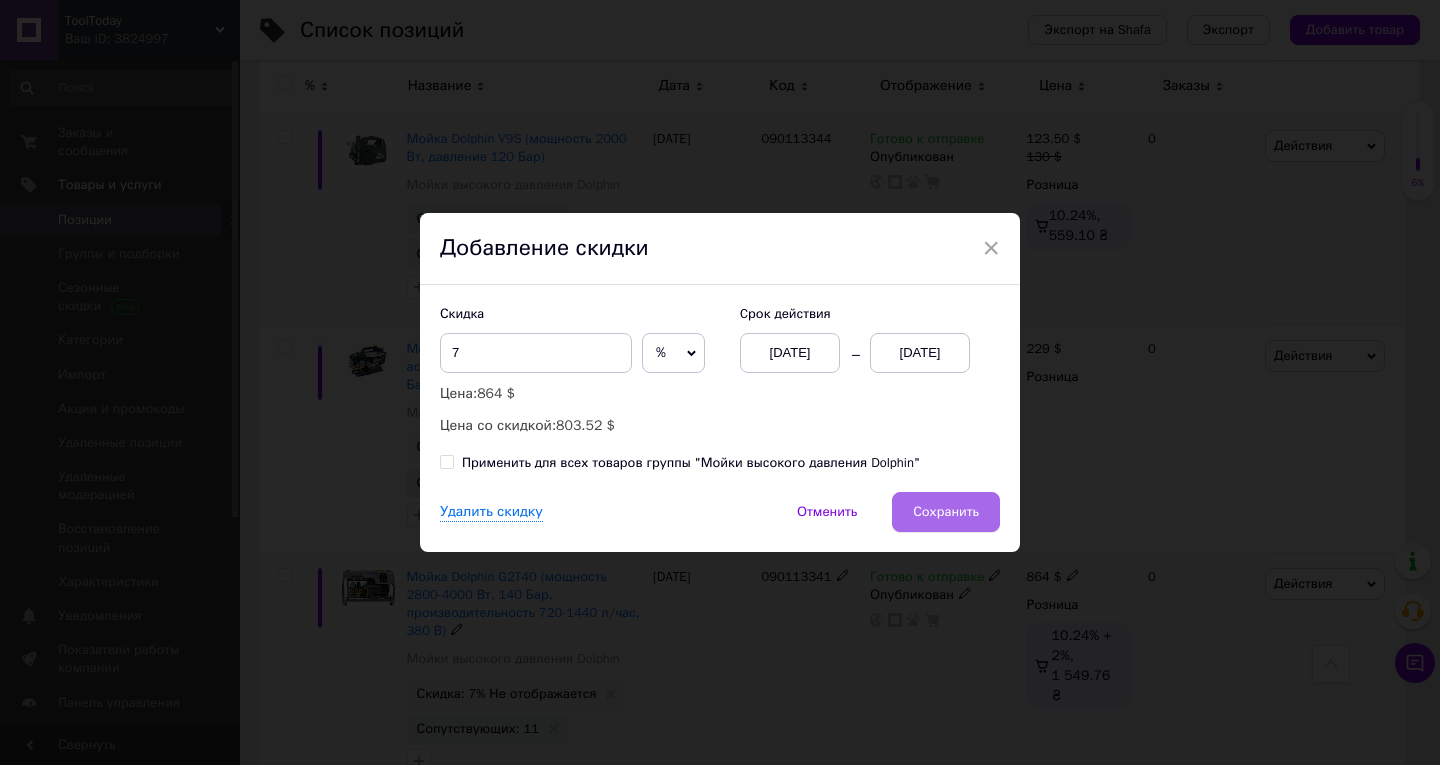click on "Сохранить" at bounding box center (946, 512) 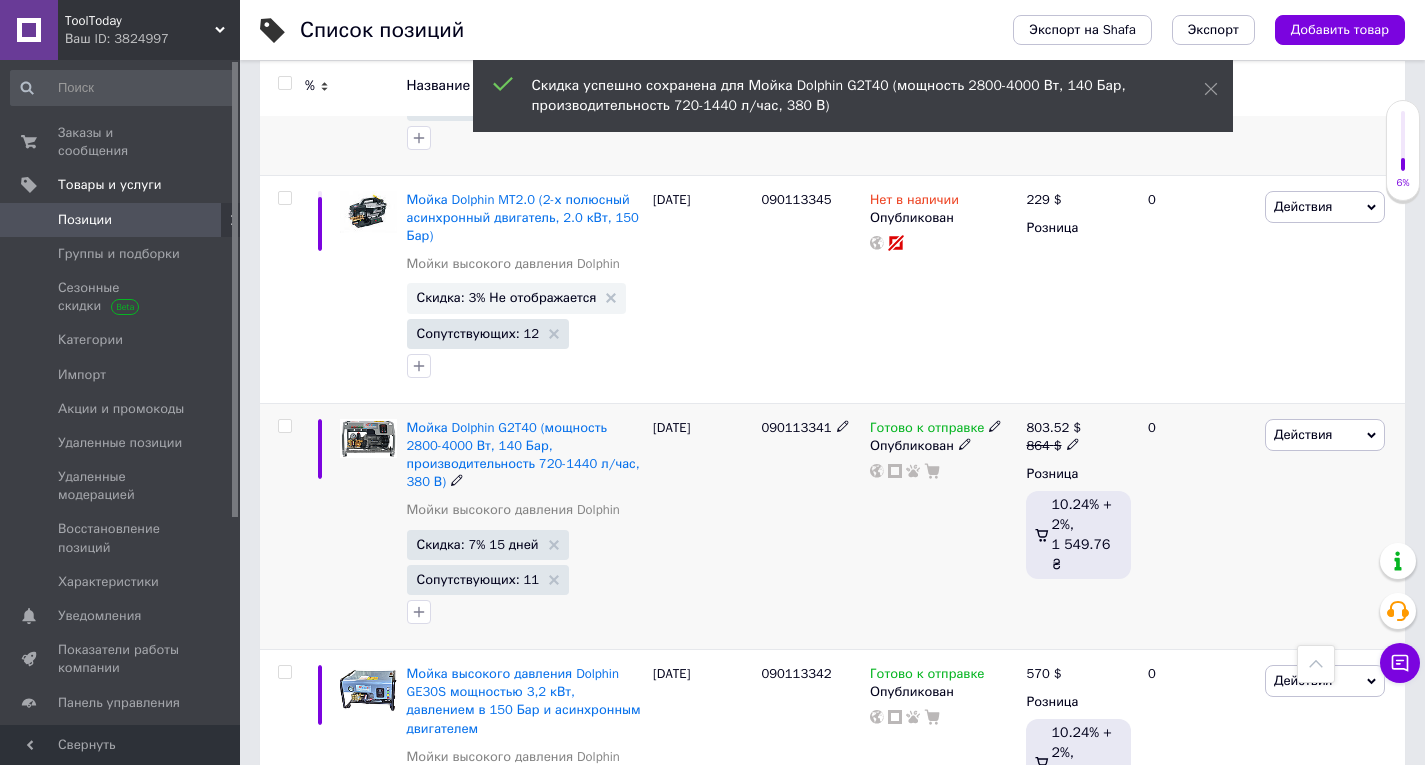 scroll, scrollTop: 9600, scrollLeft: 0, axis: vertical 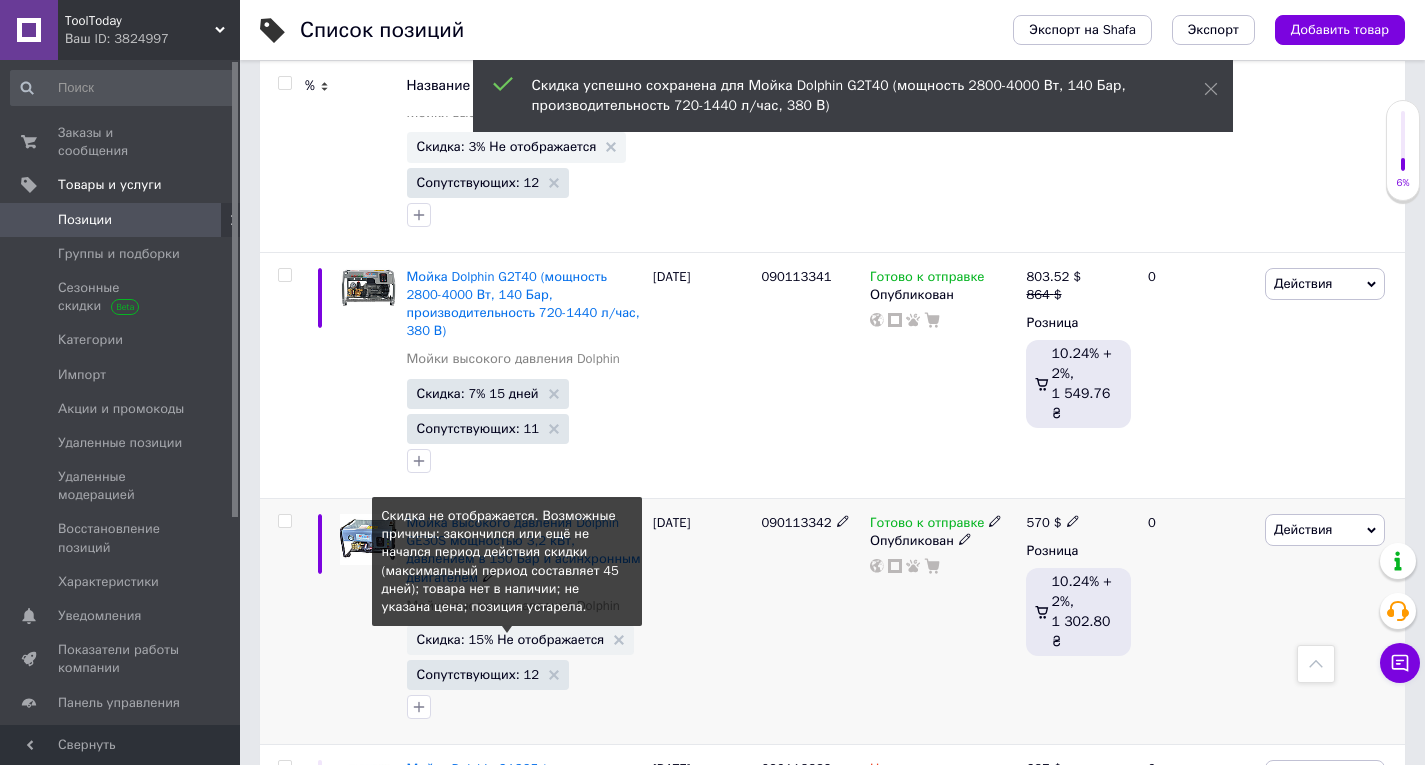 click on "Скидка: 15% Не отображается" at bounding box center (511, 639) 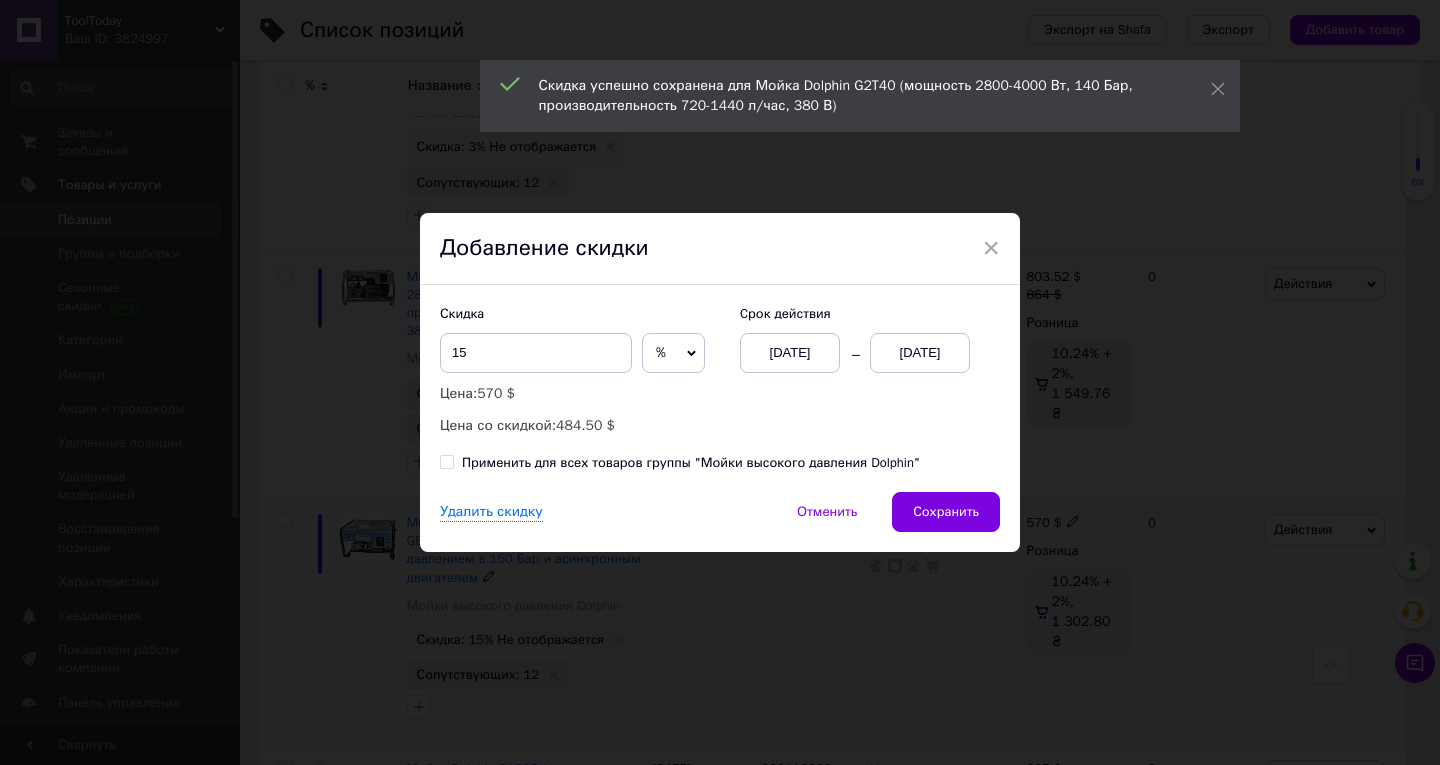 click on "13.07.2025" at bounding box center (920, 353) 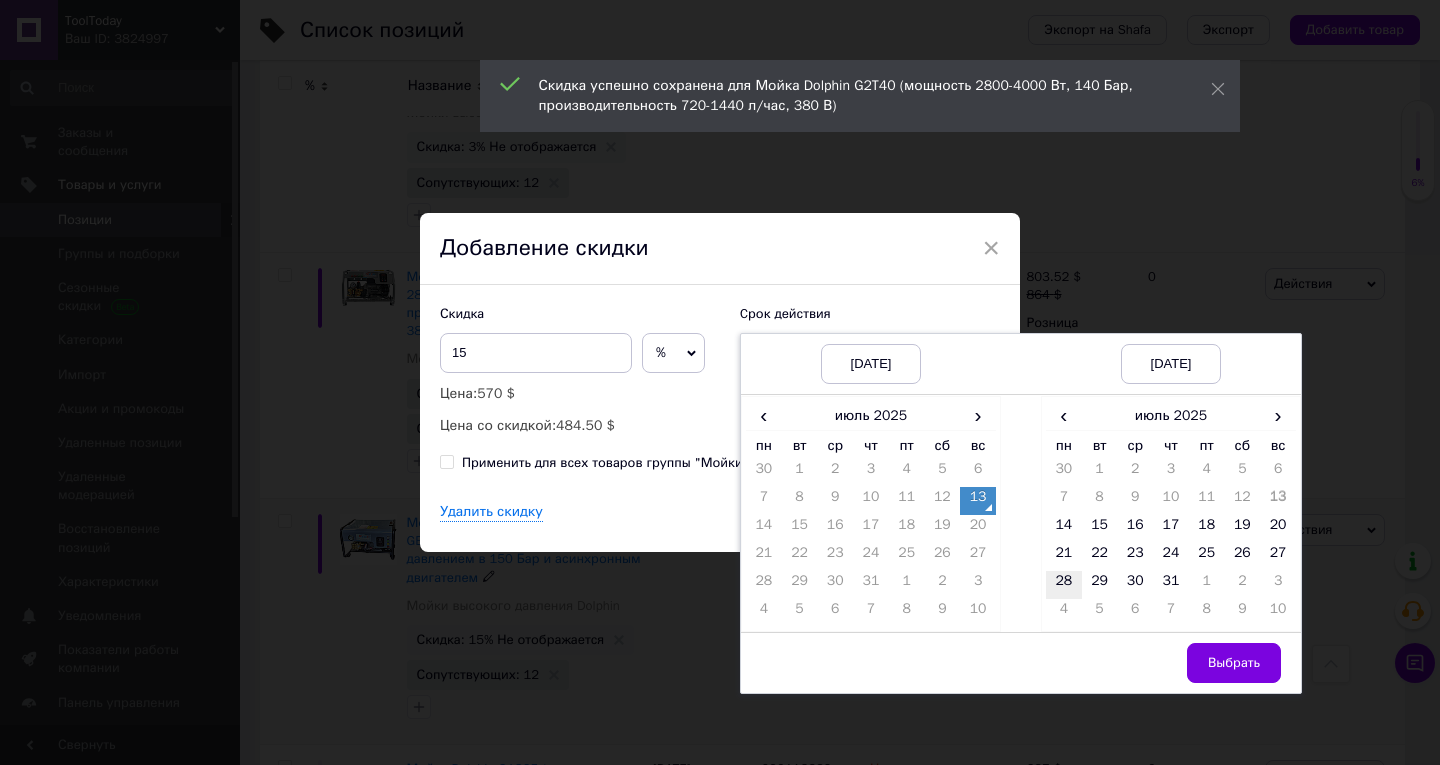 click on "28" at bounding box center [1064, 585] 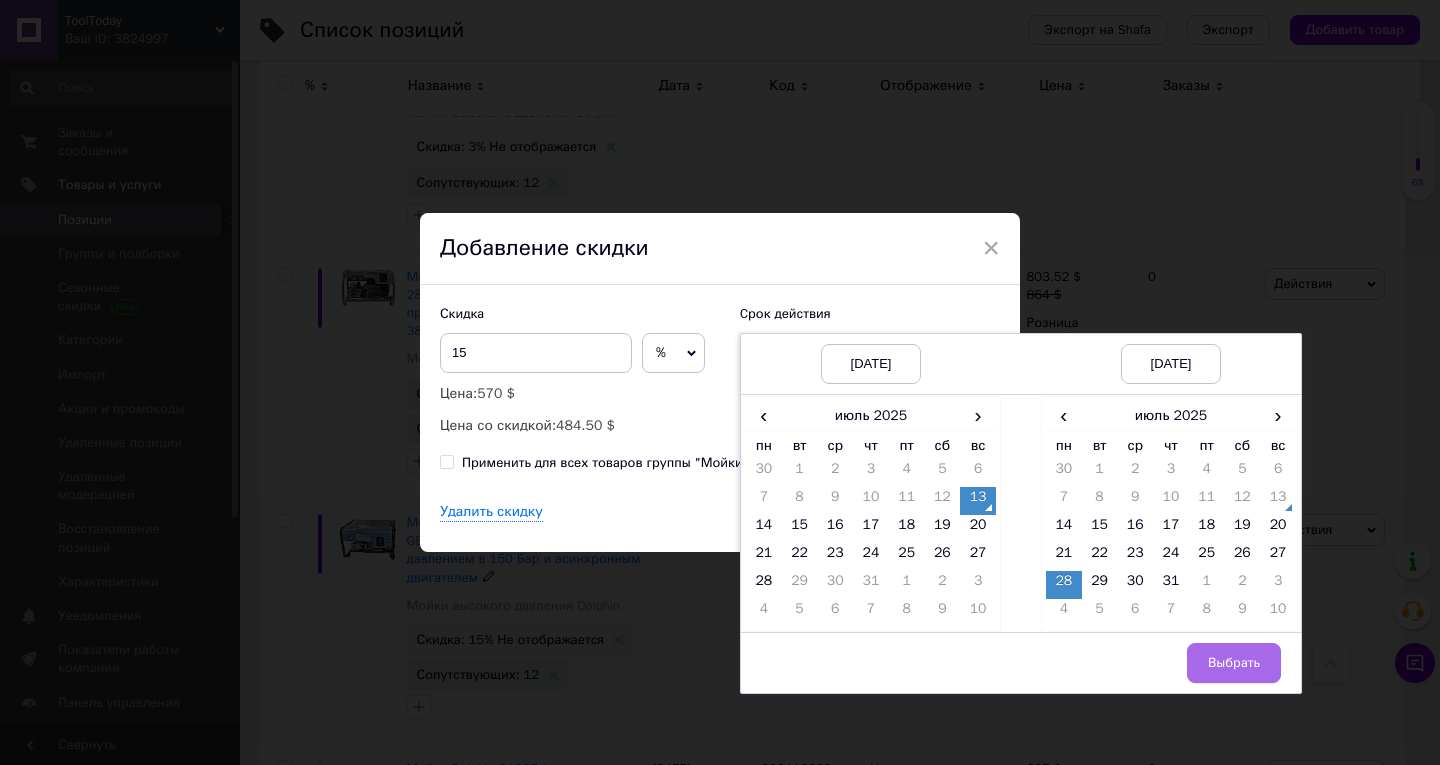 click on "Выбрать" at bounding box center [1234, 663] 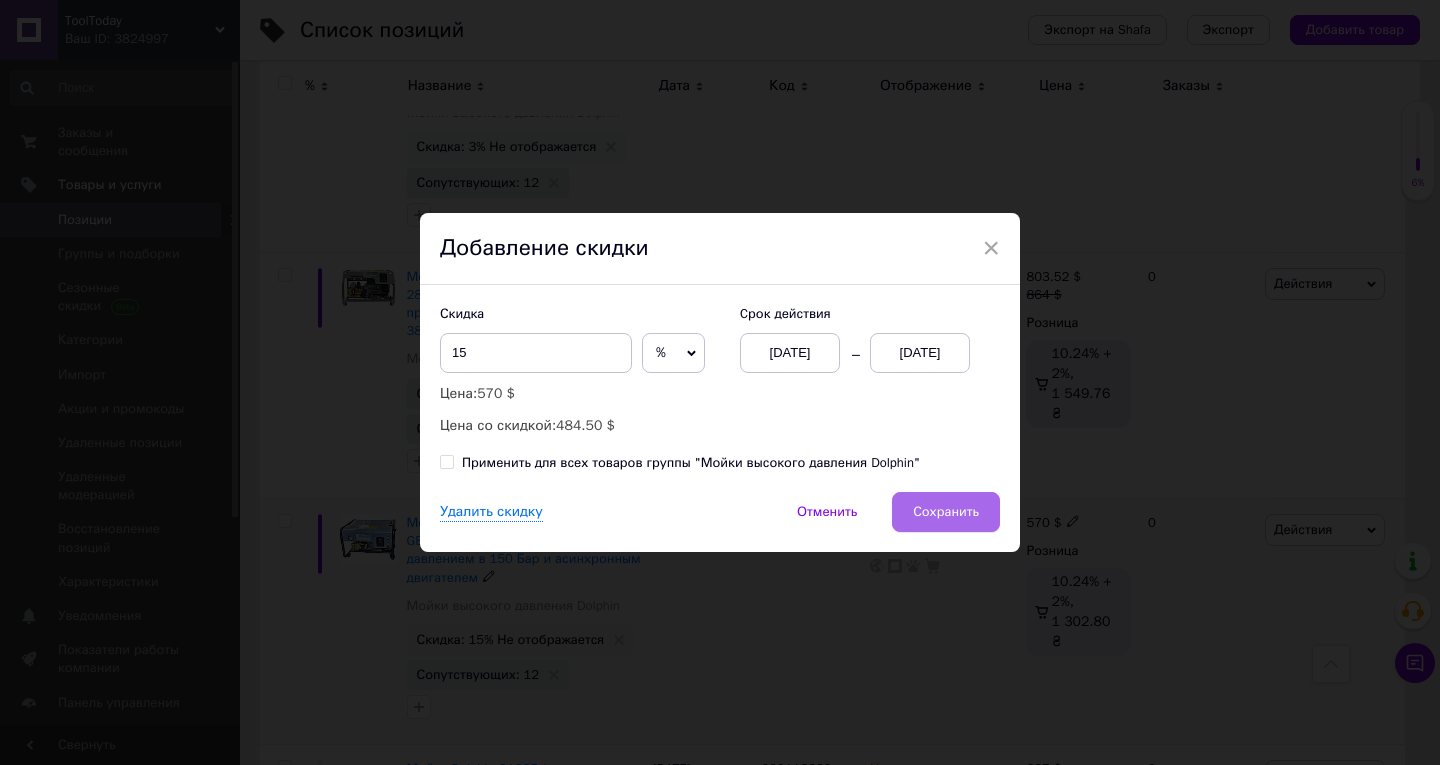 click on "Сохранить" at bounding box center [946, 512] 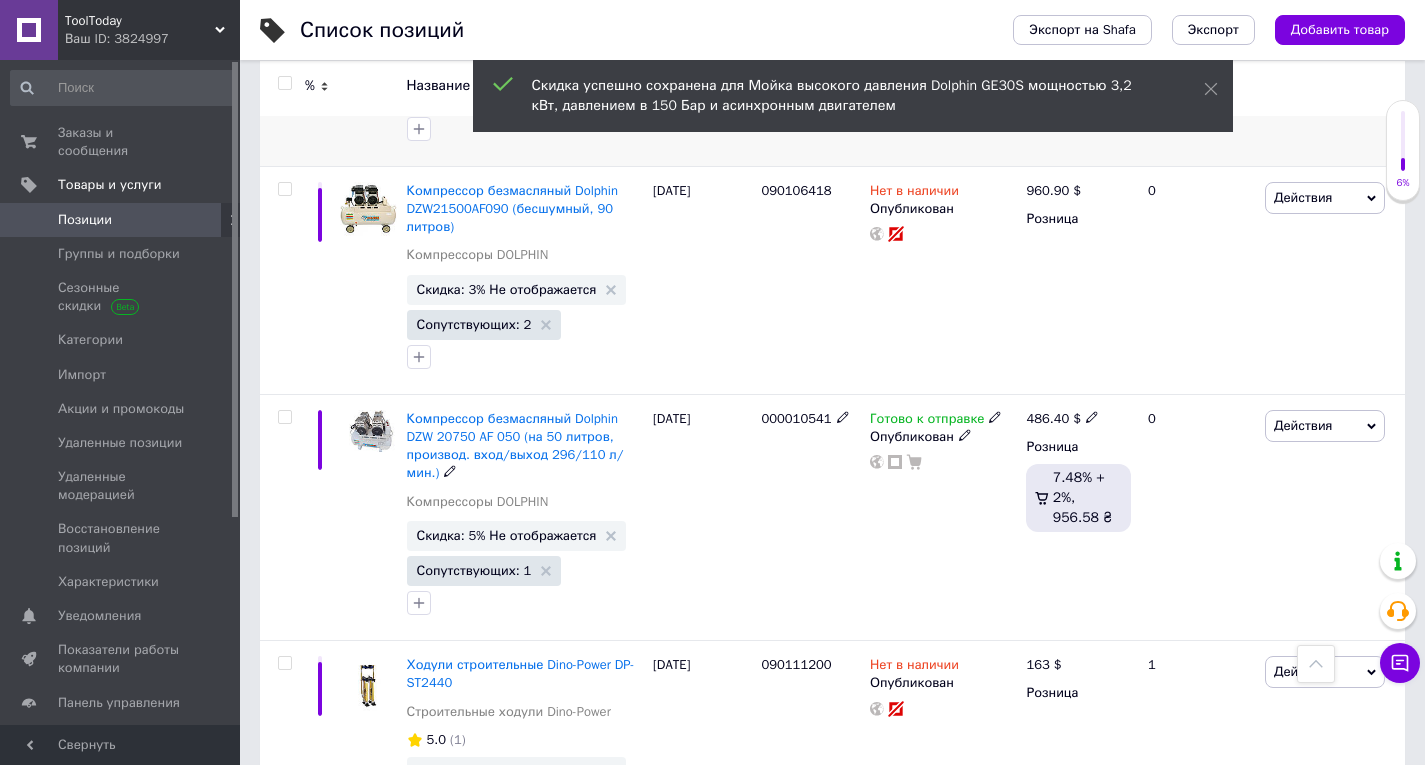 scroll, scrollTop: 11400, scrollLeft: 0, axis: vertical 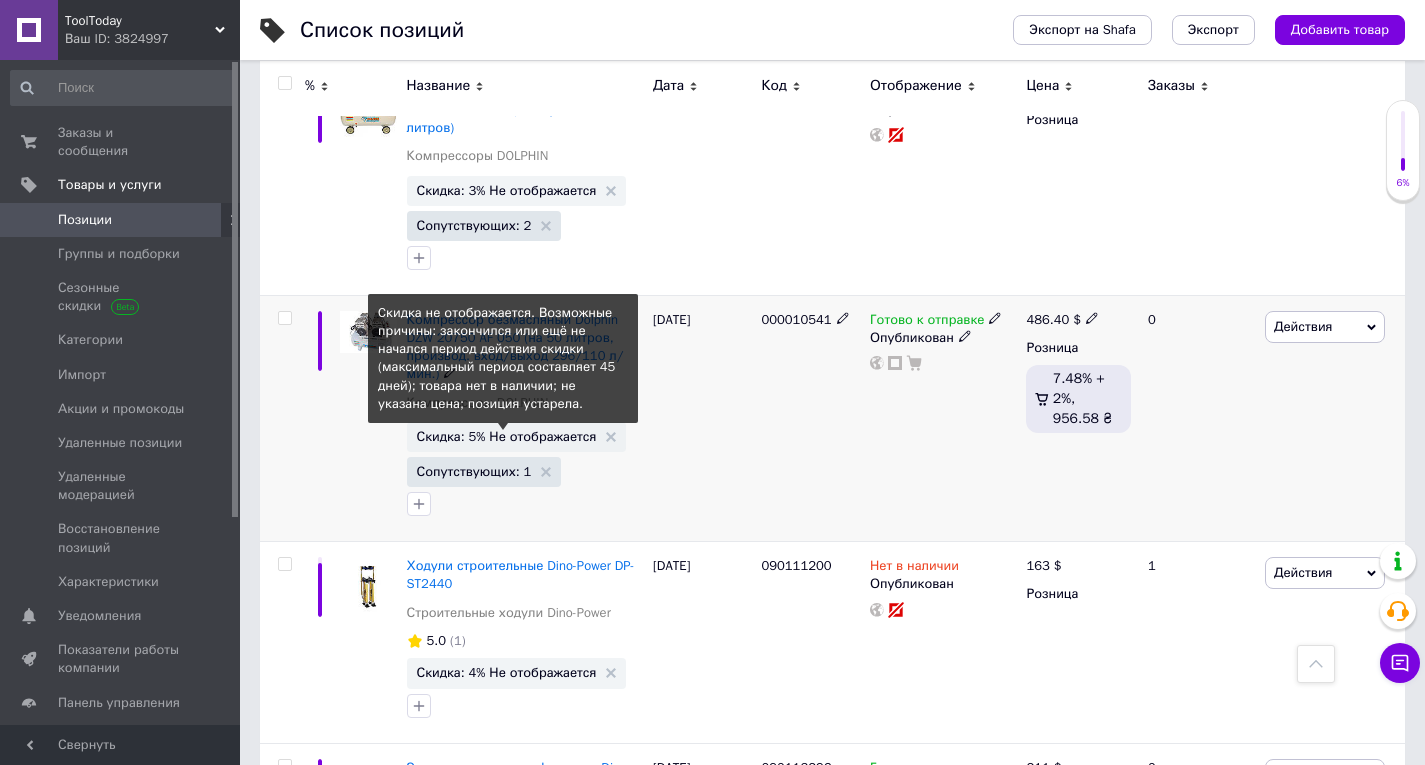 click on "Скидка: 5% Не отображается" at bounding box center [507, 436] 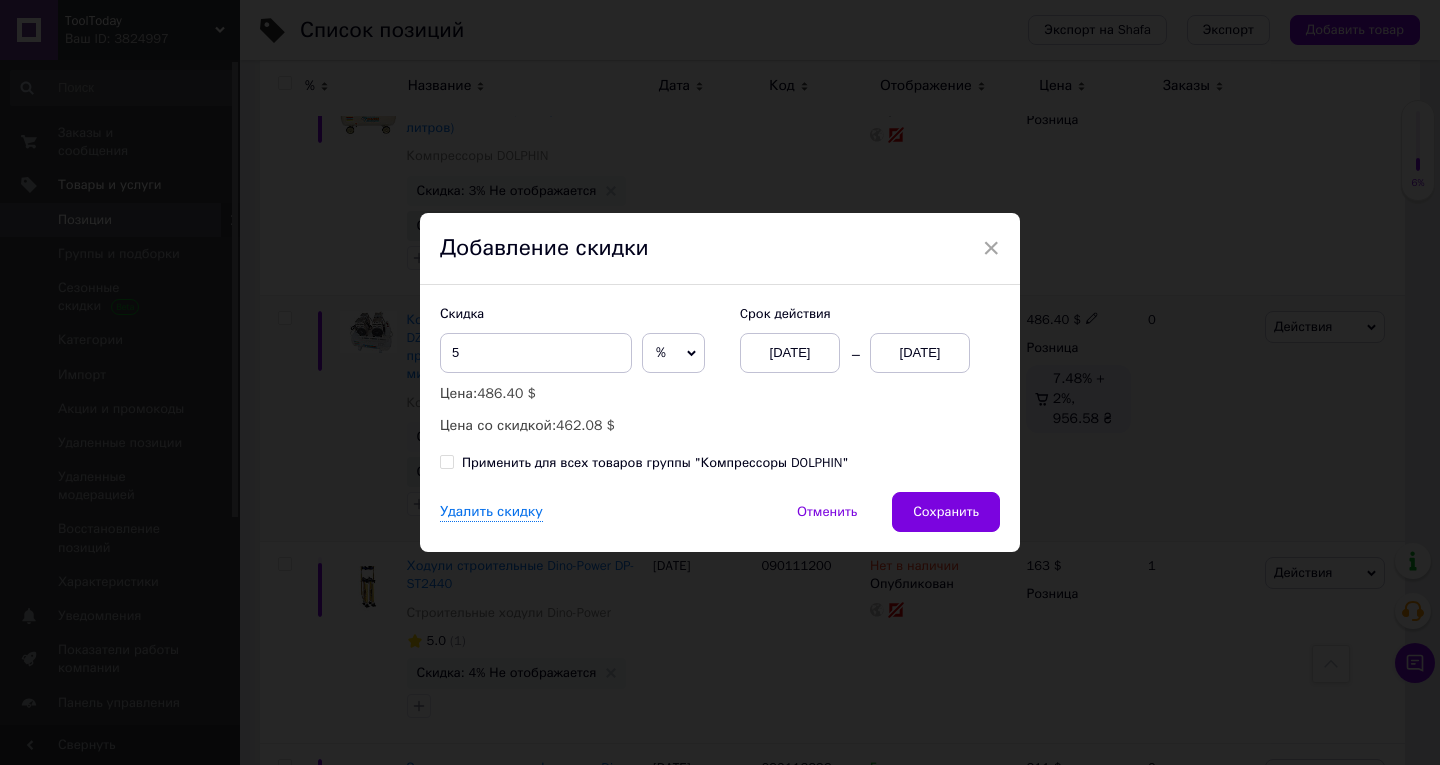 click on "13.07.2025" at bounding box center [920, 353] 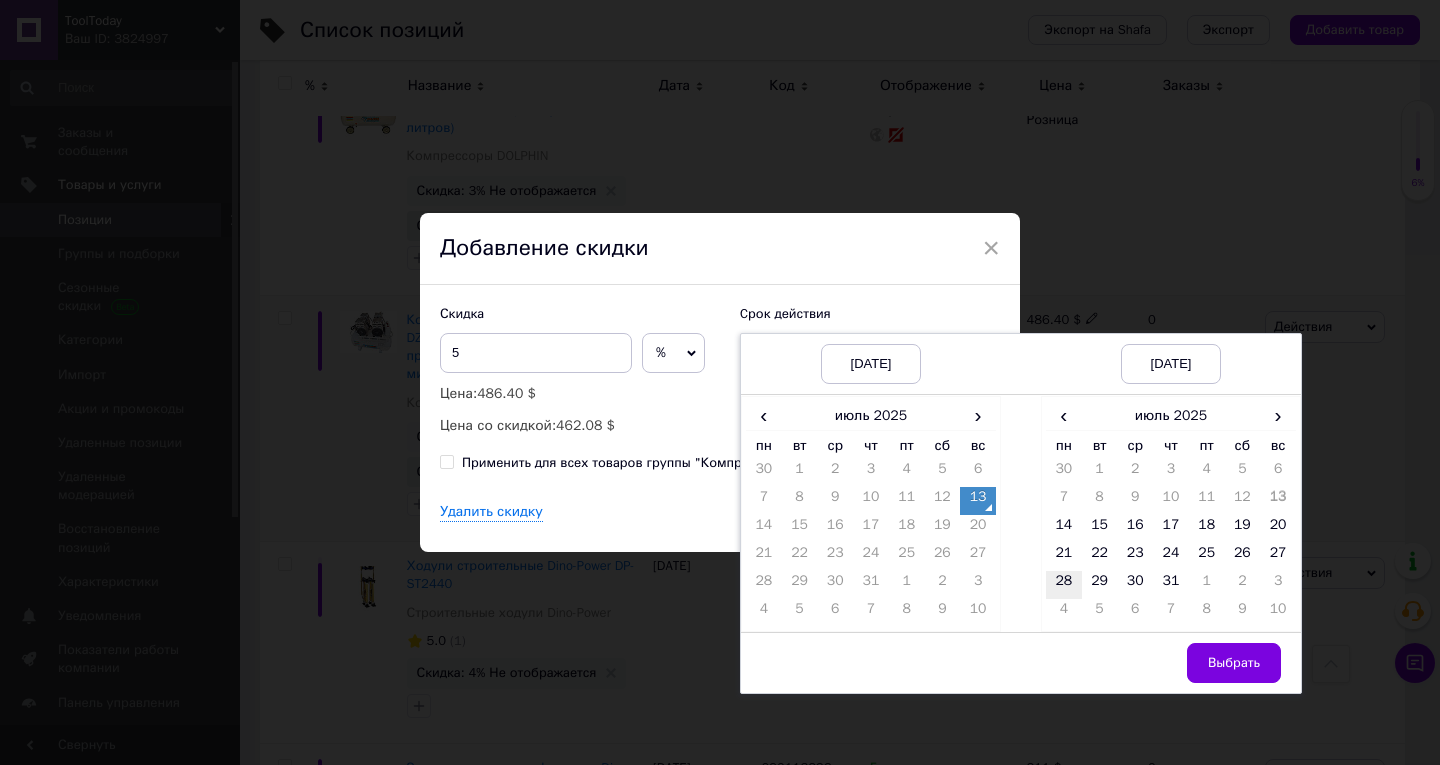 click on "28" at bounding box center (1064, 585) 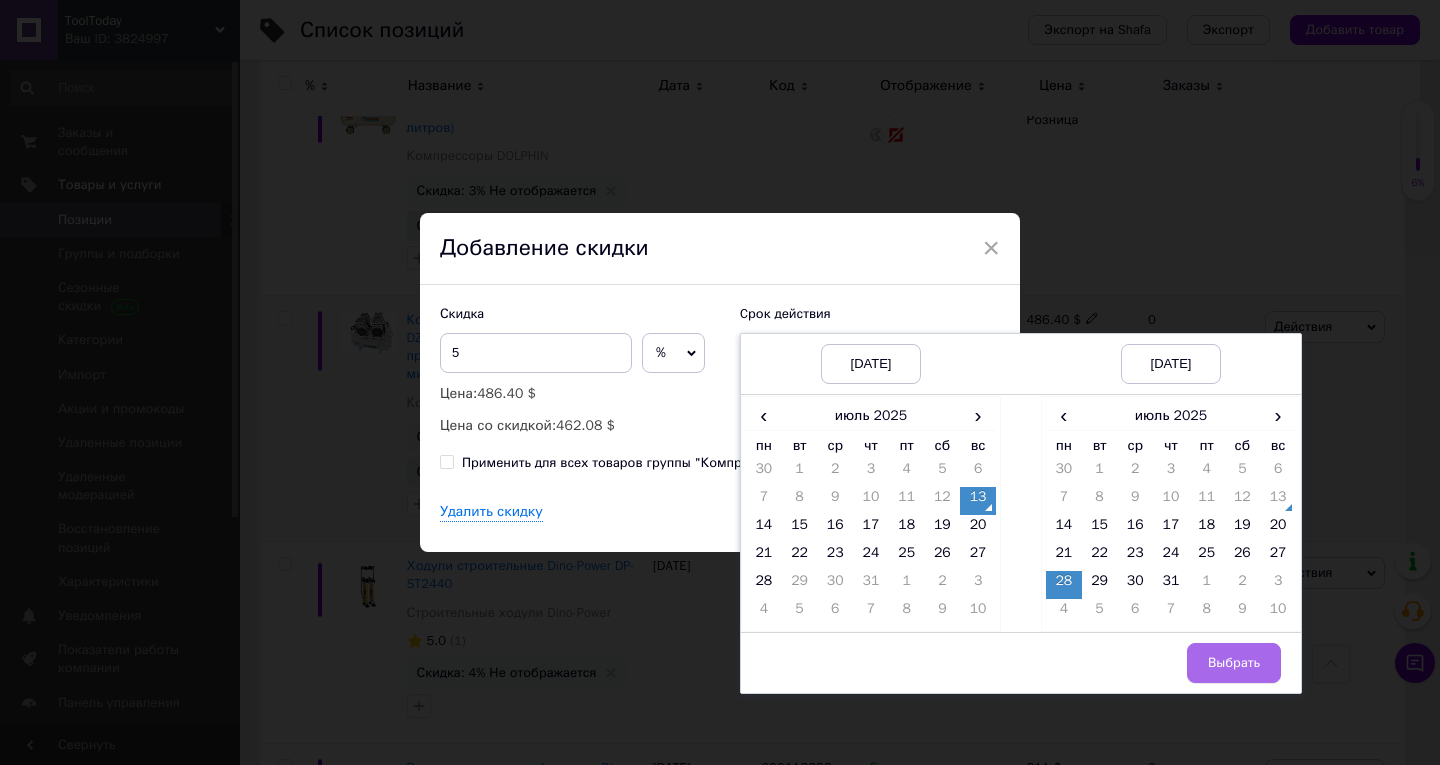 click on "Выбрать" at bounding box center [1234, 663] 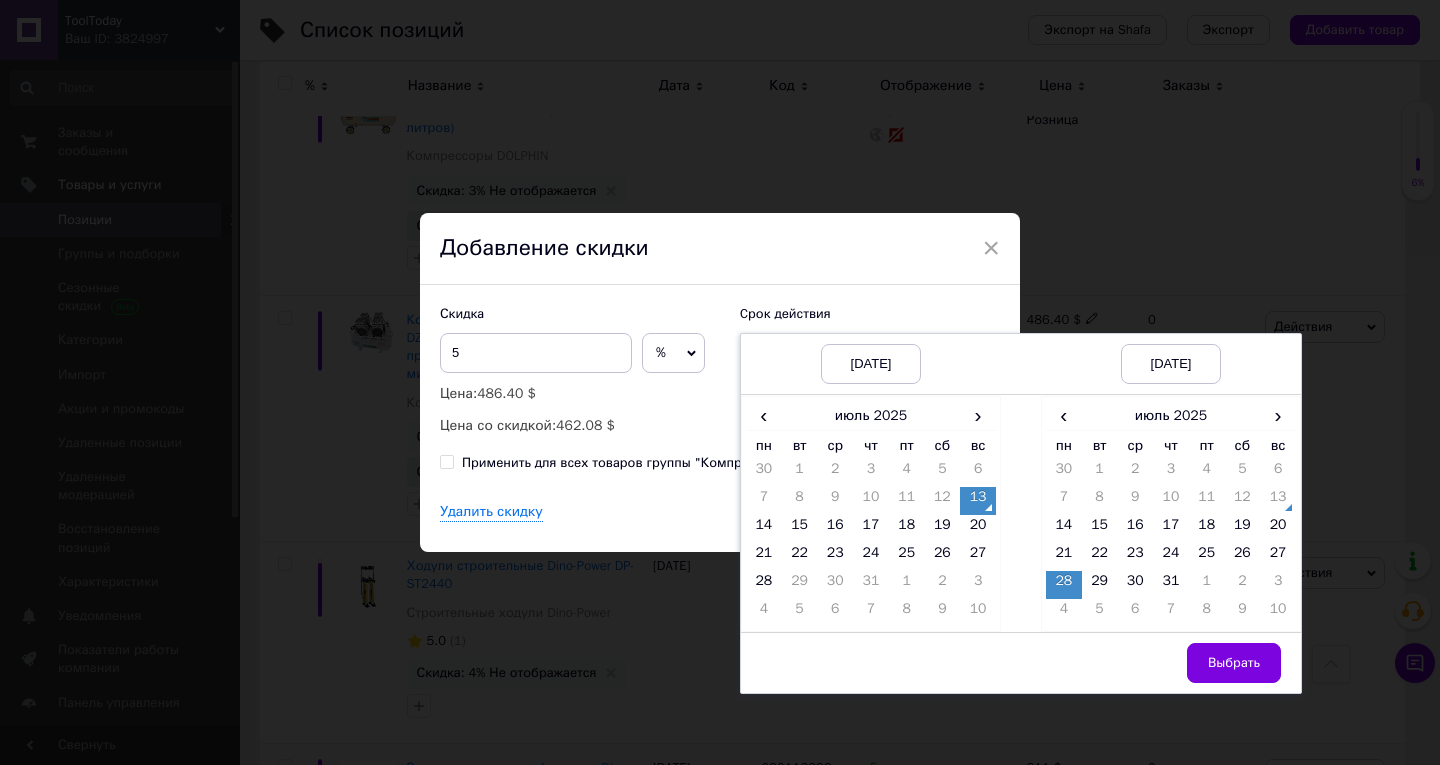 drag, startPoint x: 1247, startPoint y: 669, endPoint x: 1230, endPoint y: 657, distance: 20.808653 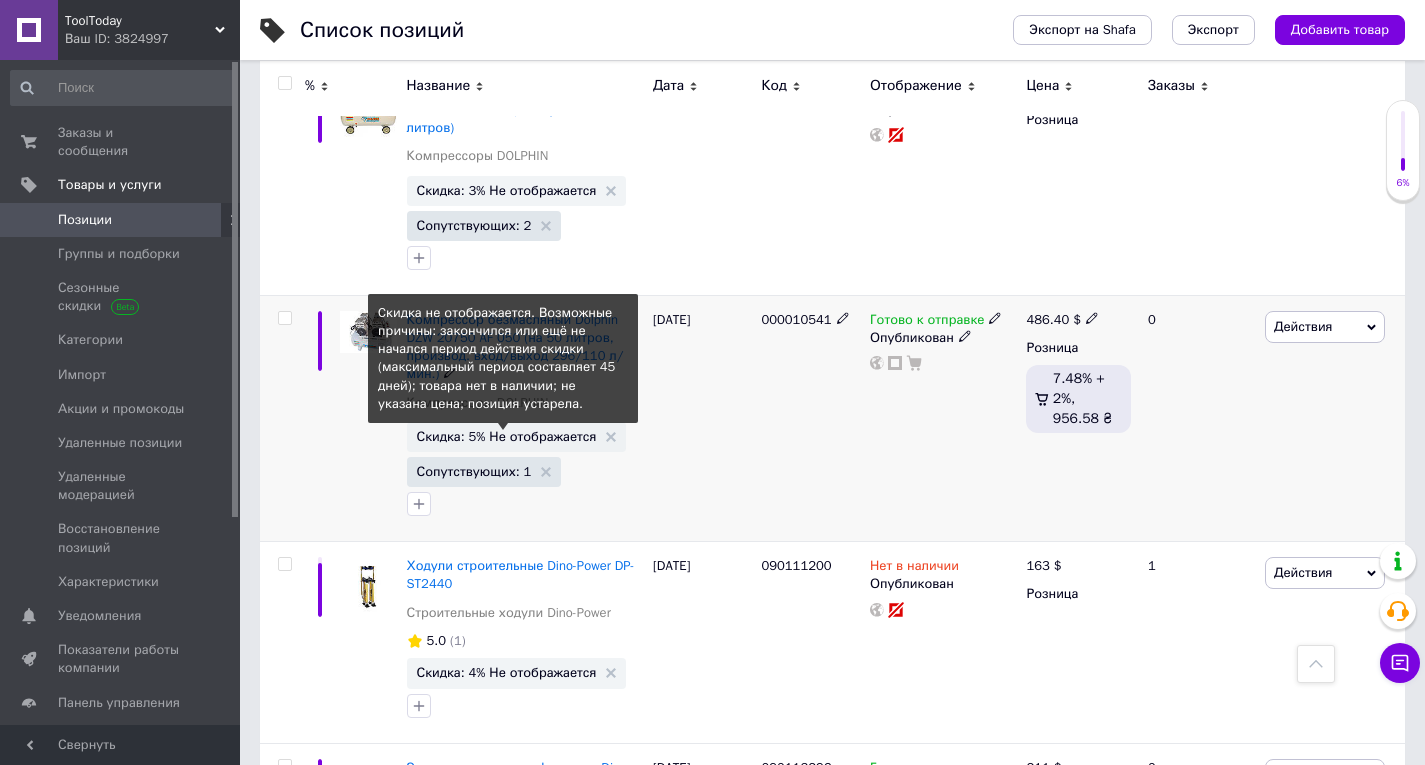 click on "Скидка: 5% Не отображается" at bounding box center [507, 436] 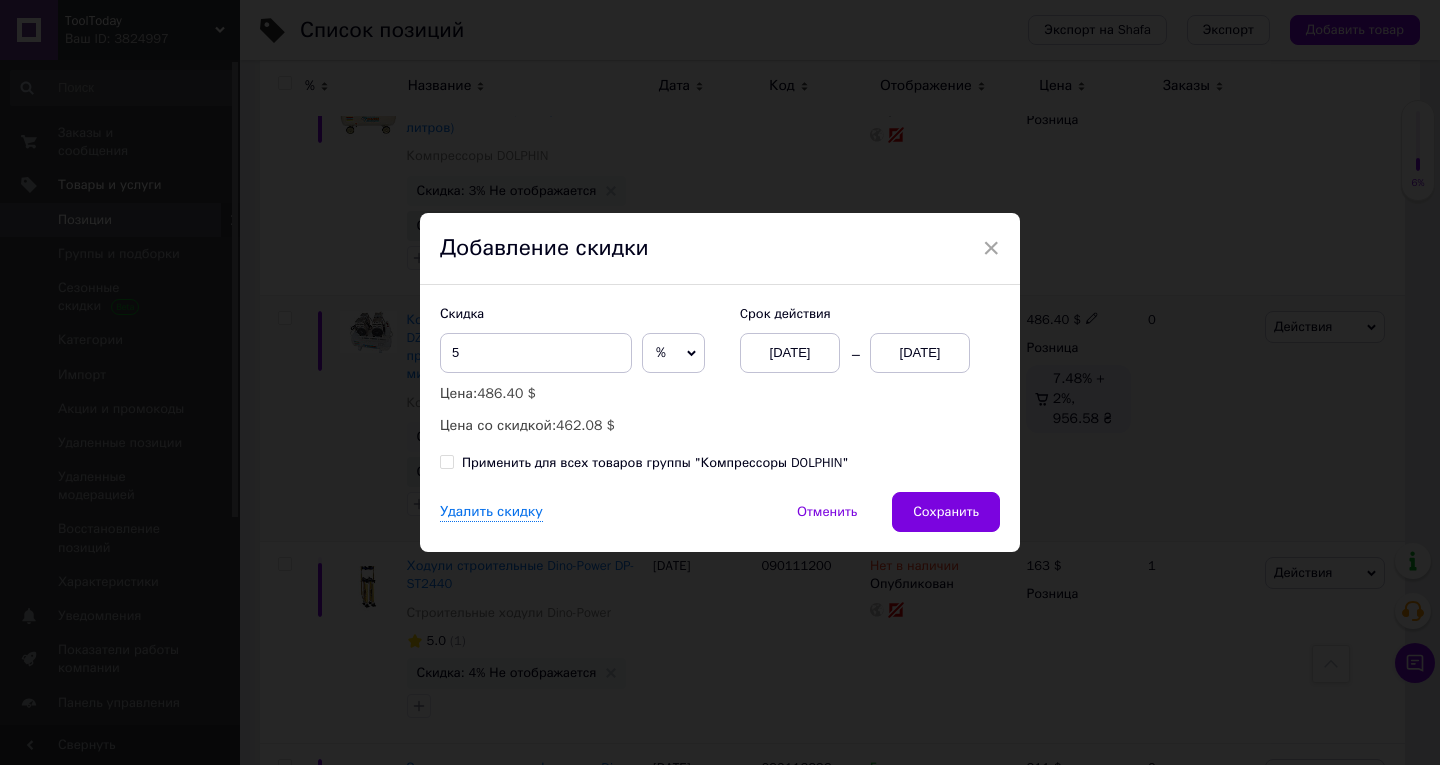 drag, startPoint x: 949, startPoint y: 503, endPoint x: 908, endPoint y: 500, distance: 41.109608 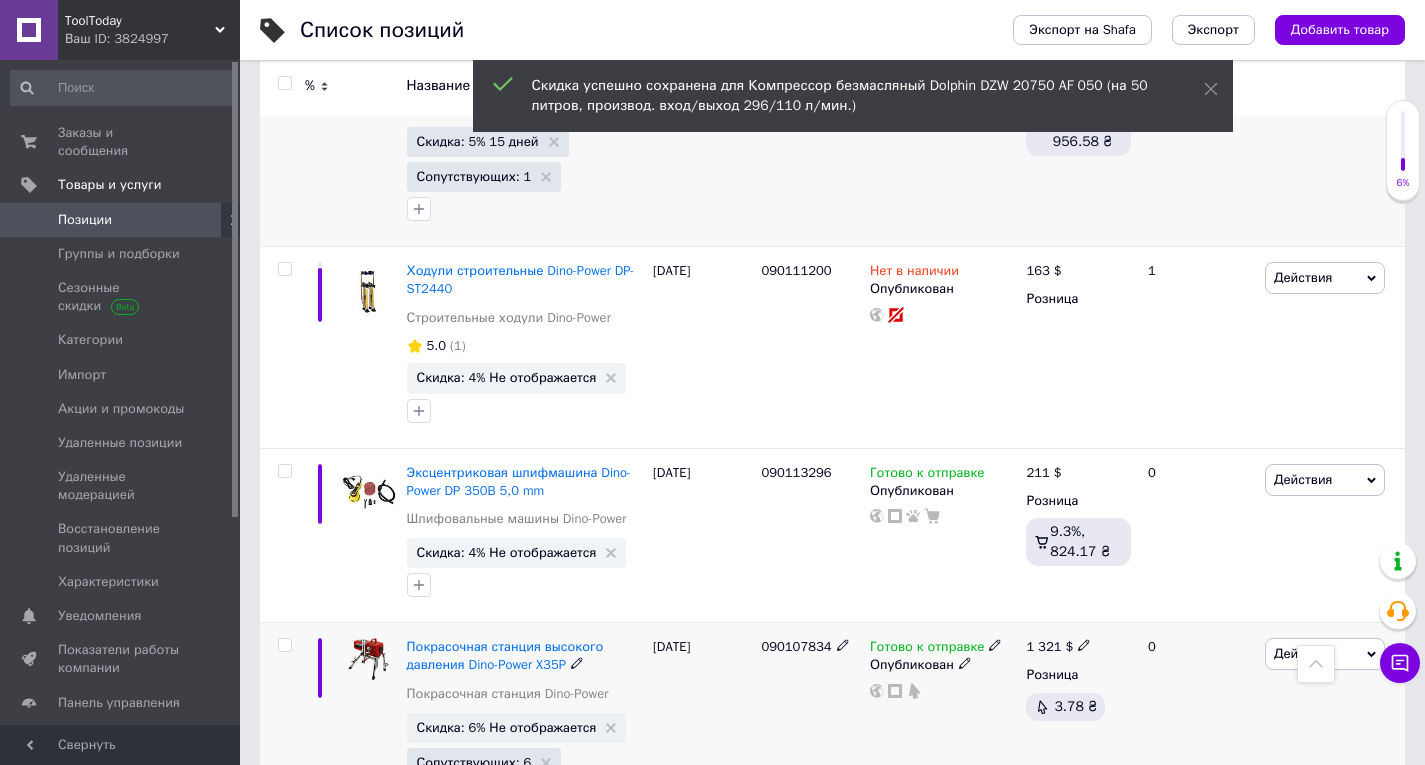 scroll, scrollTop: 11700, scrollLeft: 0, axis: vertical 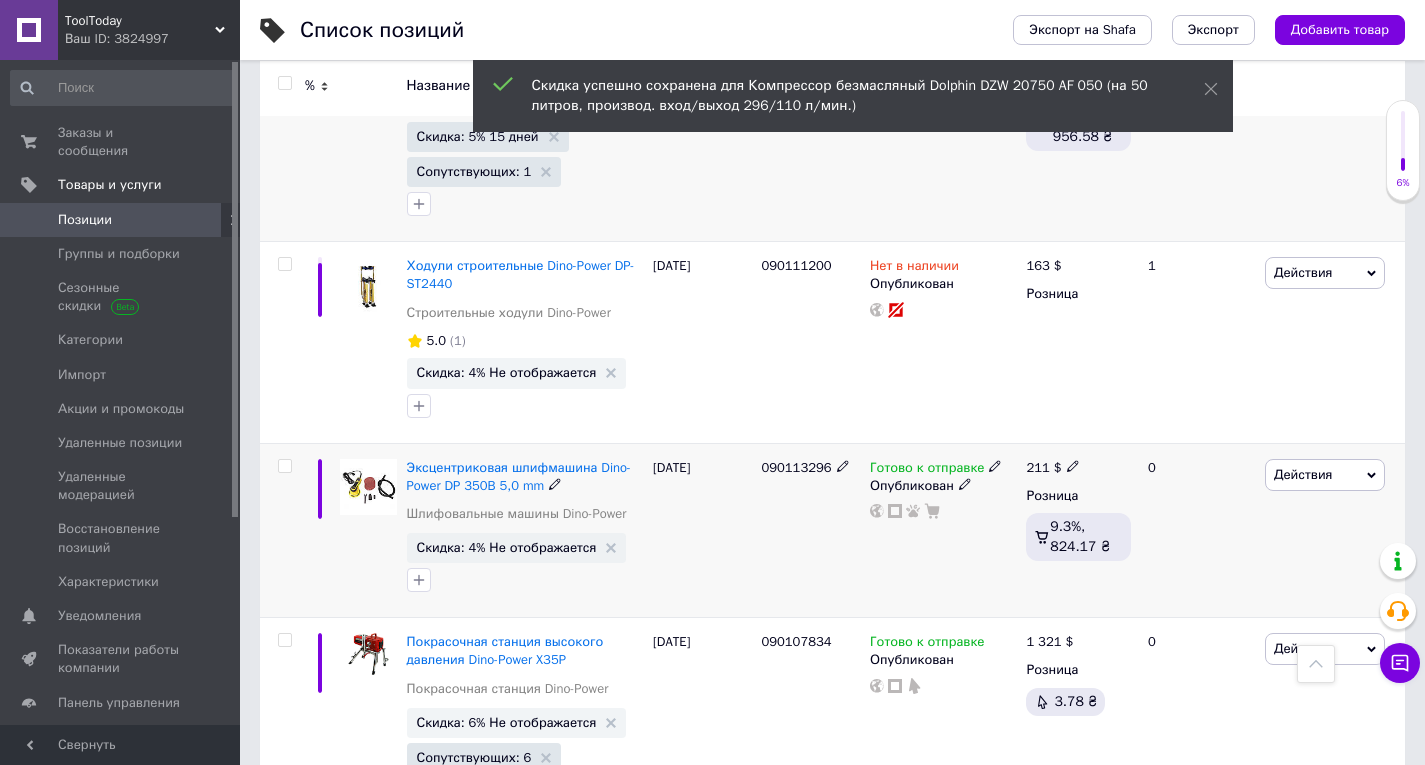 click on "Скидка: 4% Не отображается" at bounding box center (507, 547) 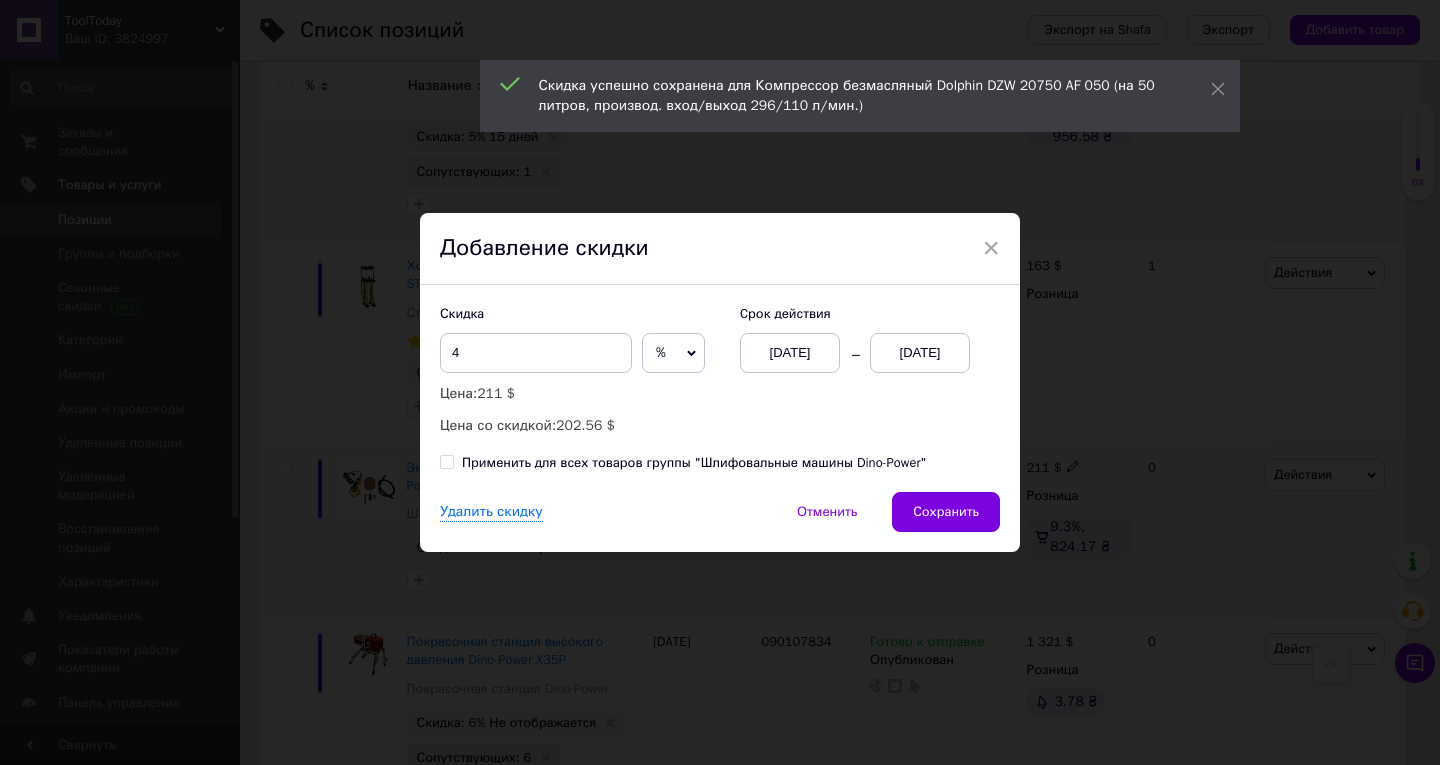 click on "13.07.2025" at bounding box center (920, 353) 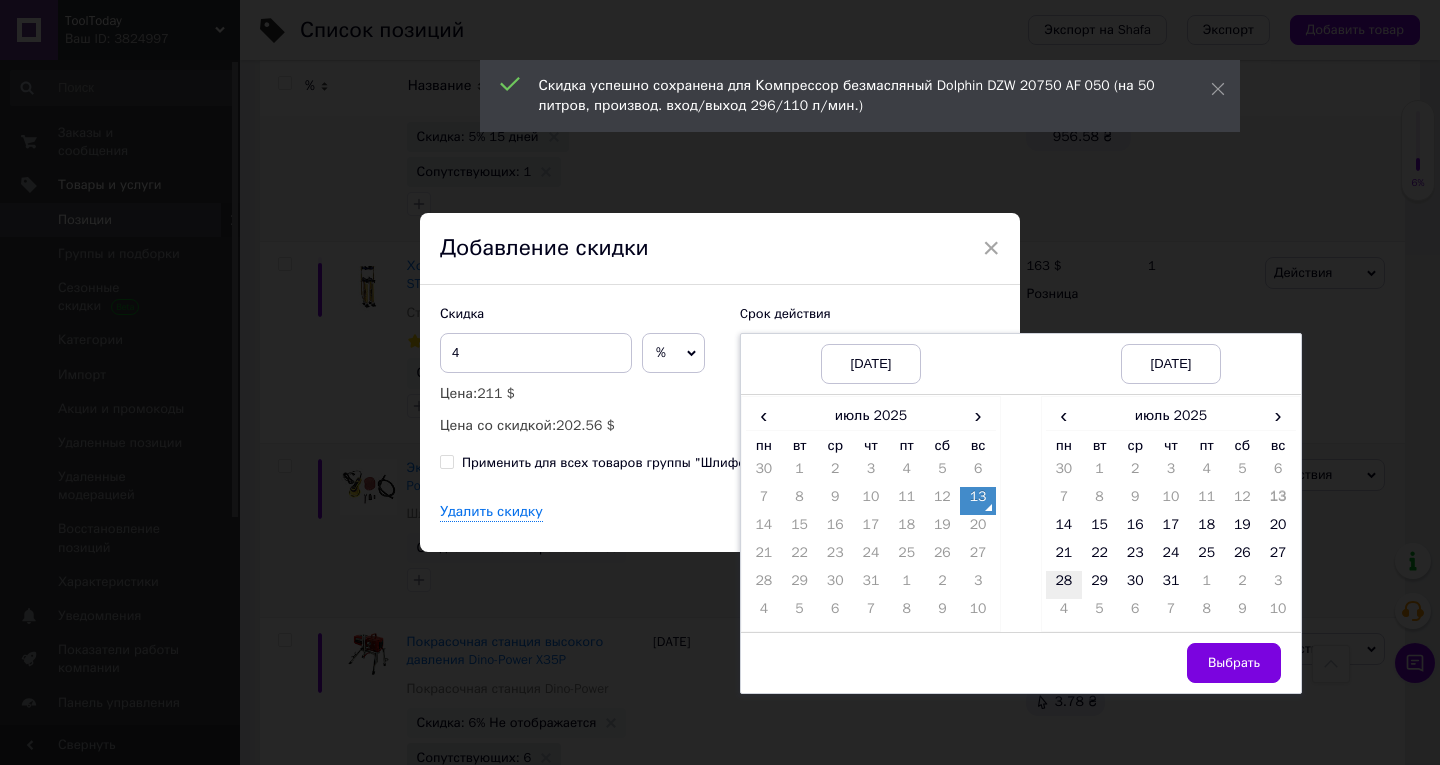click on "28" at bounding box center (1064, 585) 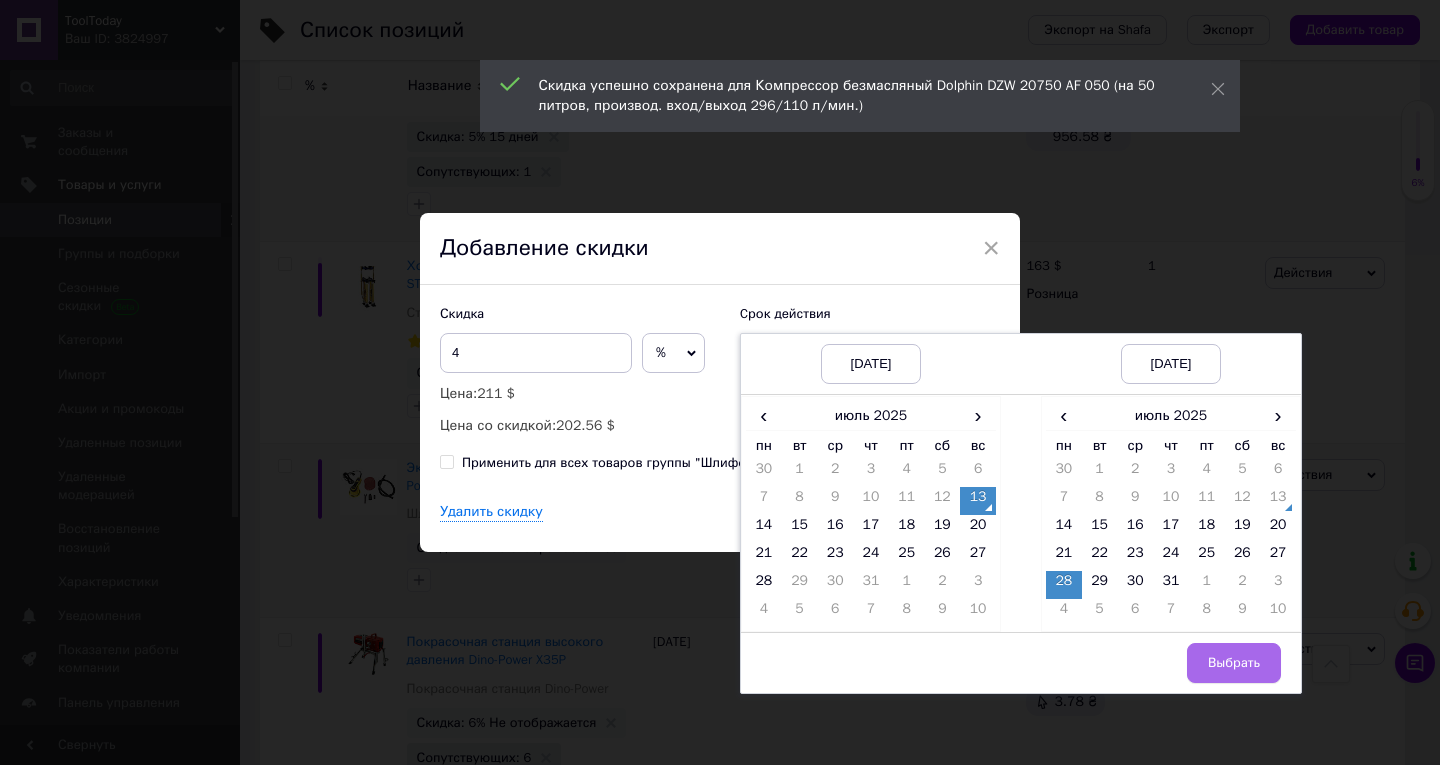 click on "Выбрать" at bounding box center [1234, 663] 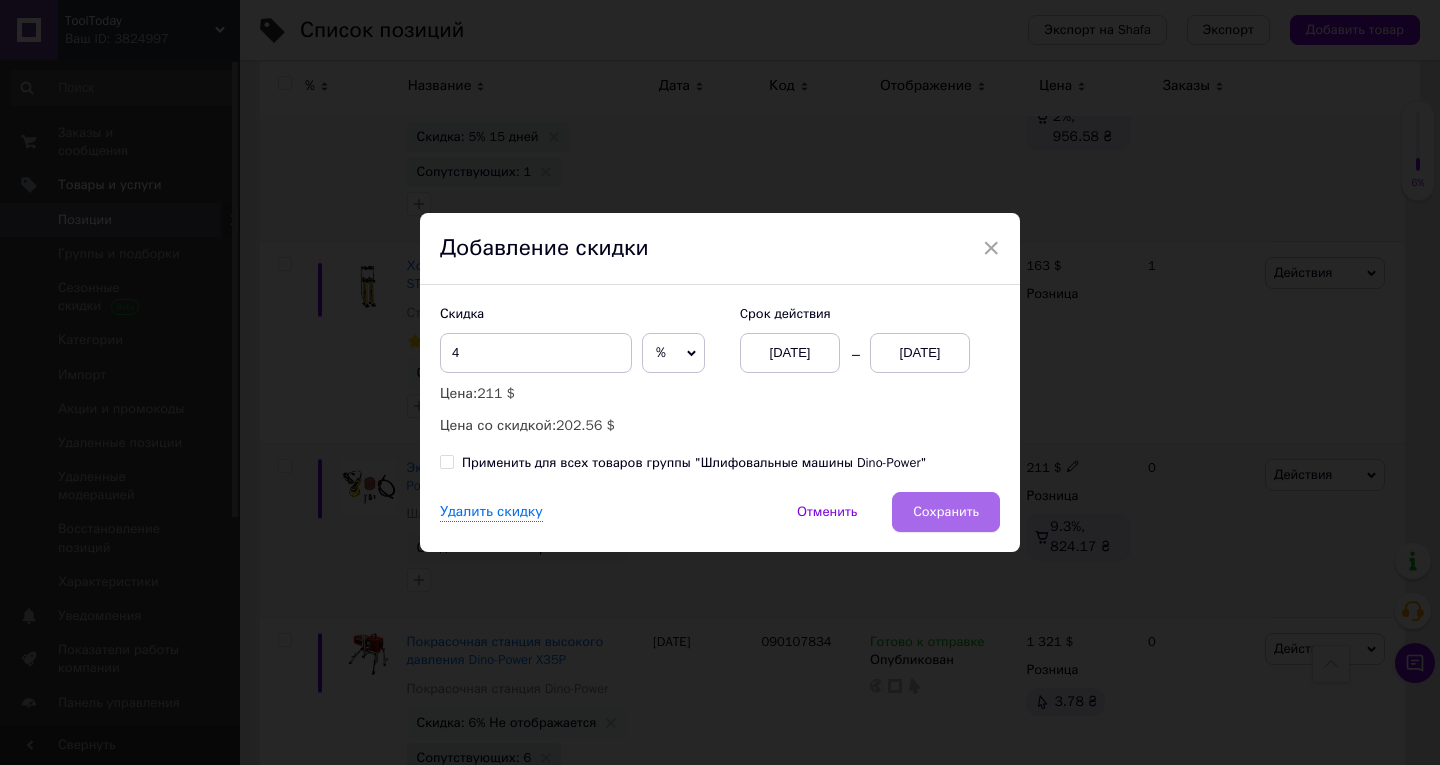 click on "Сохранить" at bounding box center [946, 512] 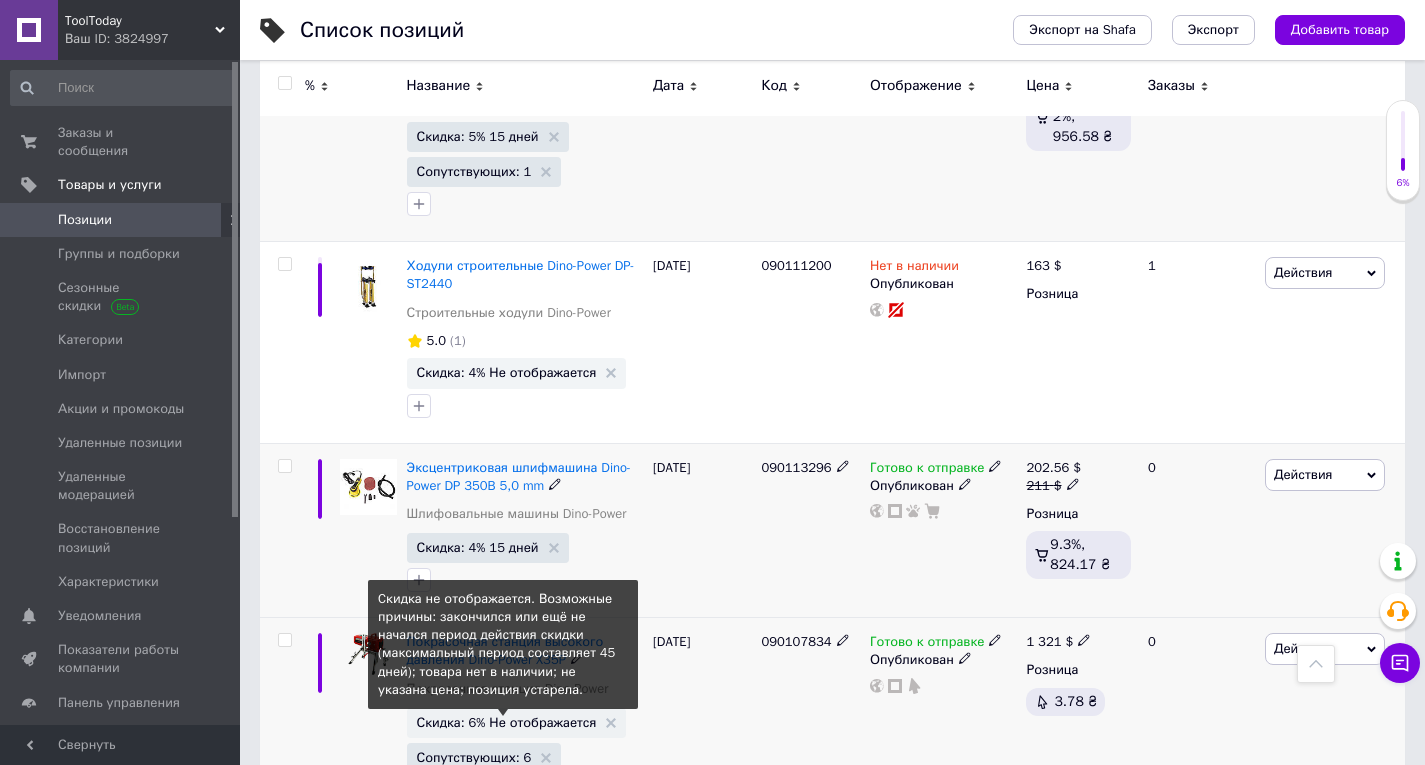 click on "Скидка: 6% Не отображается" at bounding box center [507, 722] 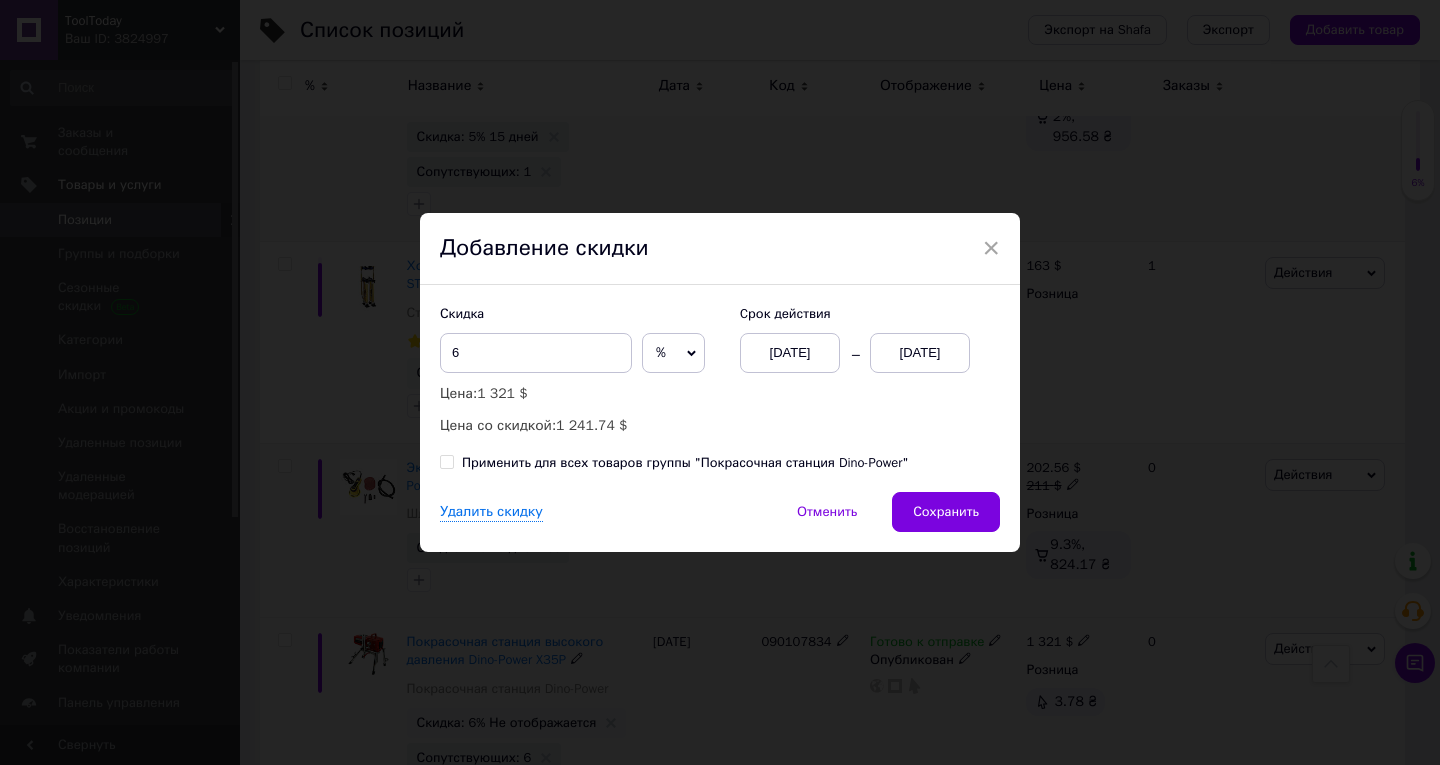 click on "13.07.2025" at bounding box center [920, 353] 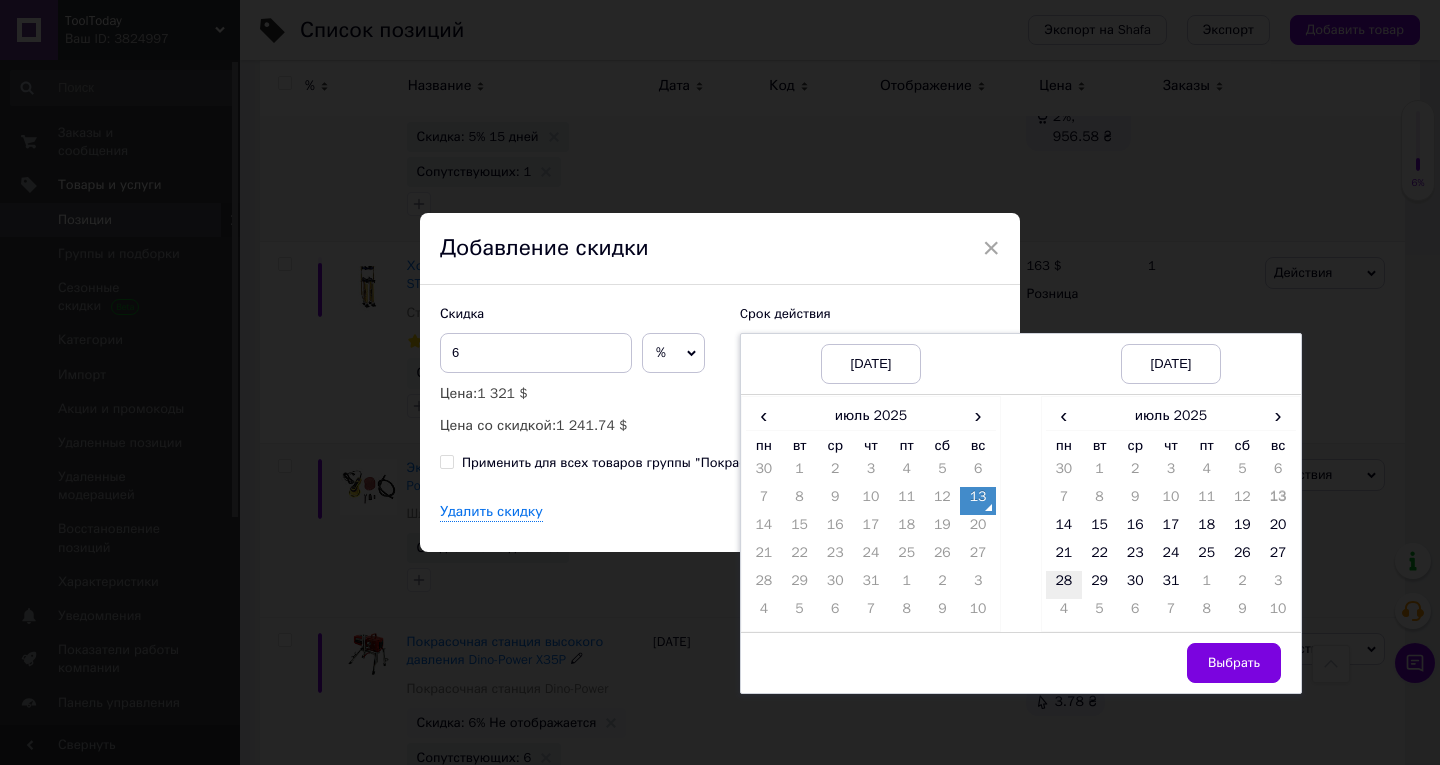 click on "28" at bounding box center (1064, 585) 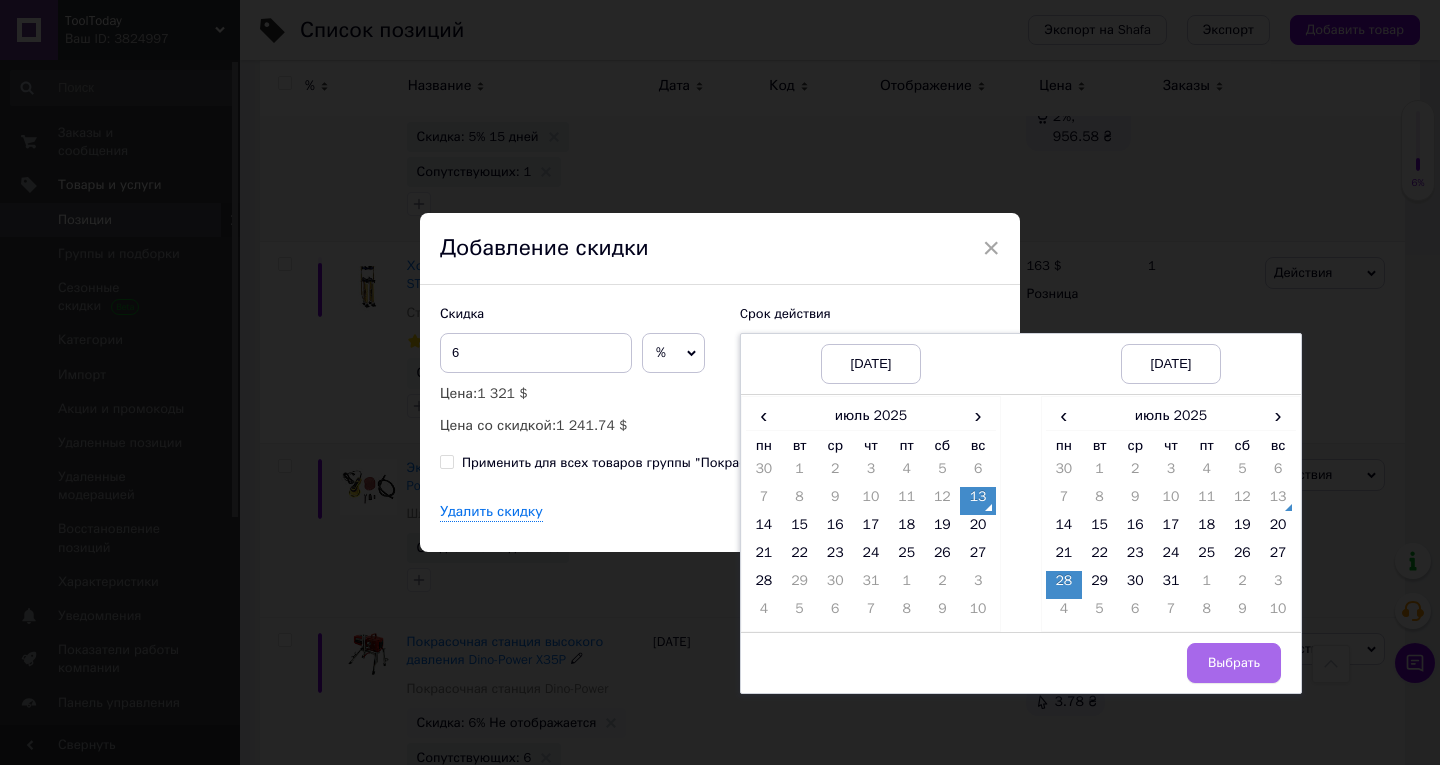 click on "Выбрать" at bounding box center [1234, 663] 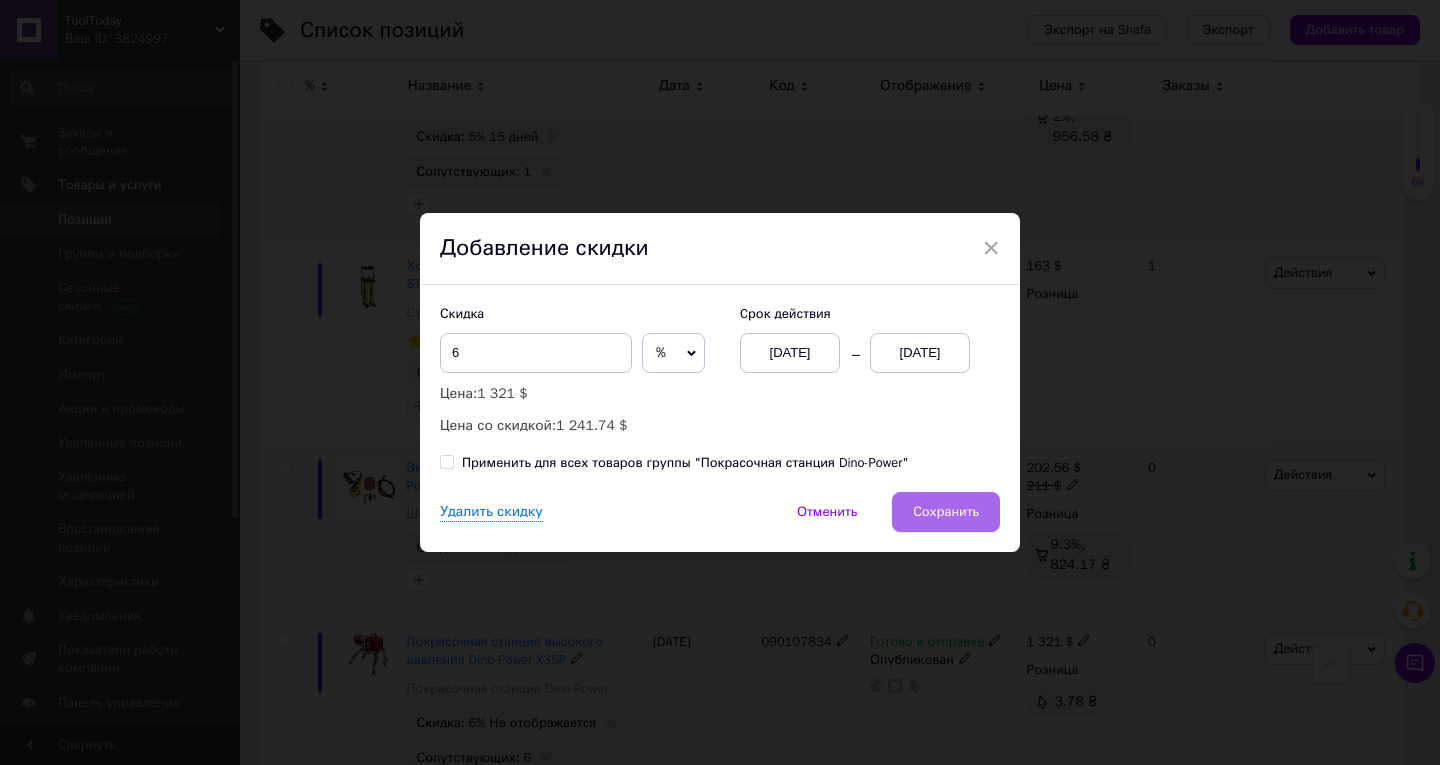 click on "Сохранить" at bounding box center [946, 512] 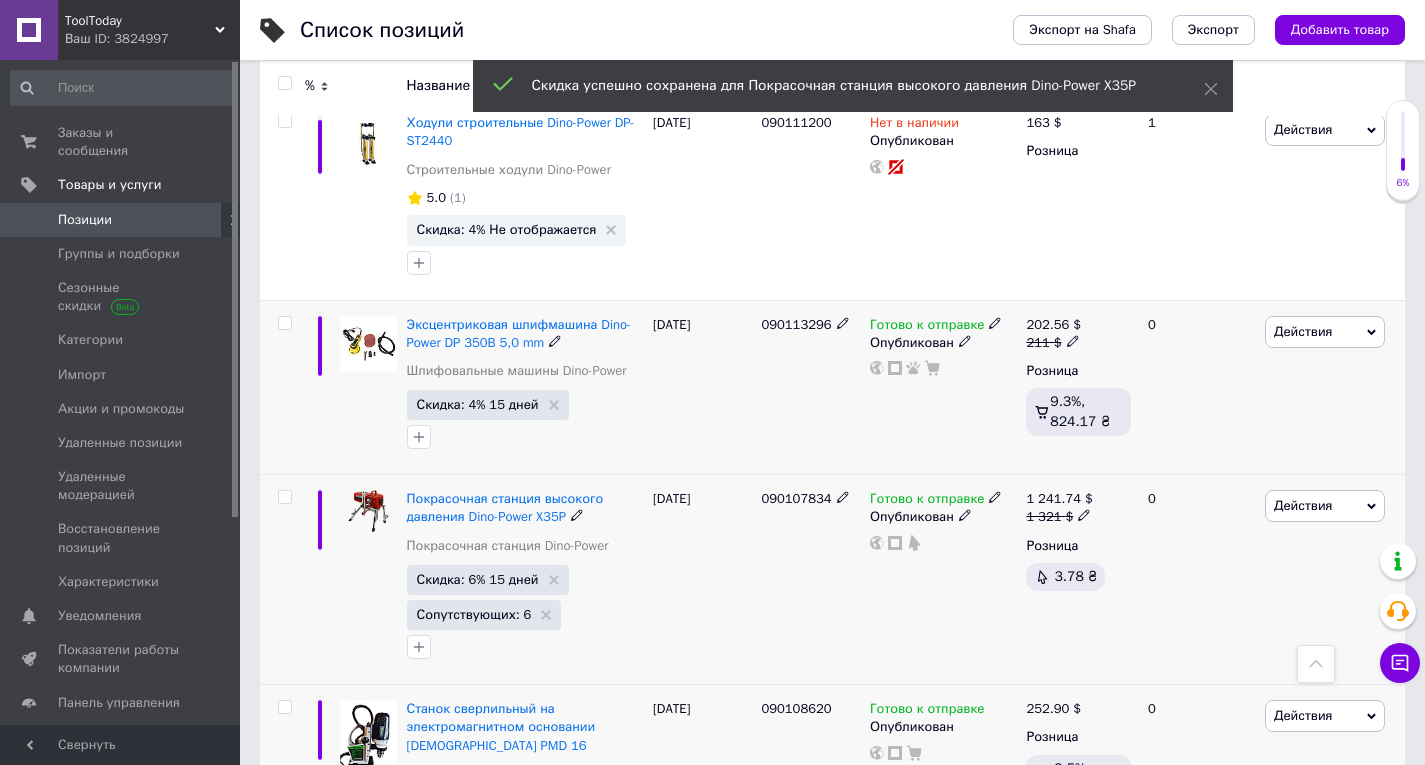 scroll, scrollTop: 12000, scrollLeft: 0, axis: vertical 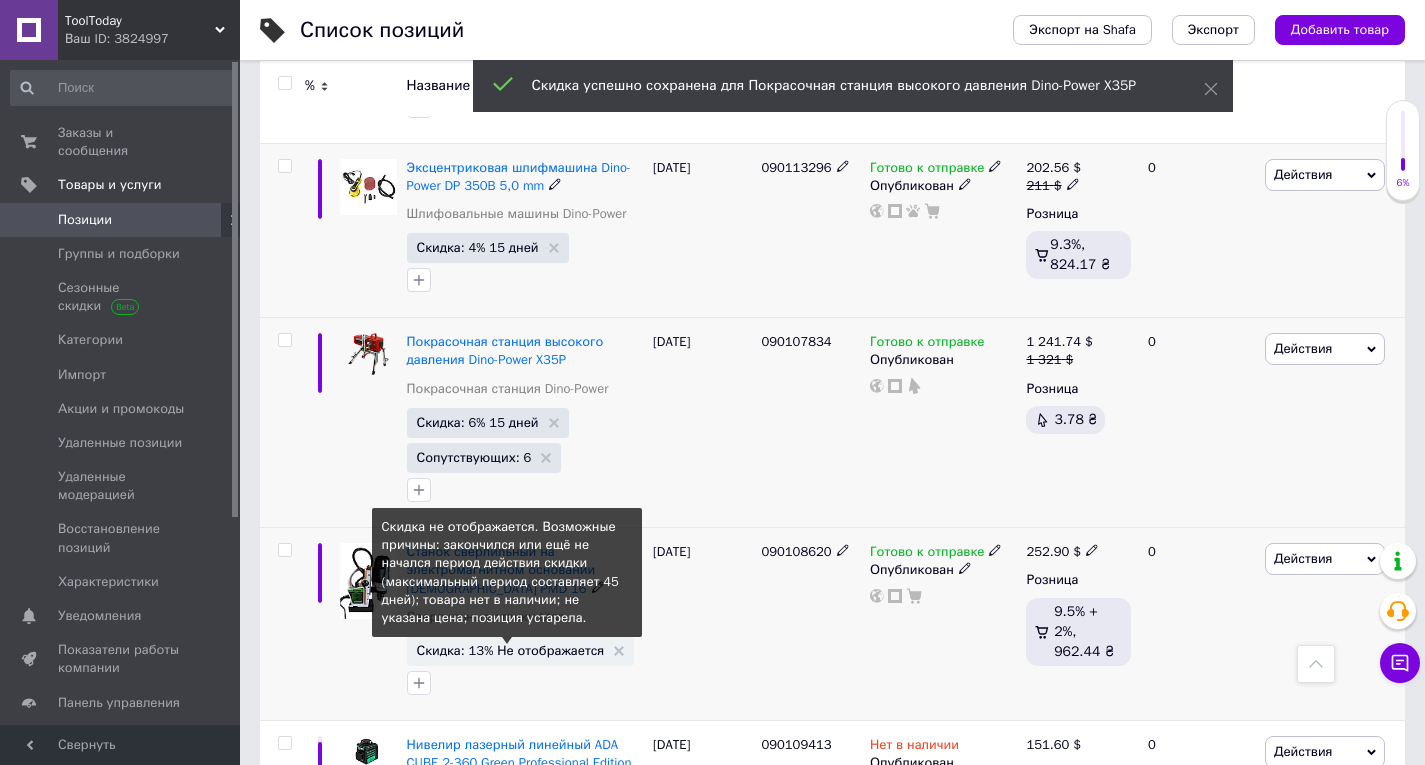 click on "Скидка: 13% Не отображается" at bounding box center (511, 650) 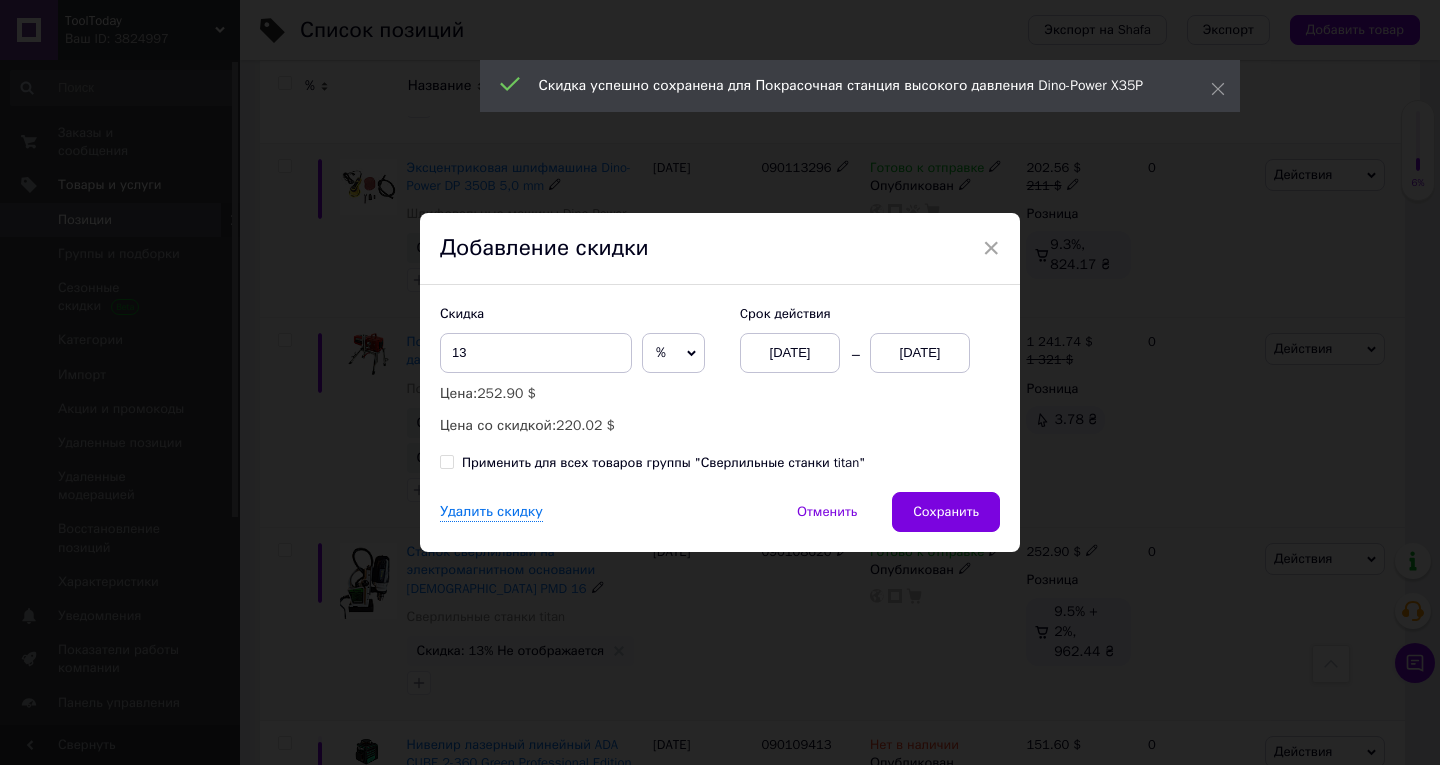 click on "13.07.2025" at bounding box center [920, 353] 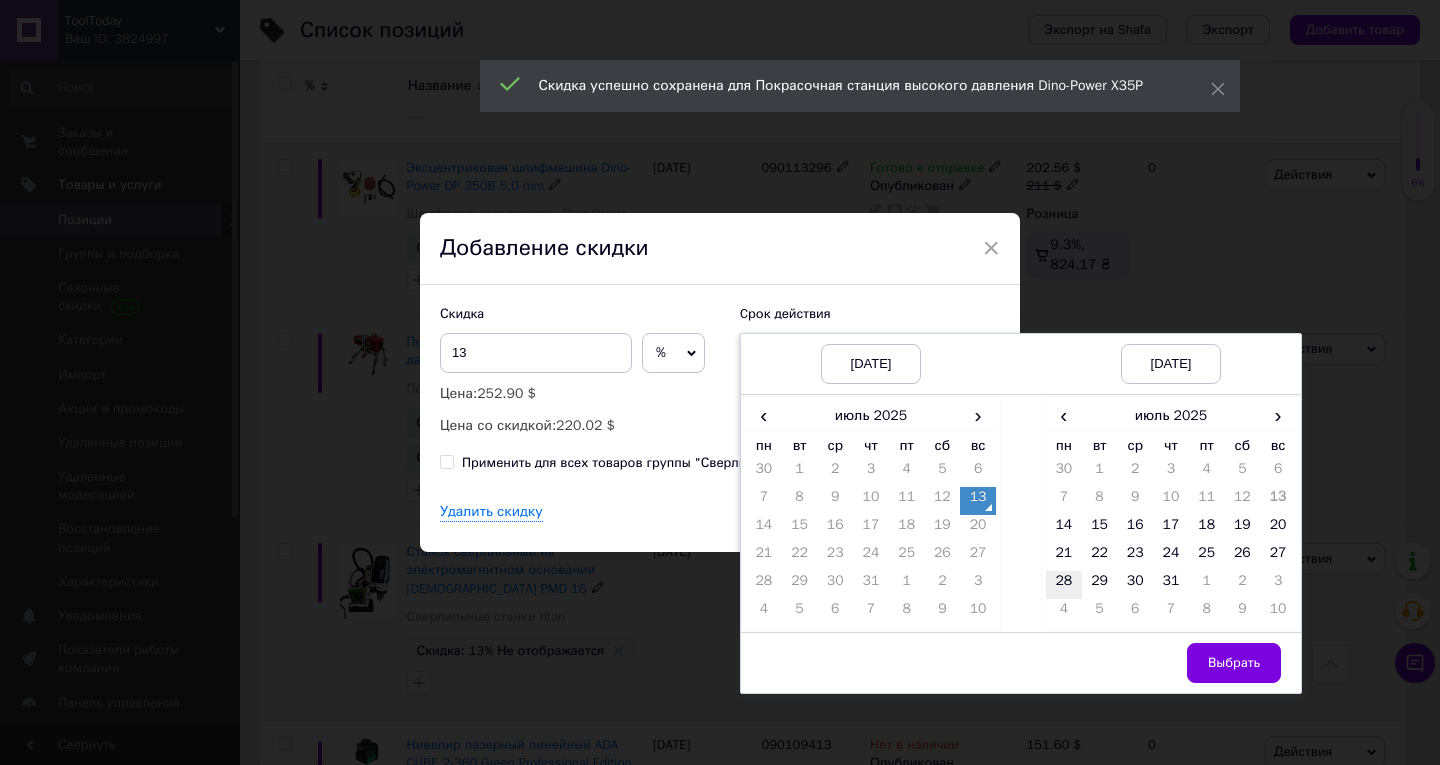click on "28" at bounding box center [1064, 585] 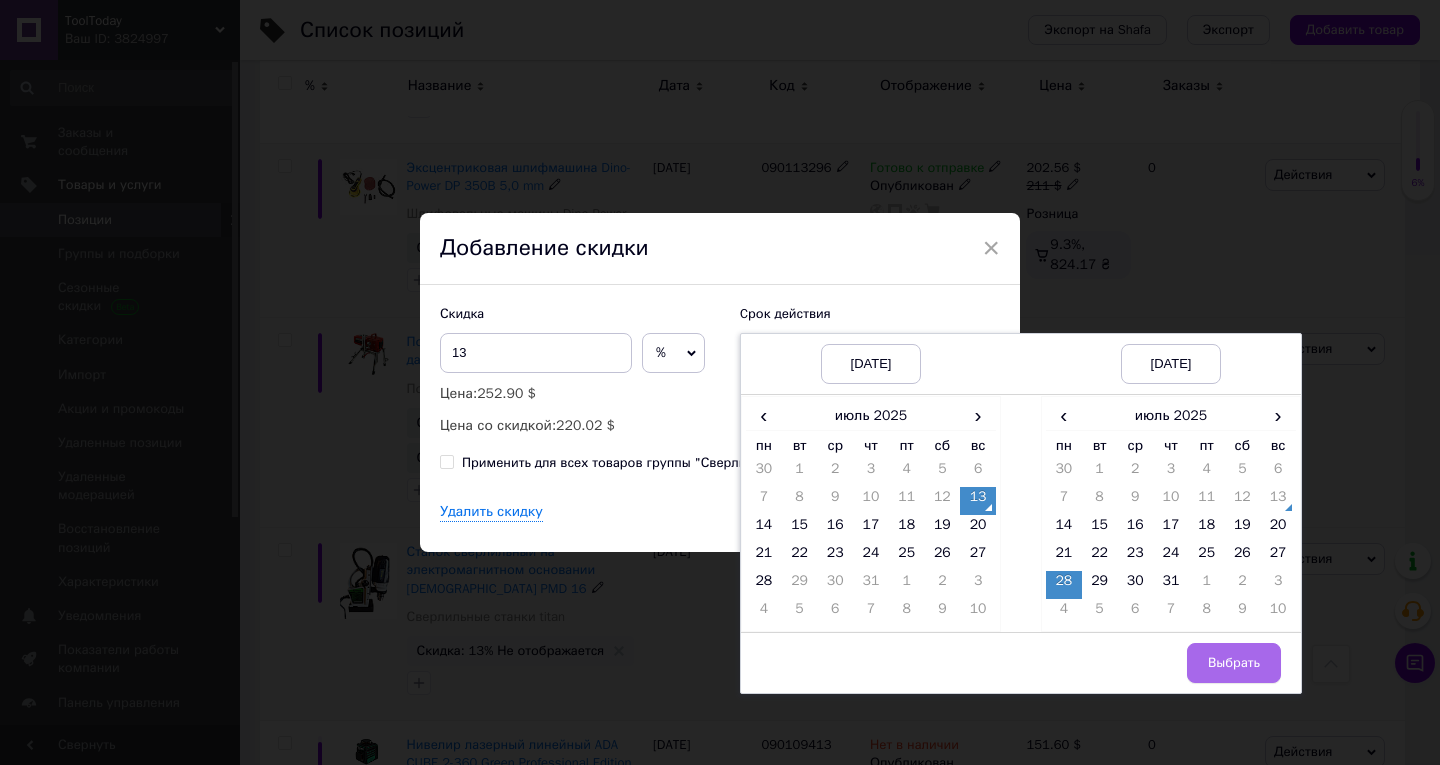 click on "Выбрать" at bounding box center (1234, 663) 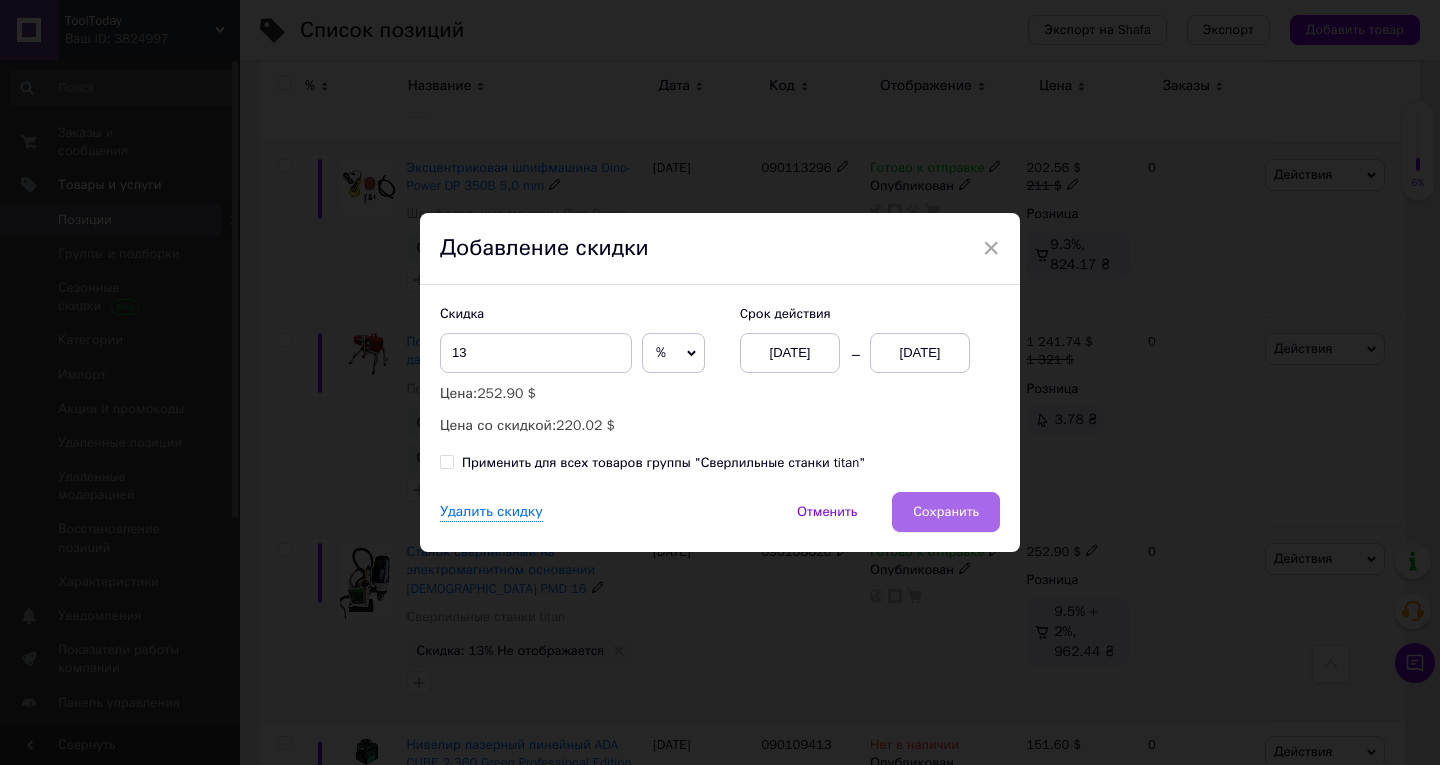 click on "Сохранить" at bounding box center [946, 512] 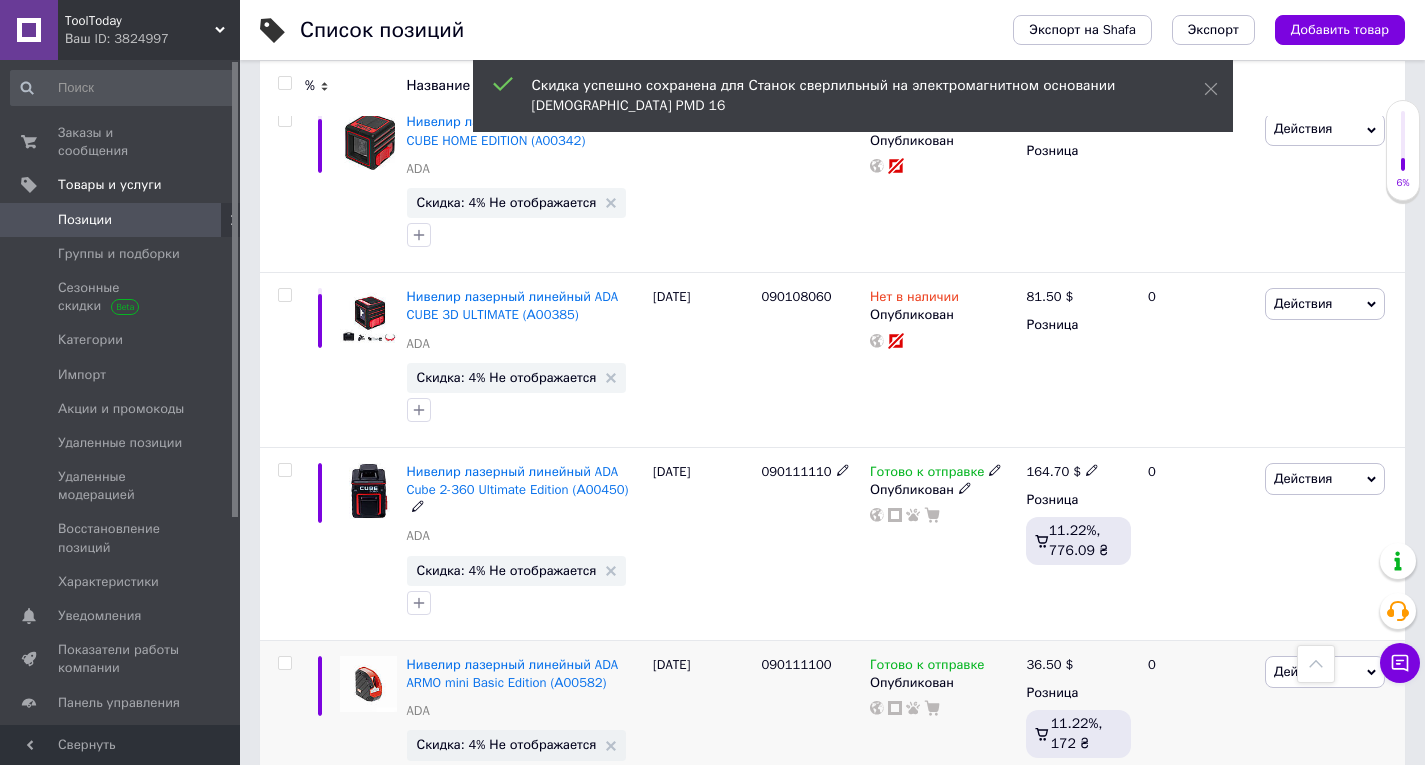 scroll, scrollTop: 13800, scrollLeft: 0, axis: vertical 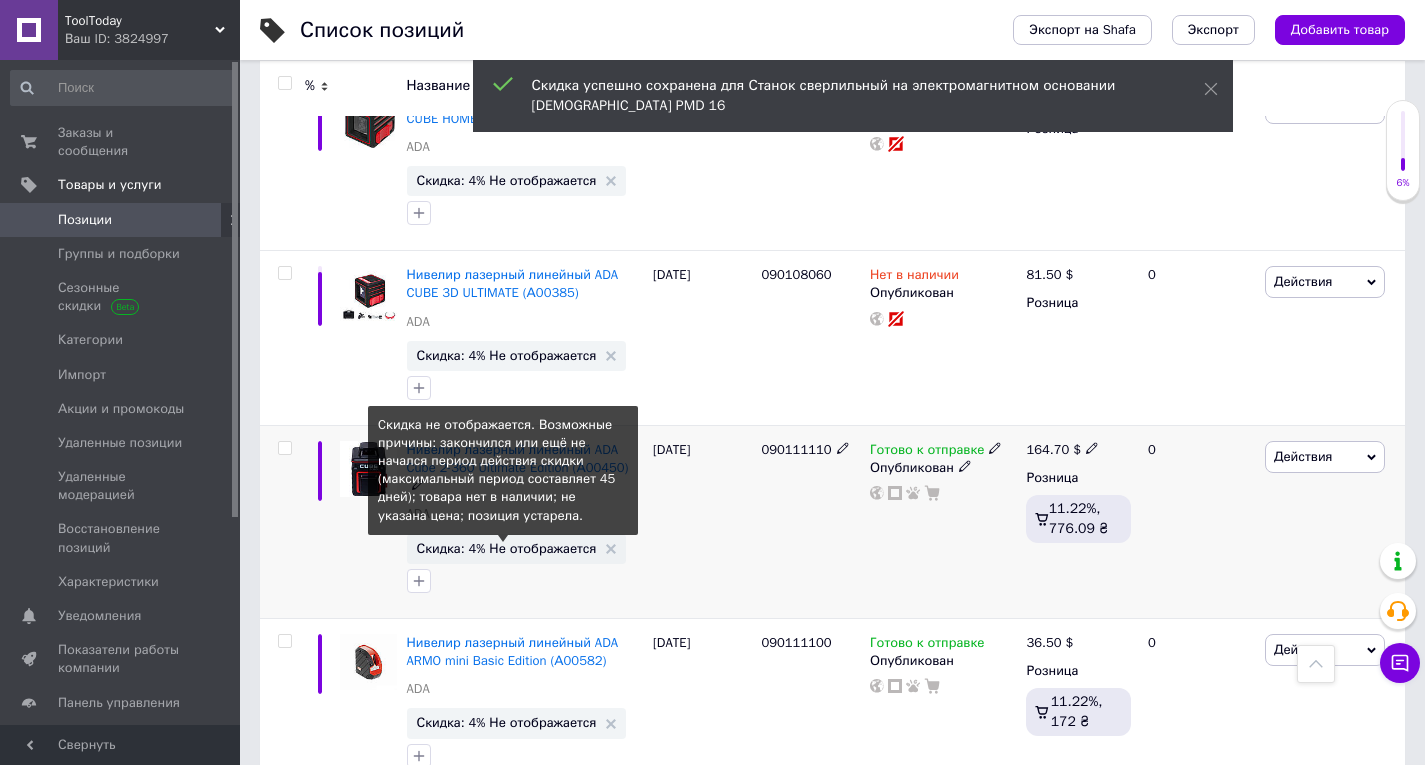 click on "Скидка: 4% Не отображается" at bounding box center (507, 548) 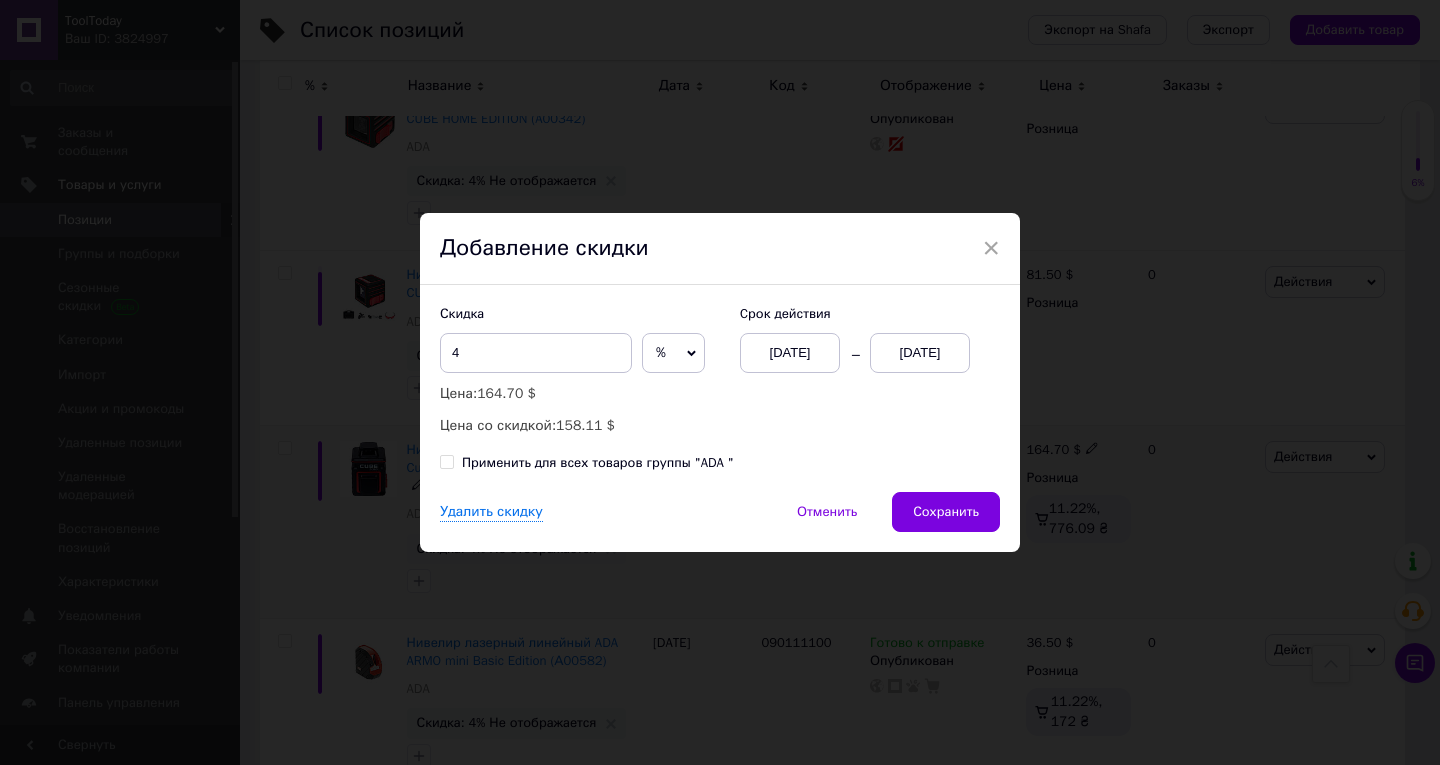 click on "13.07.2025" at bounding box center (920, 353) 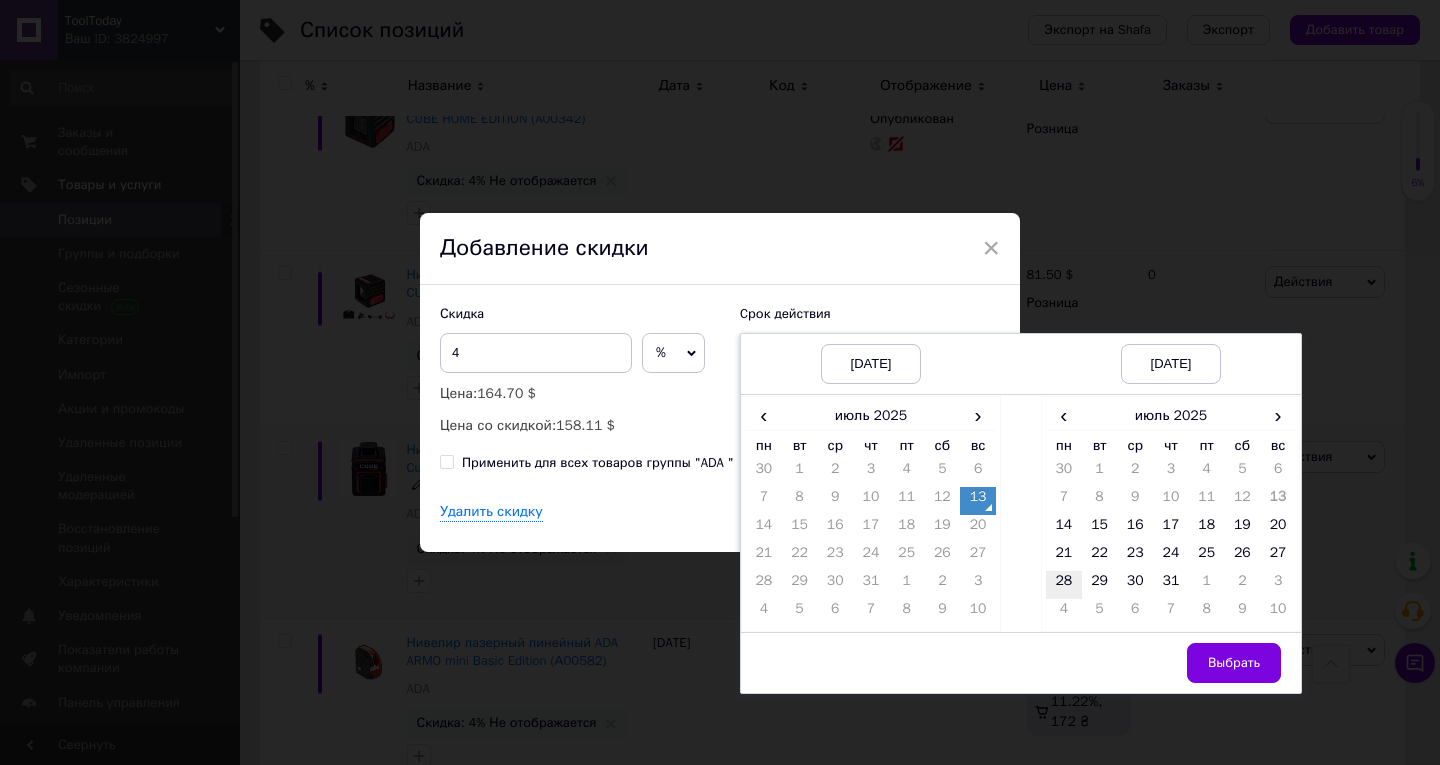 click on "28" at bounding box center (1064, 585) 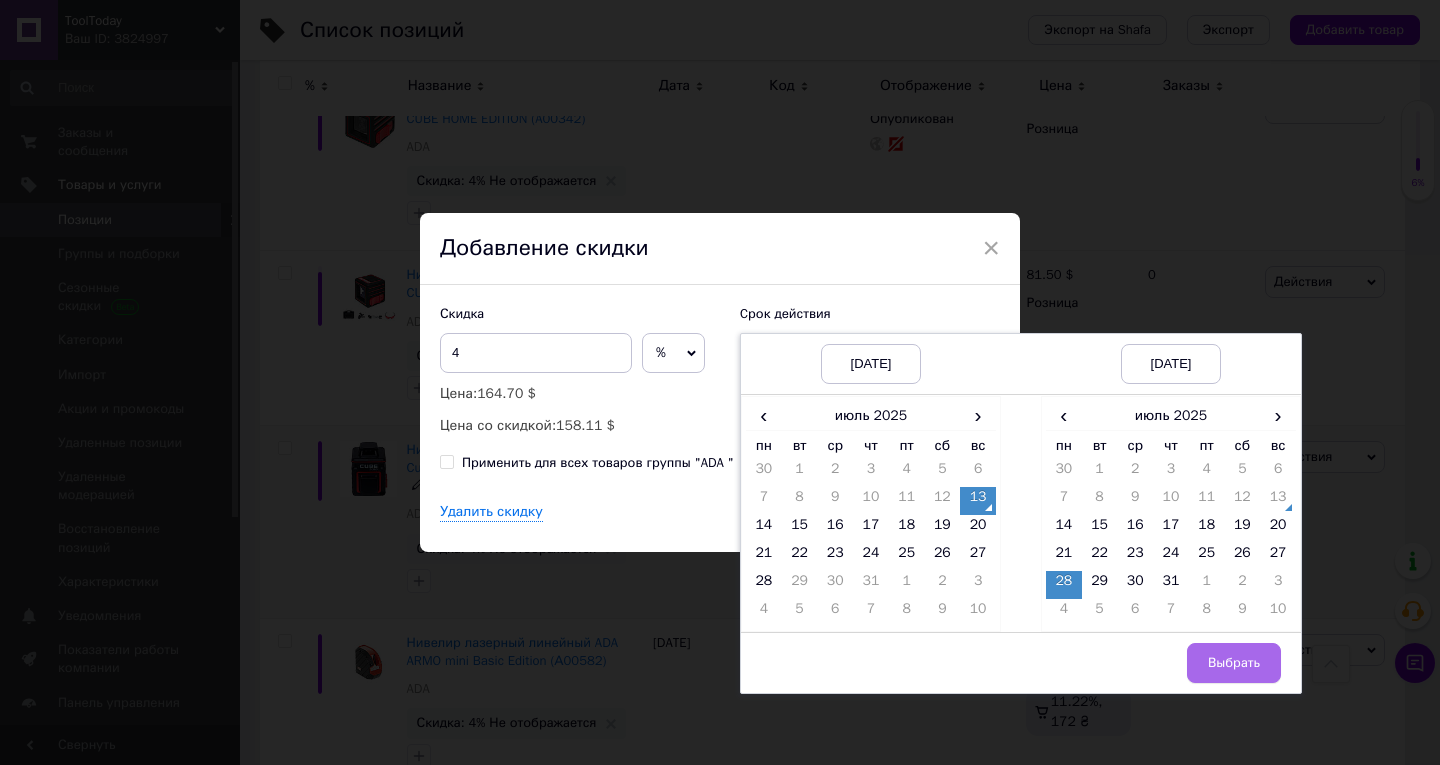 click on "Выбрать" at bounding box center (1234, 663) 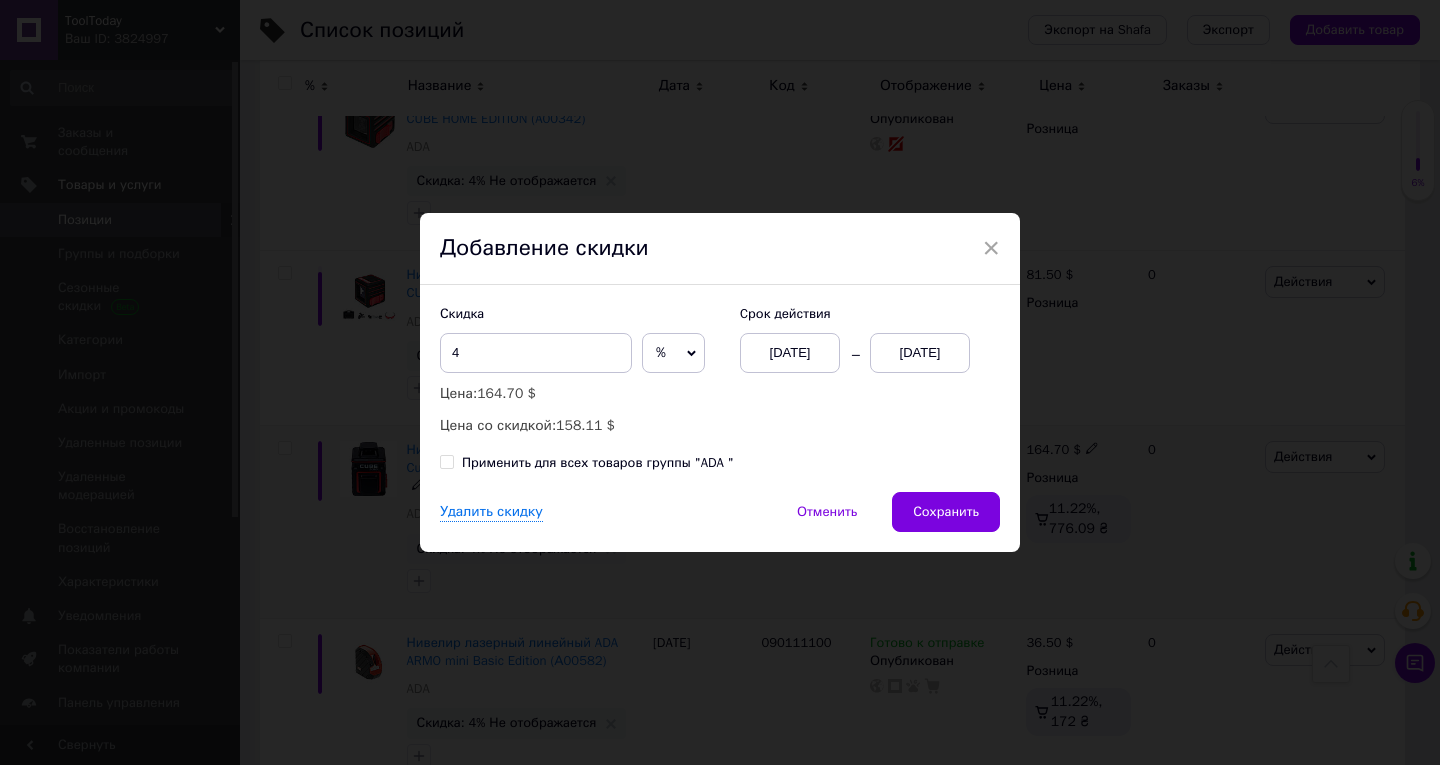 click on "Удалить скидку   Отменить   Сохранить" at bounding box center (720, 522) 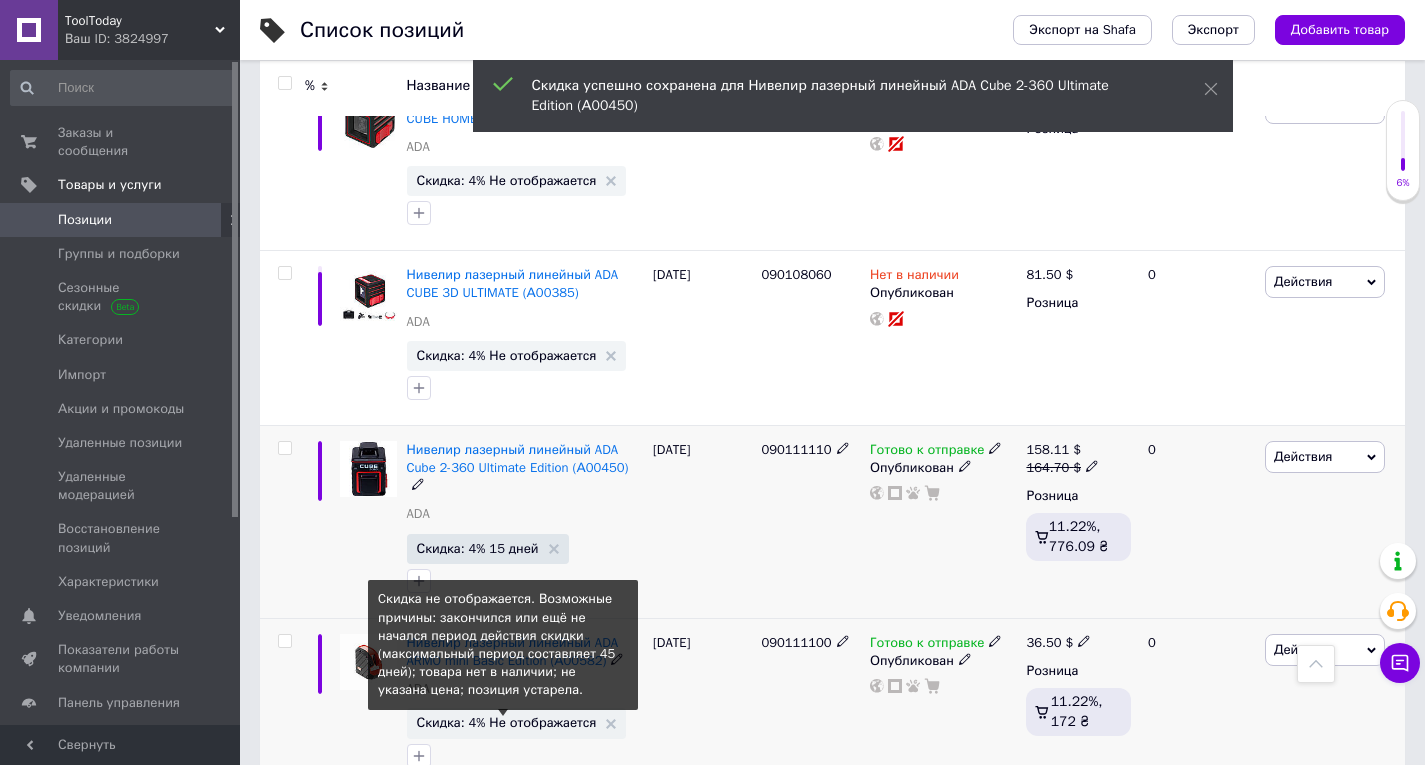 click on "Скидка: 4% Не отображается" at bounding box center [507, 722] 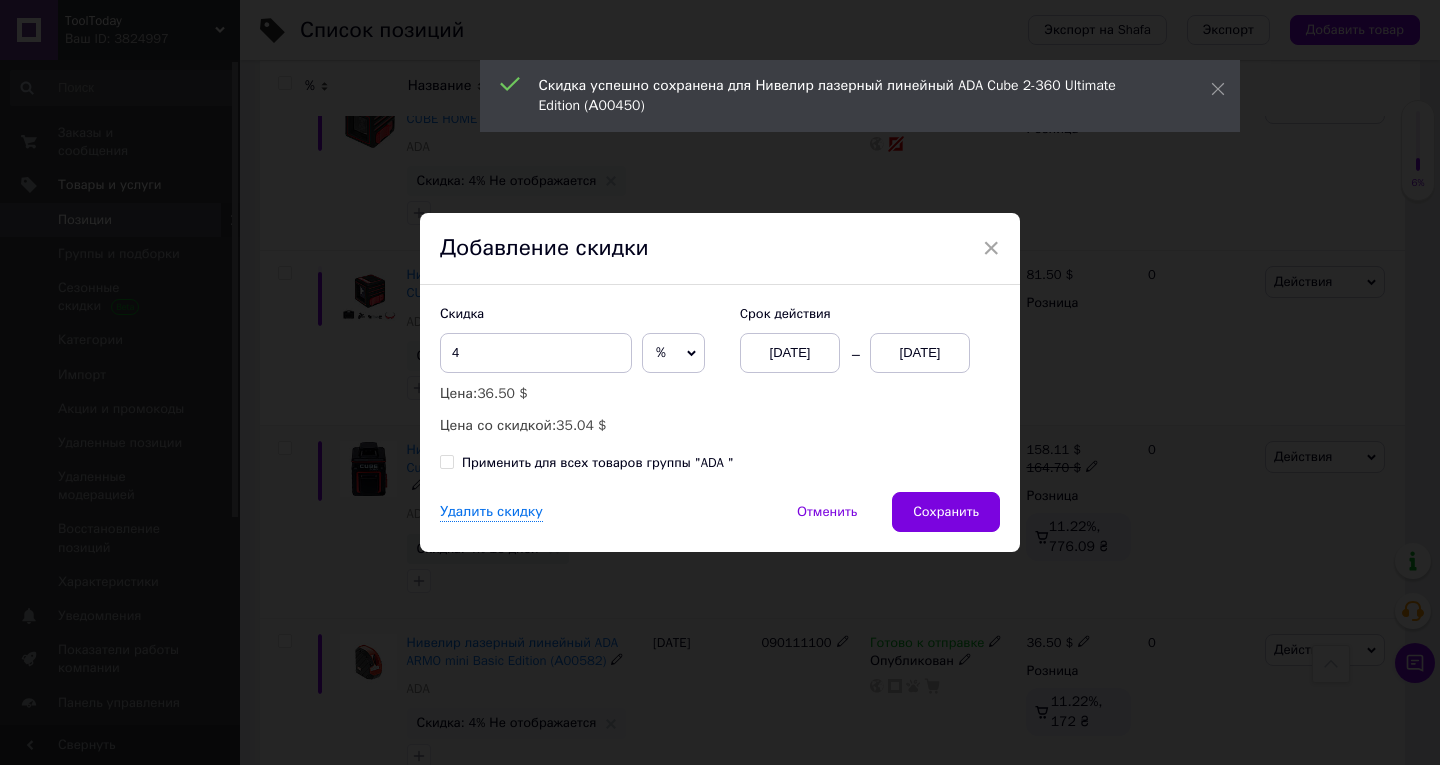 click on "13.07.2025" at bounding box center [920, 353] 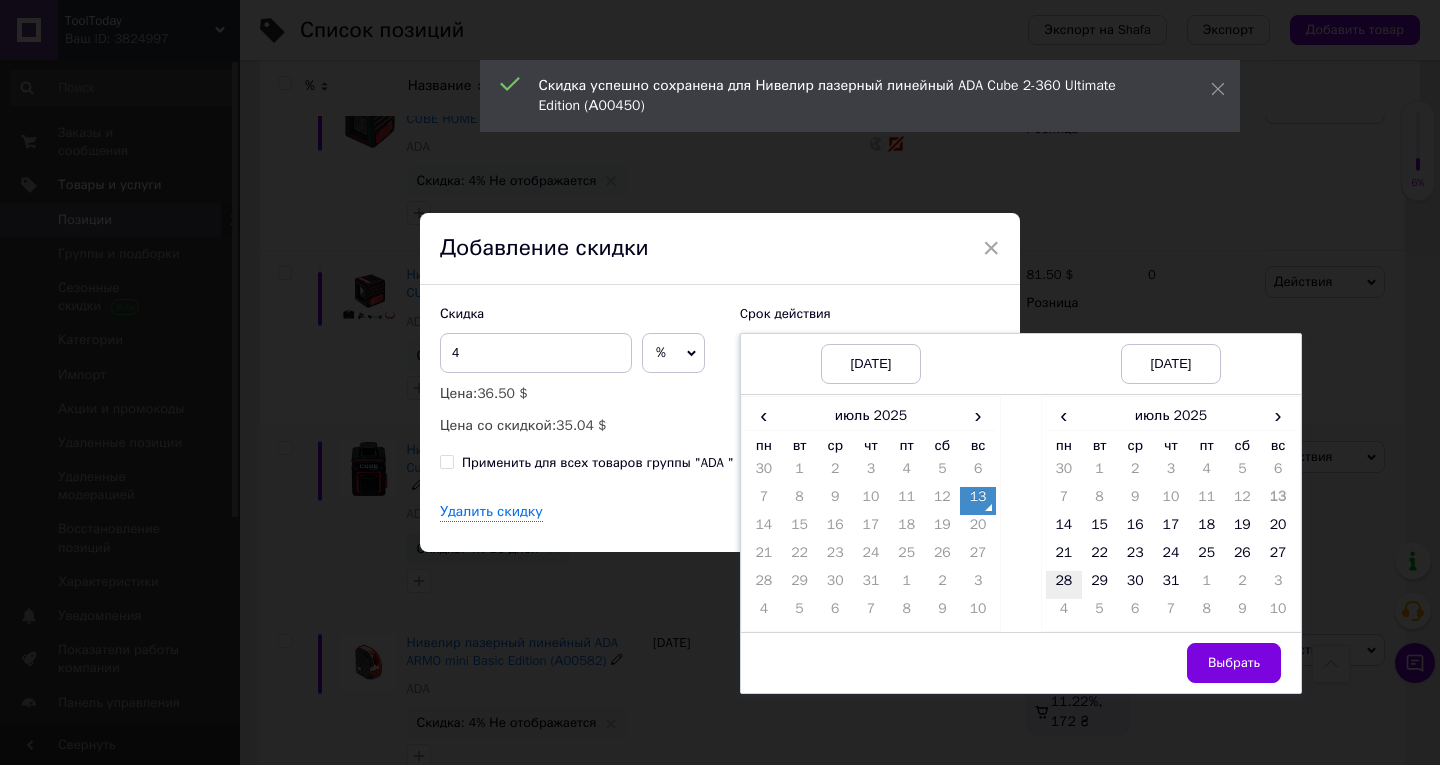 drag, startPoint x: 1067, startPoint y: 583, endPoint x: 1170, endPoint y: 639, distance: 117.239075 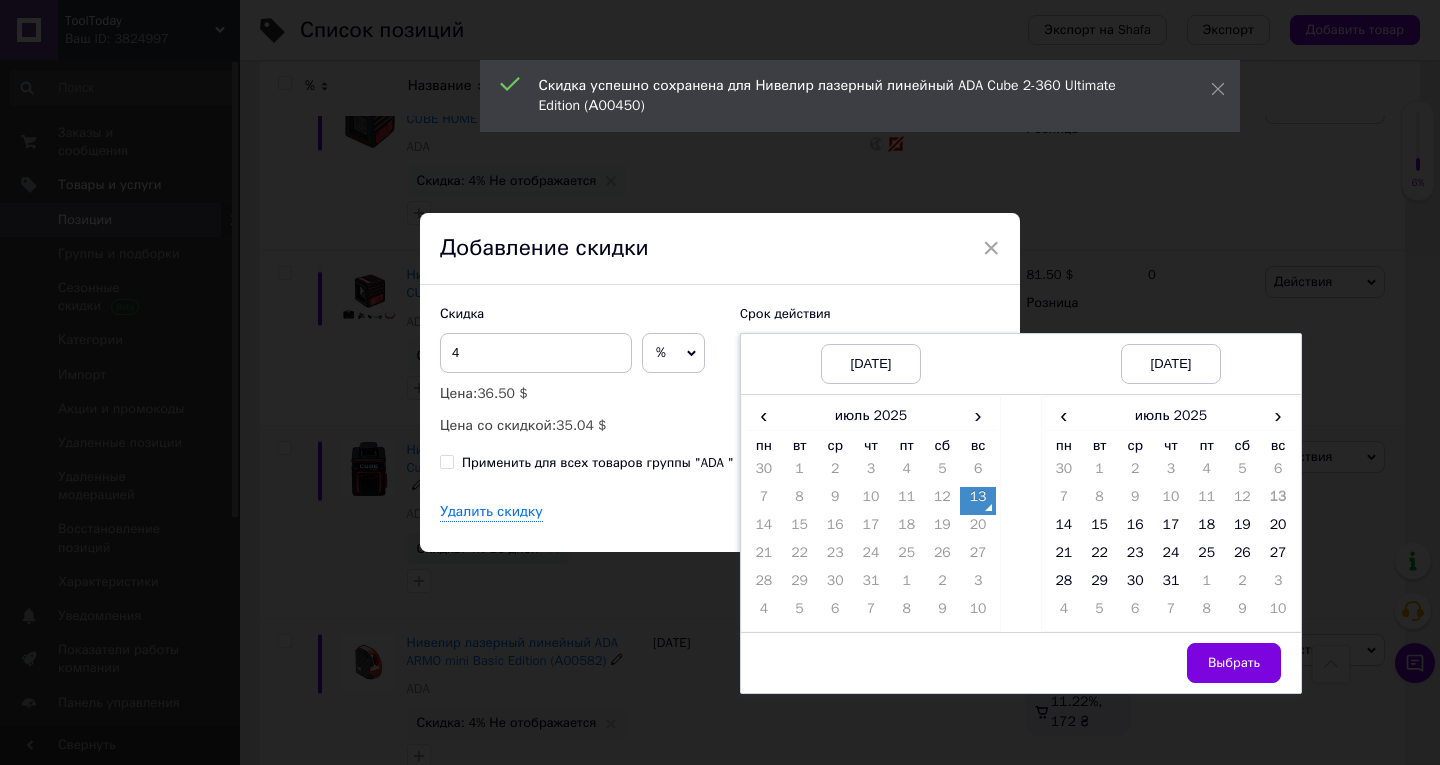 click on "28" at bounding box center (1064, 585) 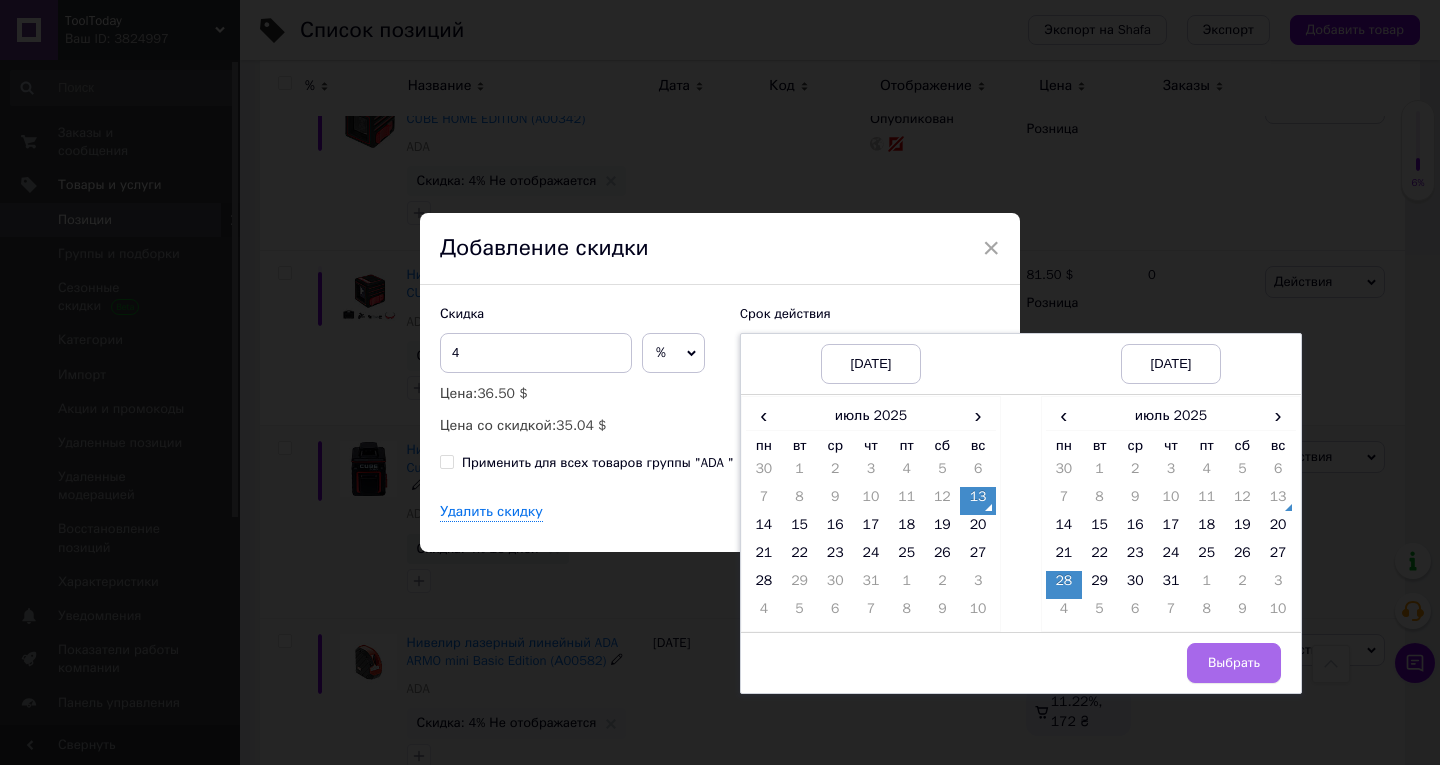 click on "Выбрать" at bounding box center (1234, 663) 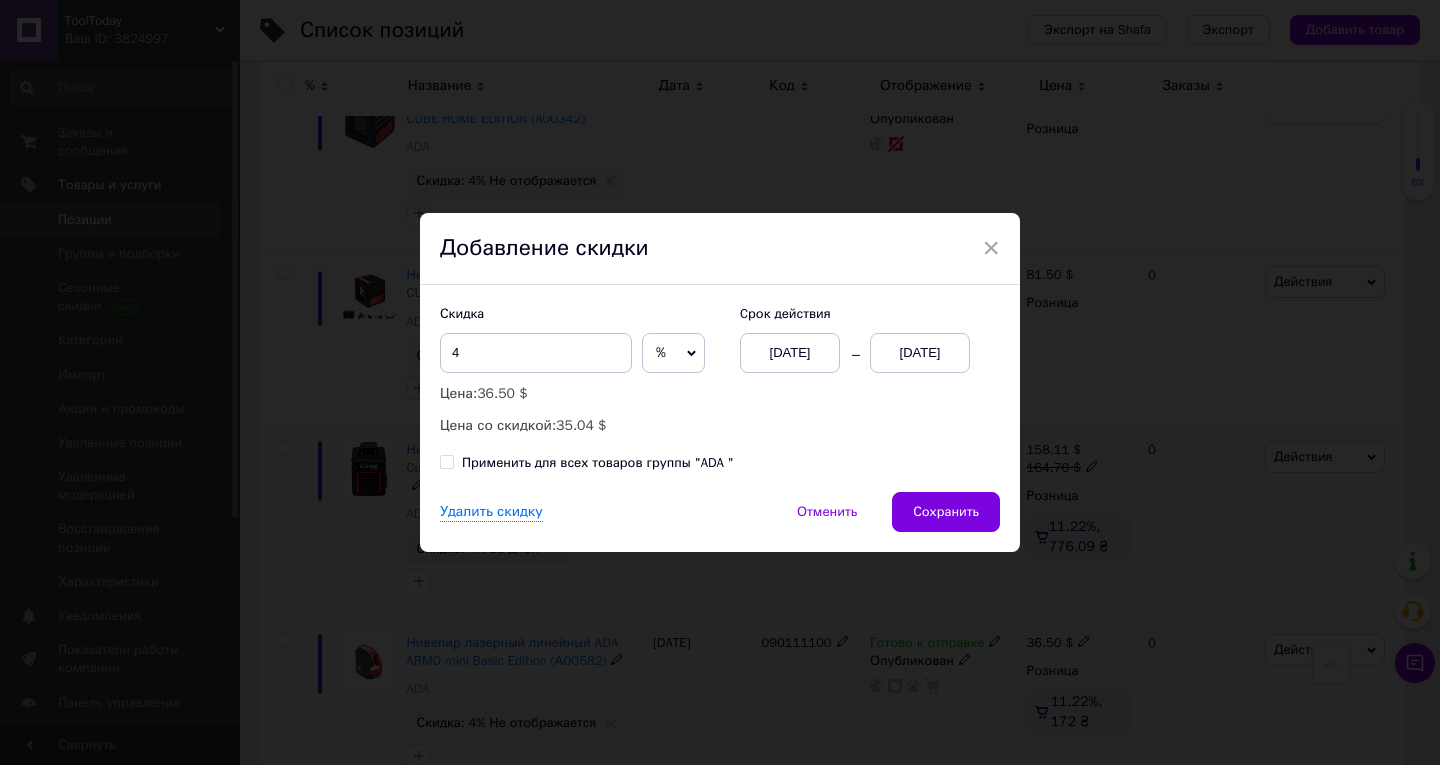 drag, startPoint x: 960, startPoint y: 507, endPoint x: 936, endPoint y: 508, distance: 24.020824 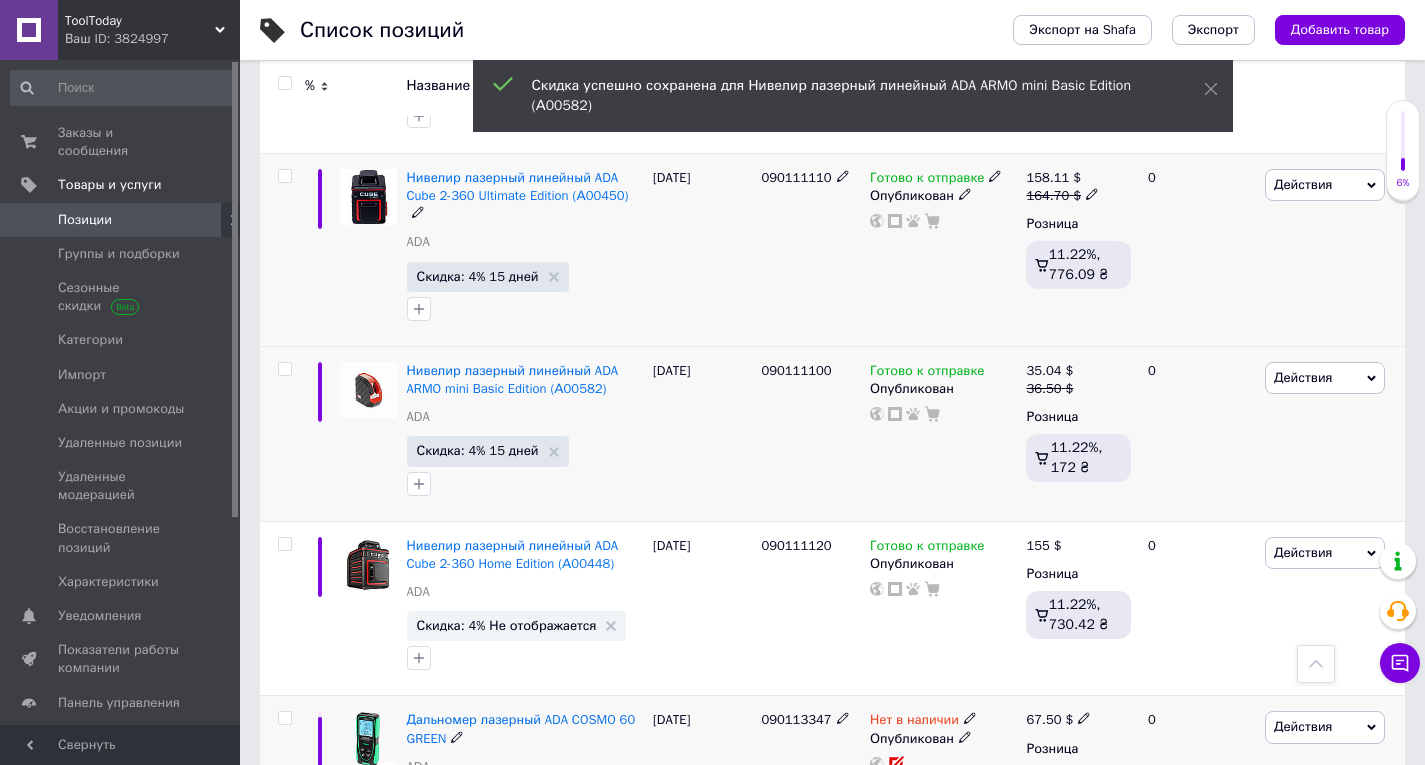 scroll, scrollTop: 14100, scrollLeft: 0, axis: vertical 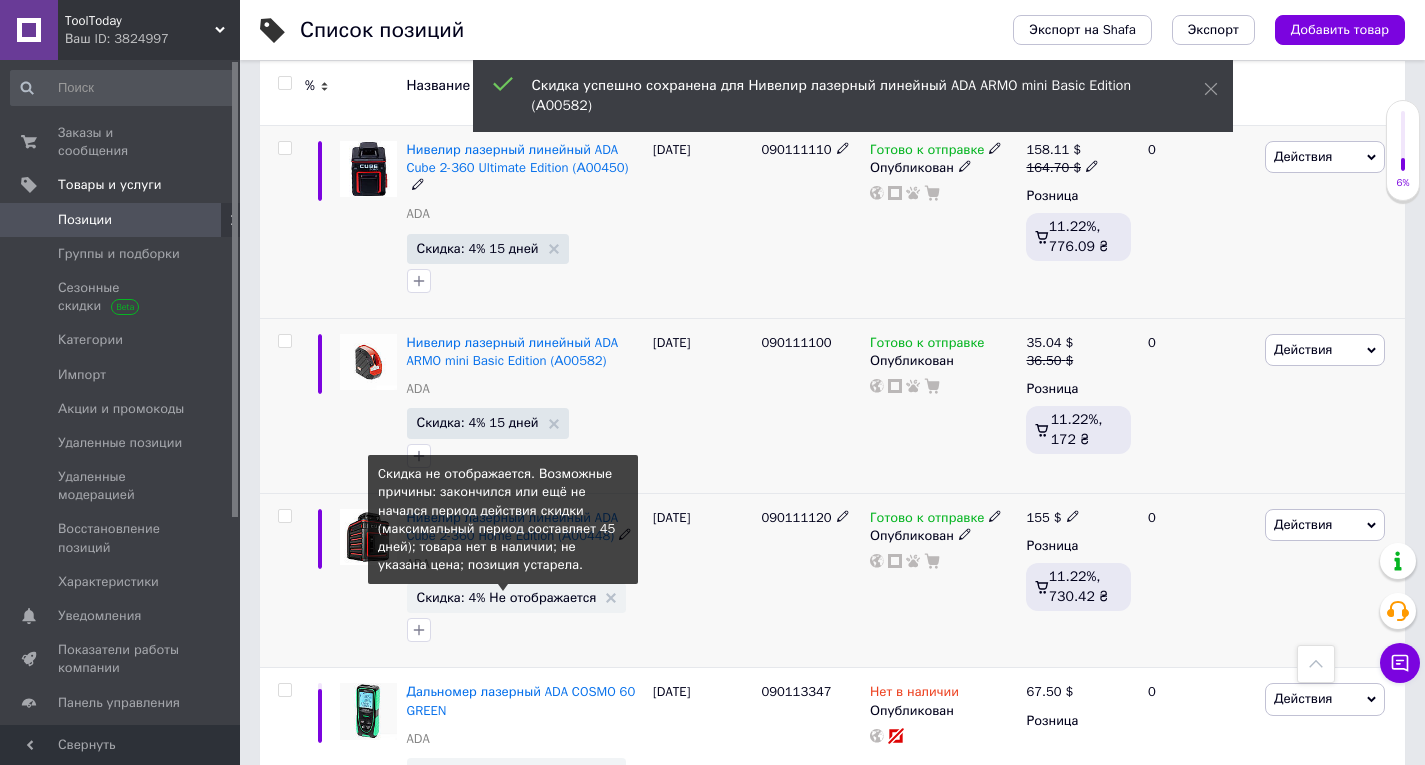click on "Скидка: 4% Не отображается" at bounding box center (507, 597) 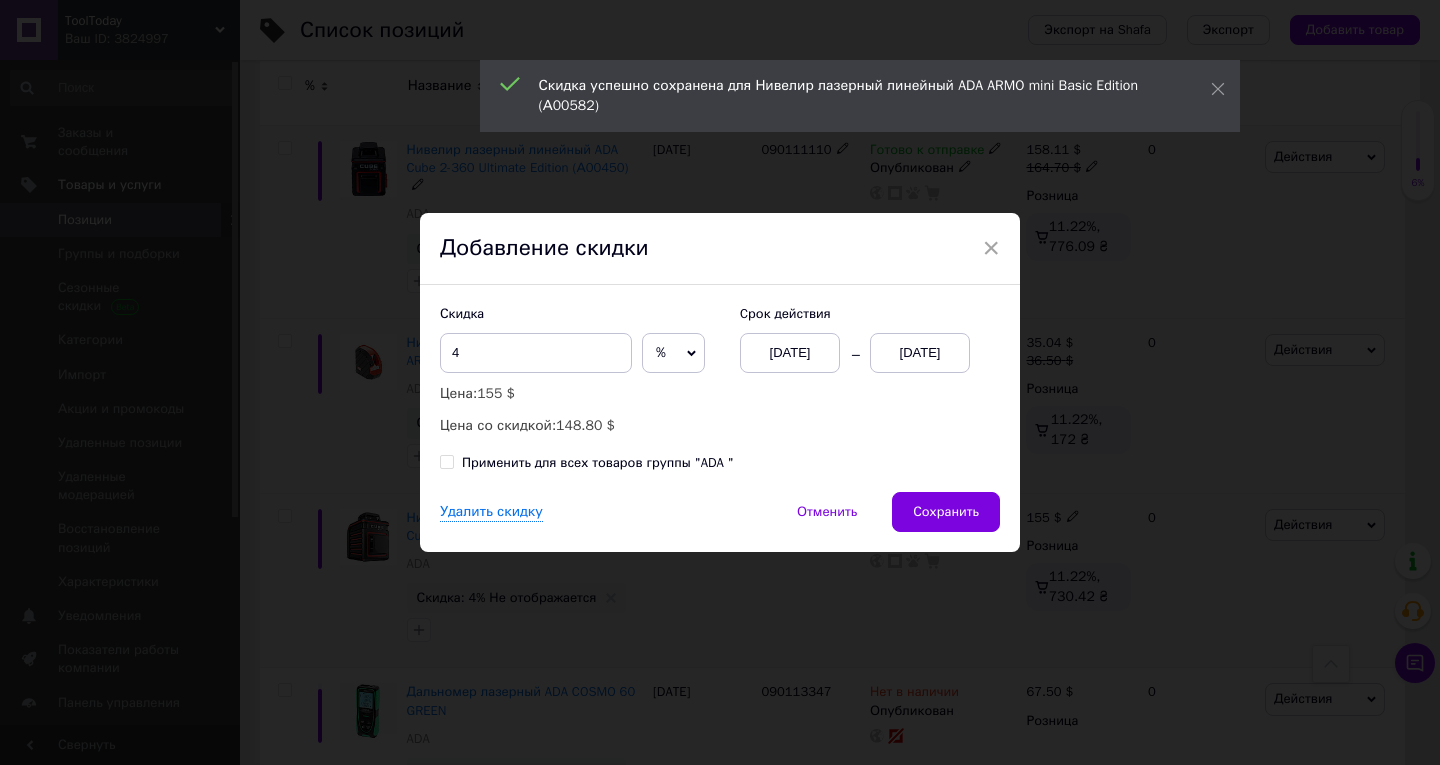 click on "13.07.2025" at bounding box center [920, 353] 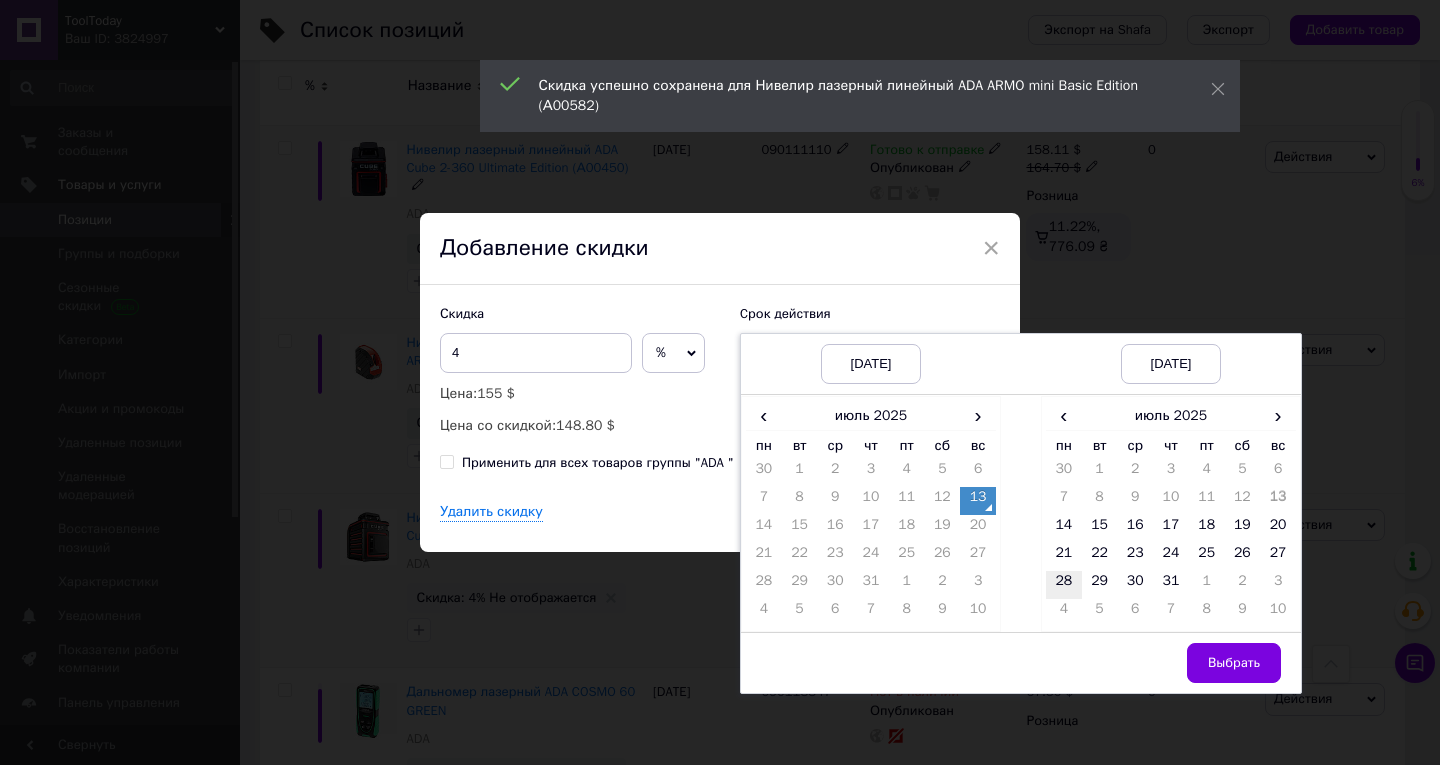 click on "28" at bounding box center (1064, 585) 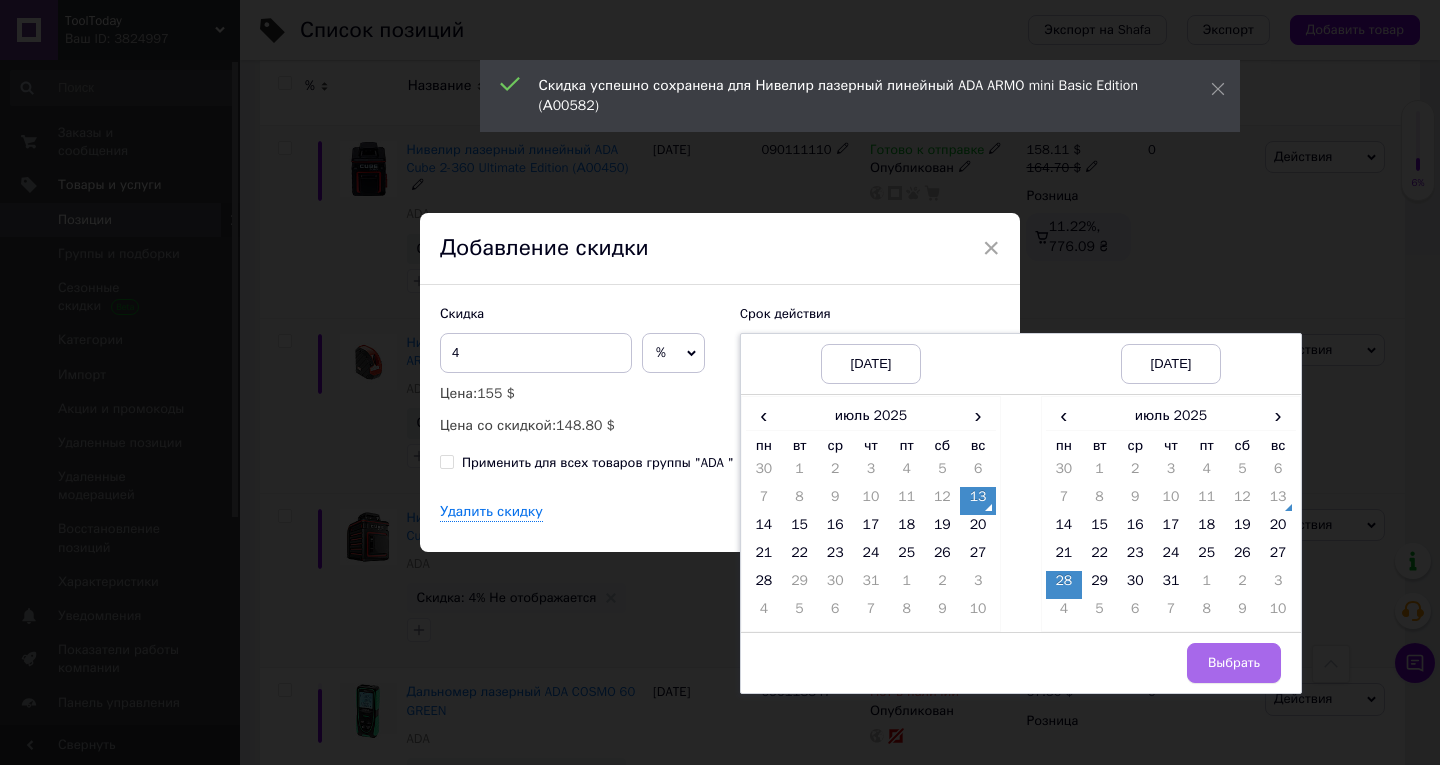 click on "Выбрать" at bounding box center [1234, 663] 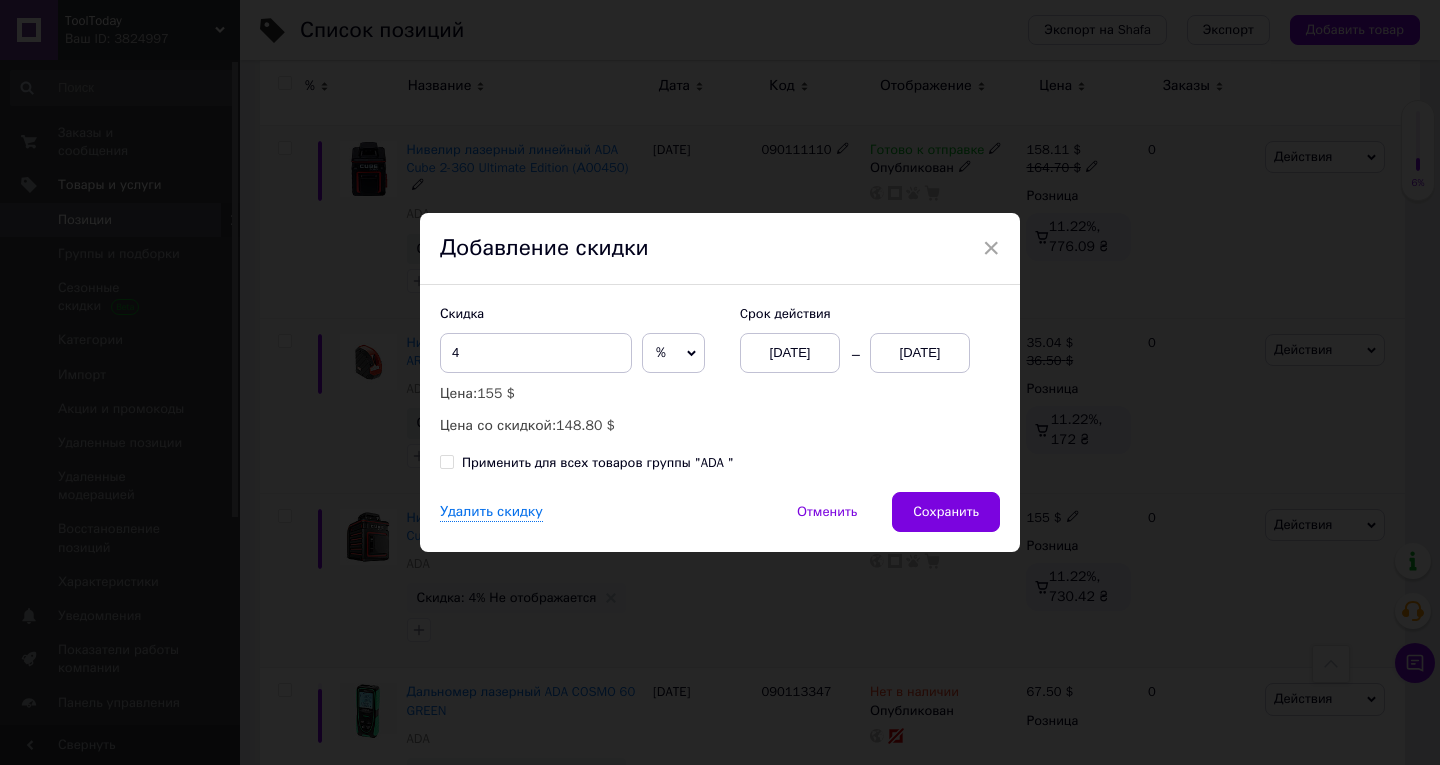 click on "Сохранить" at bounding box center [946, 512] 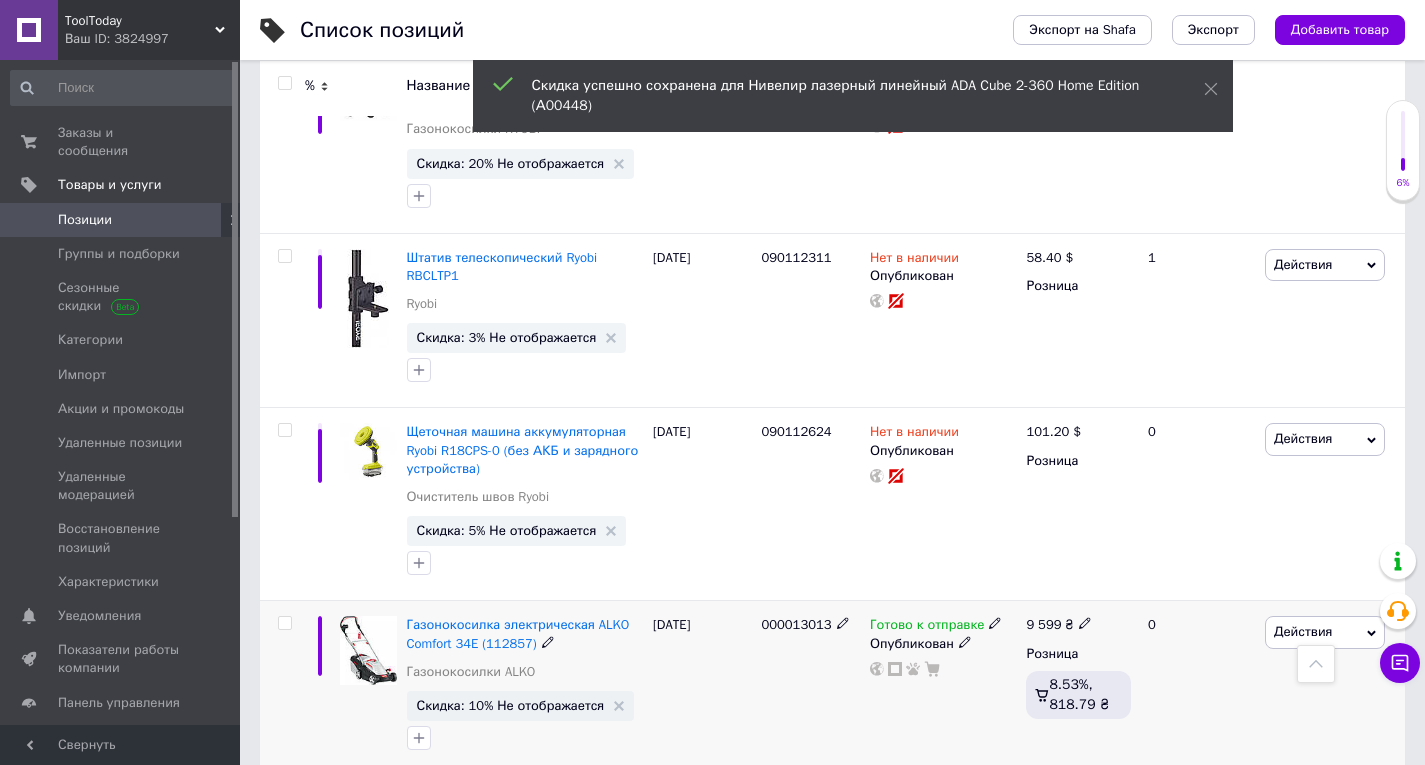 scroll, scrollTop: 16900, scrollLeft: 0, axis: vertical 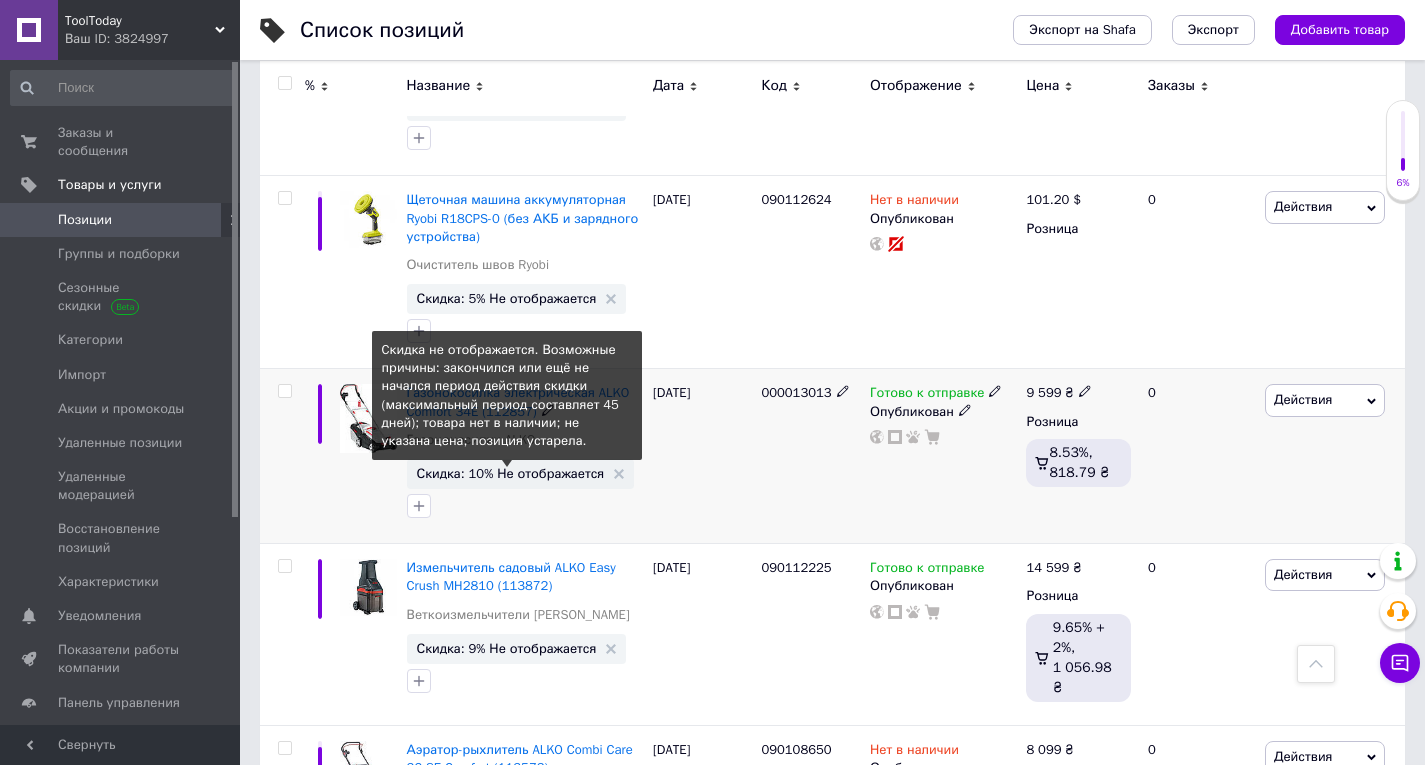 click on "Скидка: 10% Не отображается" at bounding box center [511, 473] 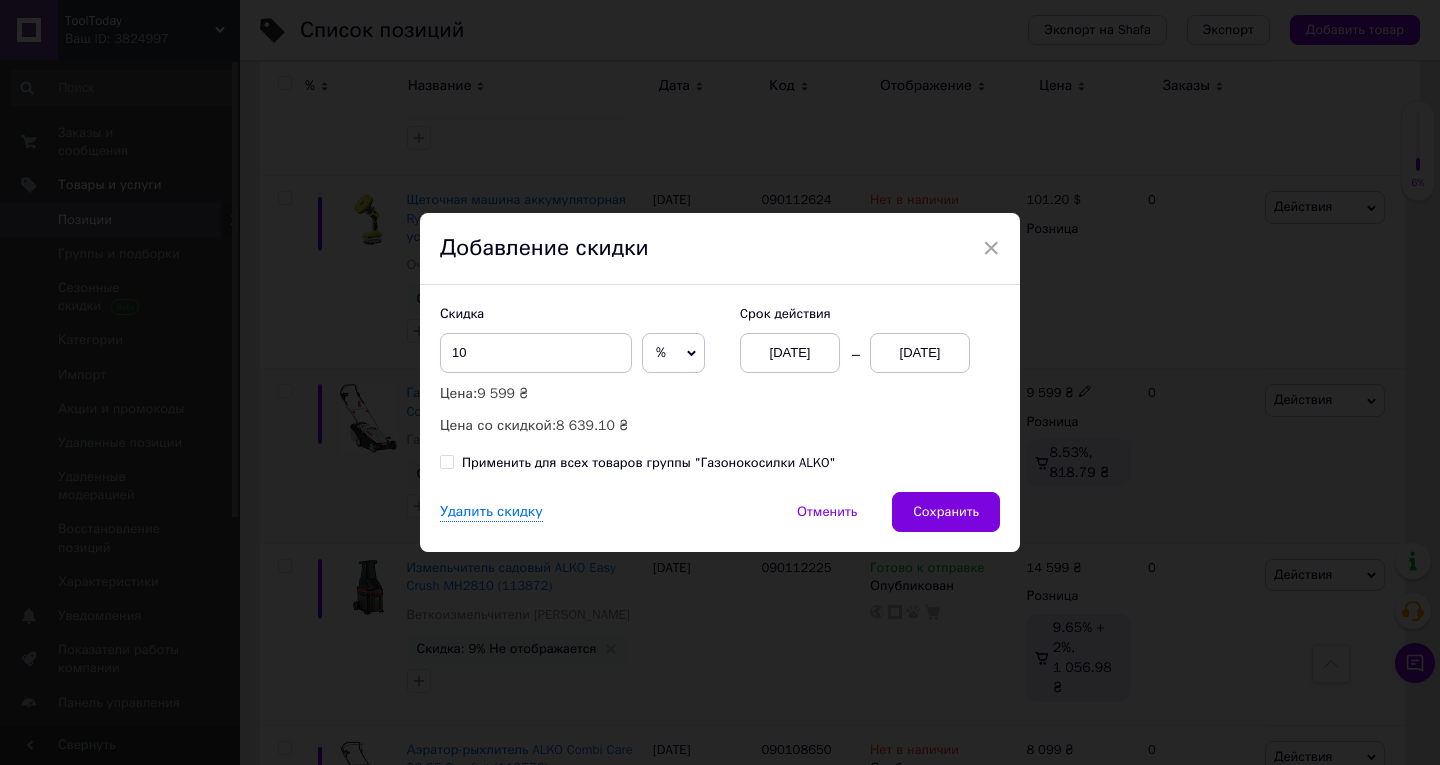 click on "13.07.2025" at bounding box center (920, 353) 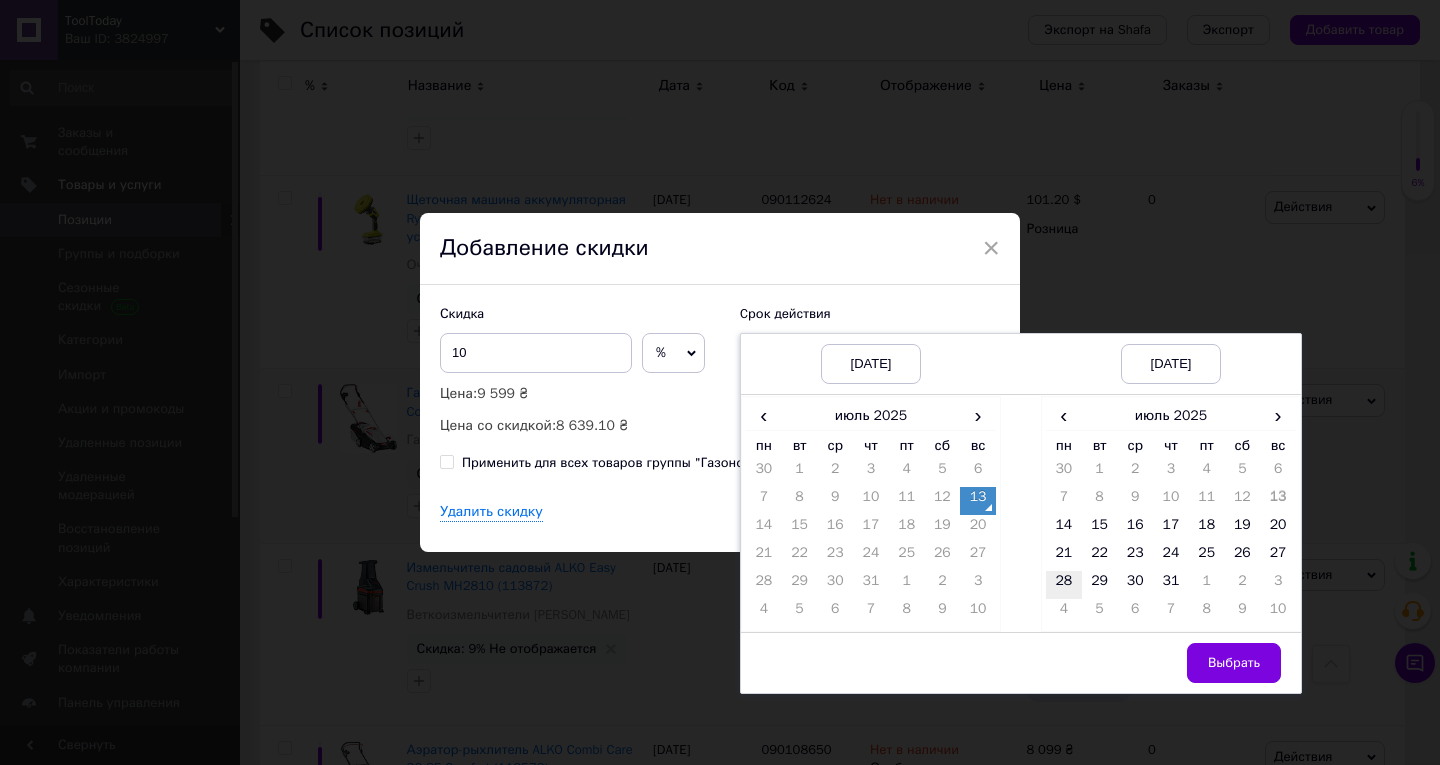 click on "28" at bounding box center [1064, 585] 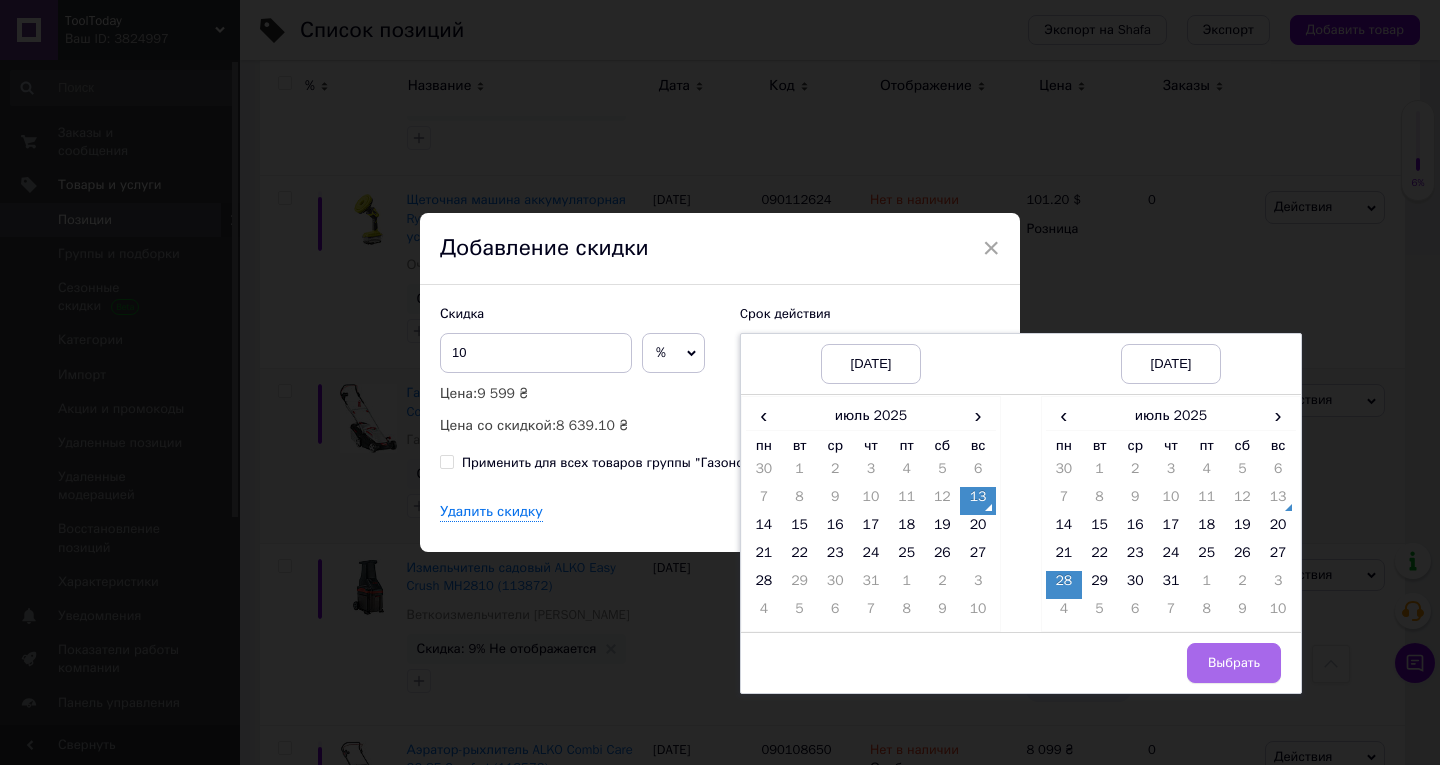 click on "Выбрать" at bounding box center (1234, 663) 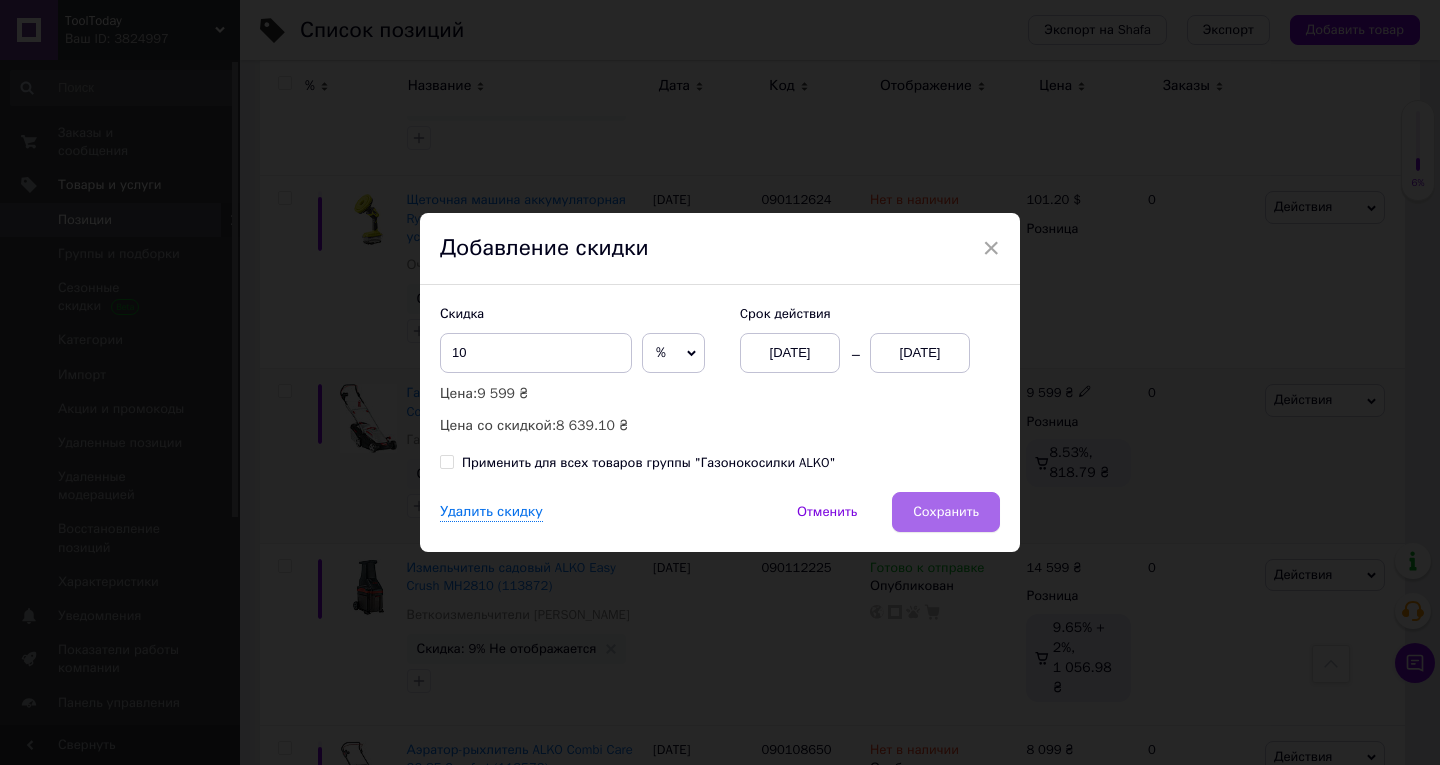 click on "Сохранить" at bounding box center [946, 512] 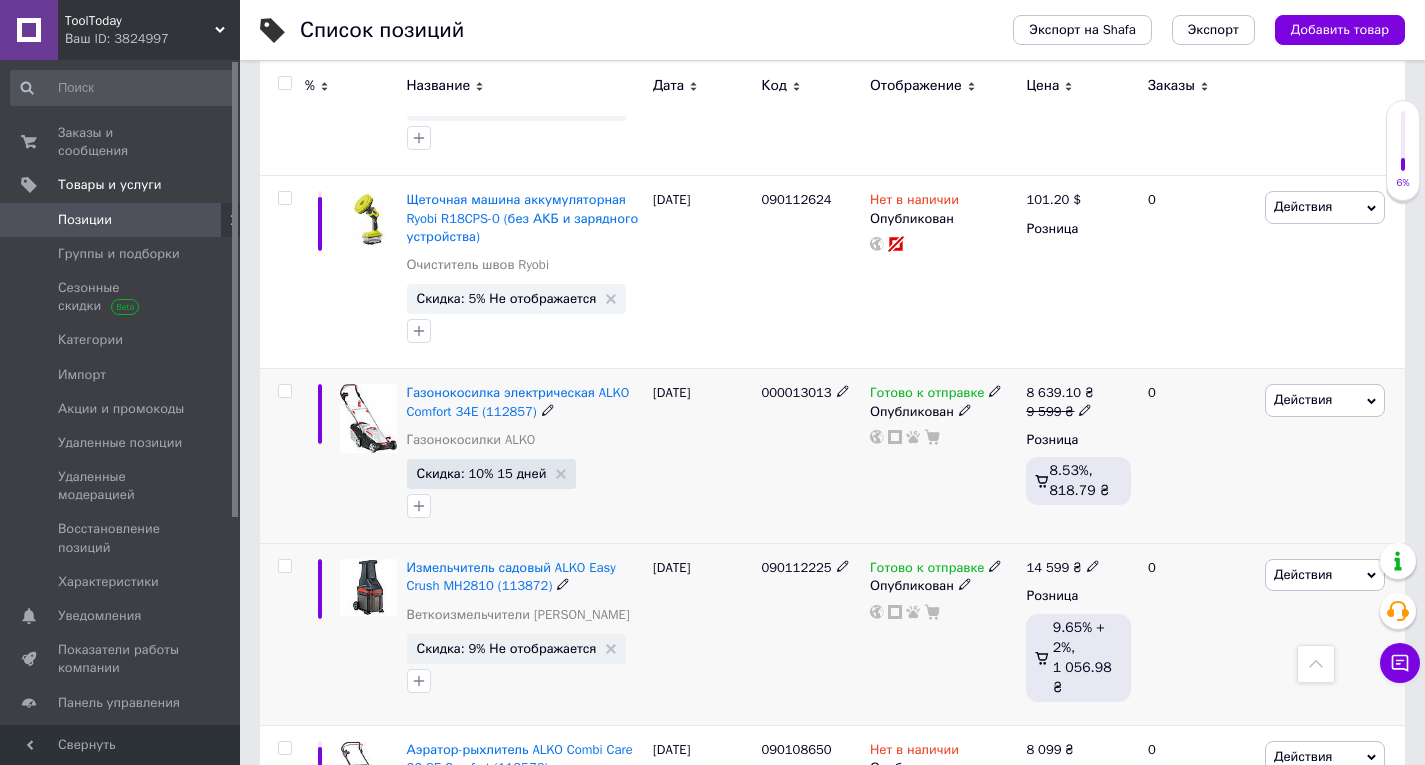 click on "Скидка: 9% Не отображается" at bounding box center (517, 649) 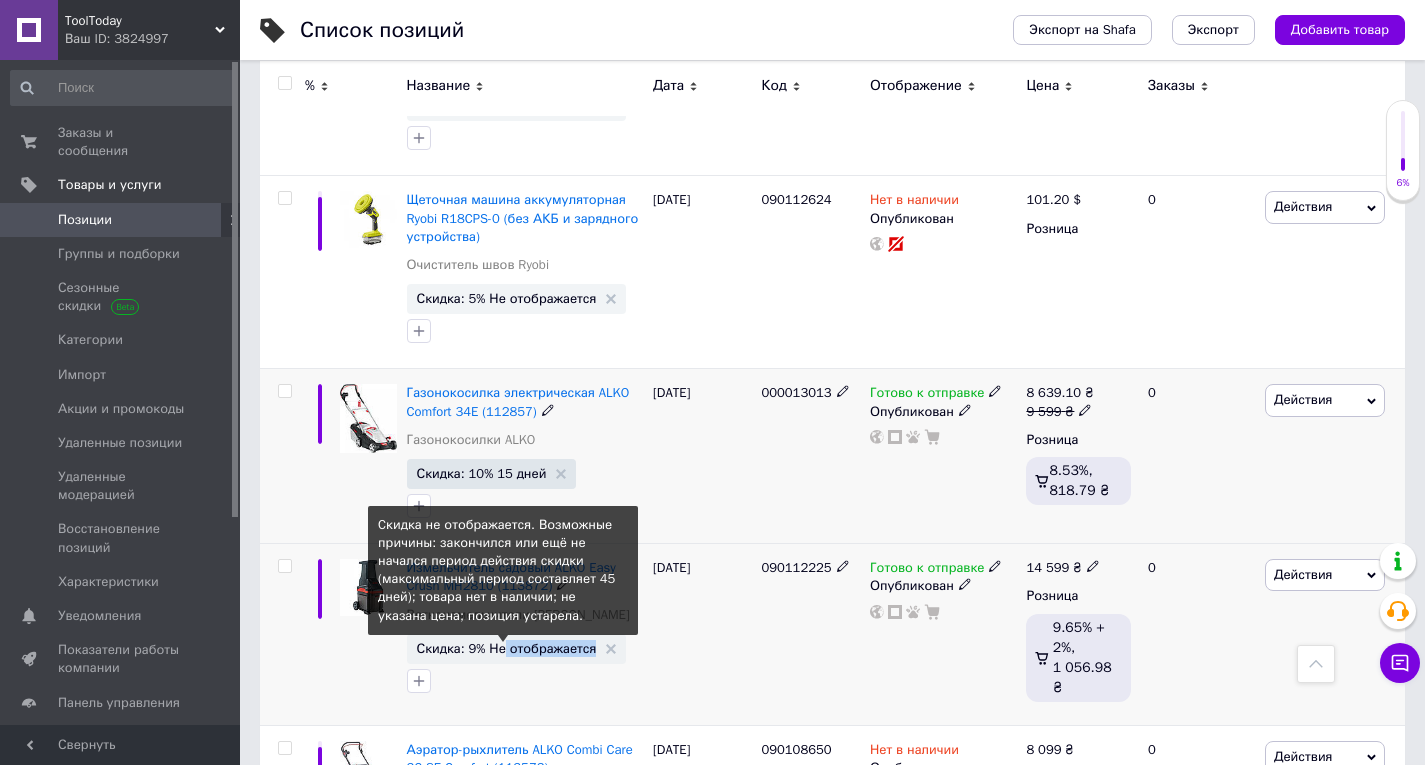 click on "Скидка: 9% Не отображается" at bounding box center [507, 648] 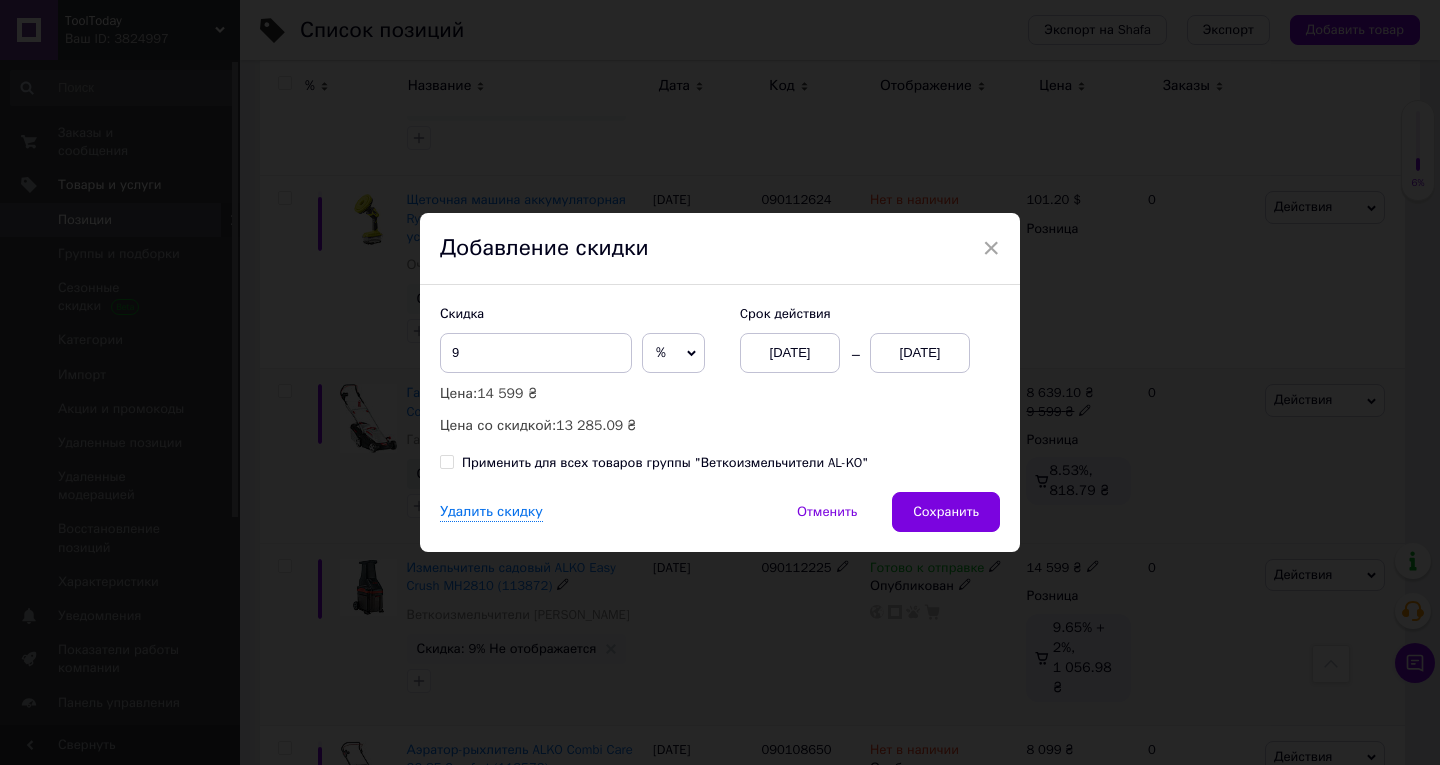 click on "13.07.2025" at bounding box center [920, 353] 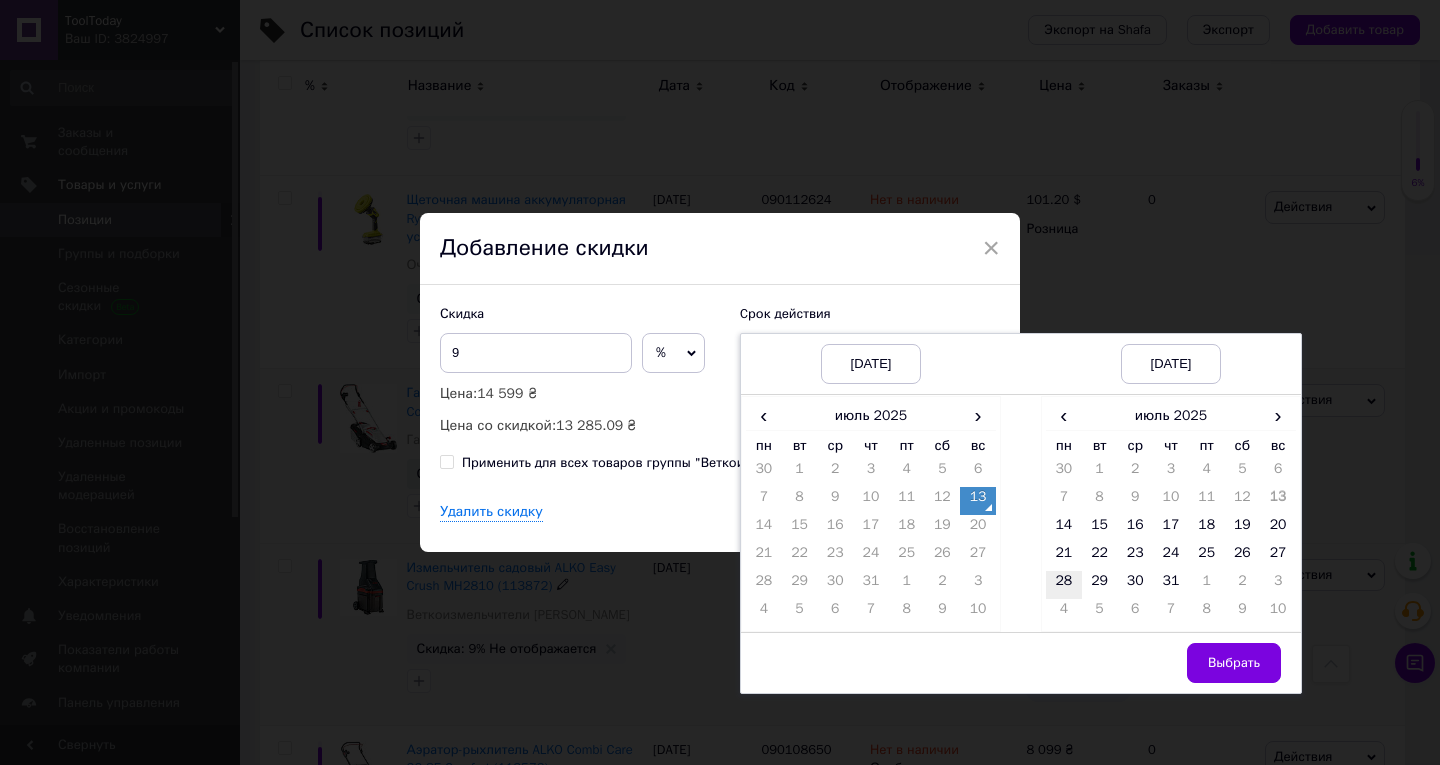 click on "28" at bounding box center [1064, 585] 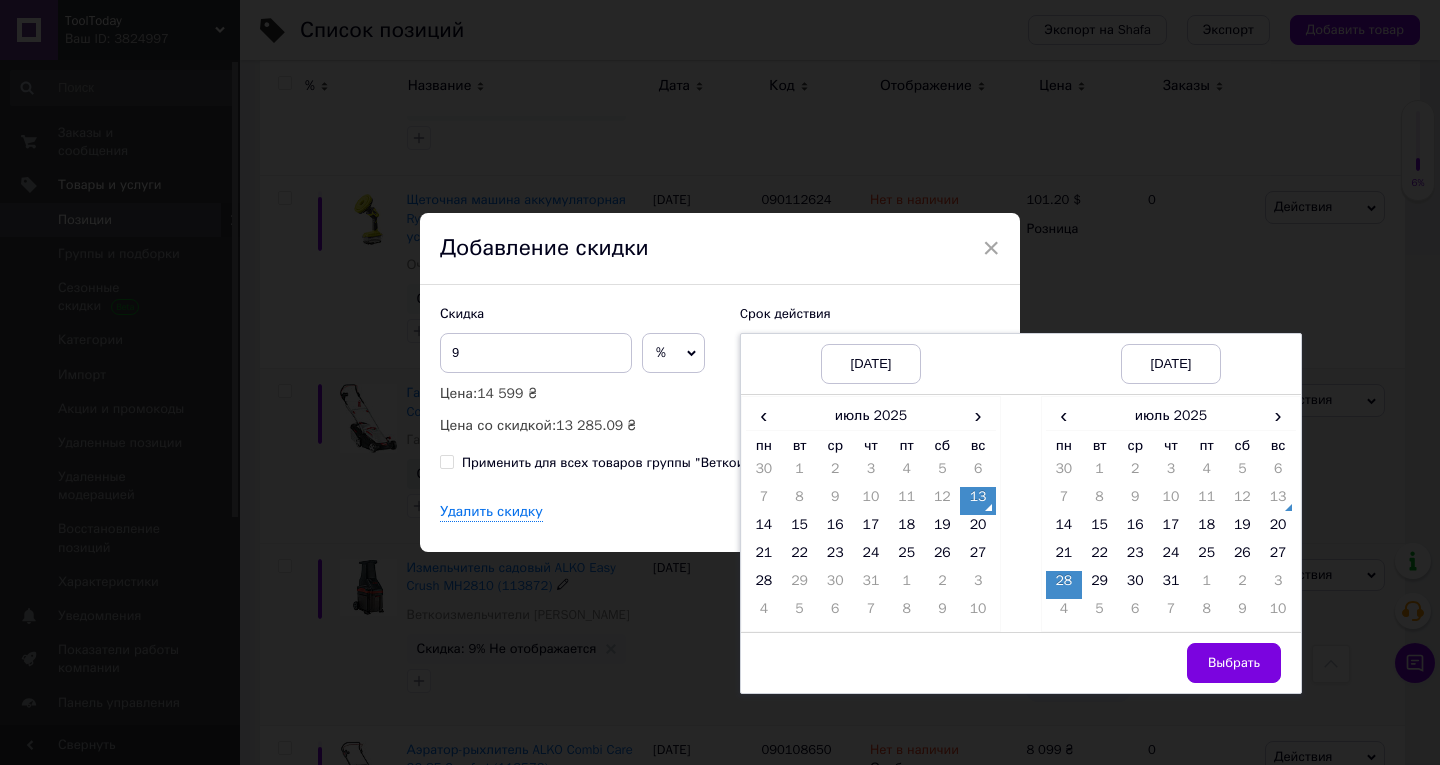 click on "Выбрать" at bounding box center [1234, 663] 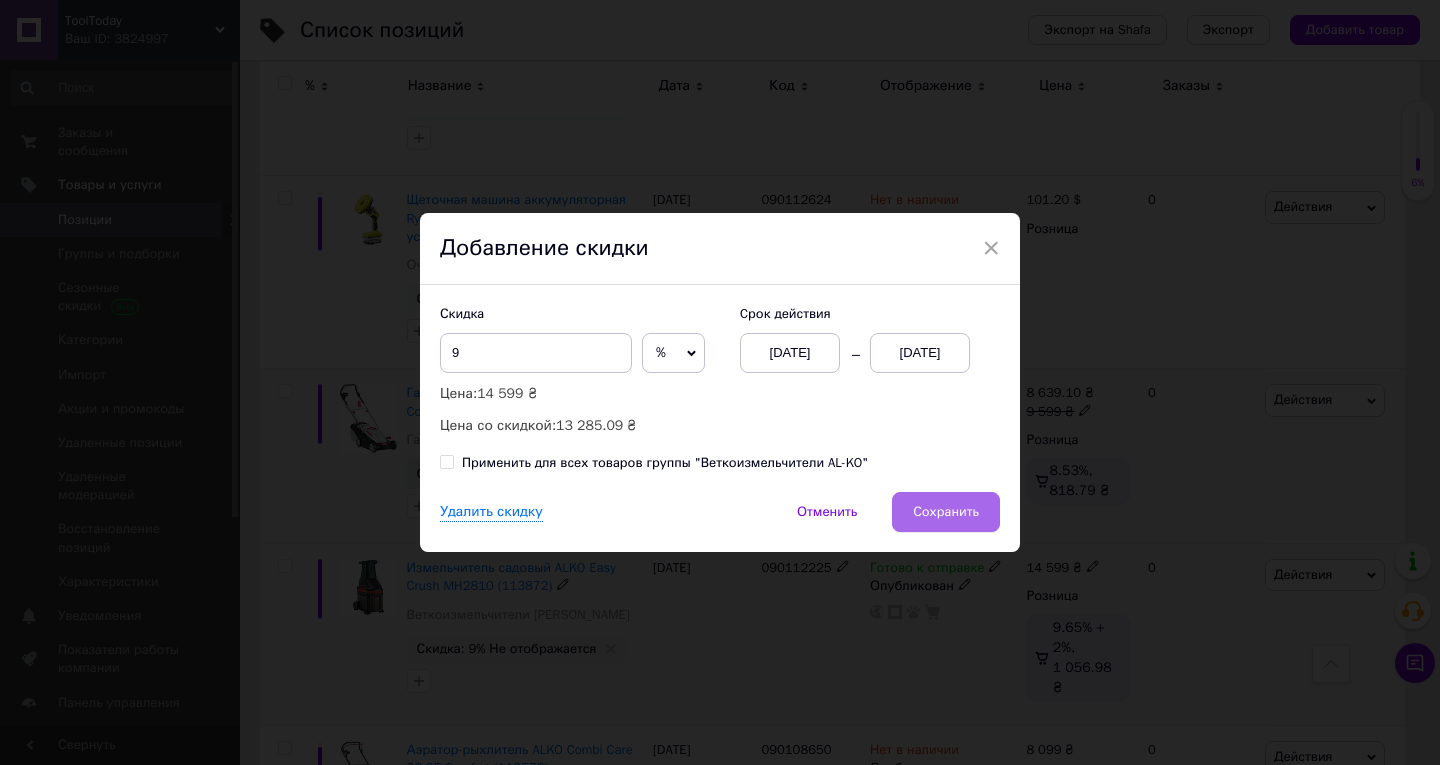 click on "Сохранить" at bounding box center [946, 512] 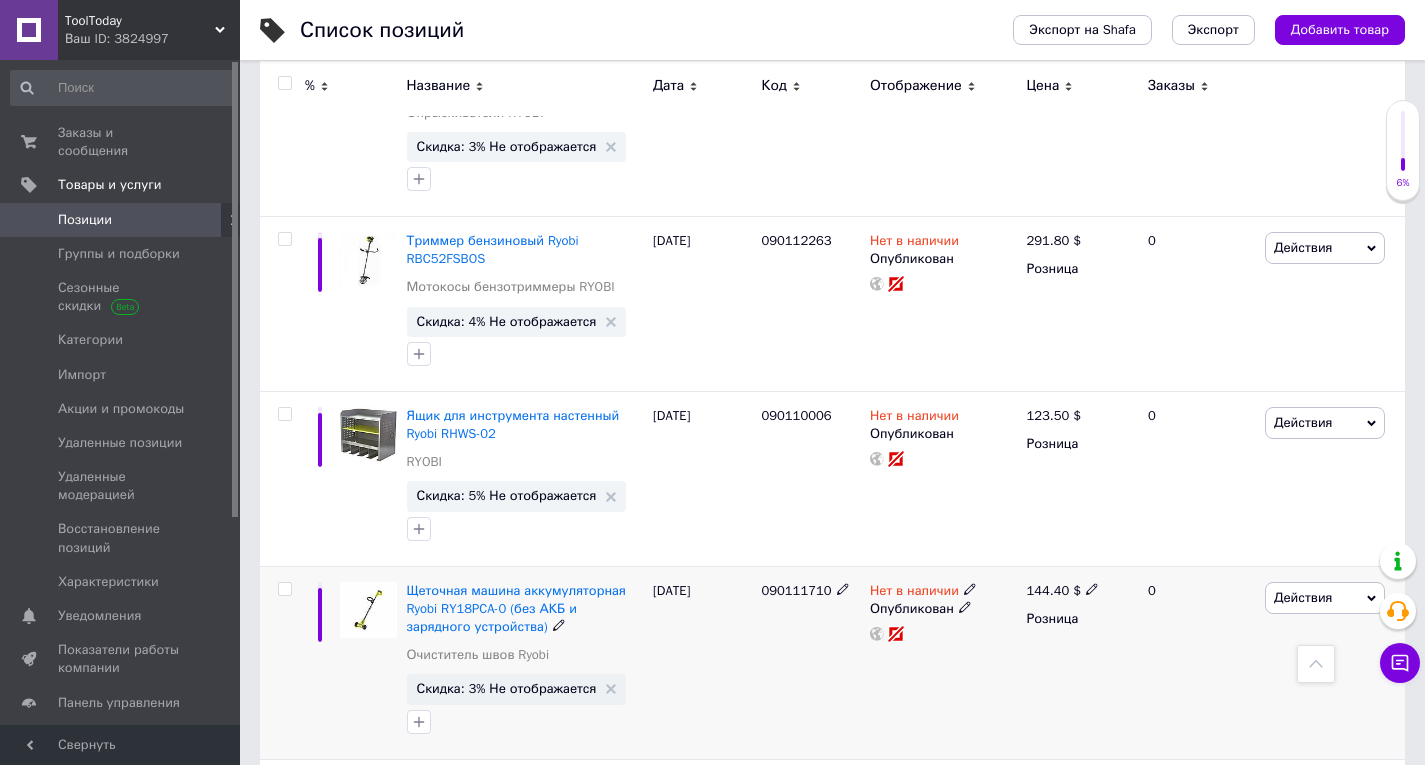 scroll, scrollTop: 18211, scrollLeft: 0, axis: vertical 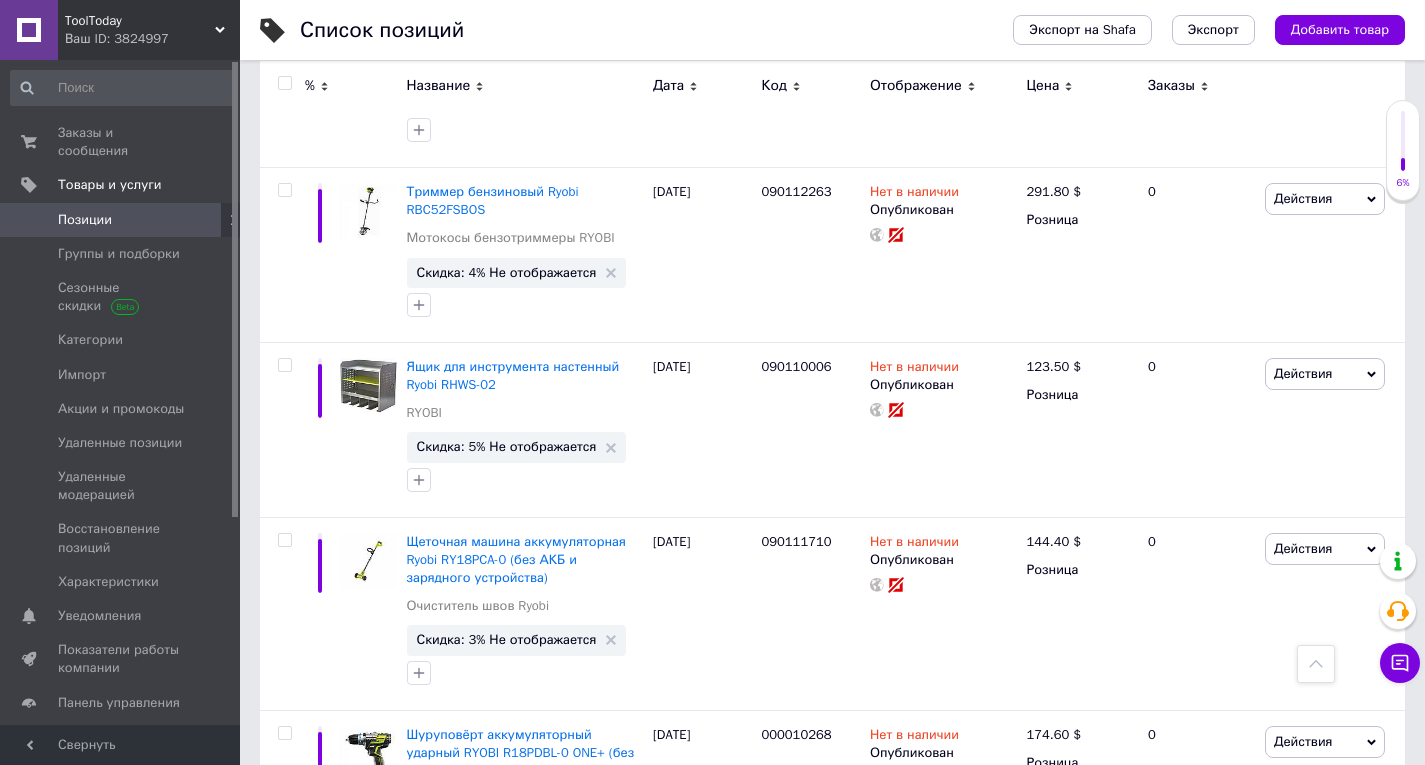 click 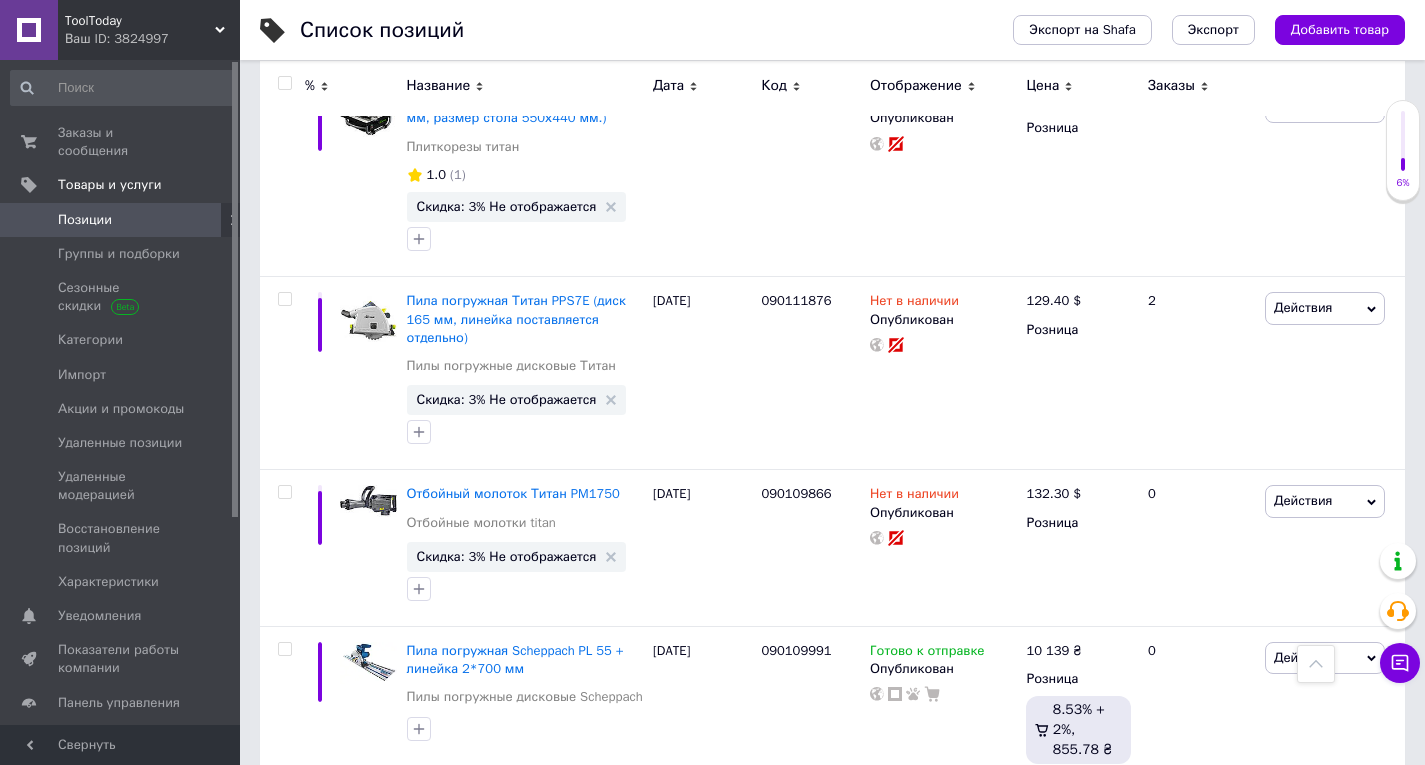 click 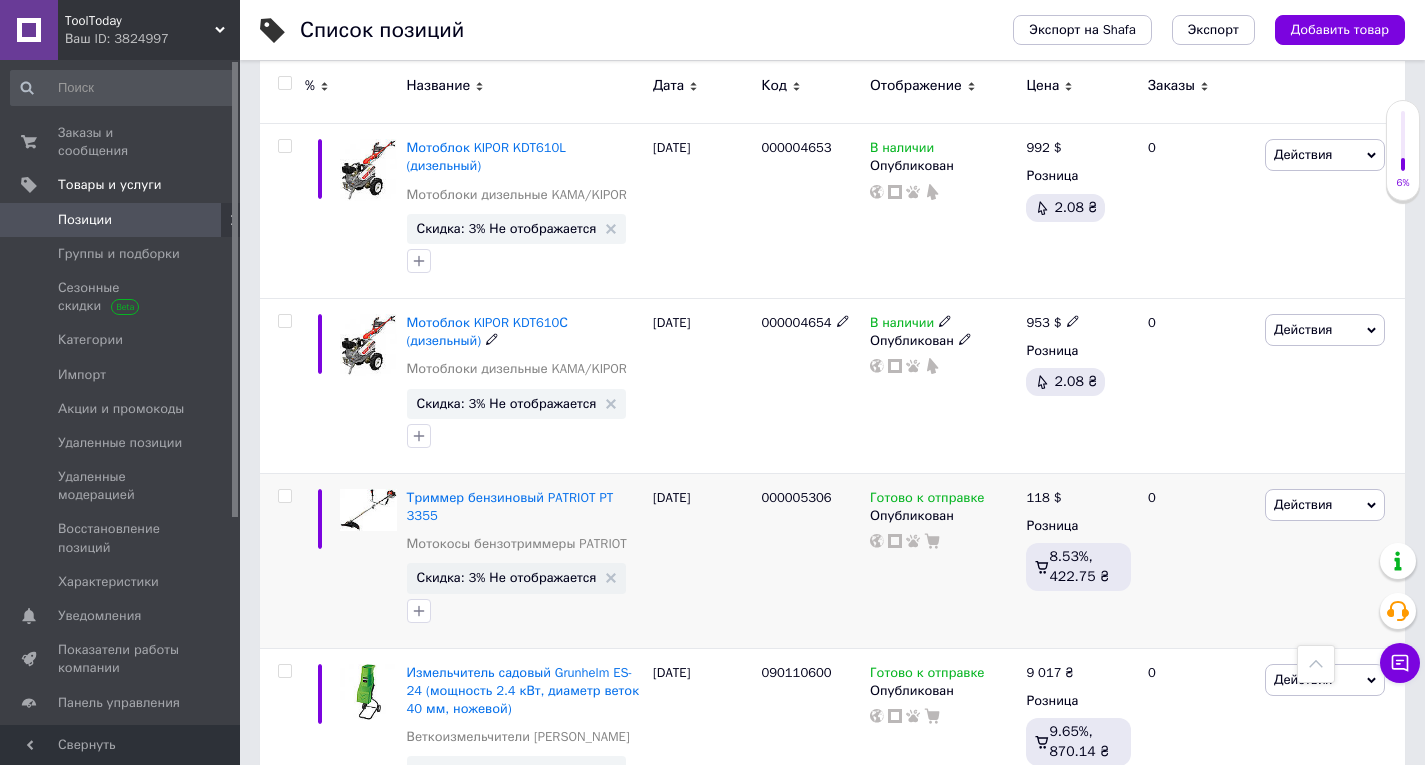 scroll, scrollTop: 1300, scrollLeft: 0, axis: vertical 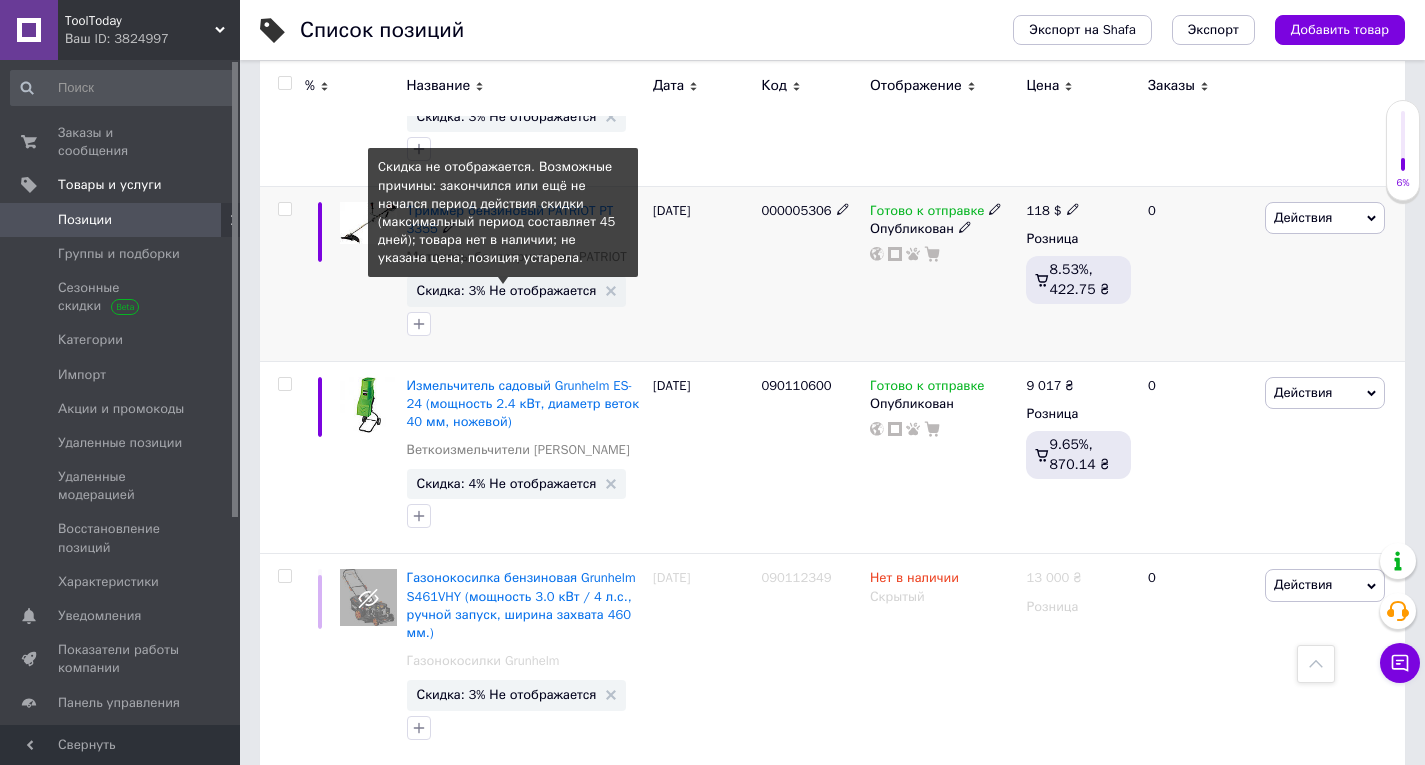 click on "Скидка: 3% Не отображается" at bounding box center (507, 290) 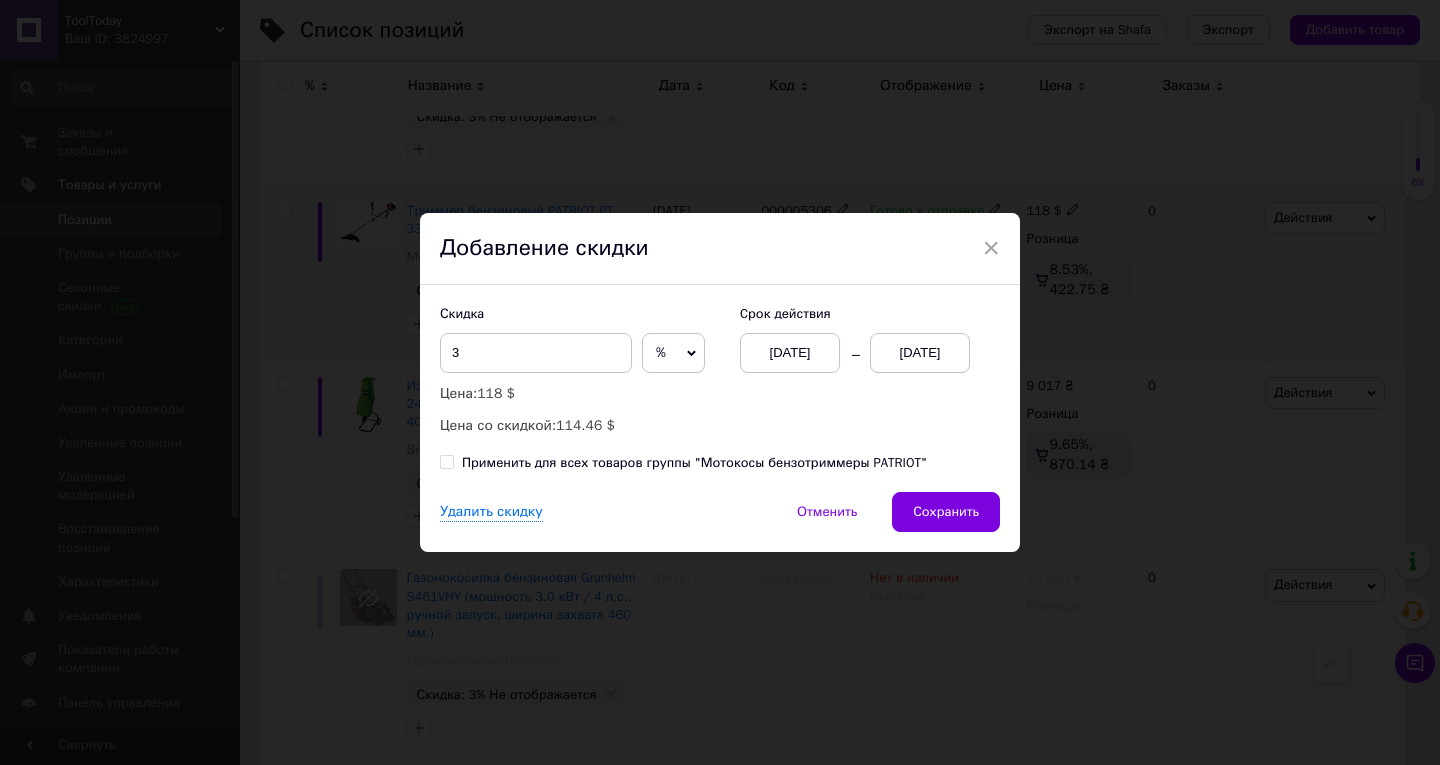 click on "13.07.2025" at bounding box center (920, 353) 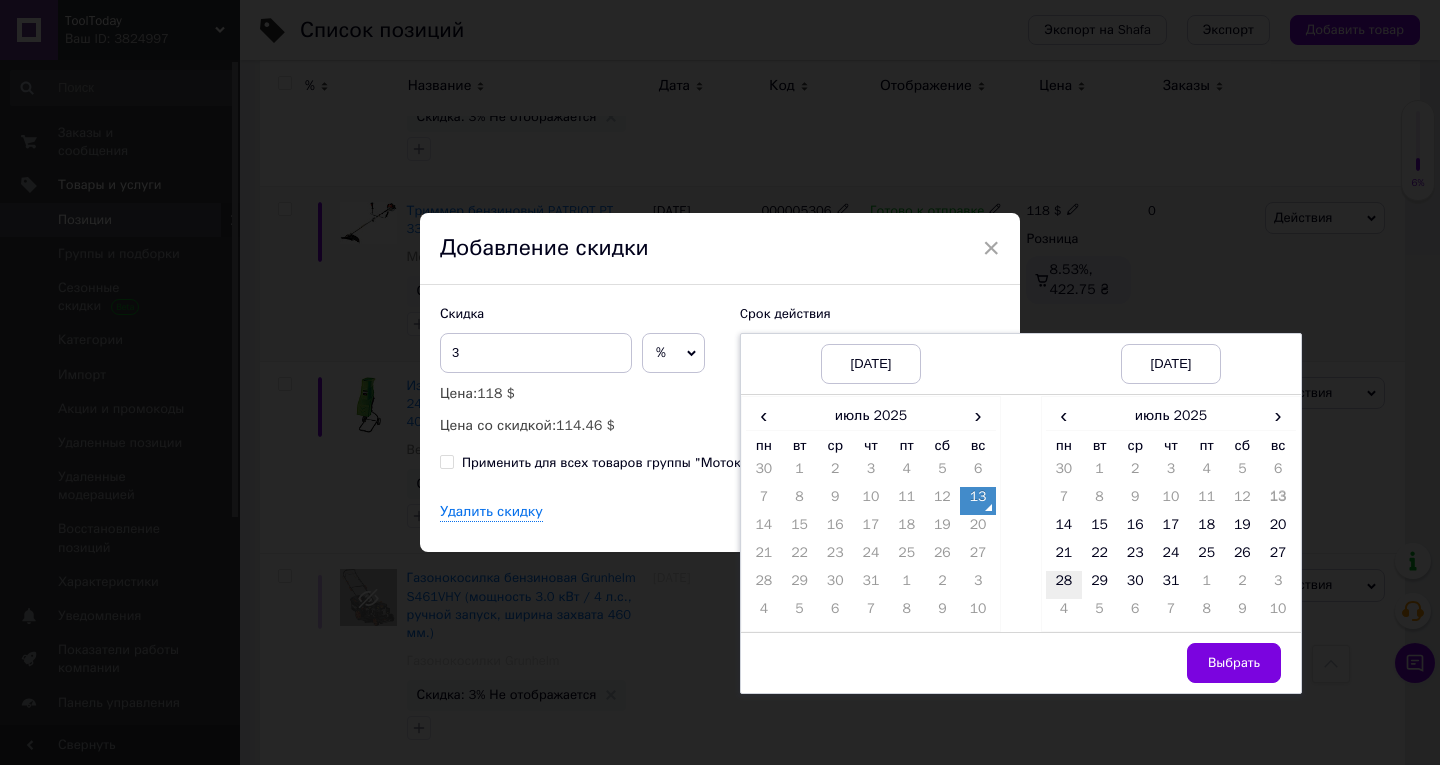 click on "28" at bounding box center [1064, 585] 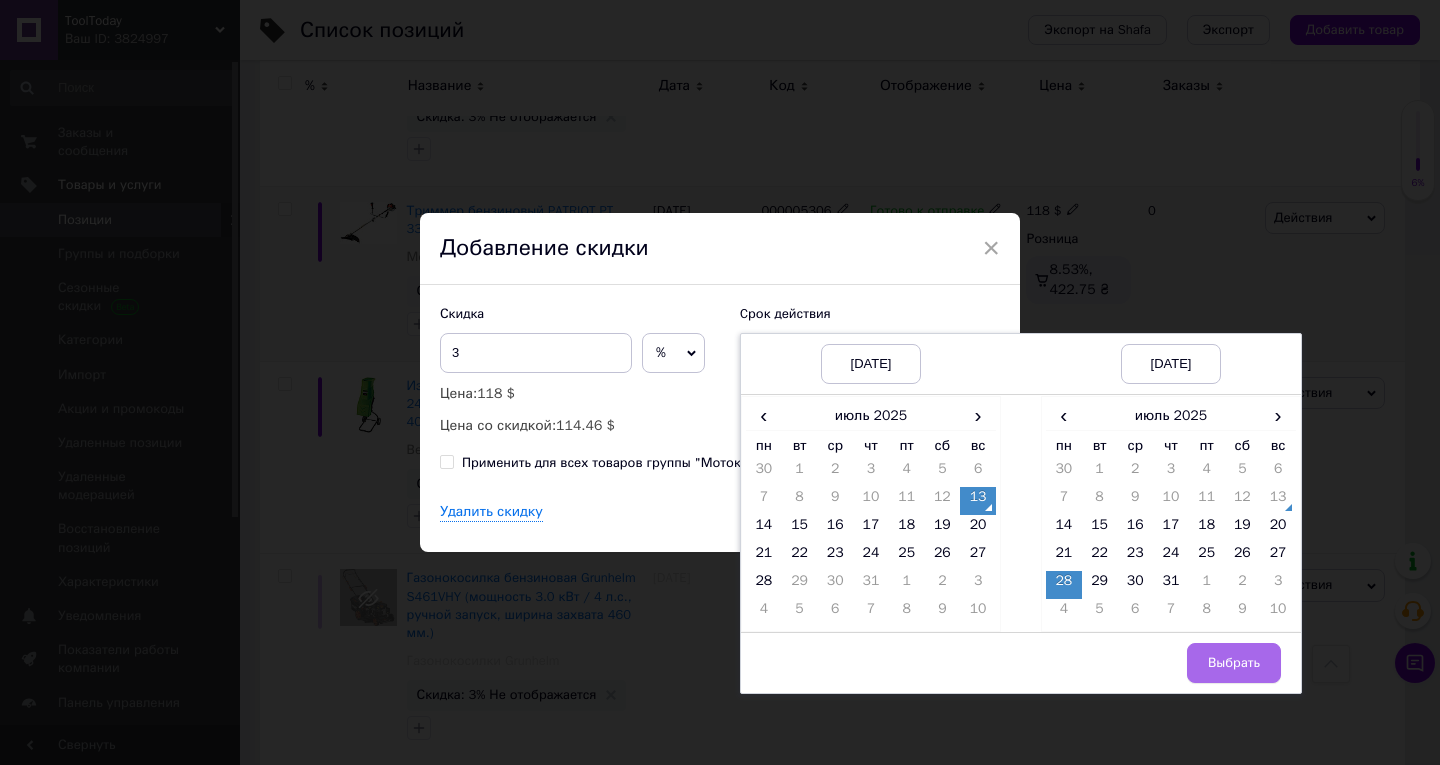 click on "Выбрать" at bounding box center [1234, 663] 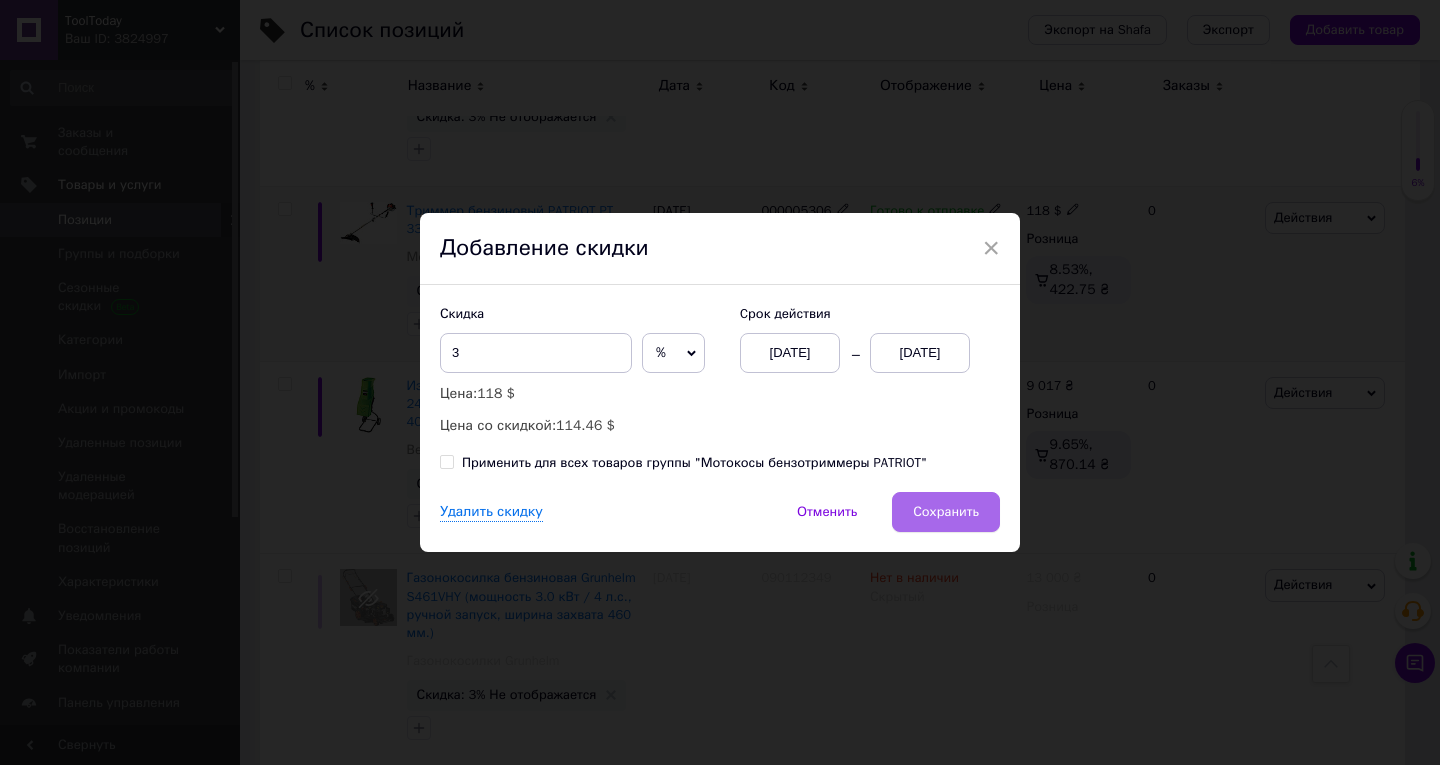 click on "Сохранить" at bounding box center [946, 512] 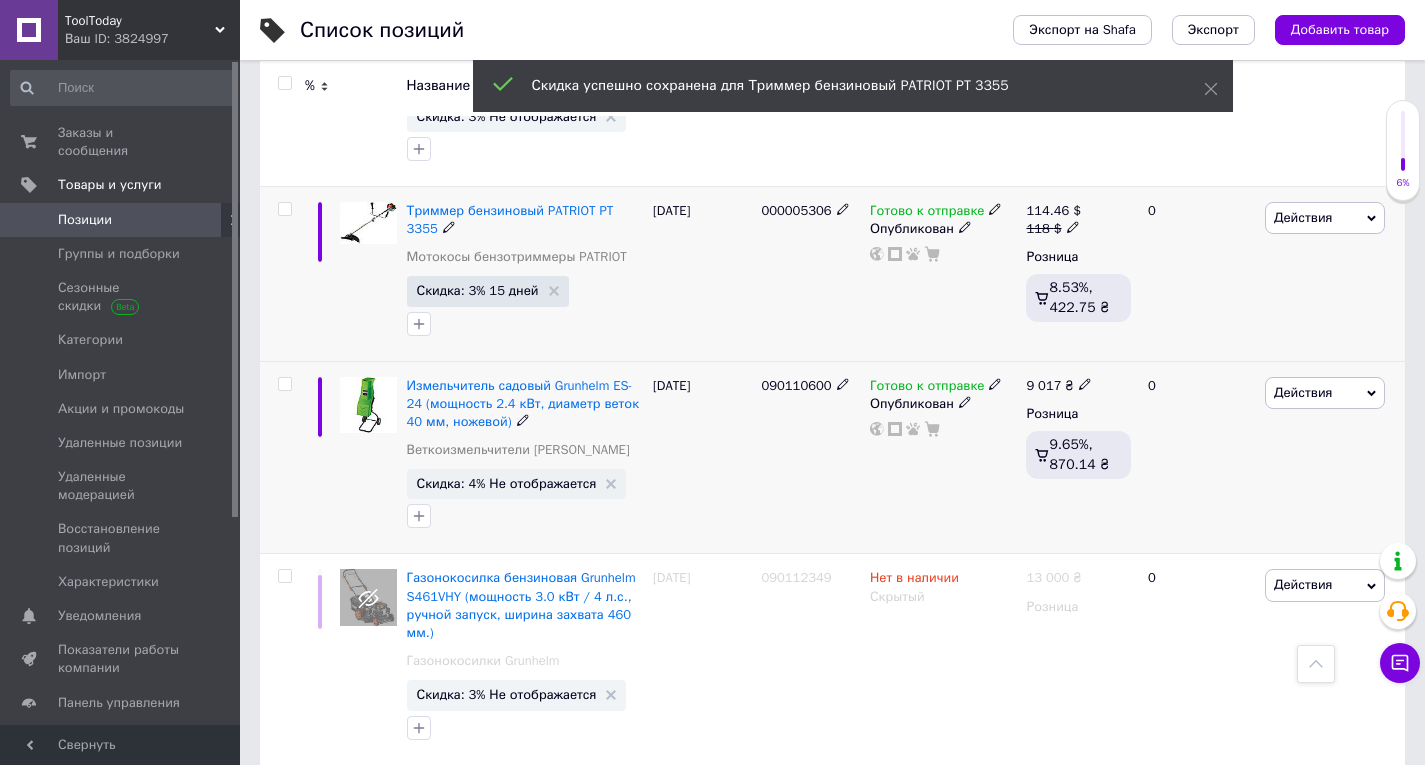 click on "Скидка: 4% Не отображается" at bounding box center [517, 484] 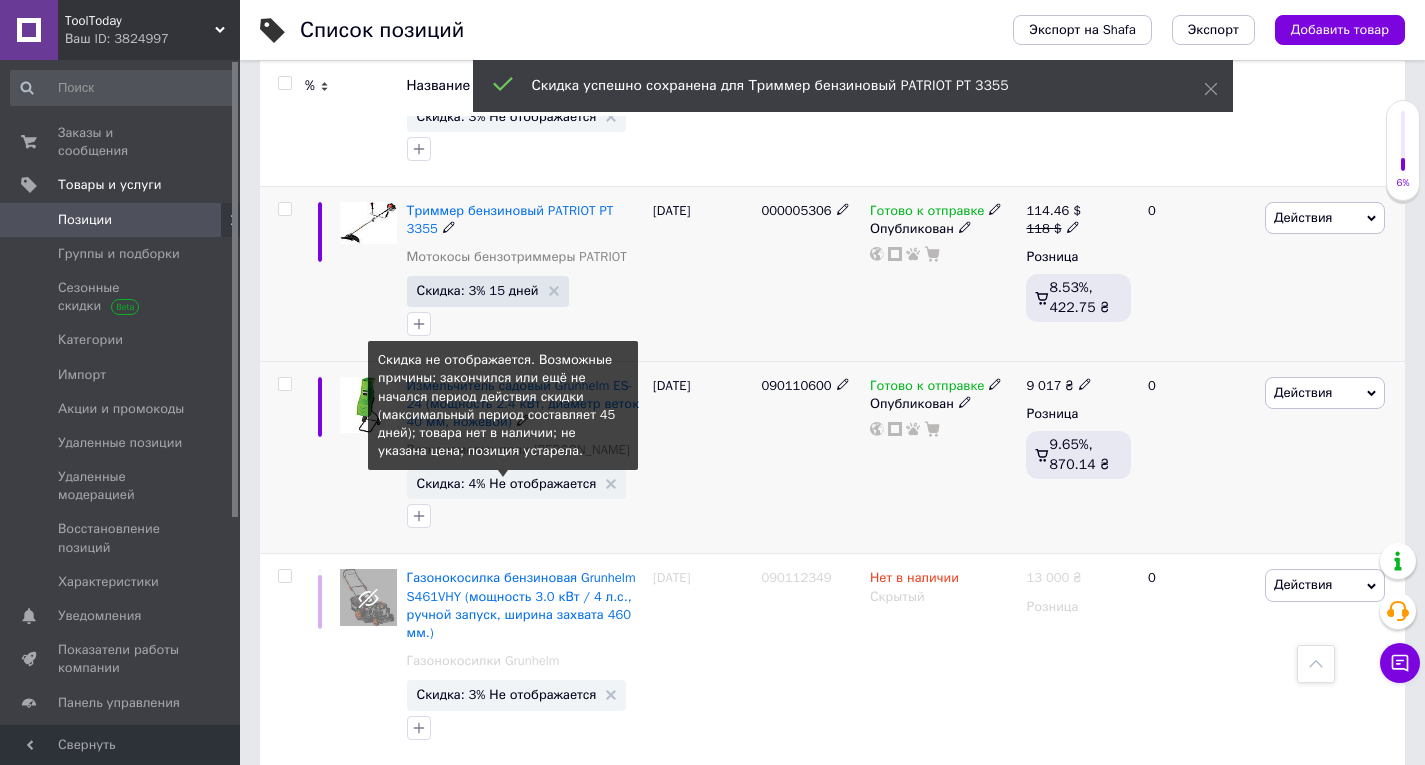 click on "Скидка: 4% Не отображается" at bounding box center [507, 483] 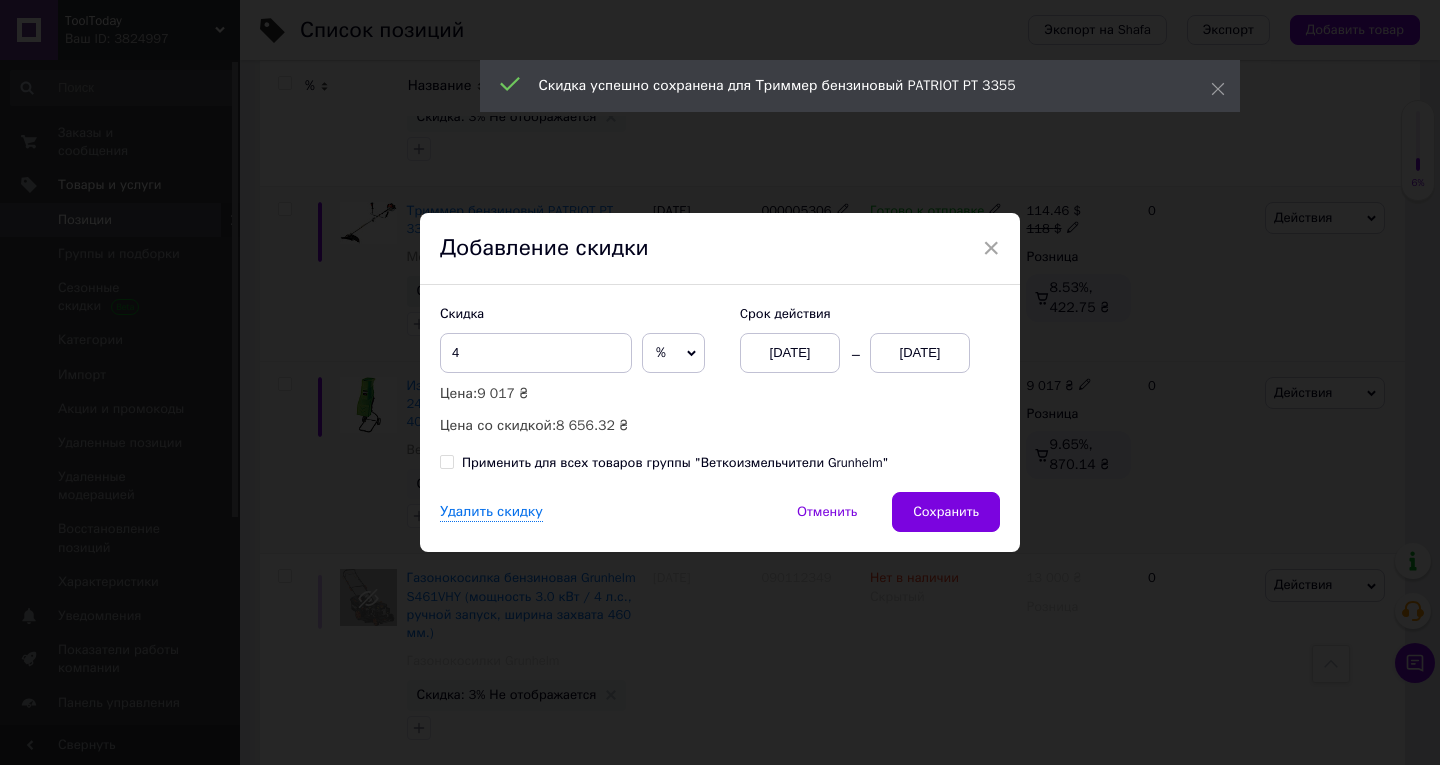 click on "13.07.2025" at bounding box center (920, 353) 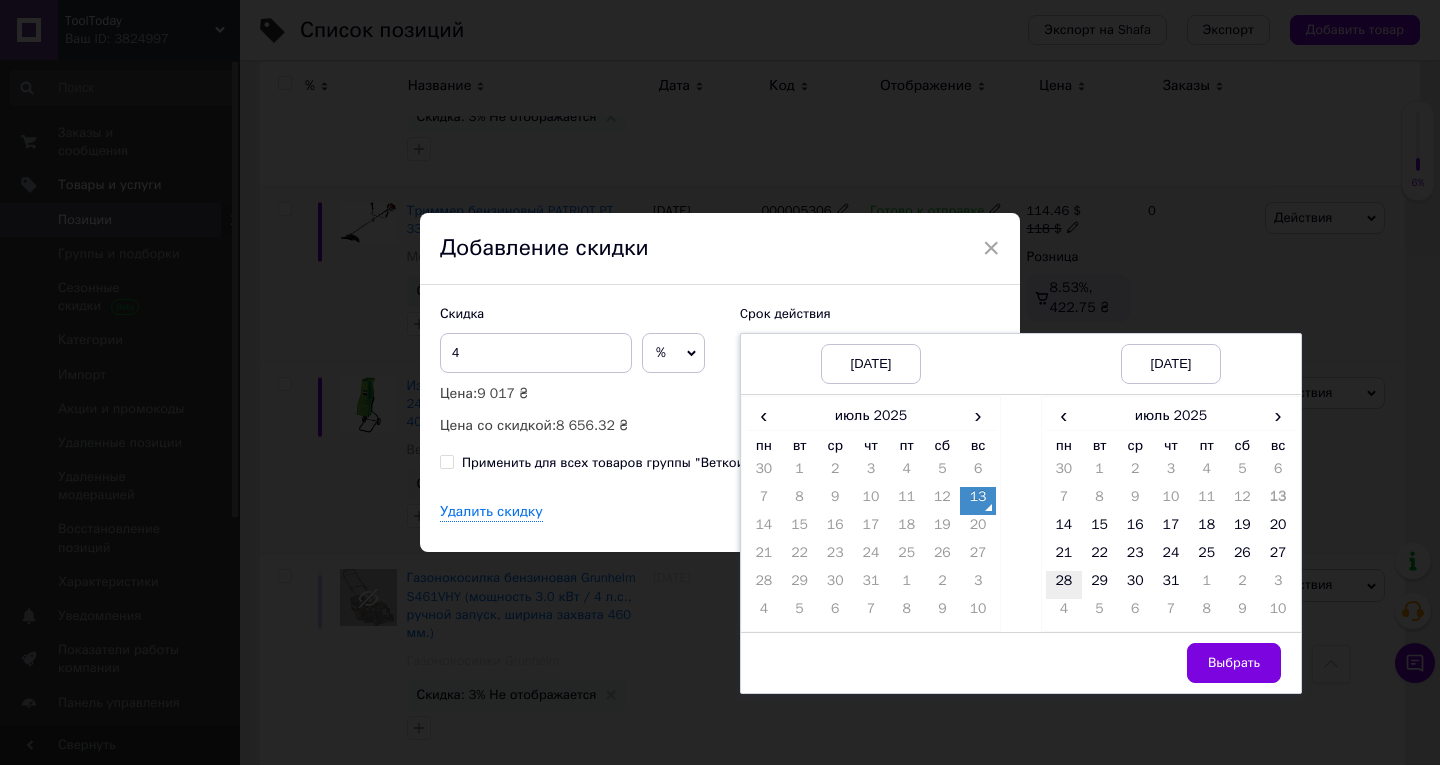 click on "28" at bounding box center [1064, 585] 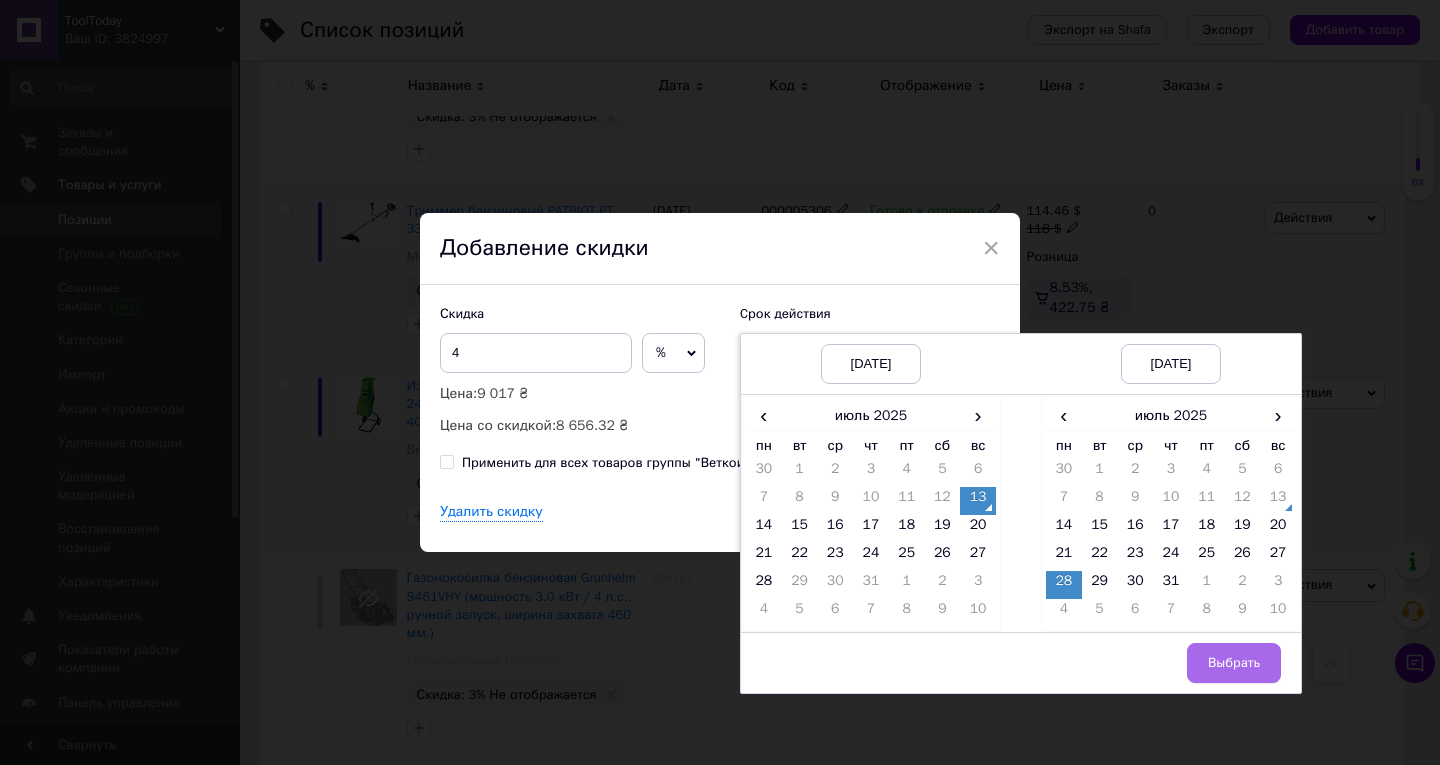 click on "Выбрать" at bounding box center [1234, 663] 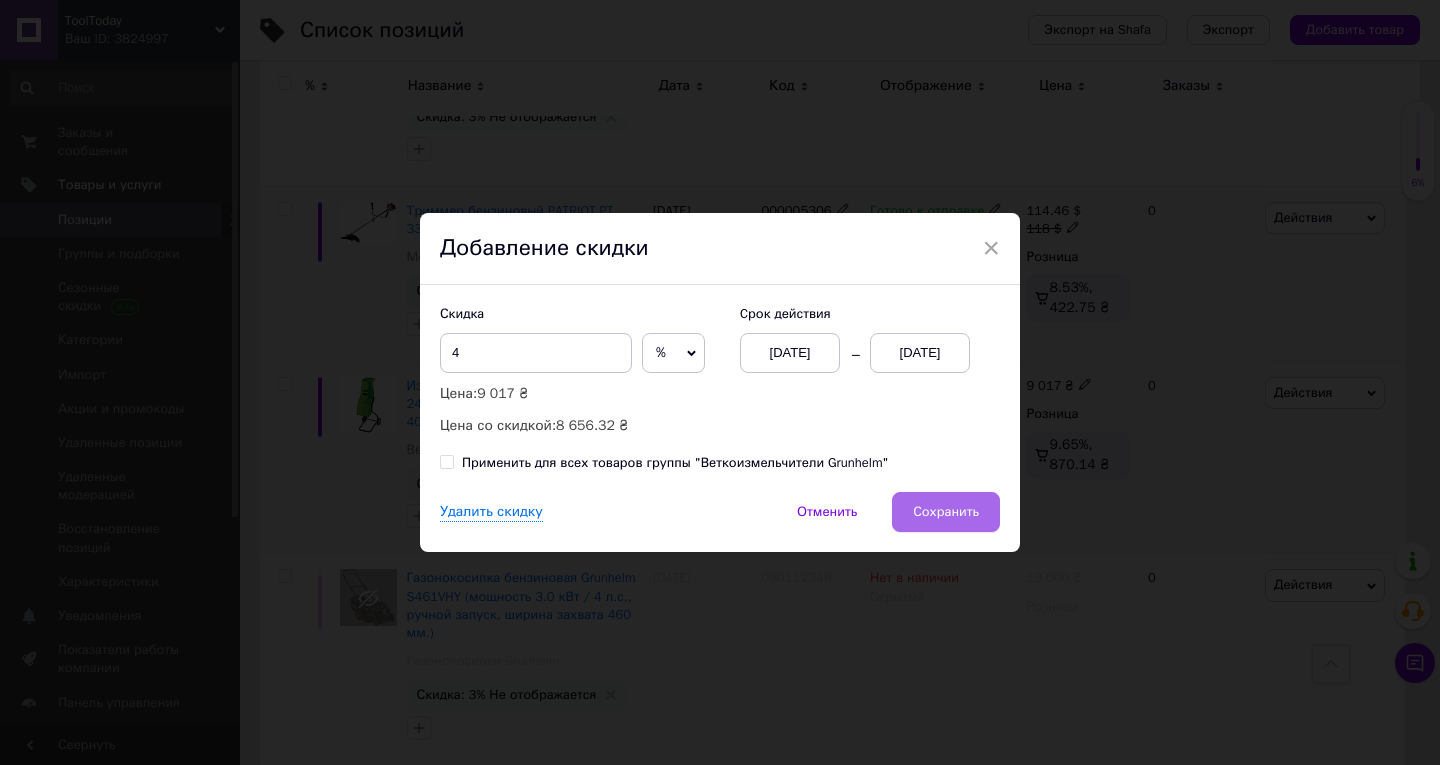 click on "Сохранить" at bounding box center [946, 512] 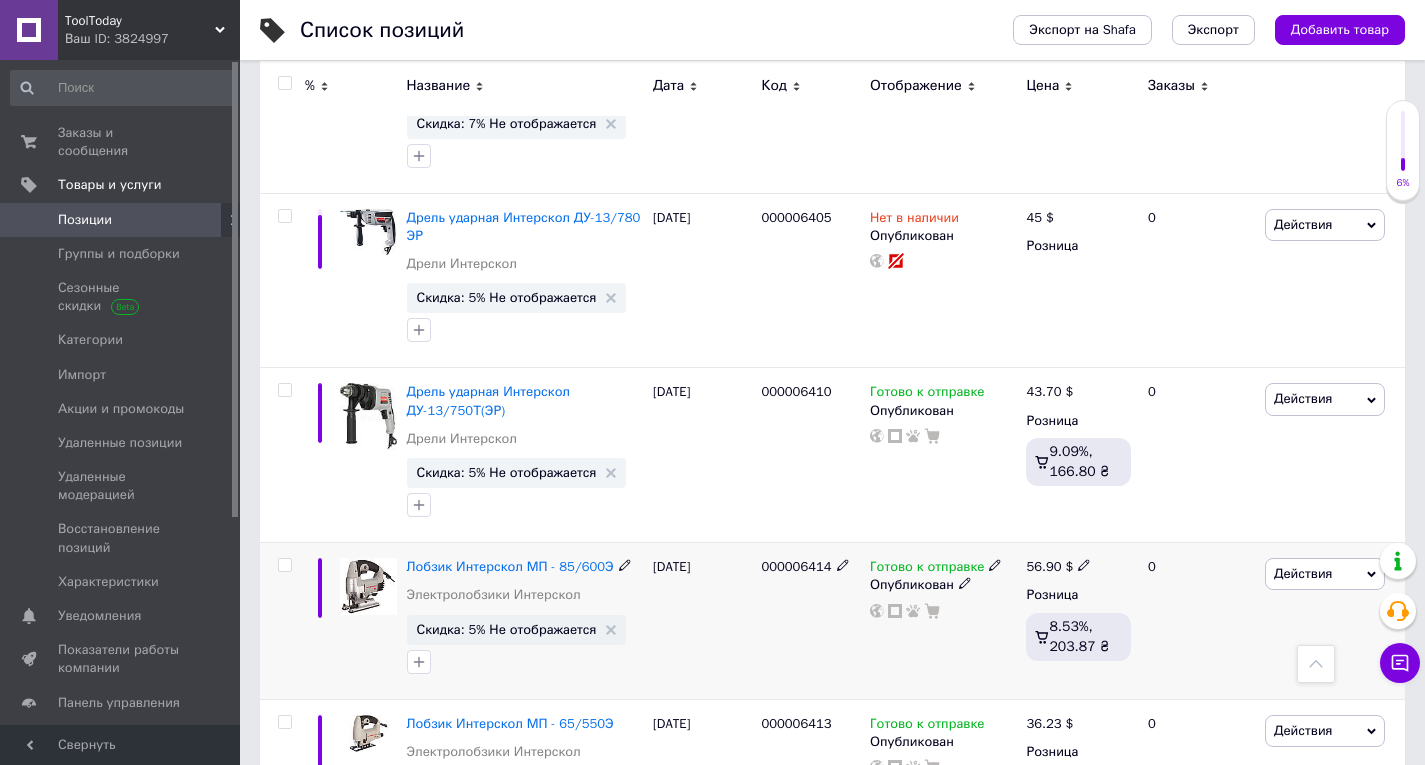 scroll, scrollTop: 4100, scrollLeft: 0, axis: vertical 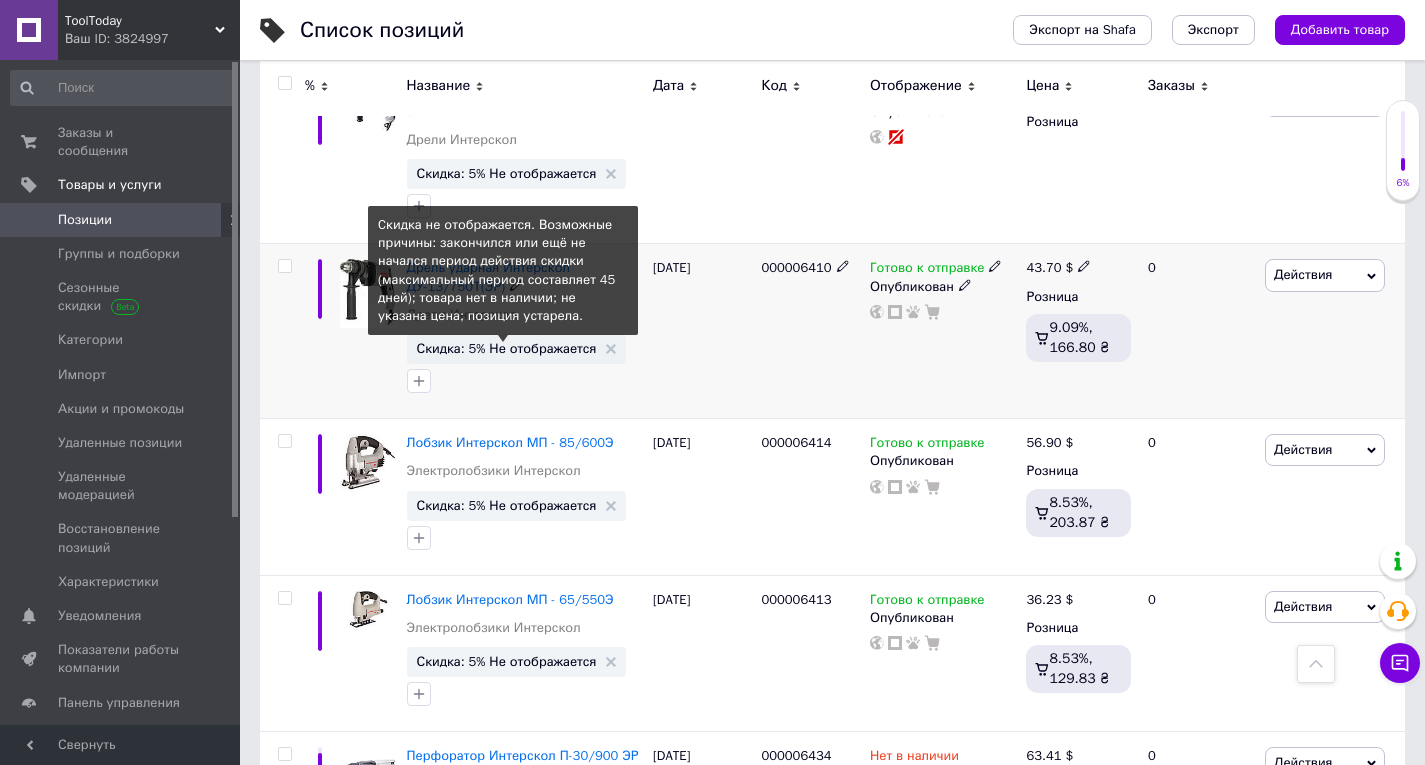click on "Скидка: 5% Не отображается" at bounding box center [507, 348] 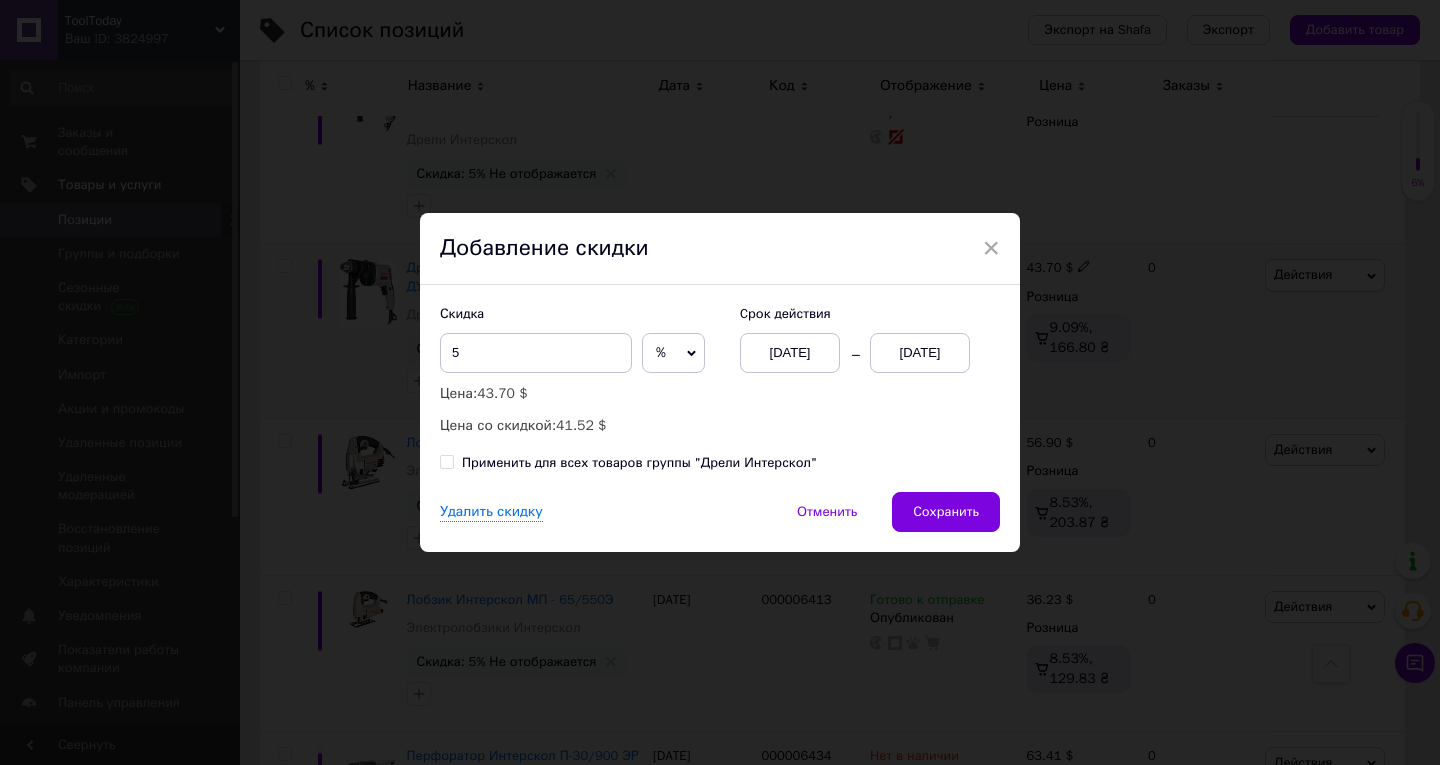 click on "13.07.2025" at bounding box center [920, 353] 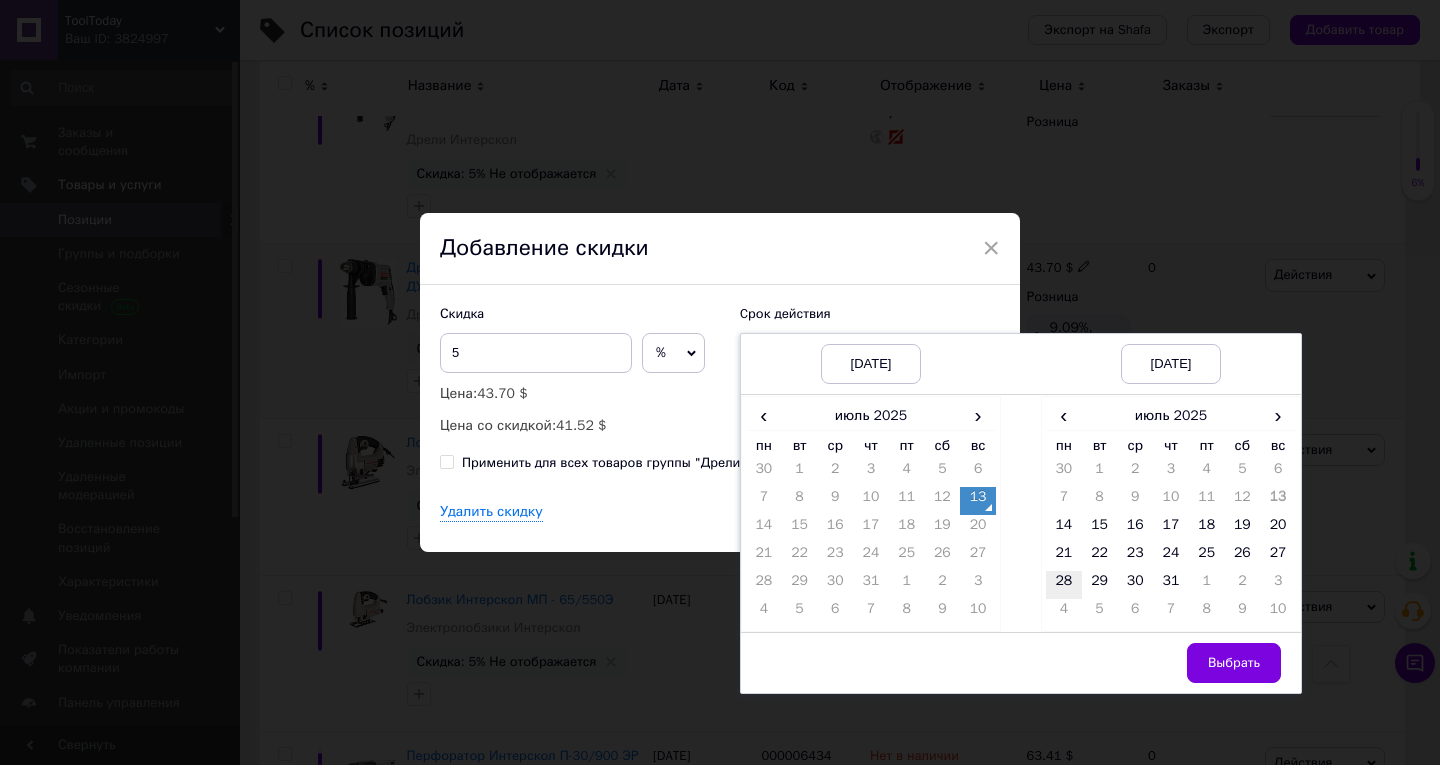 click on "28" at bounding box center [1064, 585] 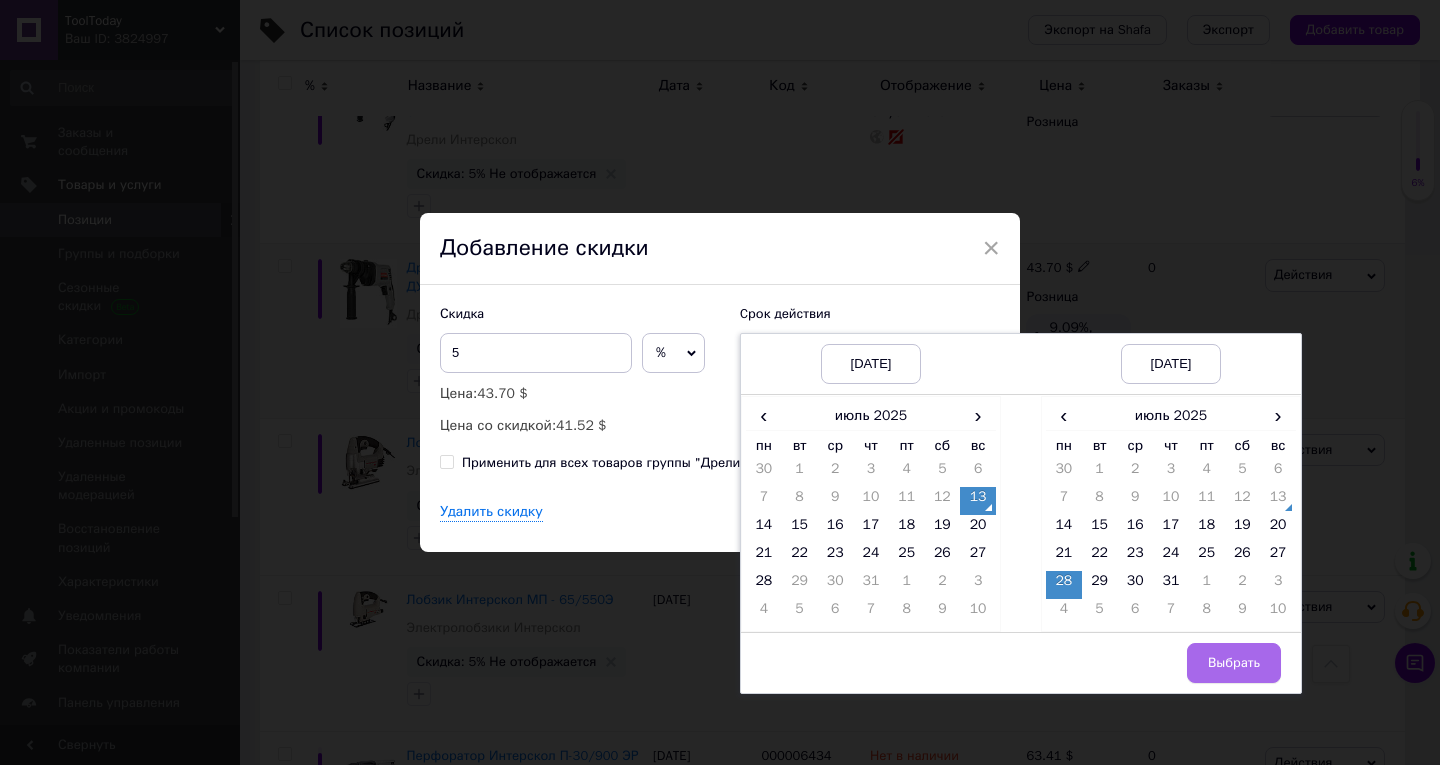 click on "Выбрать" at bounding box center [1234, 663] 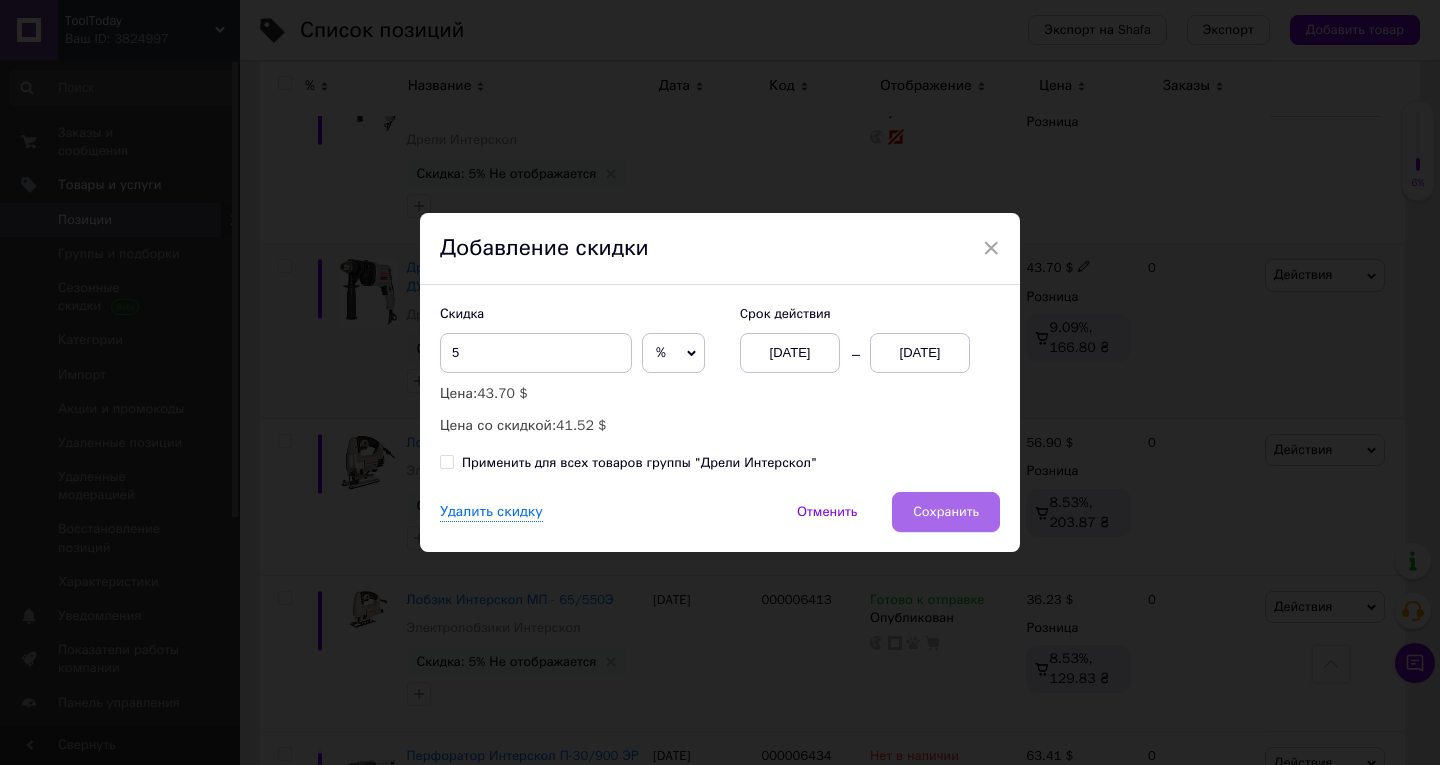 click on "Сохранить" at bounding box center [946, 512] 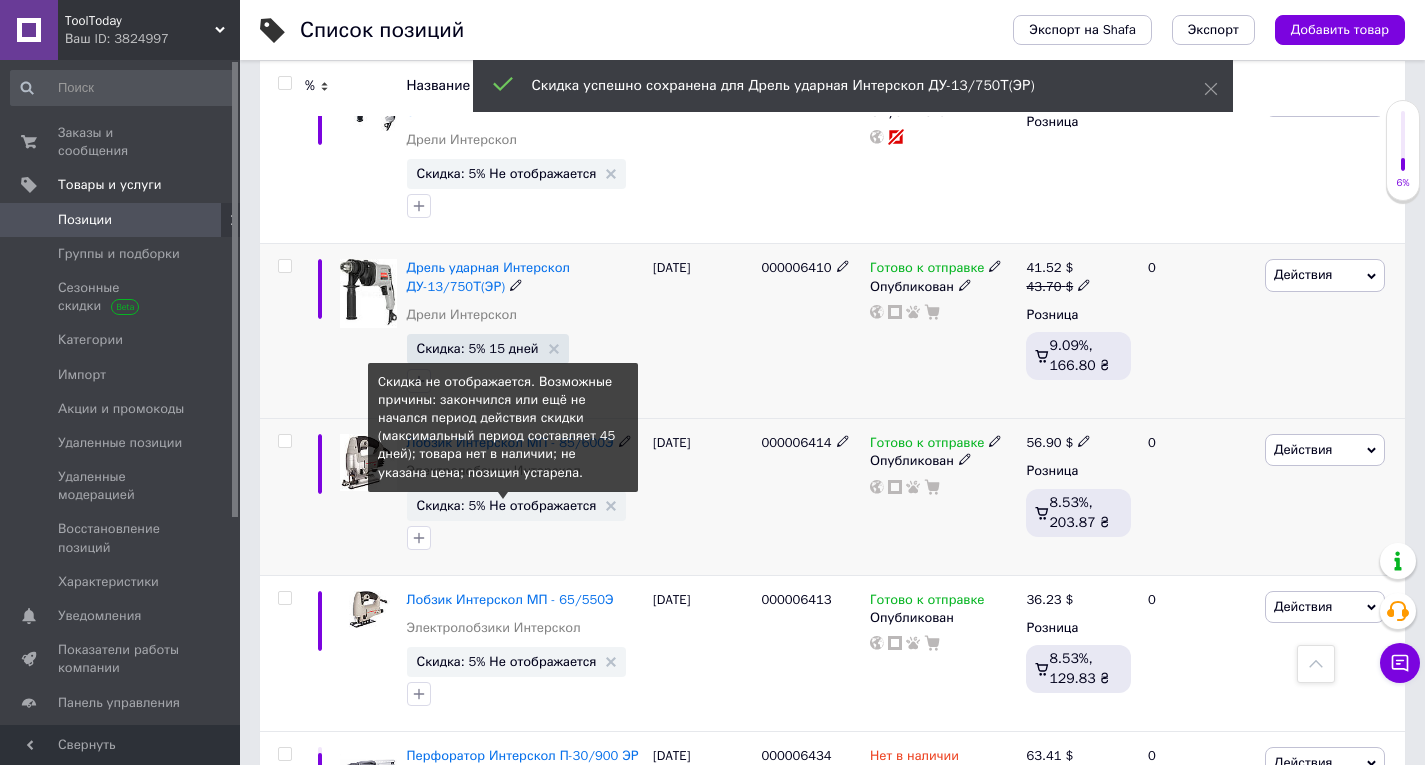 click on "Скидка: 5% Не отображается" at bounding box center (507, 505) 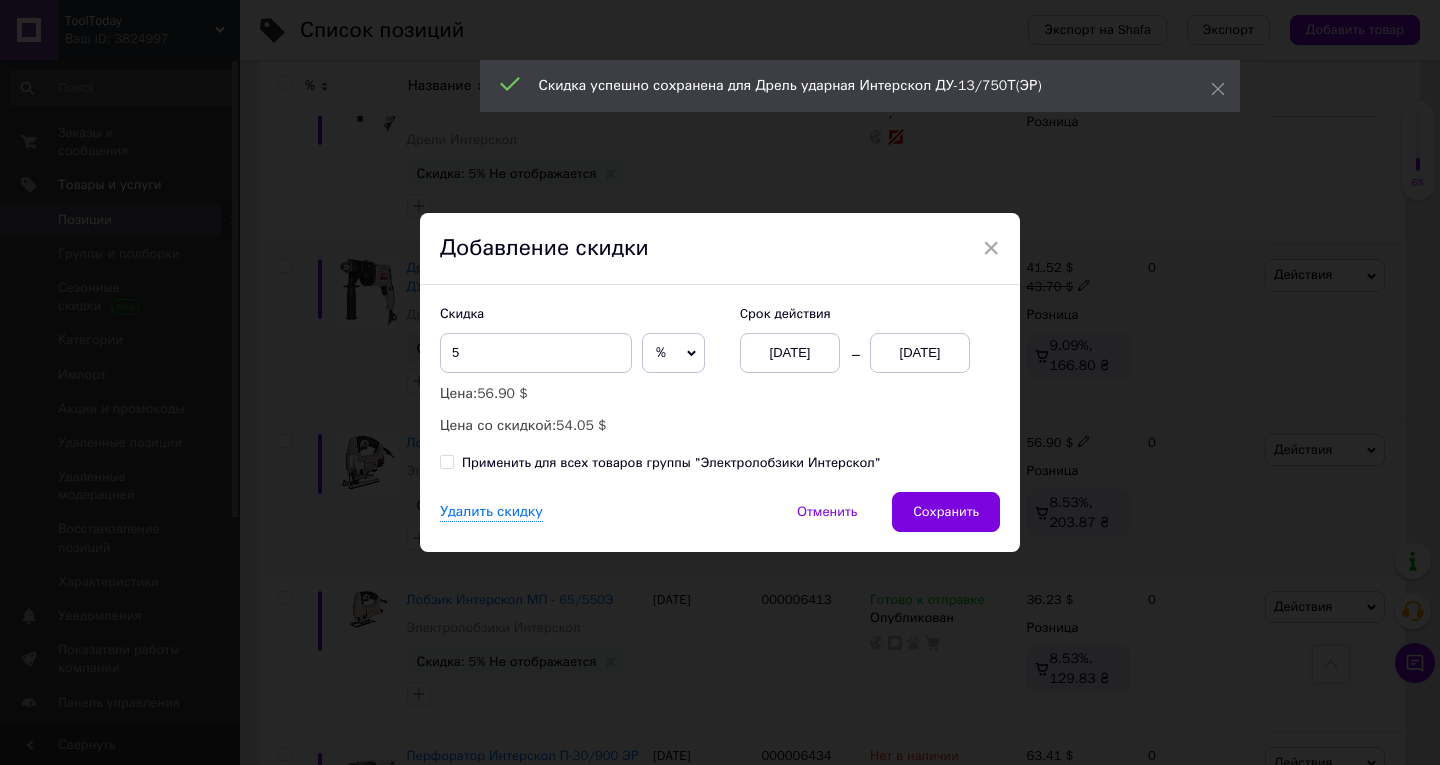 click on "13.07.2025" at bounding box center [920, 353] 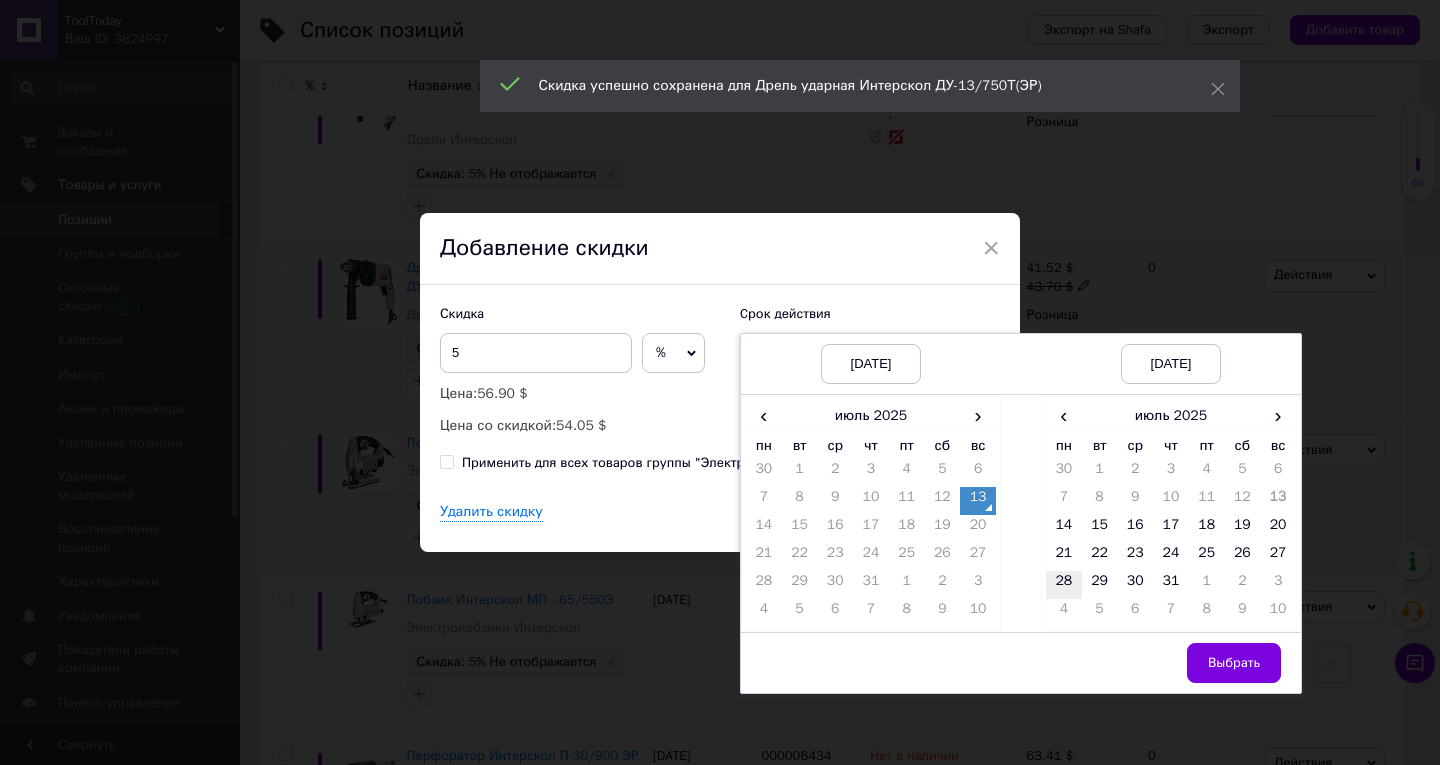 click on "28" at bounding box center [1064, 585] 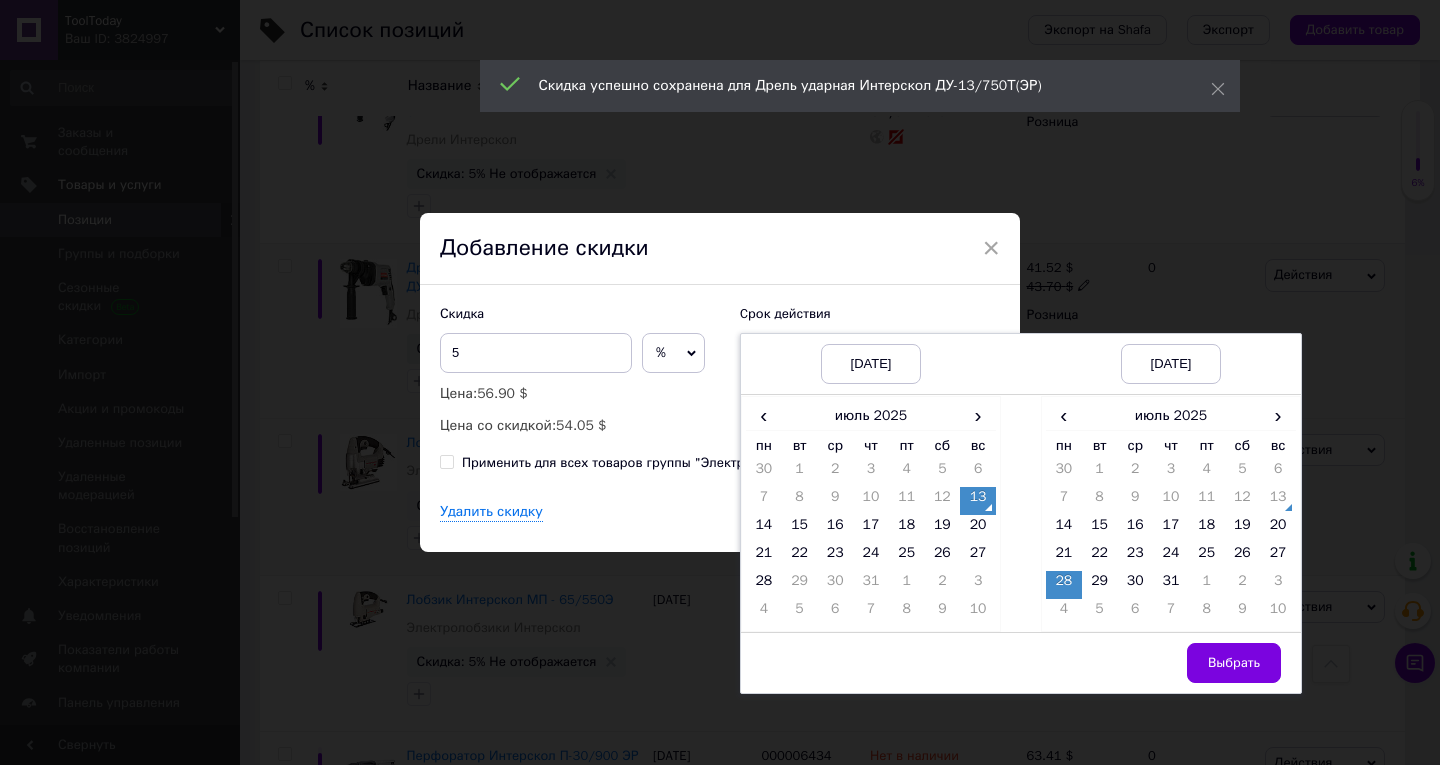 click on "Выбрать" at bounding box center (1234, 663) 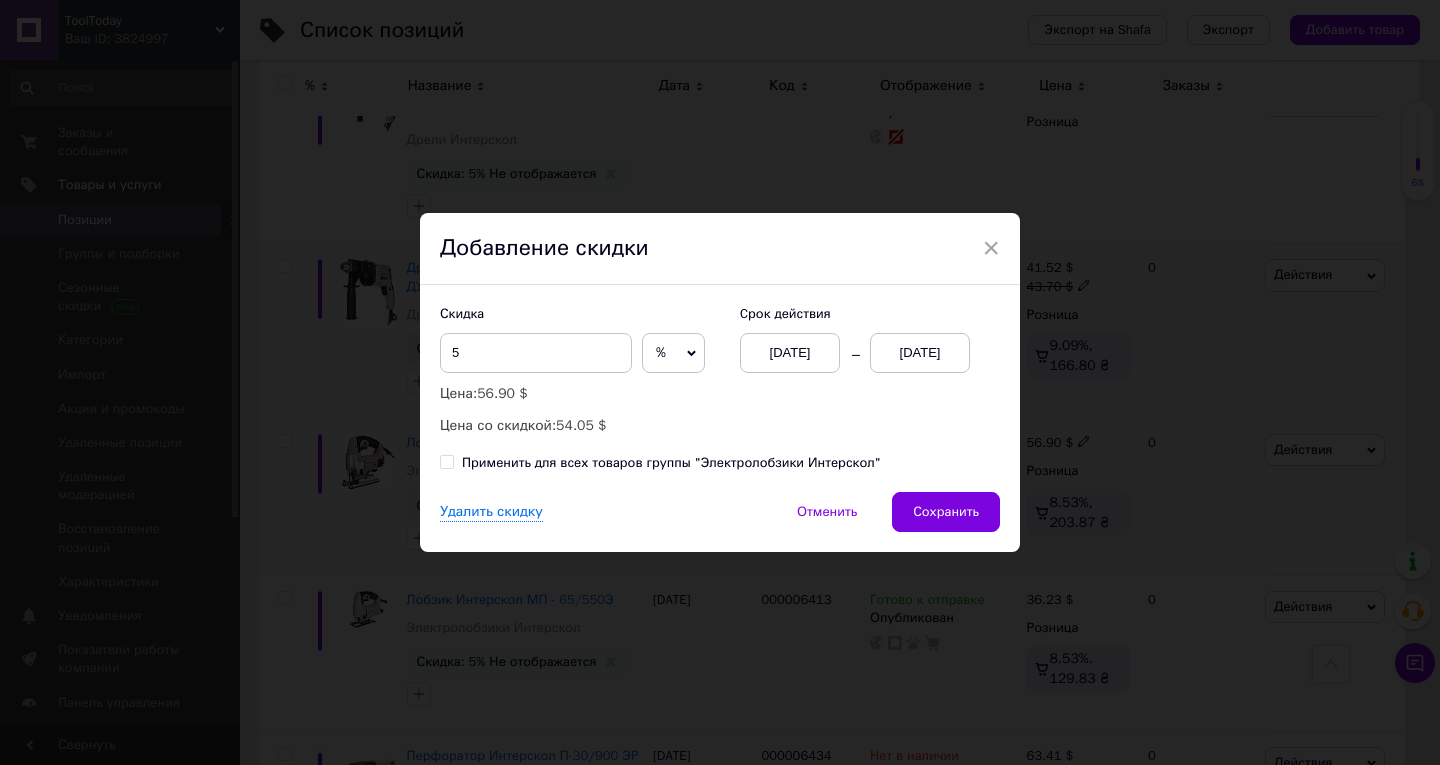 click on "Сохранить" at bounding box center [946, 512] 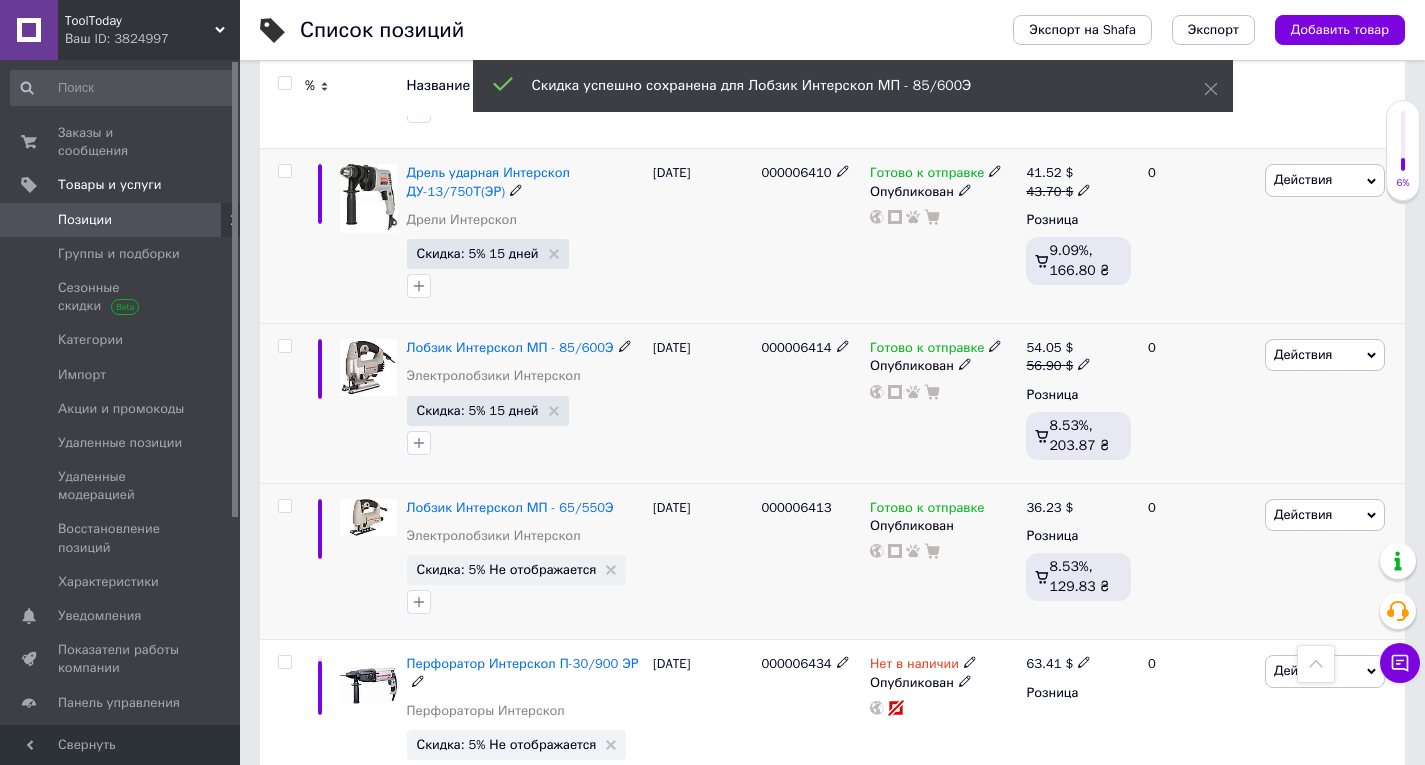 scroll, scrollTop: 4200, scrollLeft: 0, axis: vertical 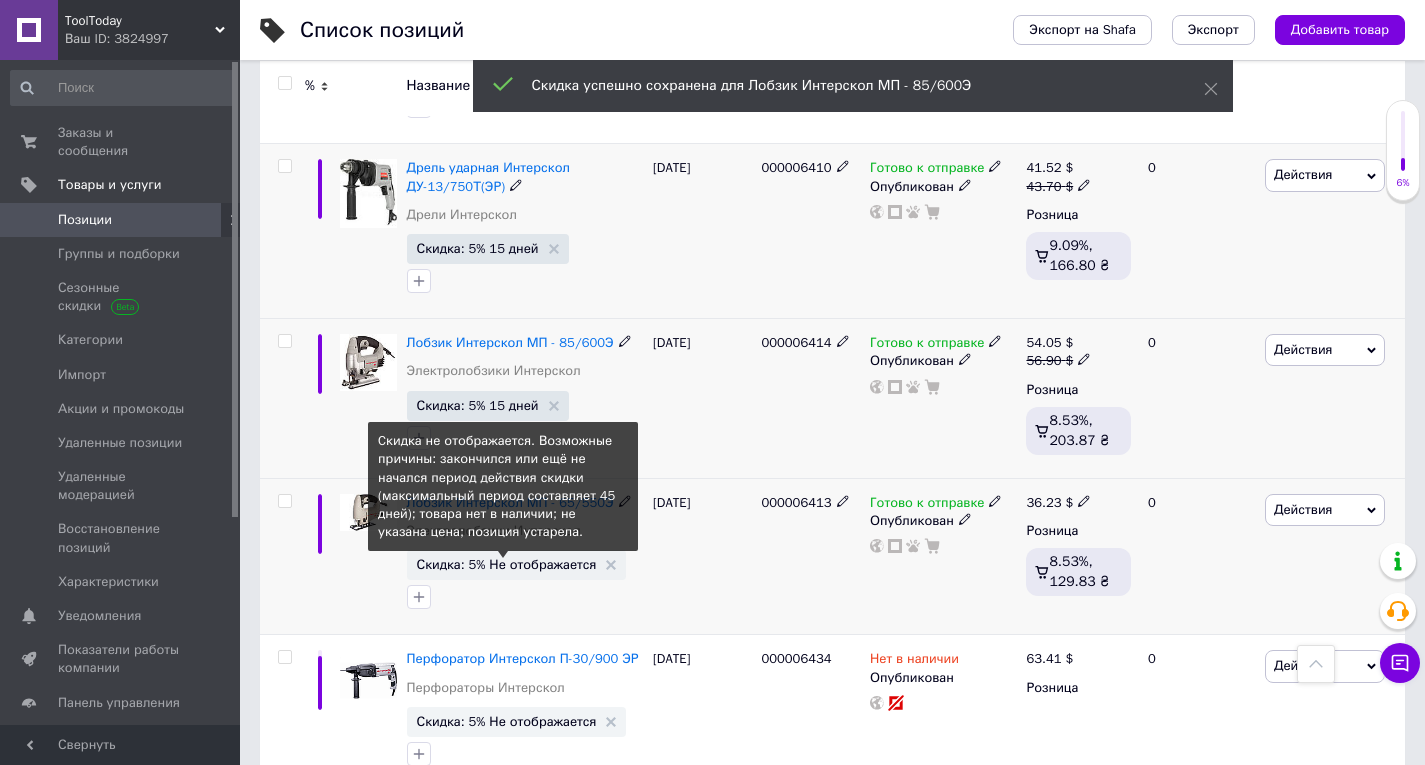 click on "Скидка: 5% Не отображается" at bounding box center [507, 564] 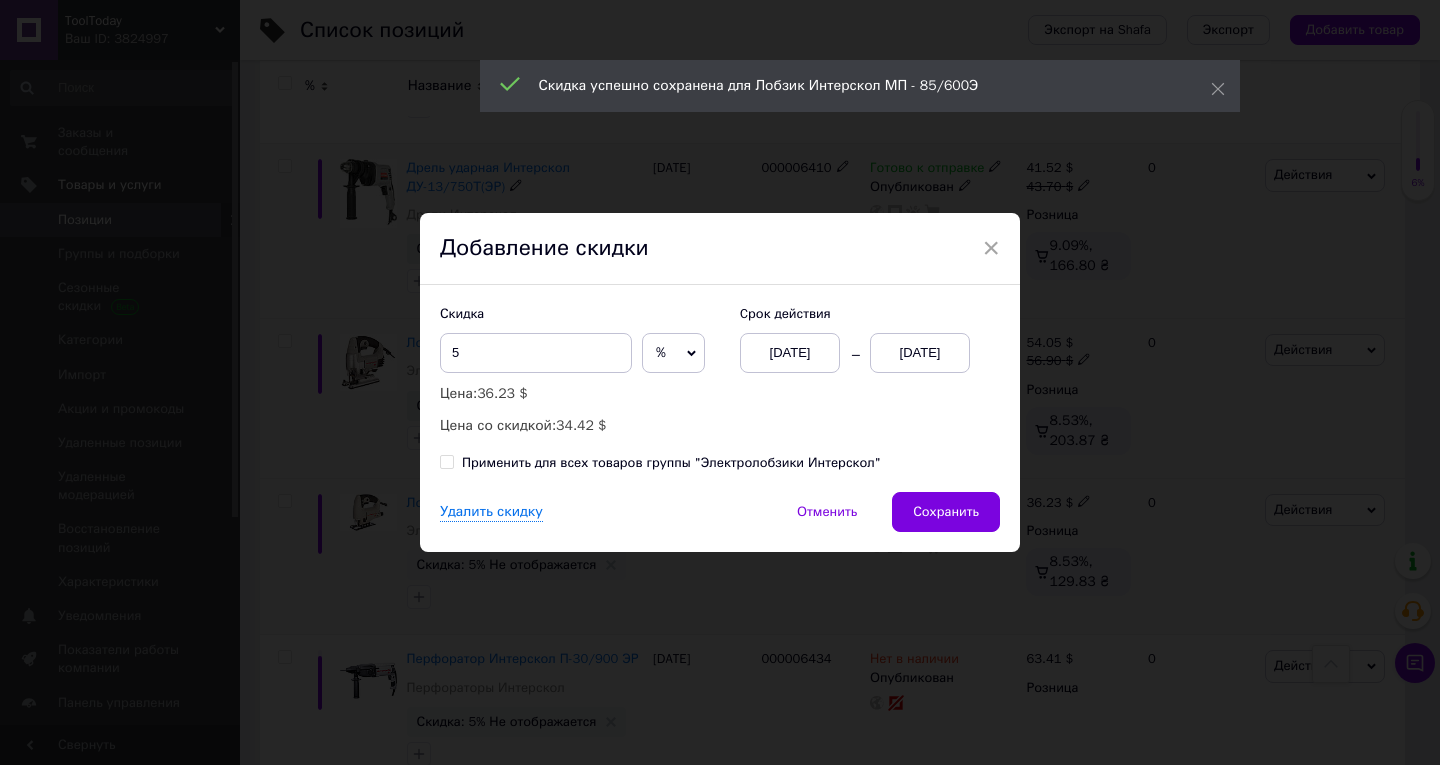 click on "13.07.2025" at bounding box center [920, 353] 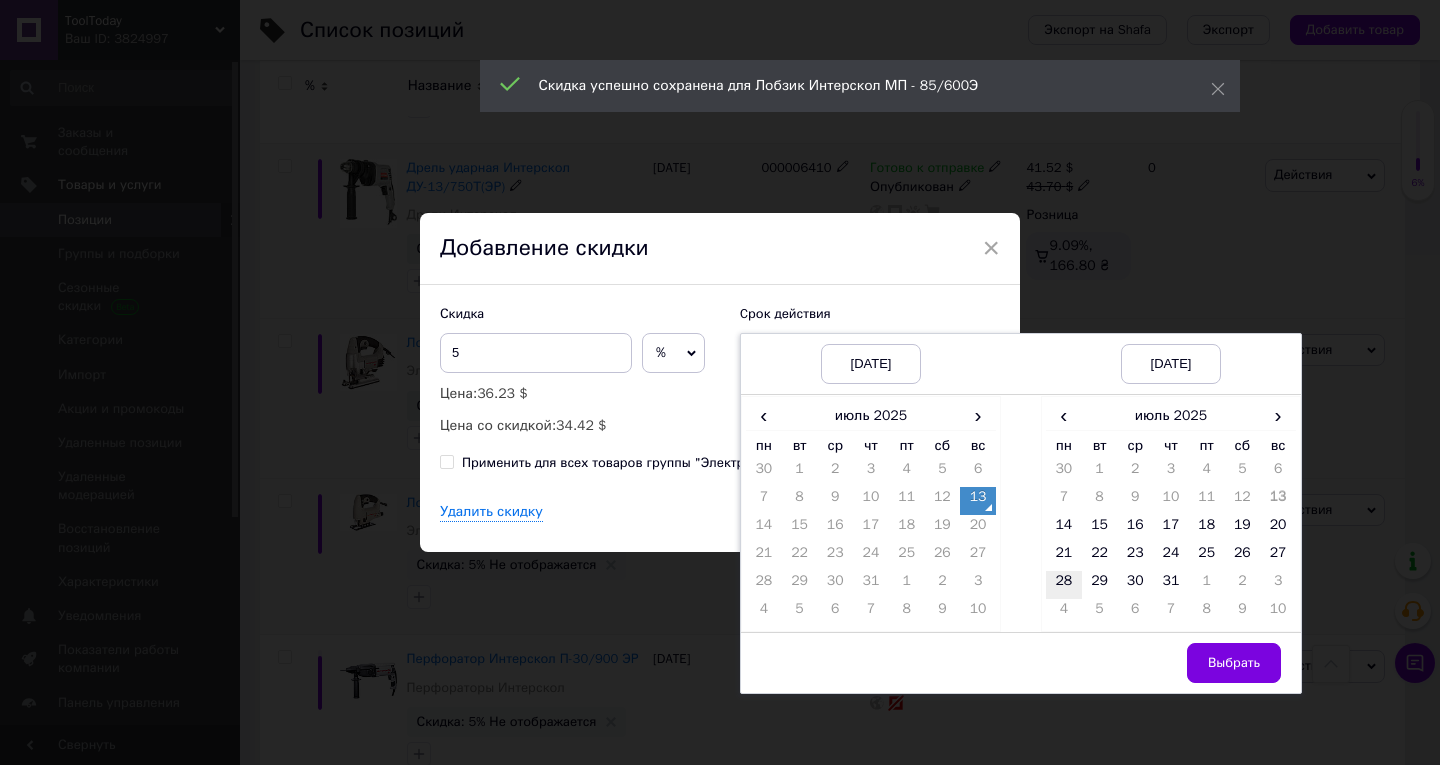 click on "28" at bounding box center [1064, 585] 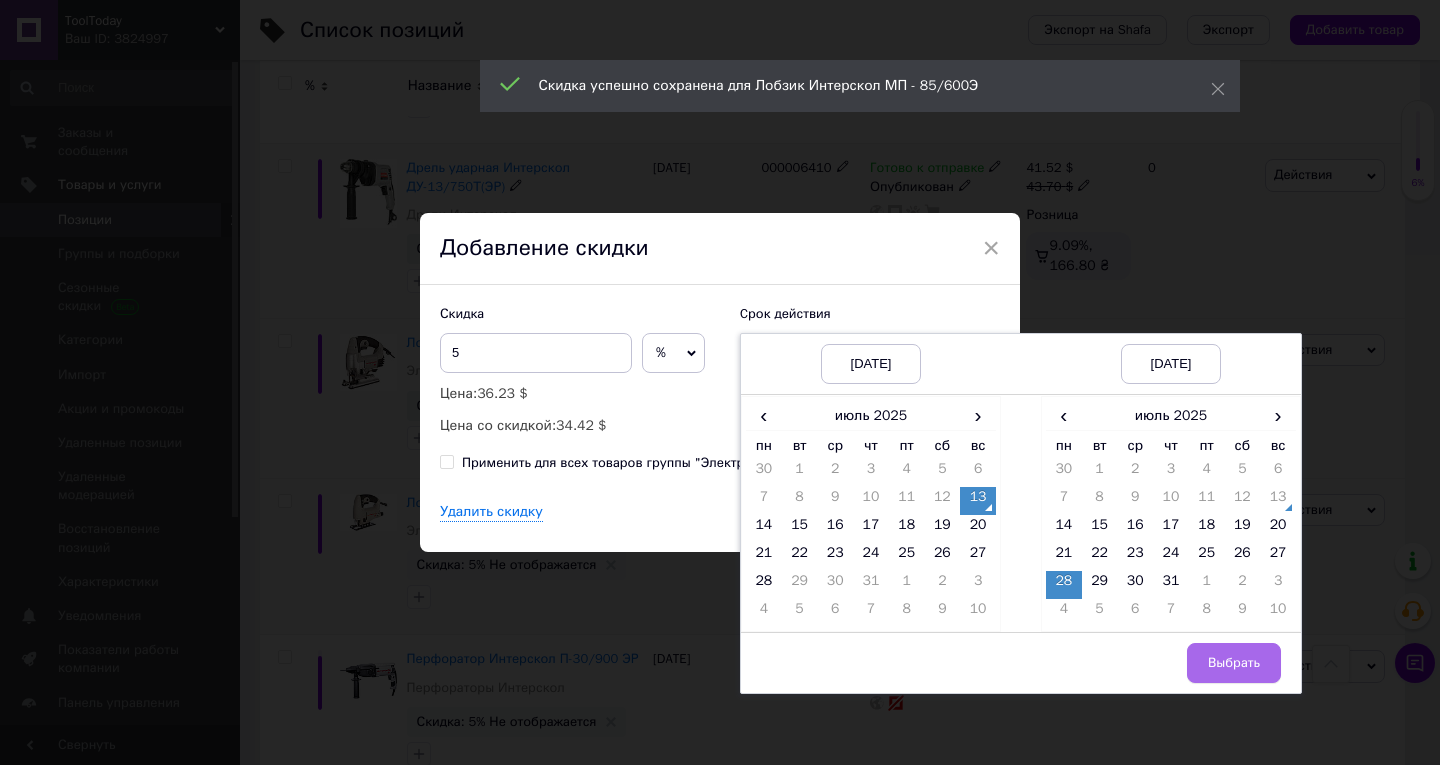 click on "Выбрать" at bounding box center [1234, 663] 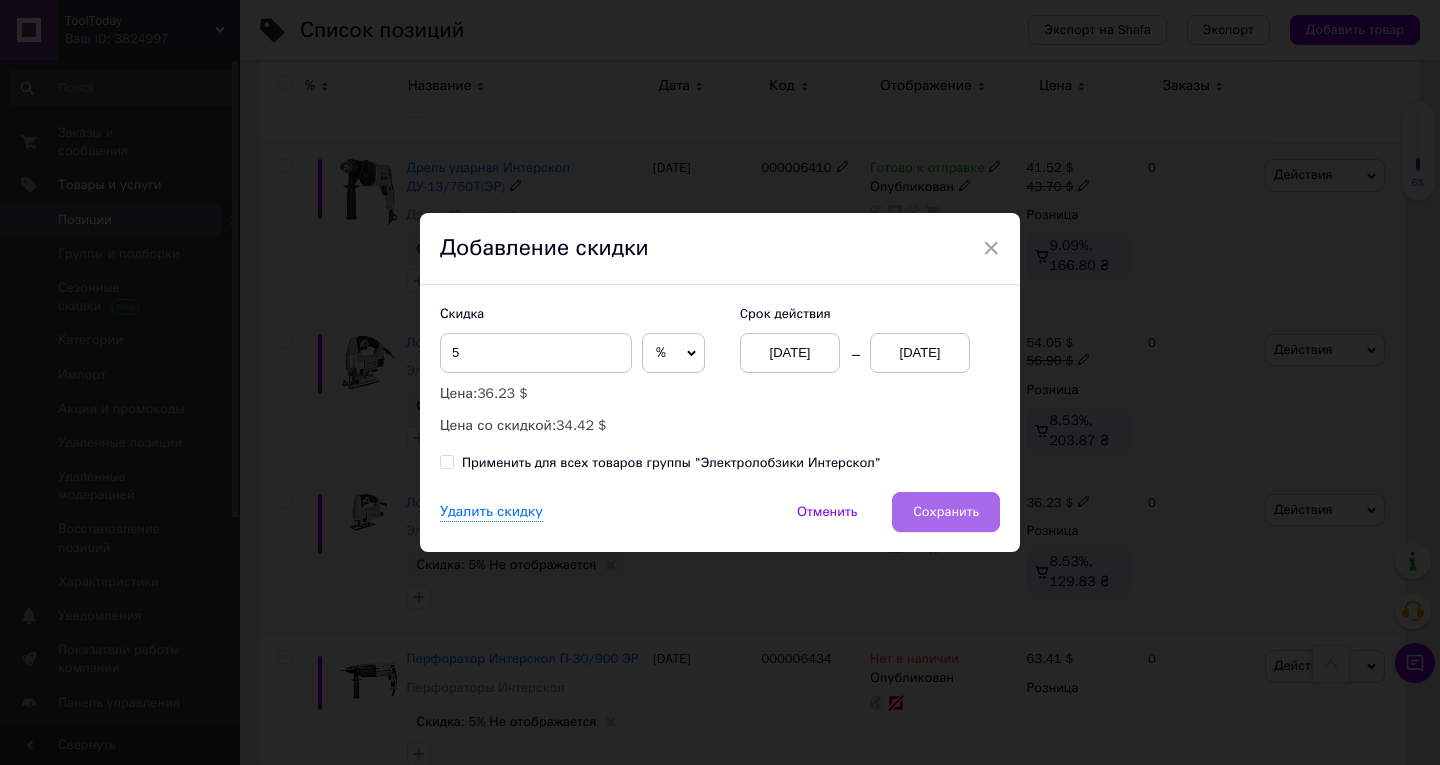 click on "Сохранить" at bounding box center (946, 512) 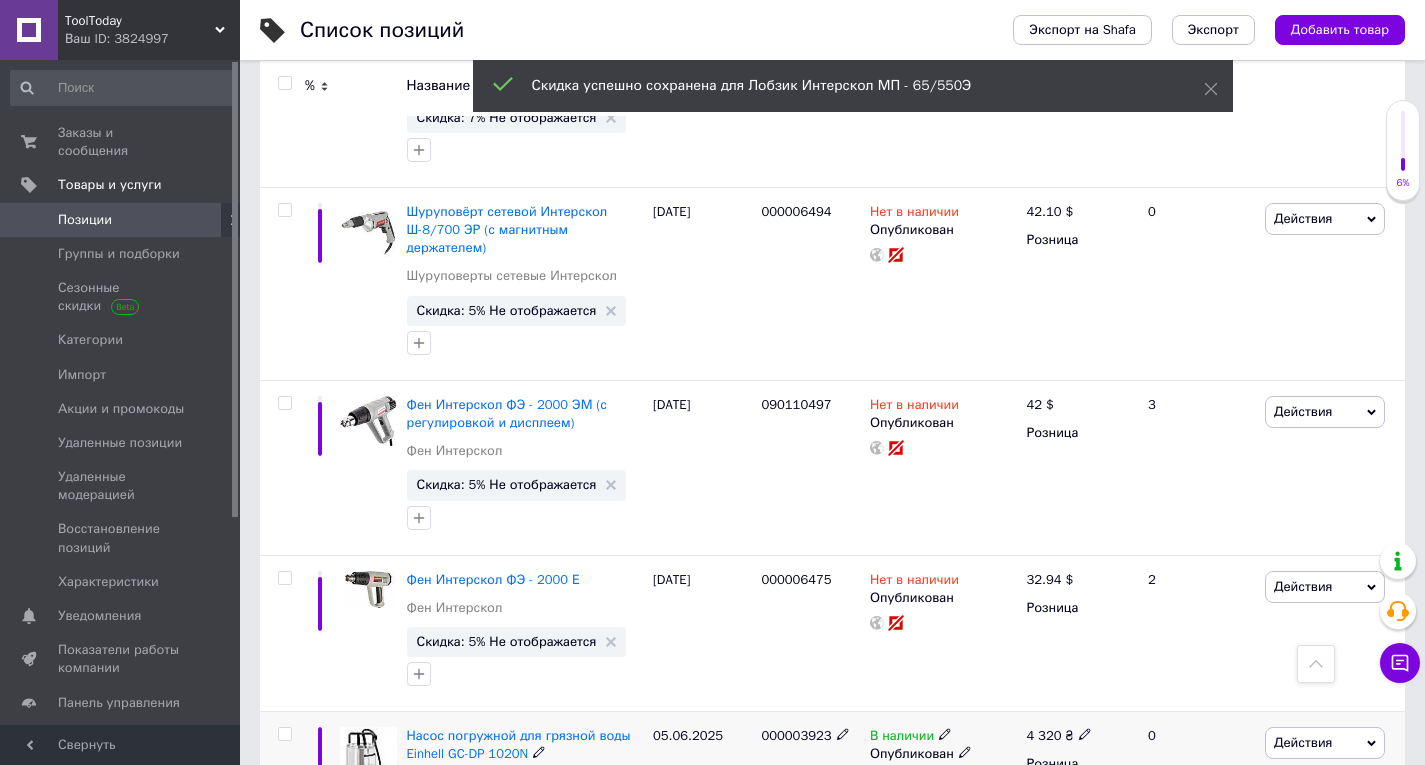 scroll, scrollTop: 5300, scrollLeft: 0, axis: vertical 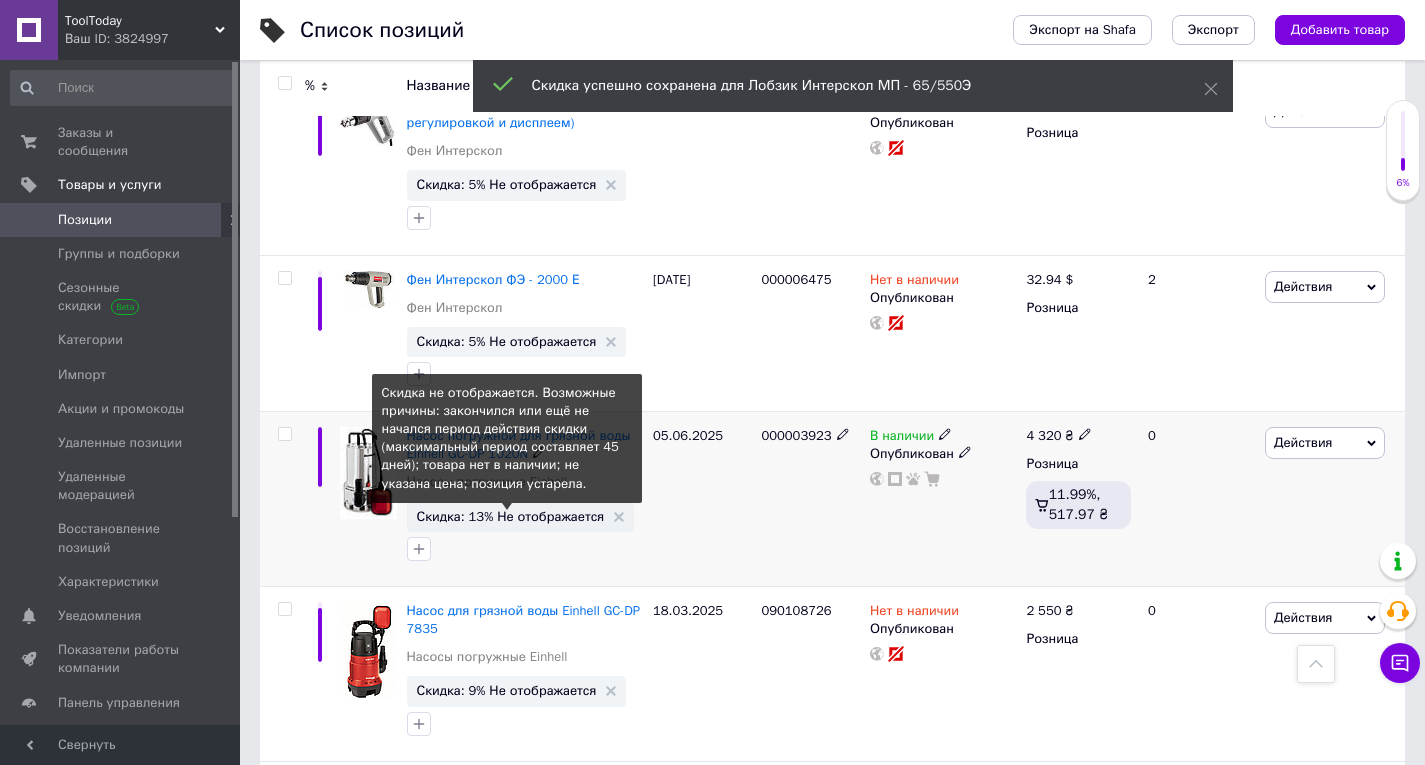 click on "Скидка: 13% Не отображается" at bounding box center (511, 516) 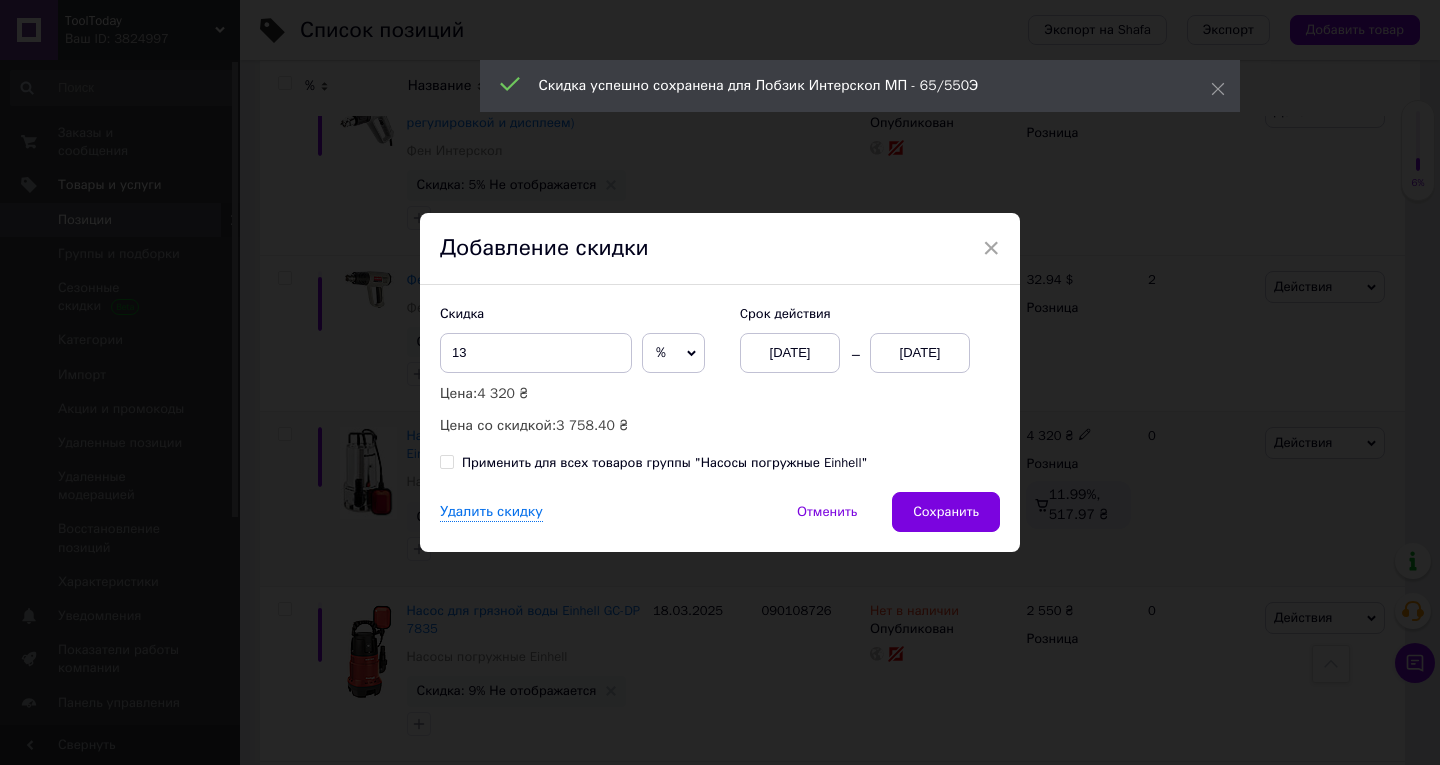 click on "13.07.2025" at bounding box center (920, 353) 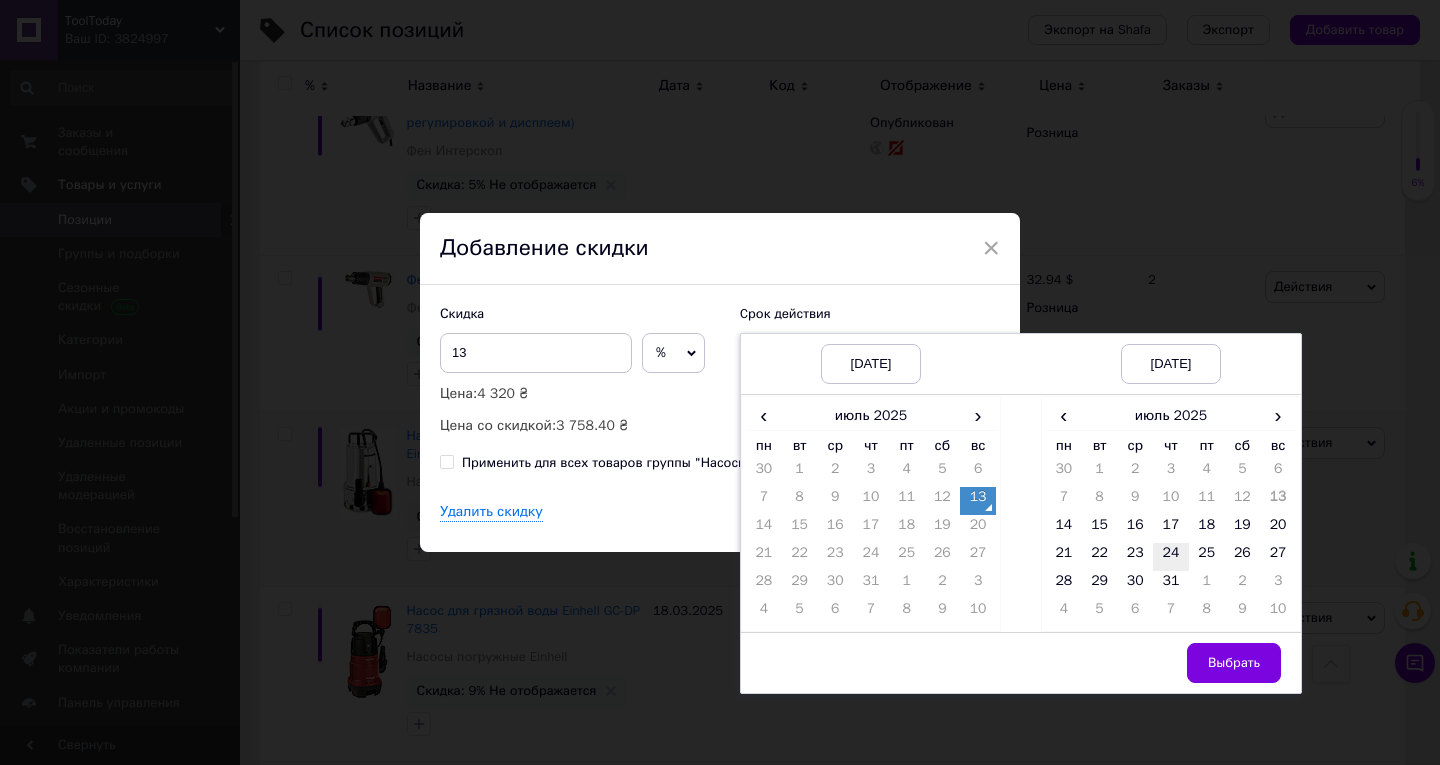 click on "24" at bounding box center [1171, 557] 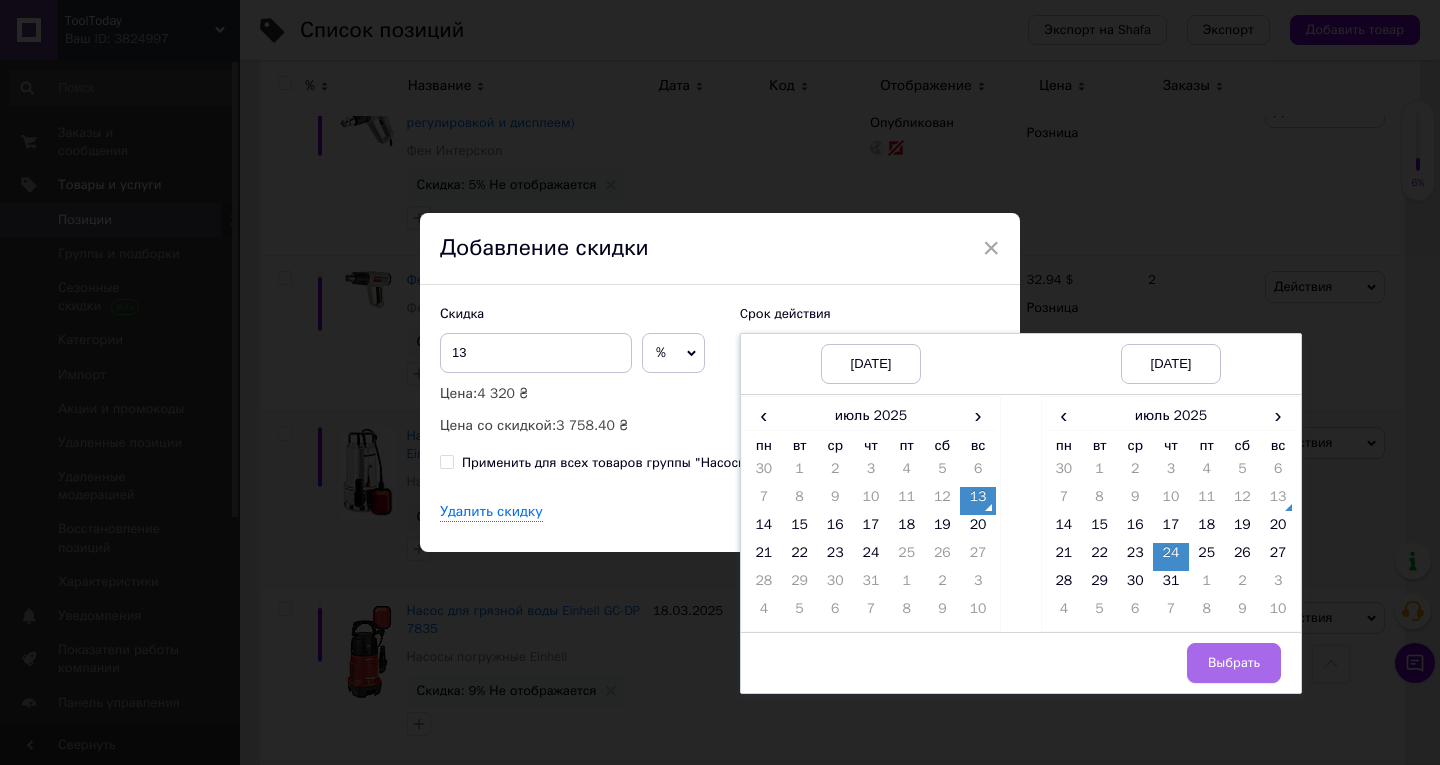click on "Выбрать" at bounding box center (1234, 663) 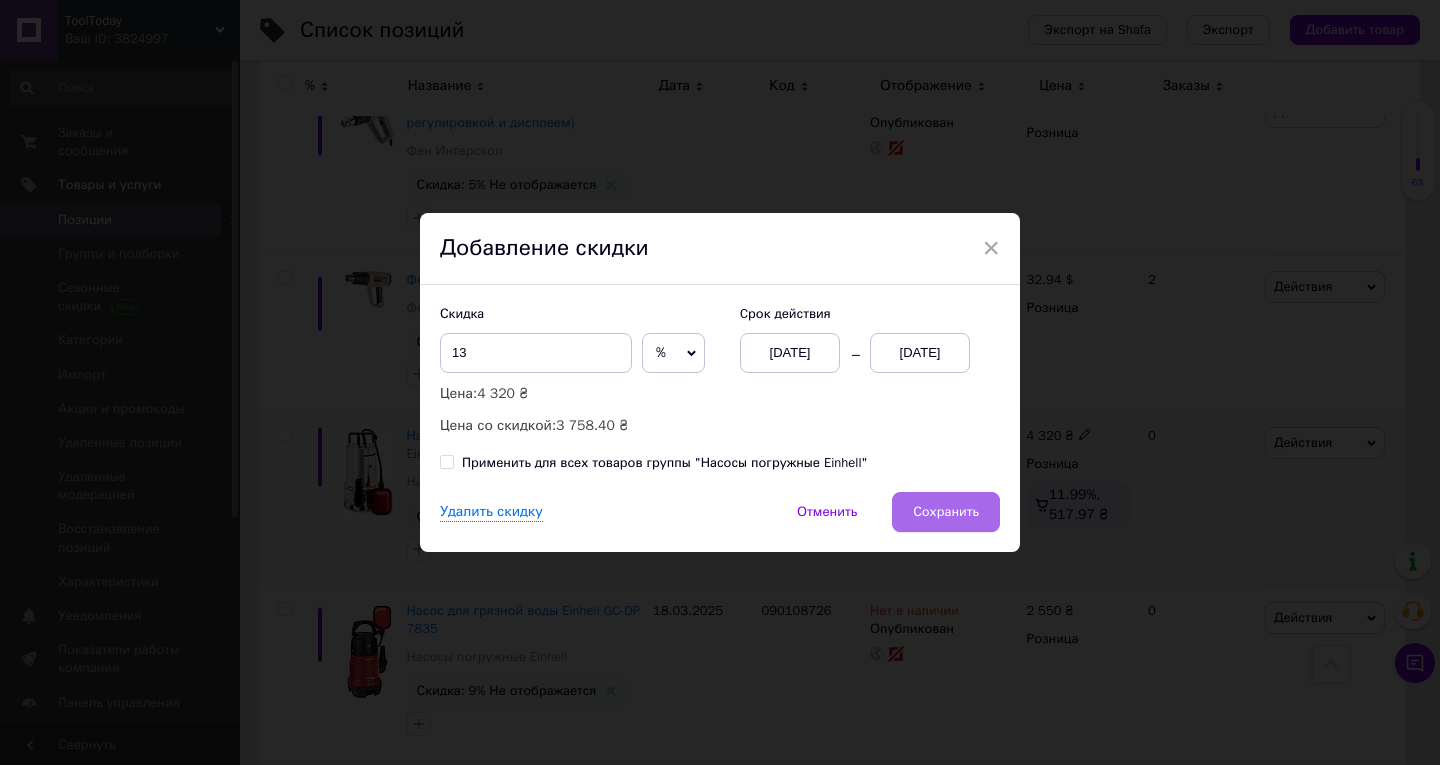 click on "Сохранить" at bounding box center [946, 512] 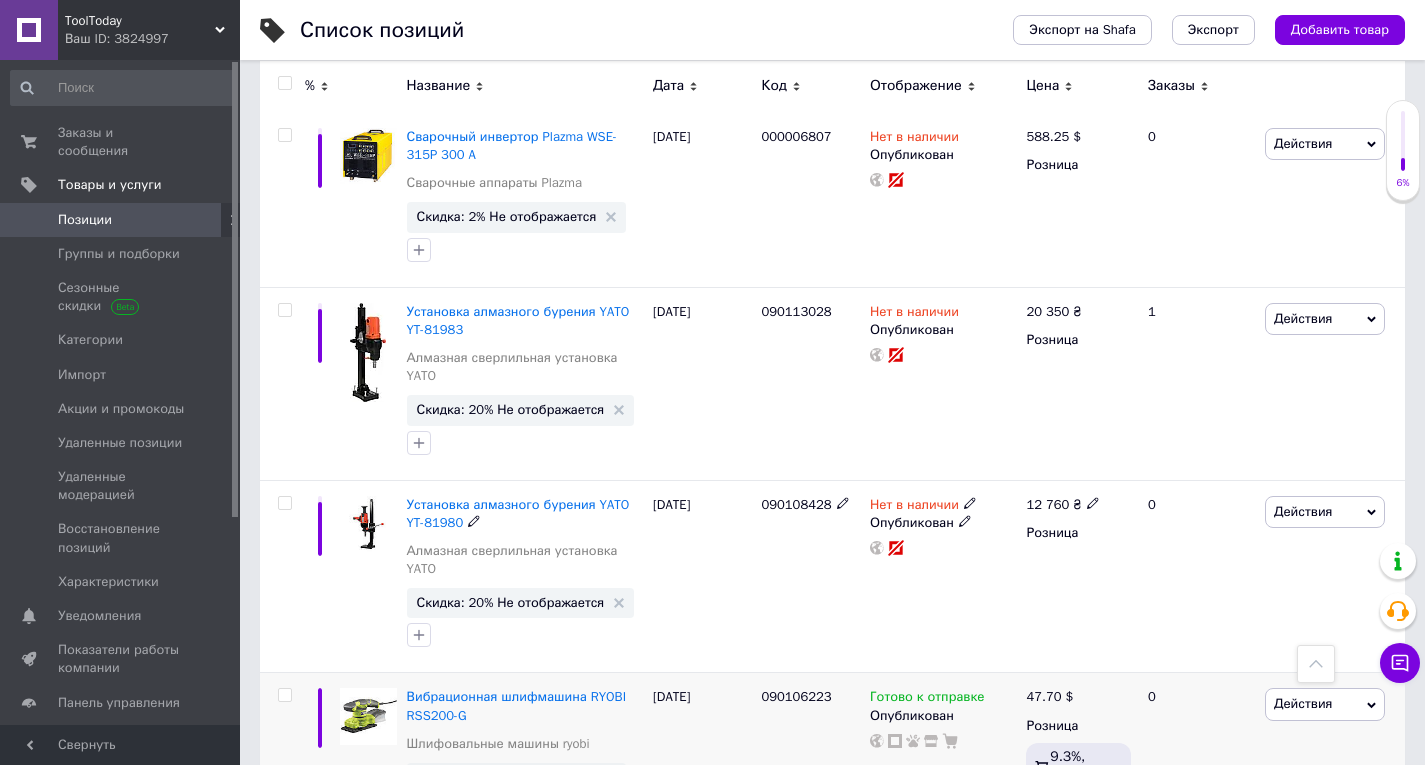 scroll, scrollTop: 6600, scrollLeft: 0, axis: vertical 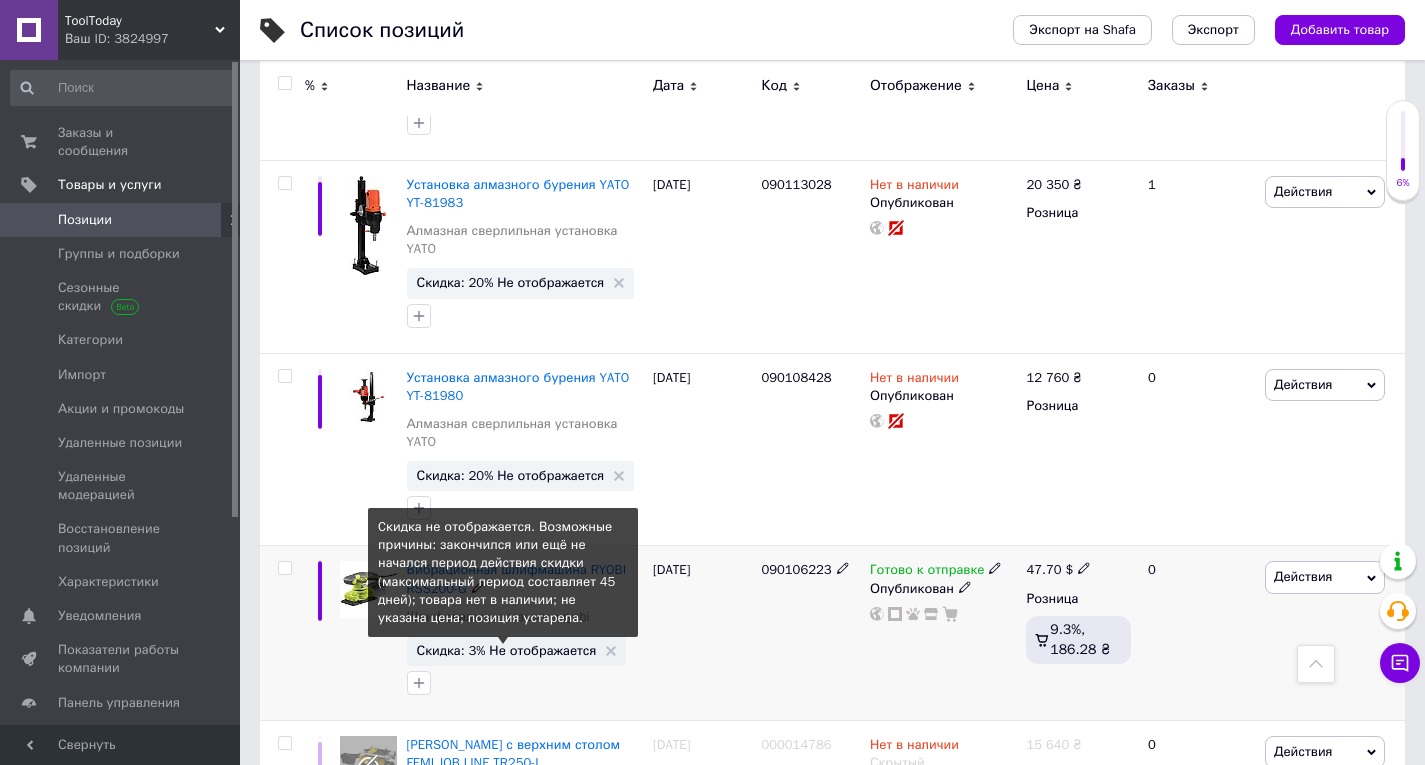click on "Скидка: 3% Не отображается" at bounding box center [507, 650] 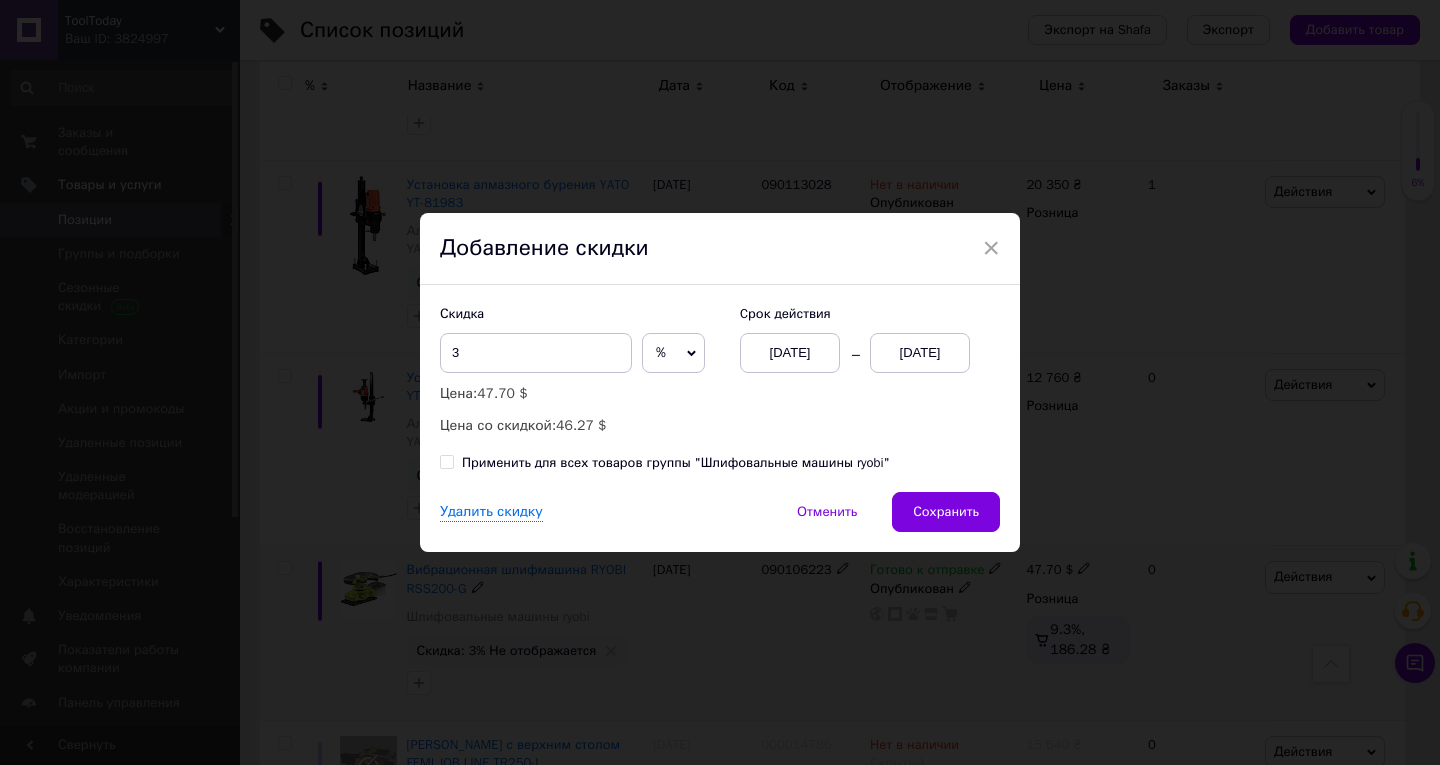 click on "13.07.2025" at bounding box center [920, 353] 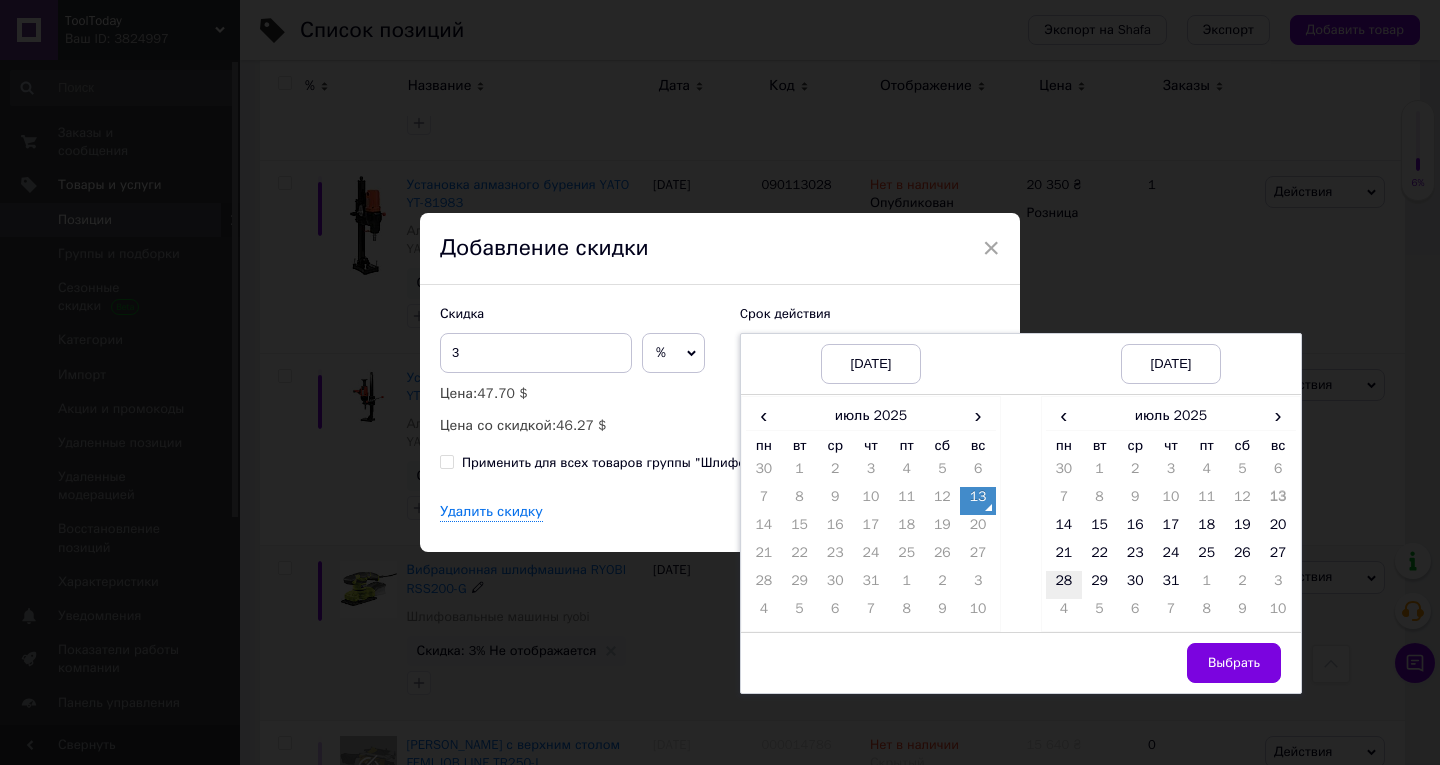 click on "28" at bounding box center (1064, 585) 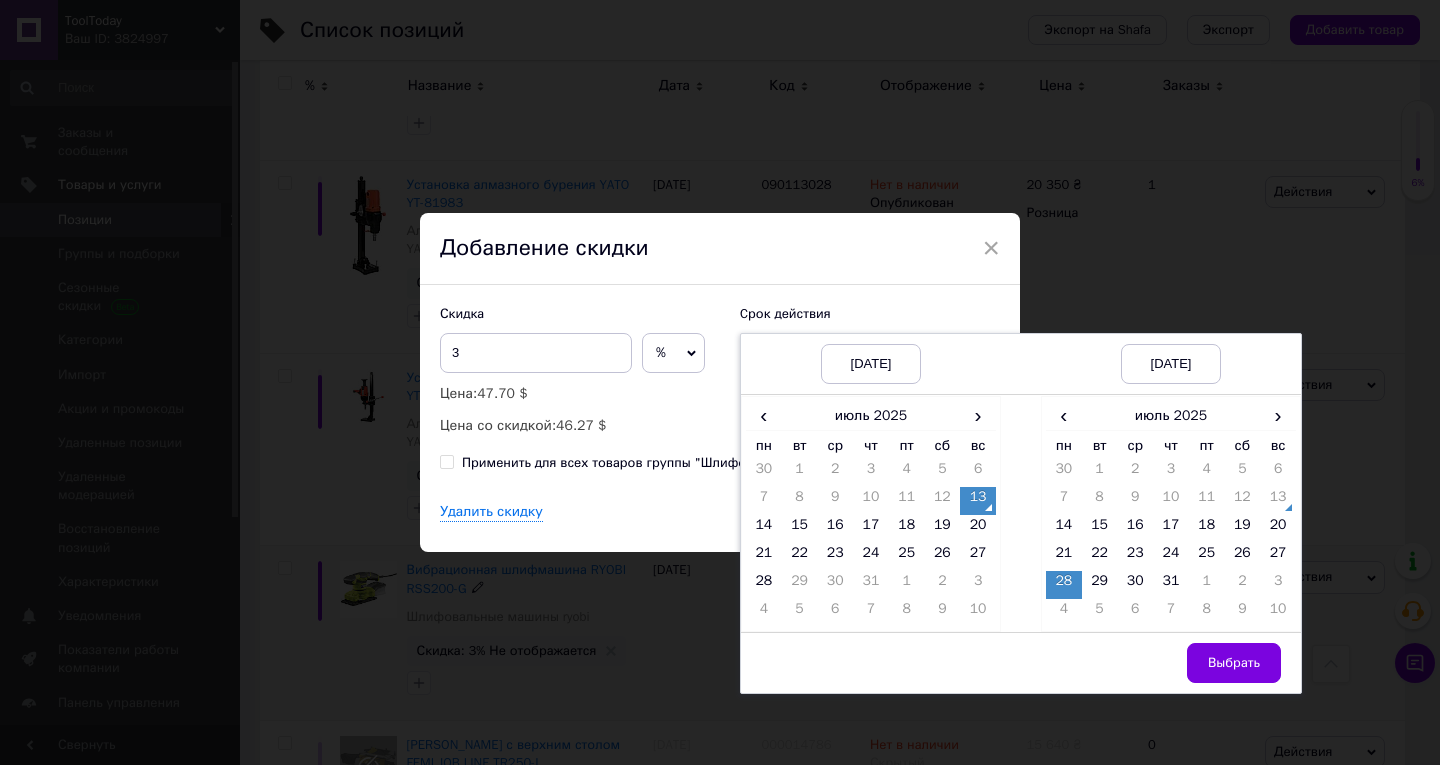 click on "Выбрать" at bounding box center [1171, 663] 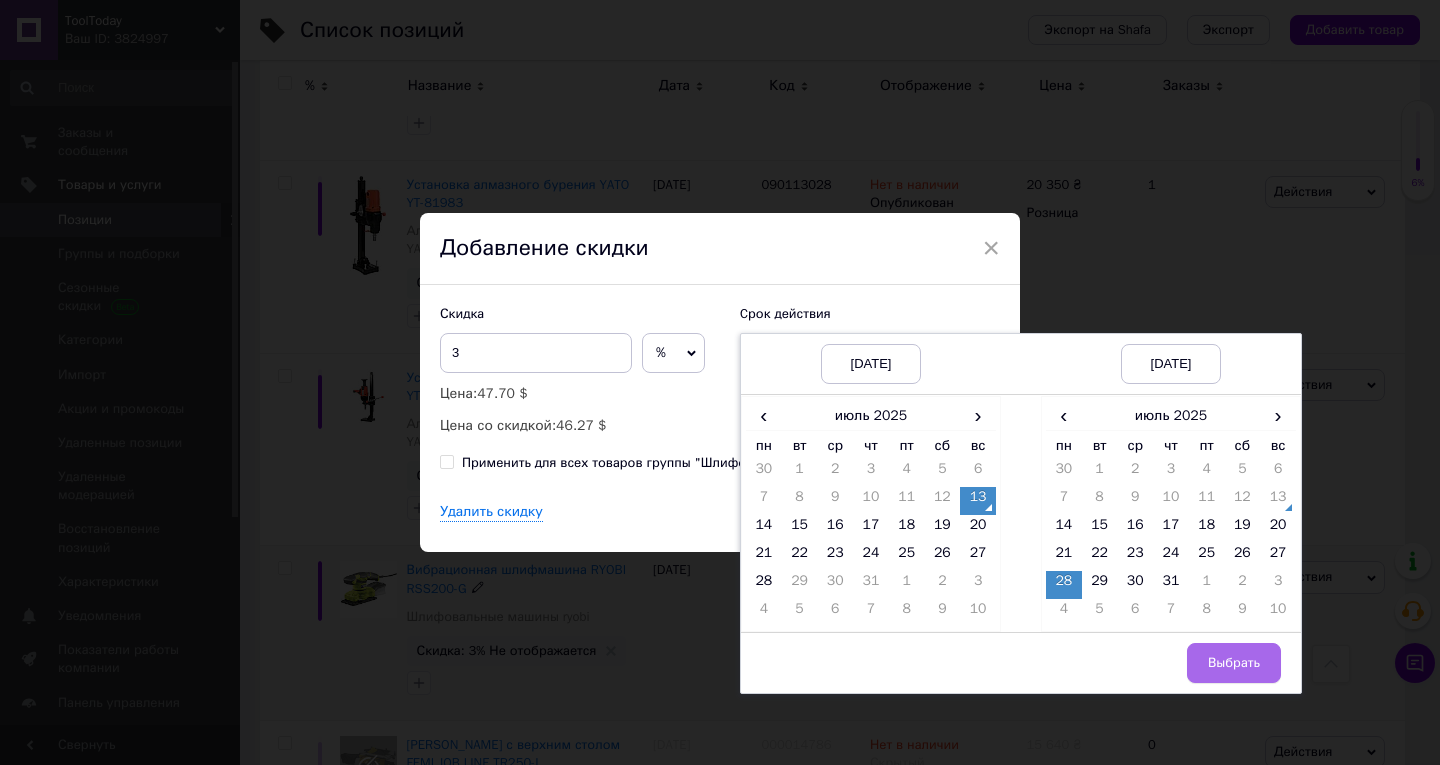 click on "Выбрать" at bounding box center (1234, 663) 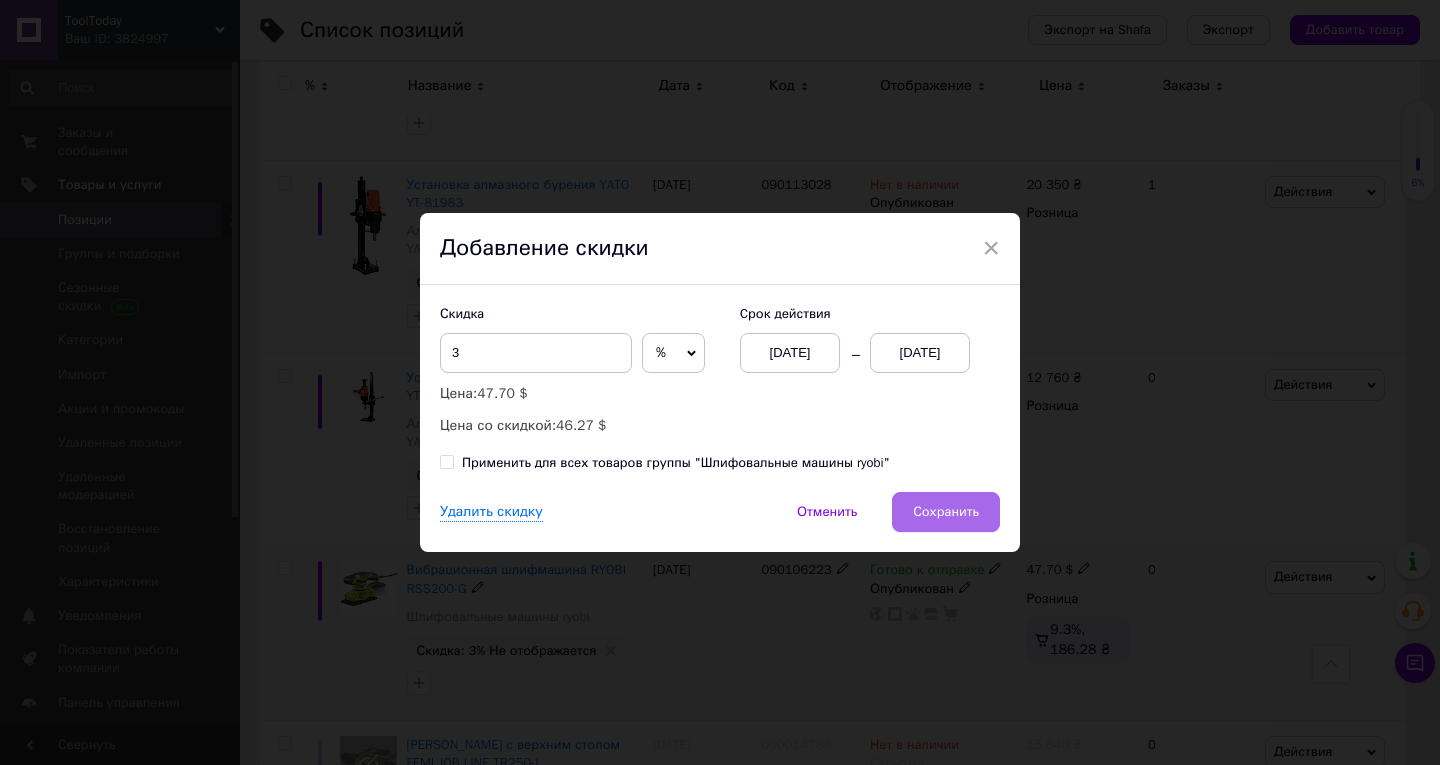 click on "Сохранить" at bounding box center (946, 512) 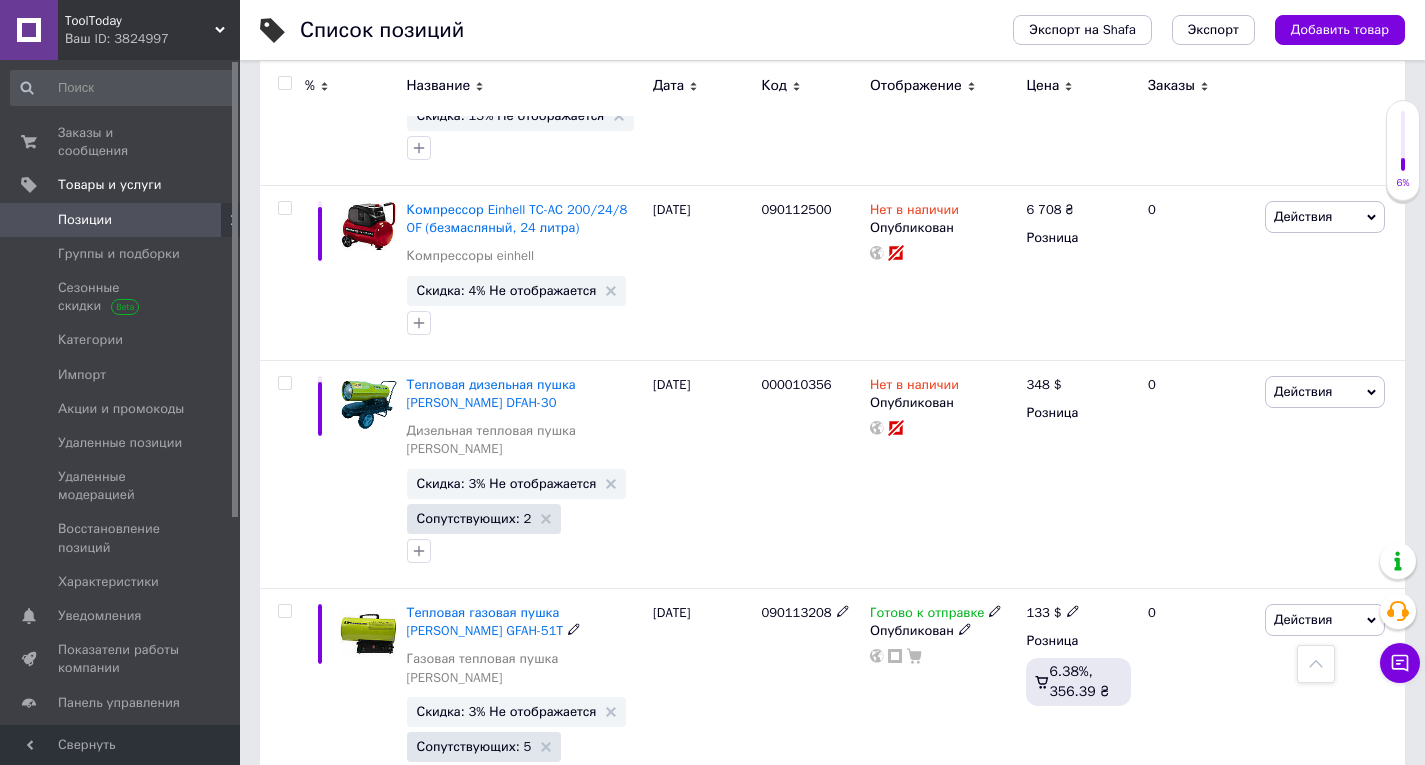 scroll, scrollTop: 8400, scrollLeft: 0, axis: vertical 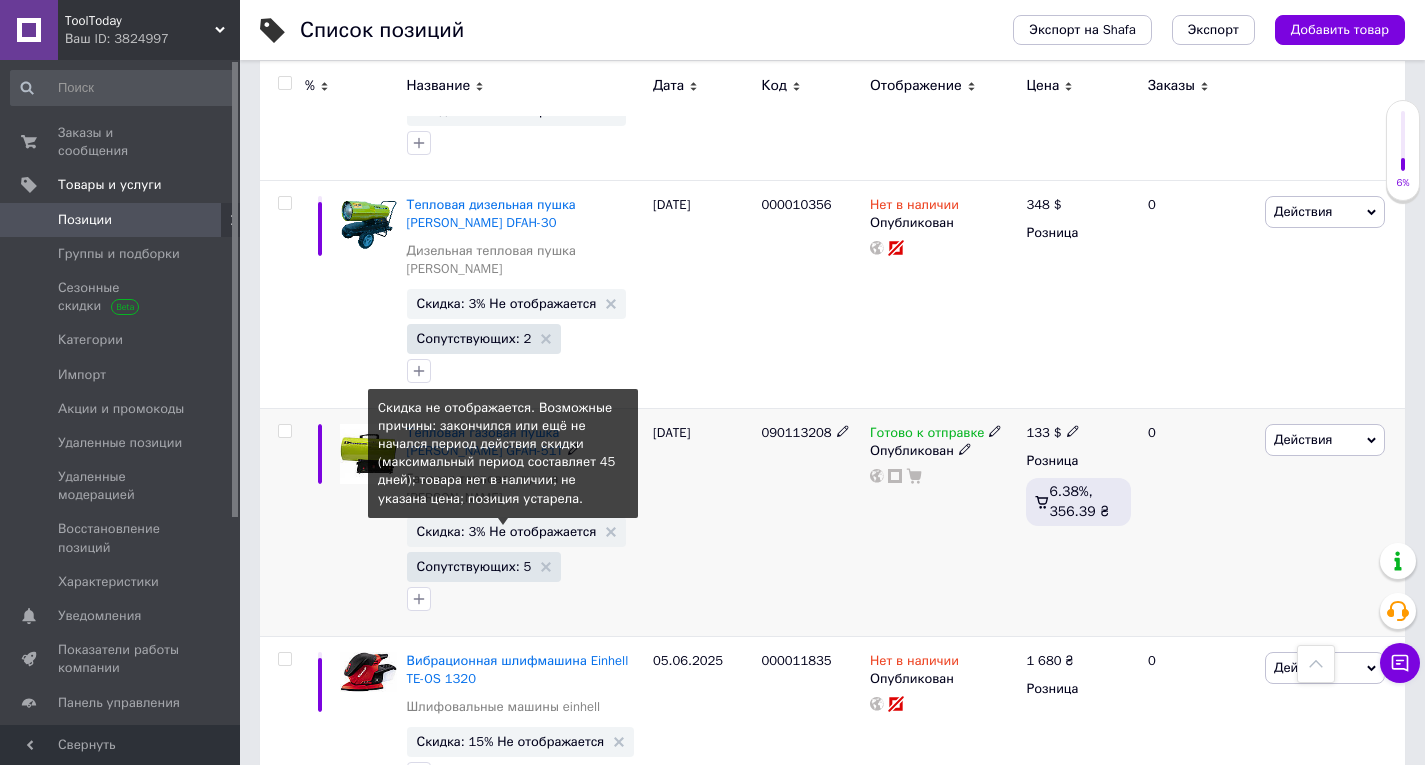 click on "Скидка: 3% Не отображается" at bounding box center (507, 531) 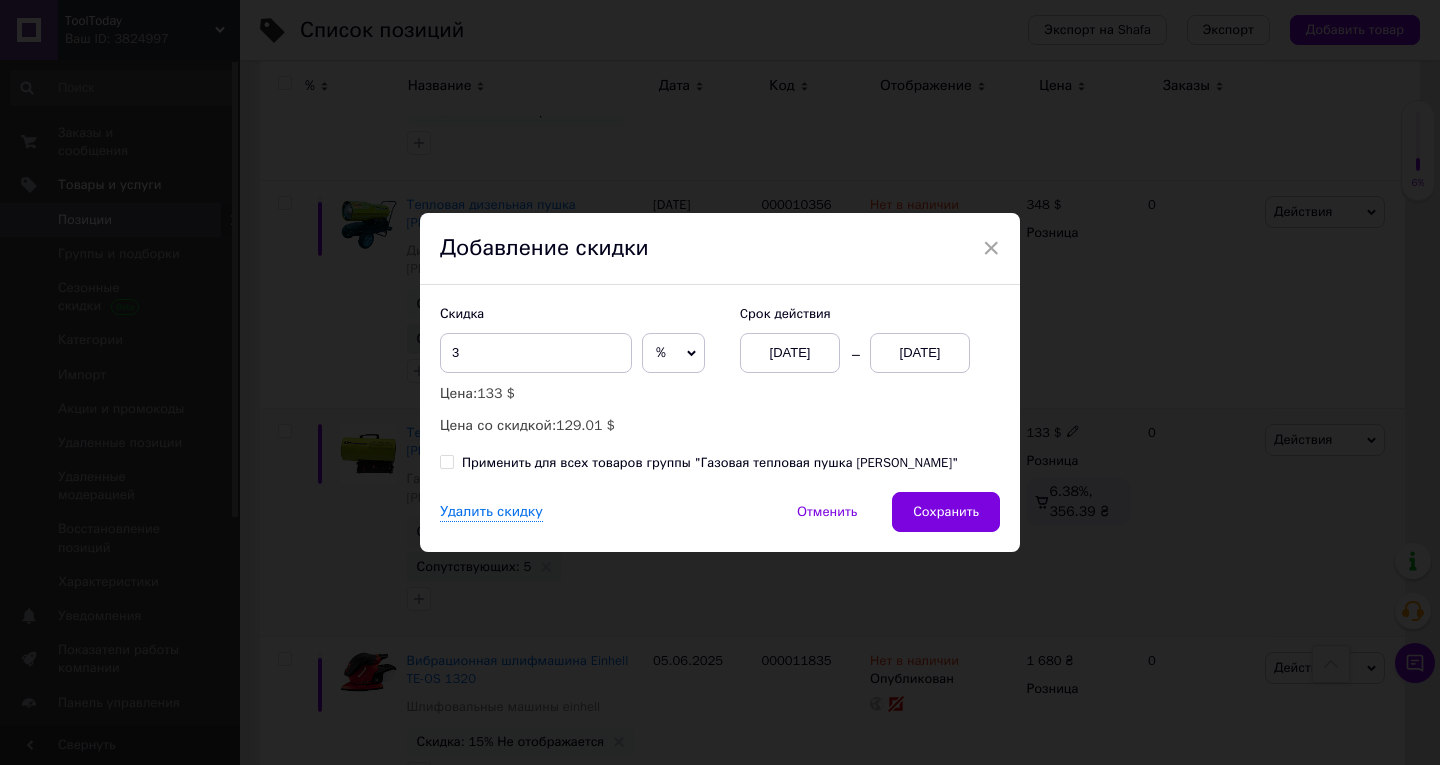 click on "13.07.2025" at bounding box center [920, 353] 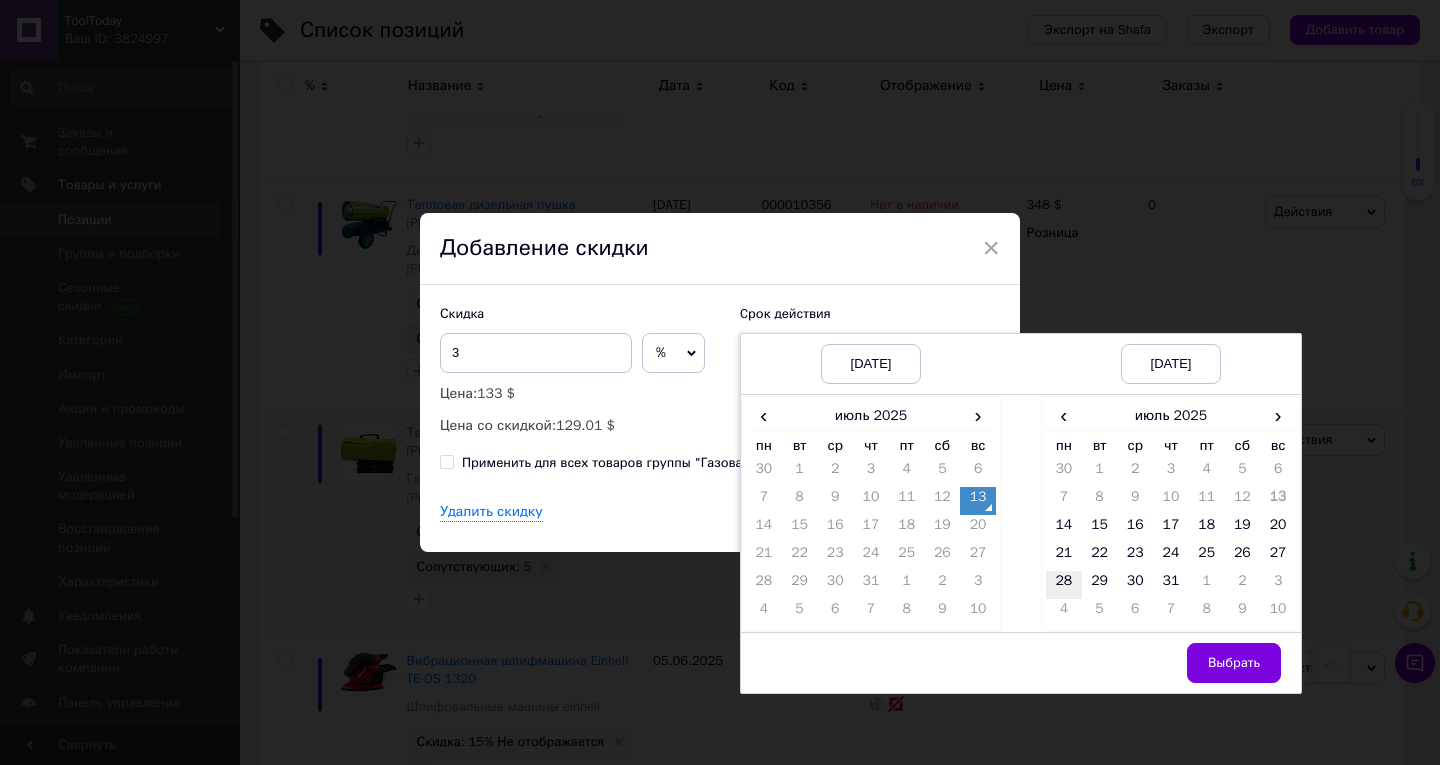 click on "28" at bounding box center (1064, 585) 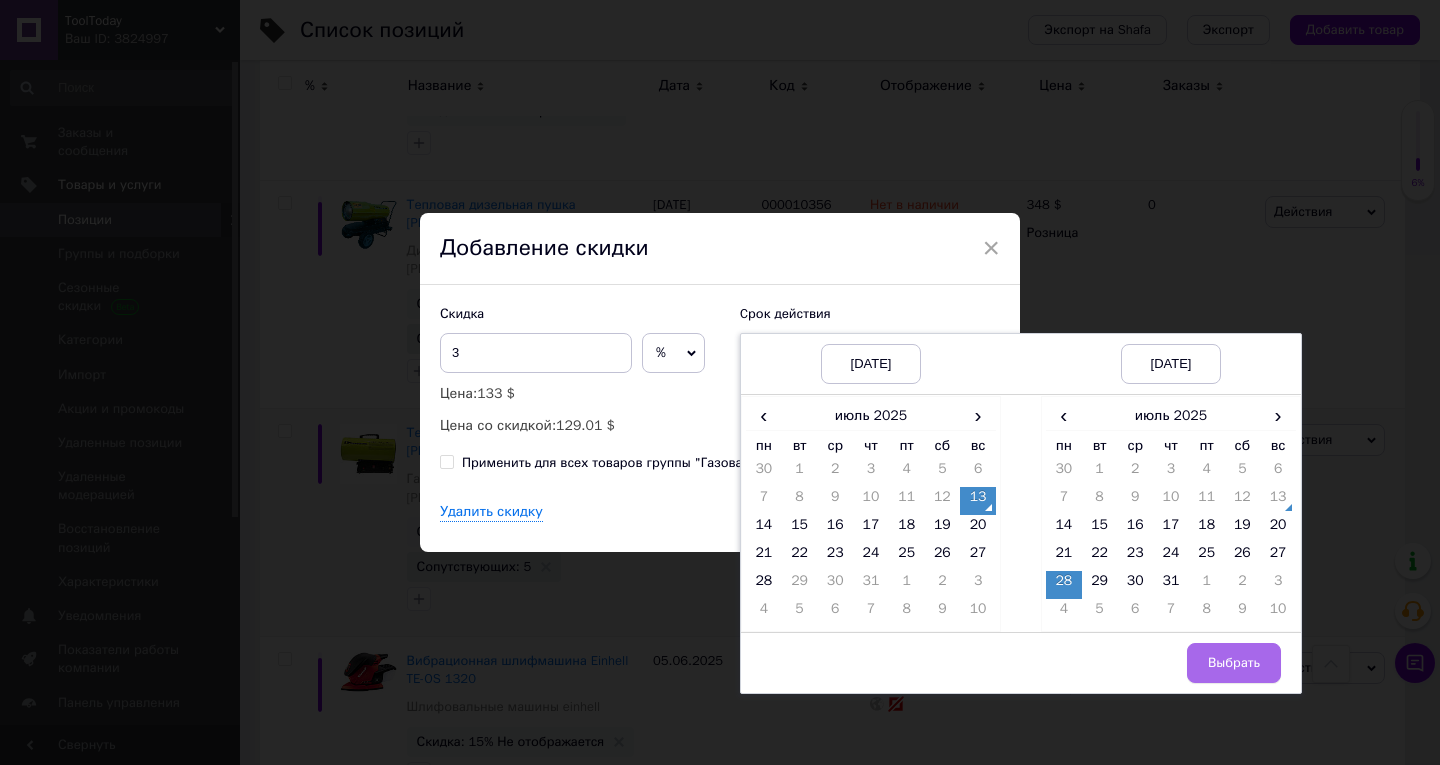 click on "Выбрать" at bounding box center [1234, 663] 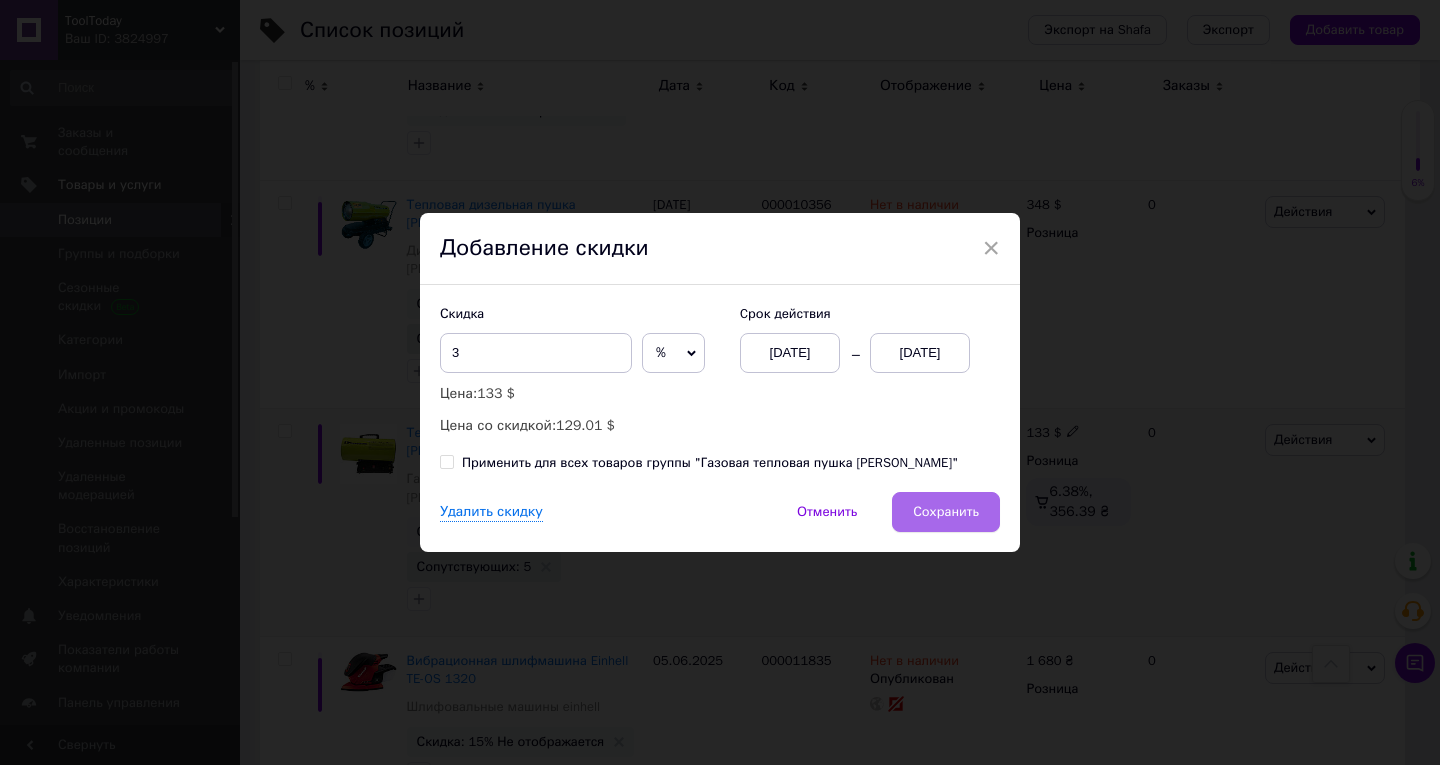 drag, startPoint x: 953, startPoint y: 508, endPoint x: 789, endPoint y: 483, distance: 165.89455 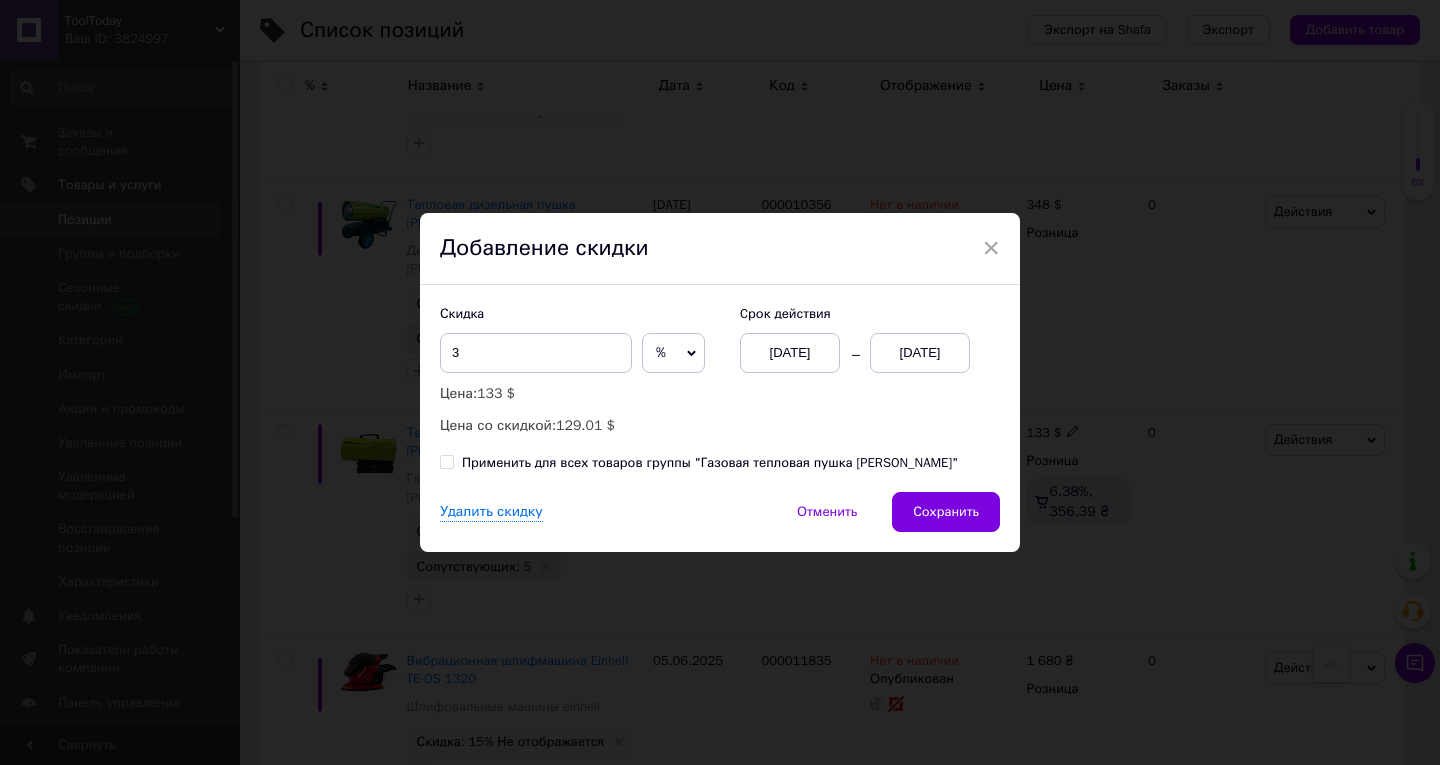 click on "Сохранить" at bounding box center (946, 512) 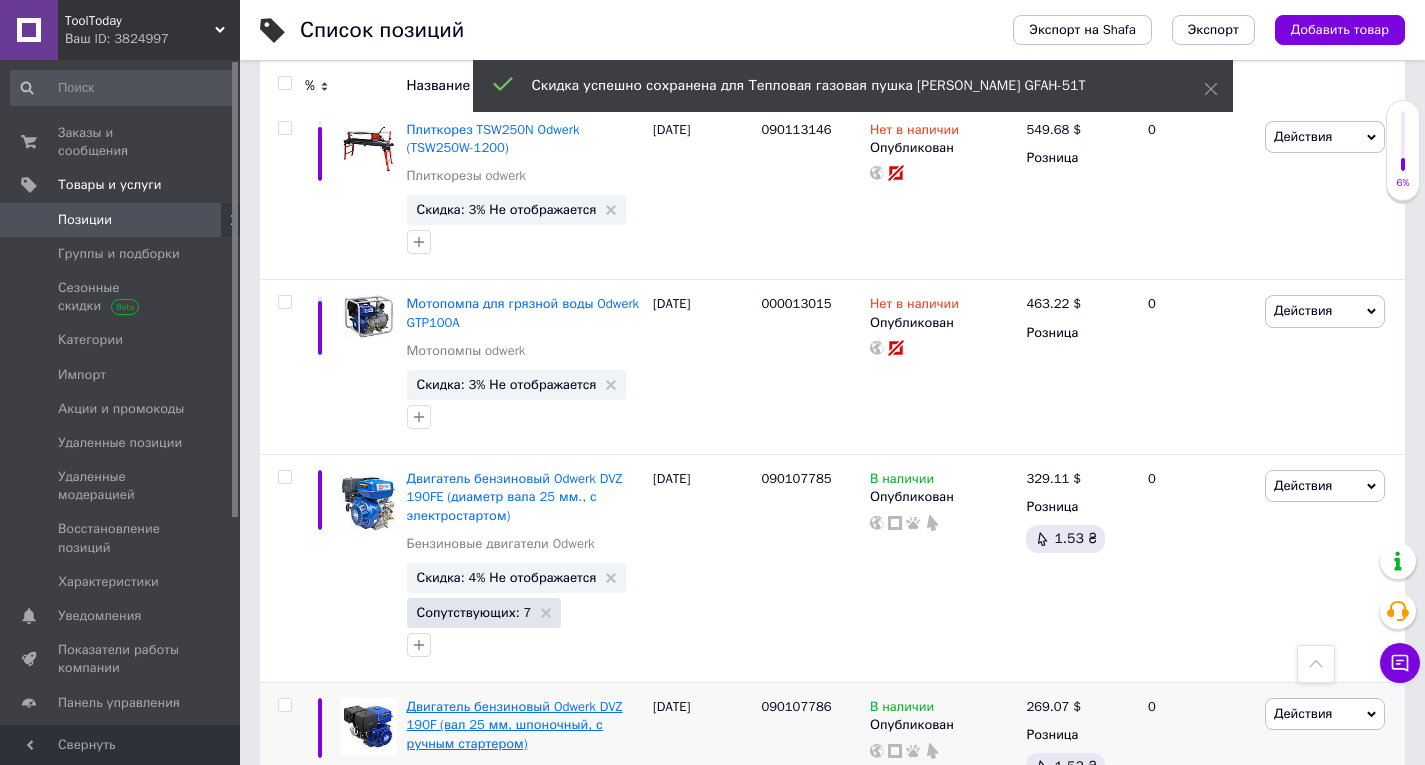 scroll, scrollTop: 10400, scrollLeft: 0, axis: vertical 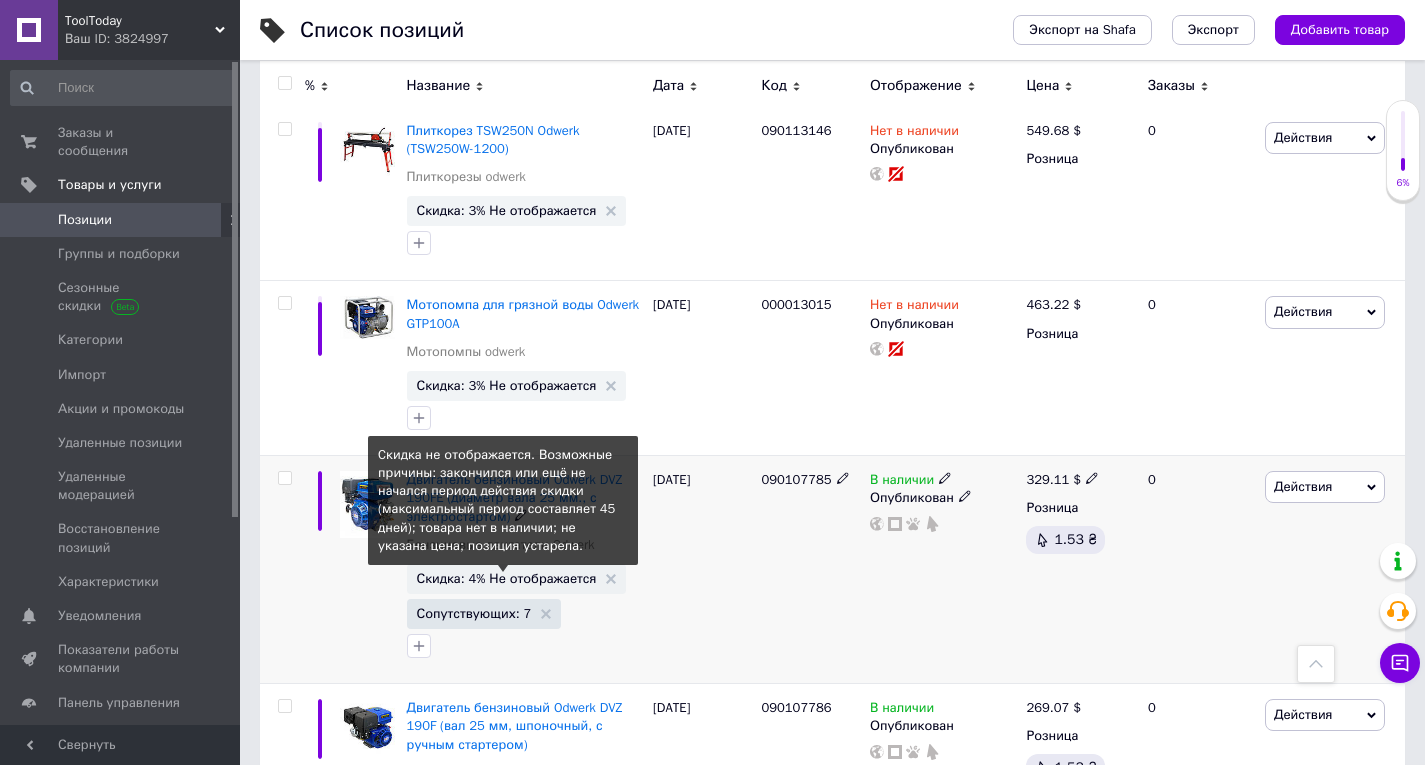 click on "Скидка: 4% Не отображается" at bounding box center (507, 578) 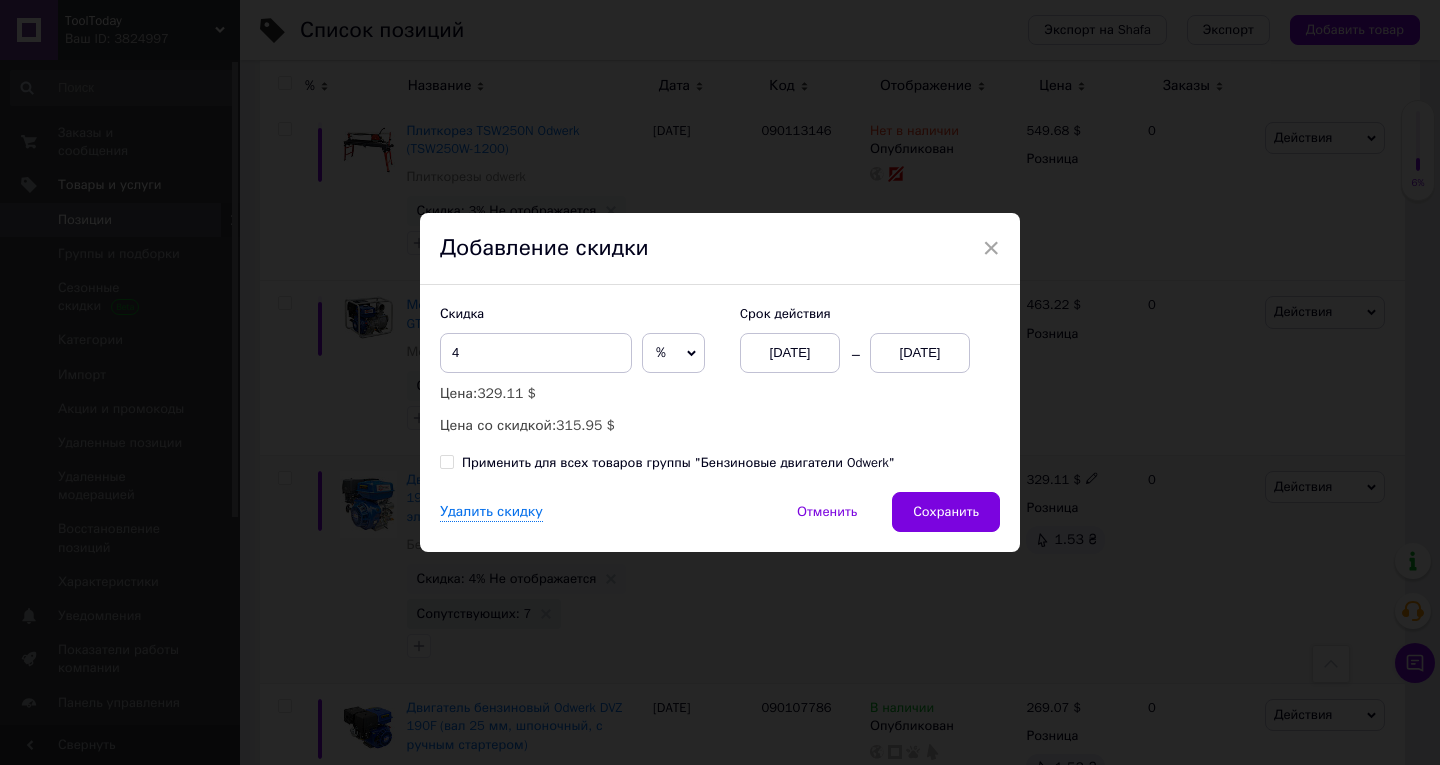 click on "13.07.2025" at bounding box center [920, 353] 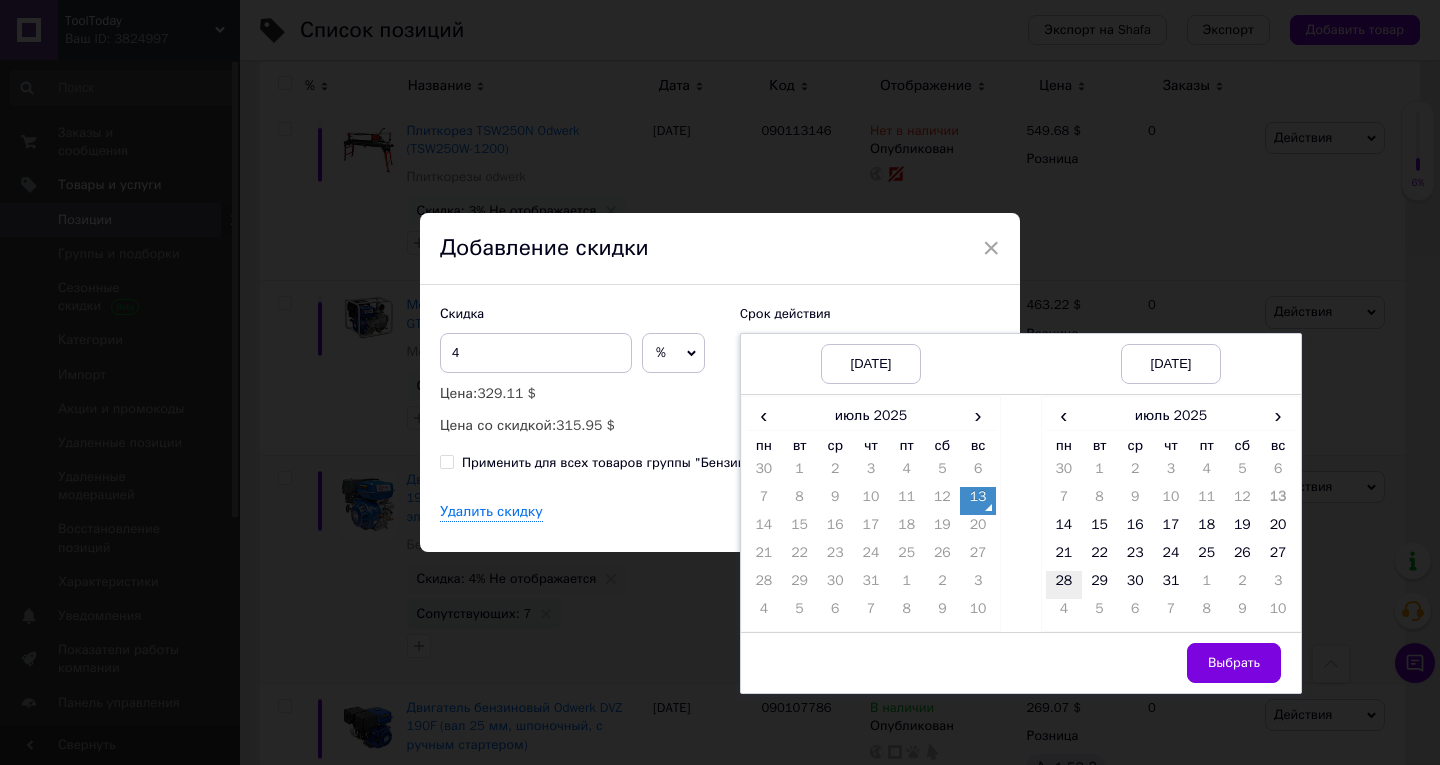 click on "28" at bounding box center (1064, 585) 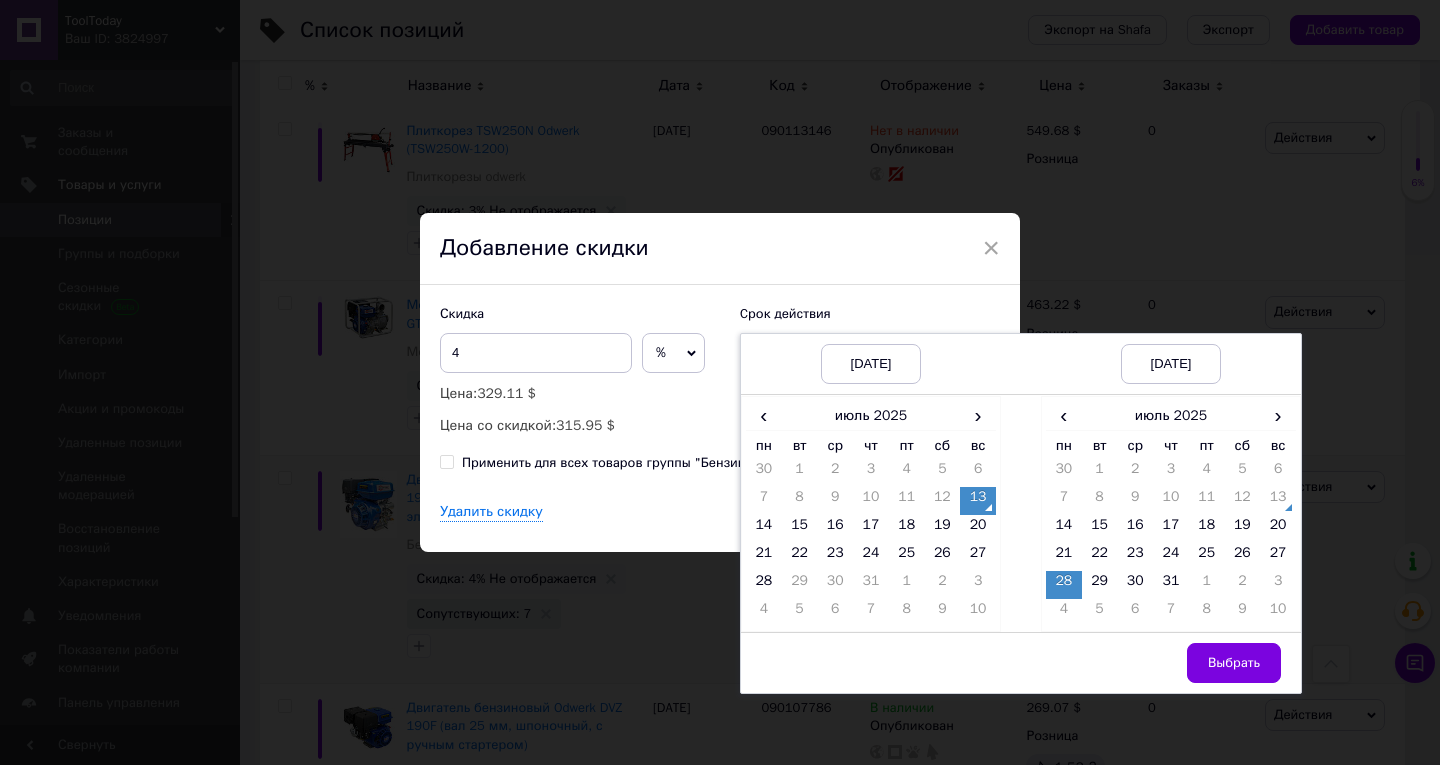 drag, startPoint x: 1260, startPoint y: 664, endPoint x: 1219, endPoint y: 645, distance: 45.188496 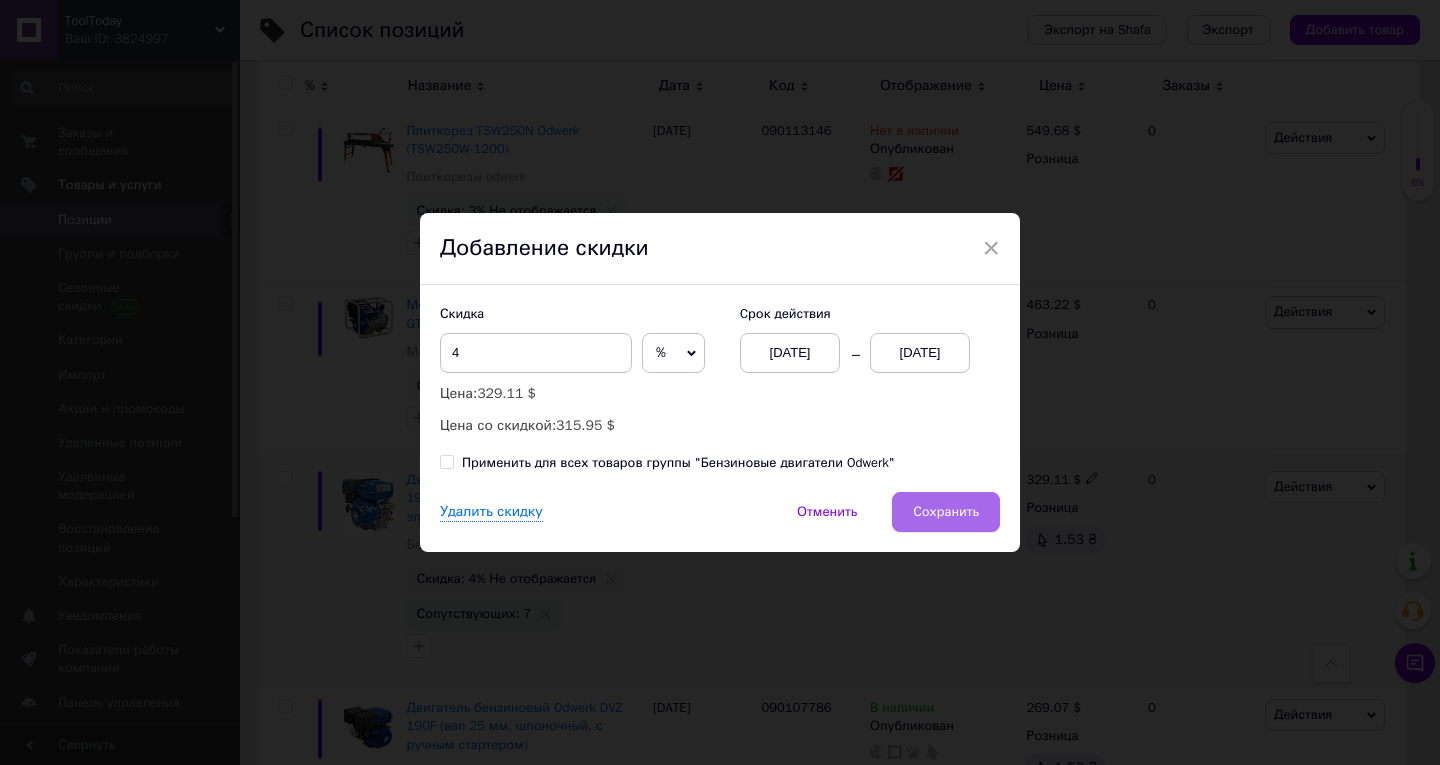 click on "Сохранить" at bounding box center (946, 512) 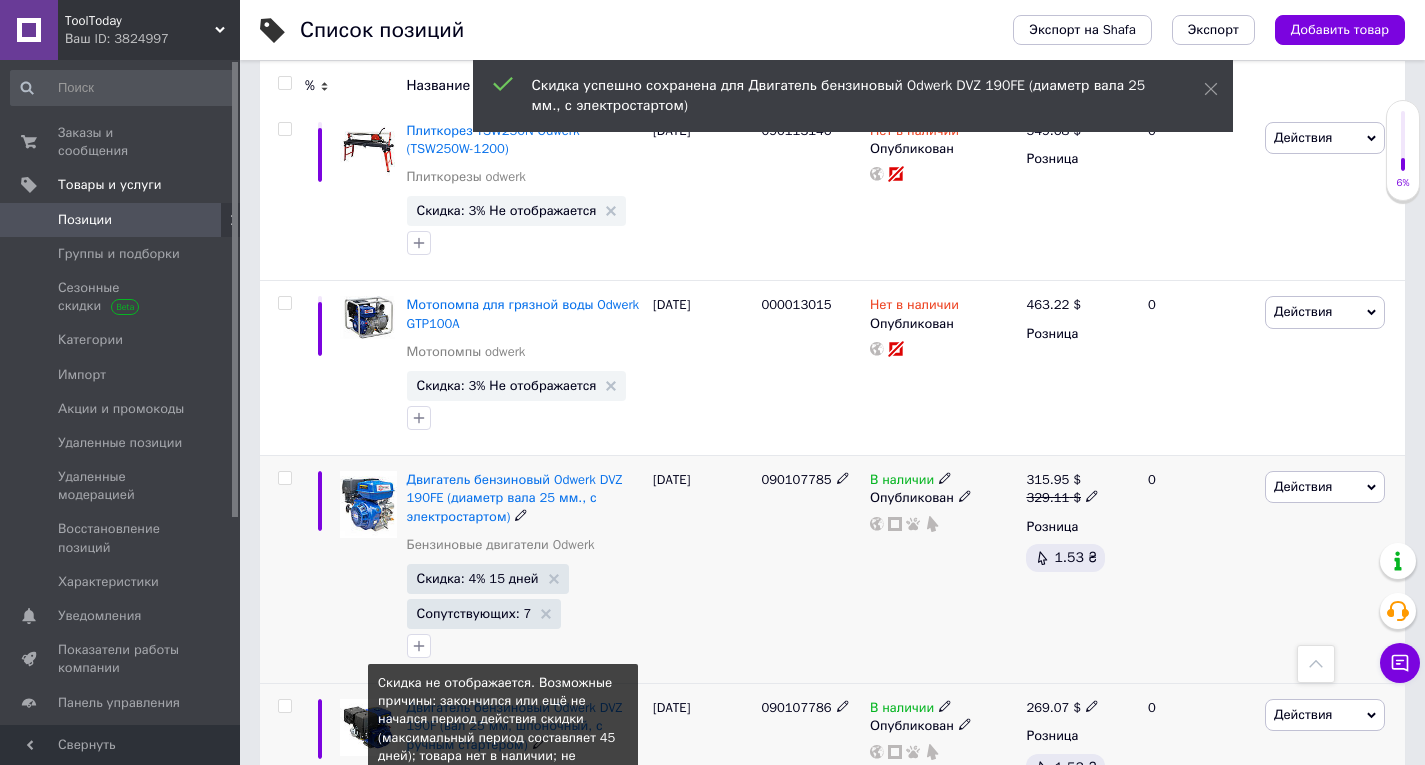 click on "Скидка: 4% Не отображается" at bounding box center [507, 806] 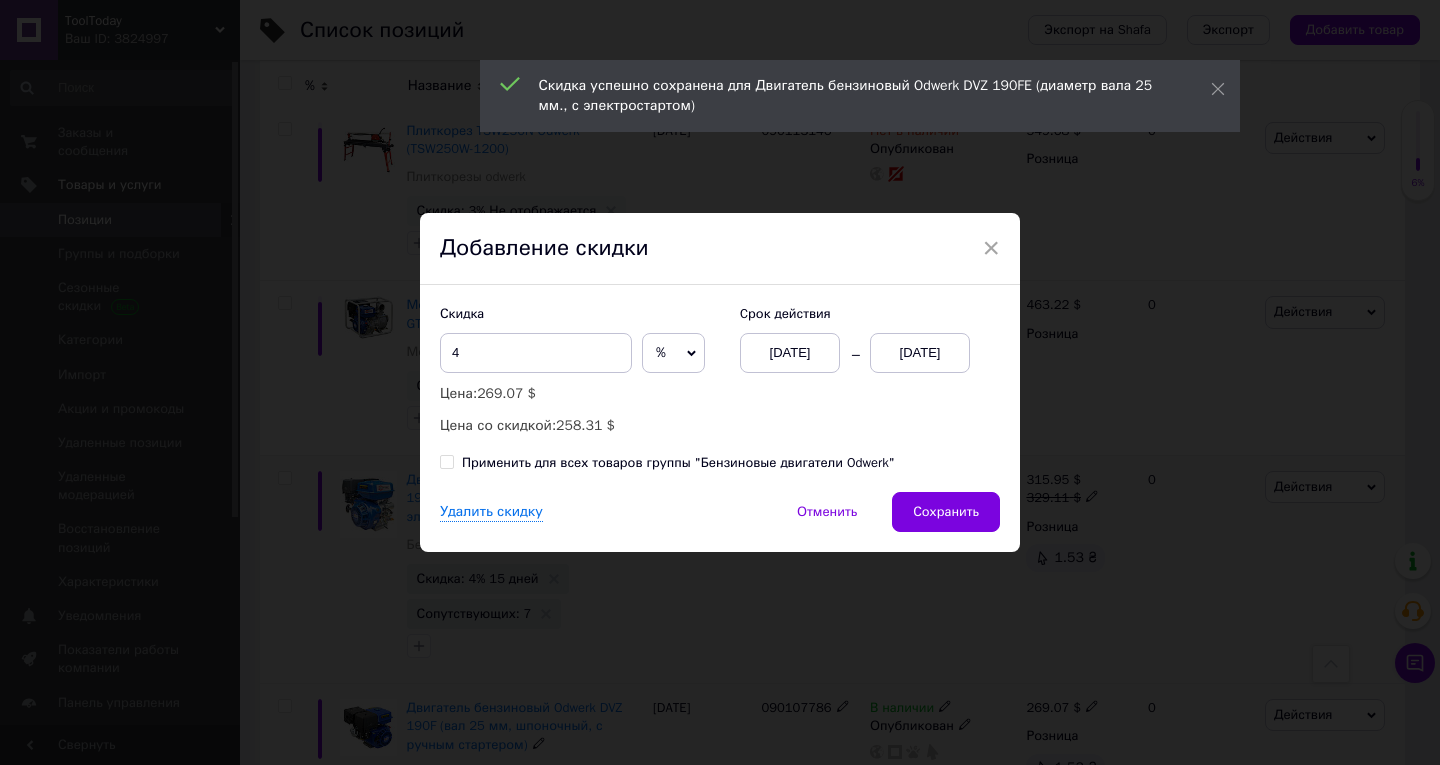 click on "13.07.2025" at bounding box center (920, 353) 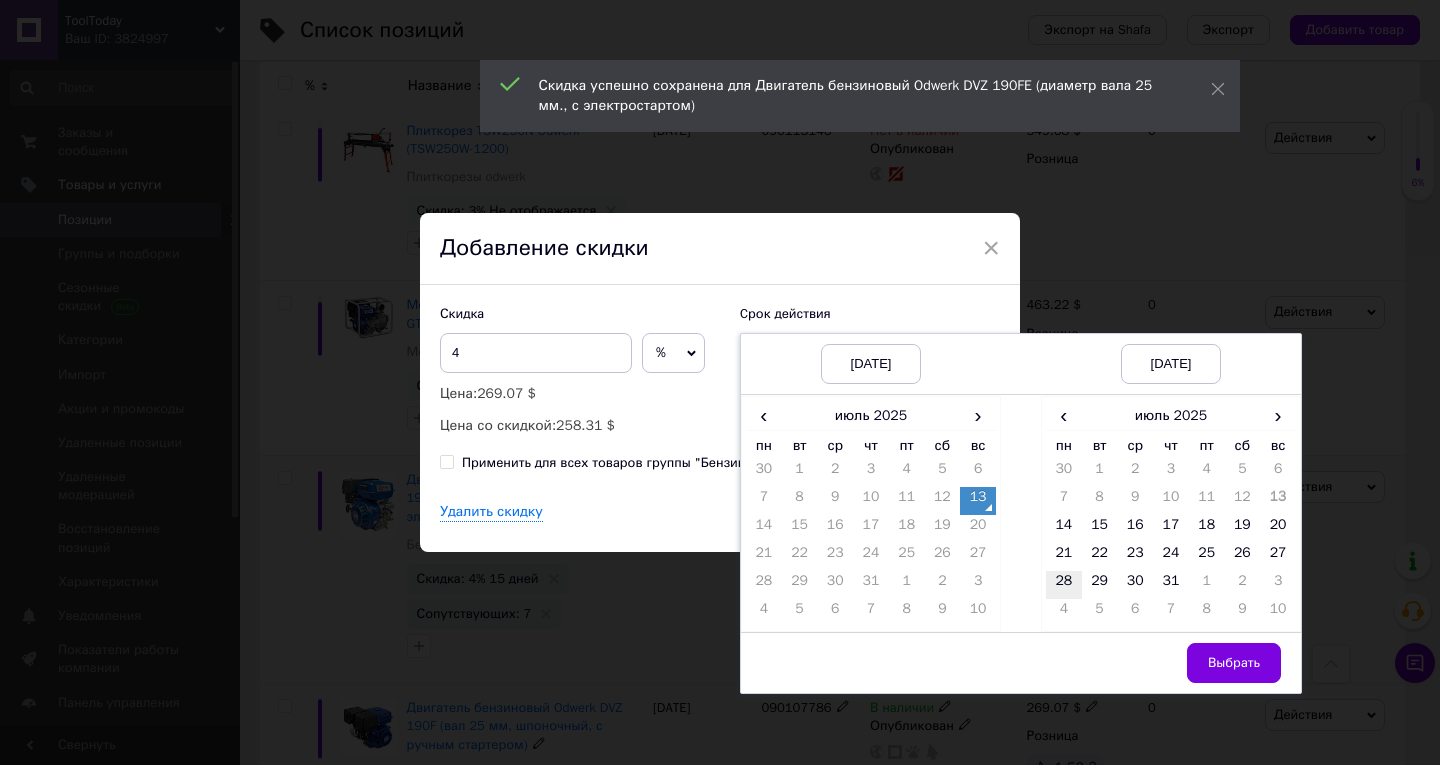 drag, startPoint x: 1050, startPoint y: 583, endPoint x: 1067, endPoint y: 592, distance: 19.235384 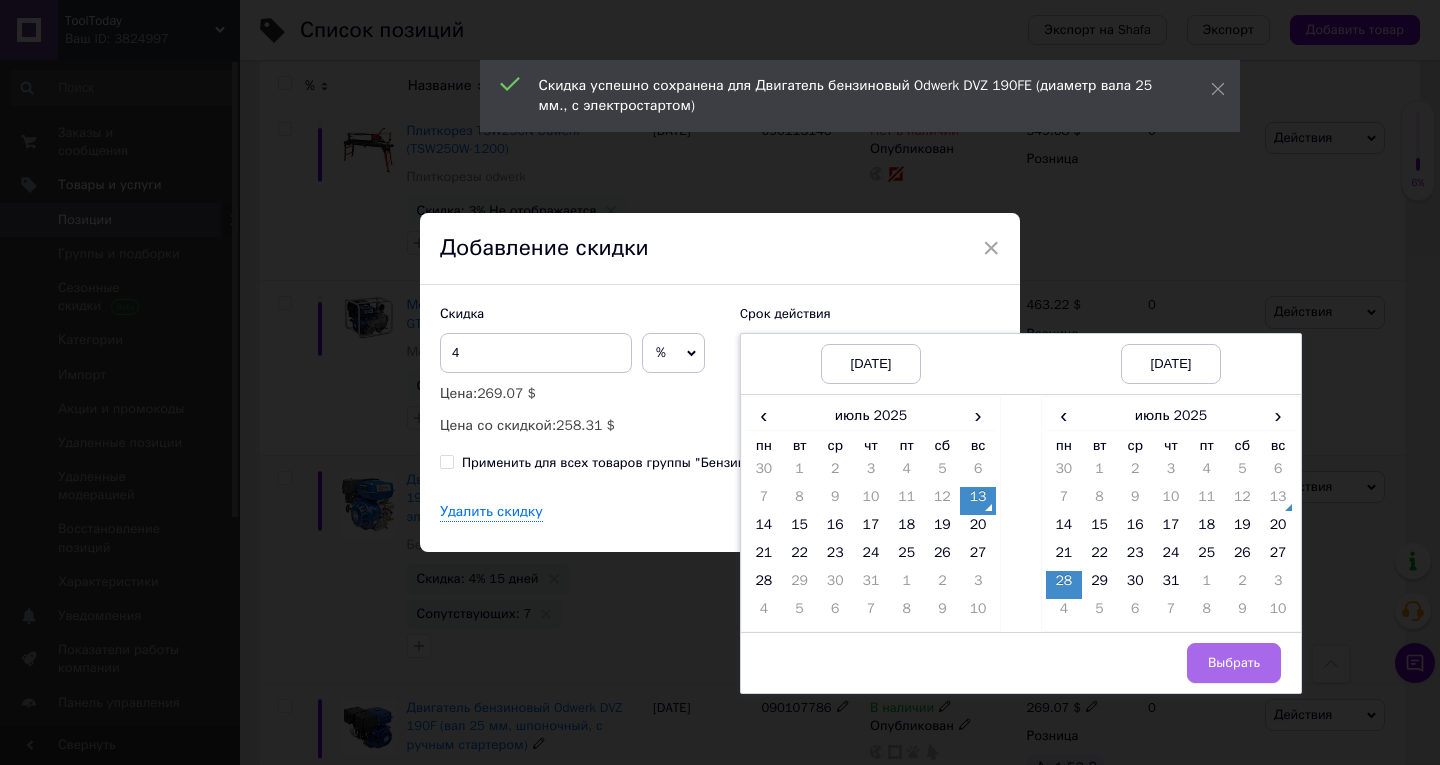 click on "Выбрать" at bounding box center [1234, 663] 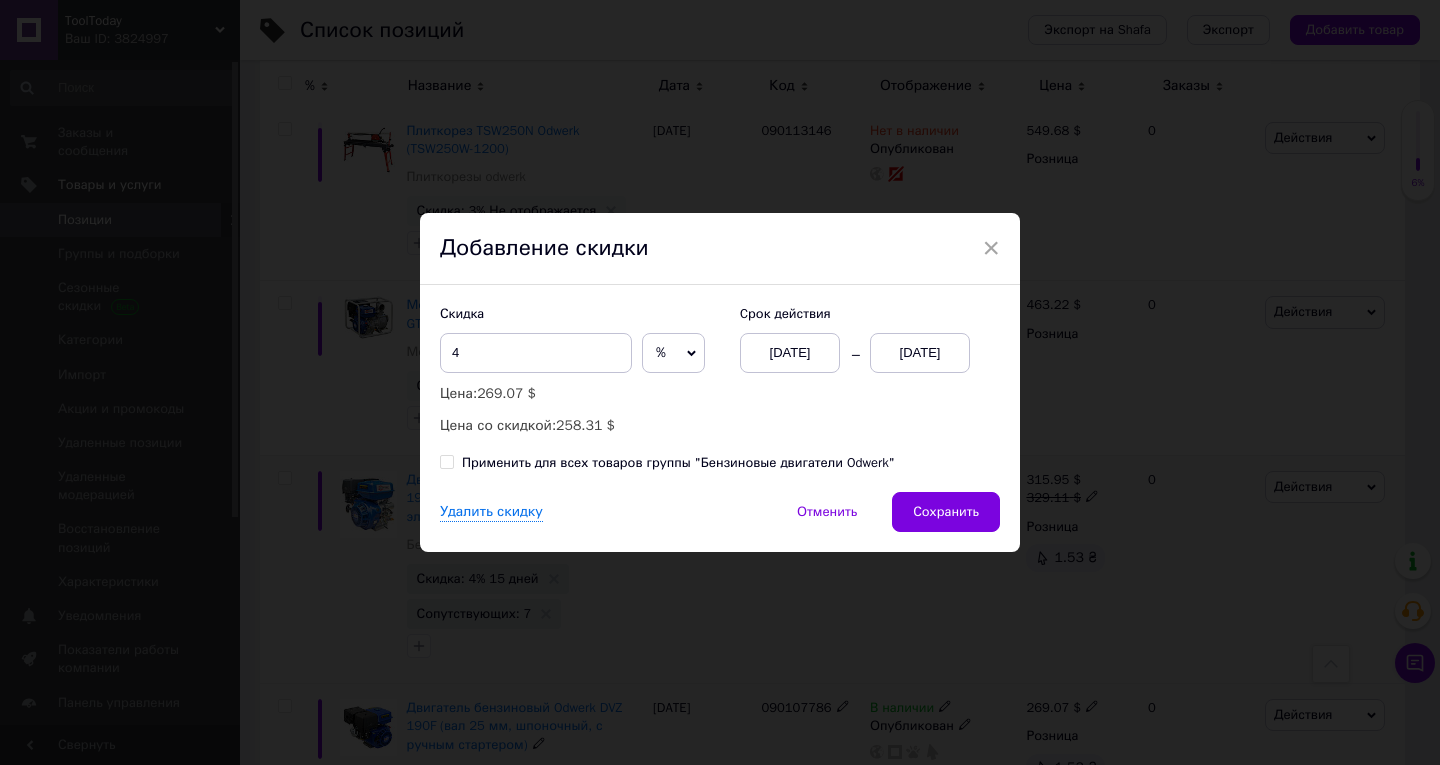 click on "Сохранить" at bounding box center [946, 512] 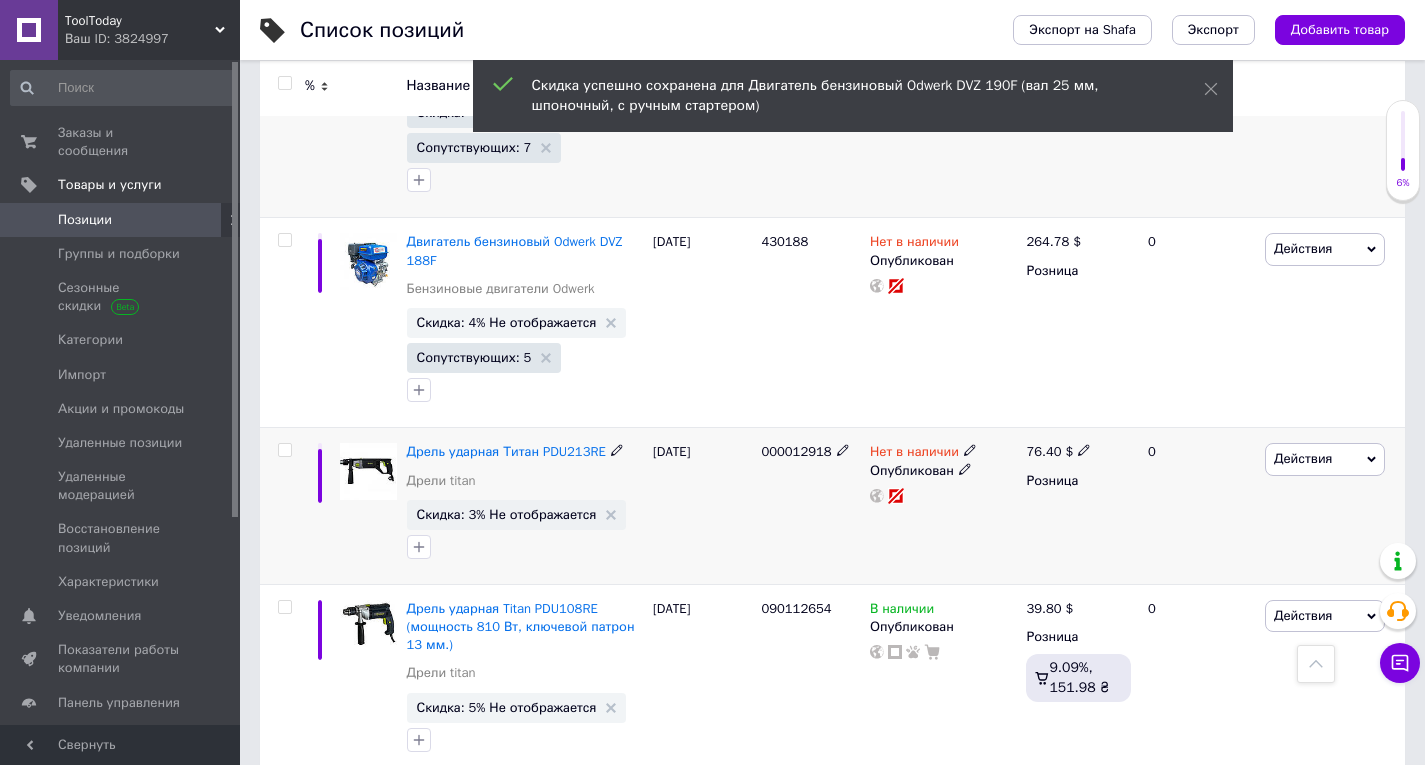scroll, scrollTop: 11100, scrollLeft: 0, axis: vertical 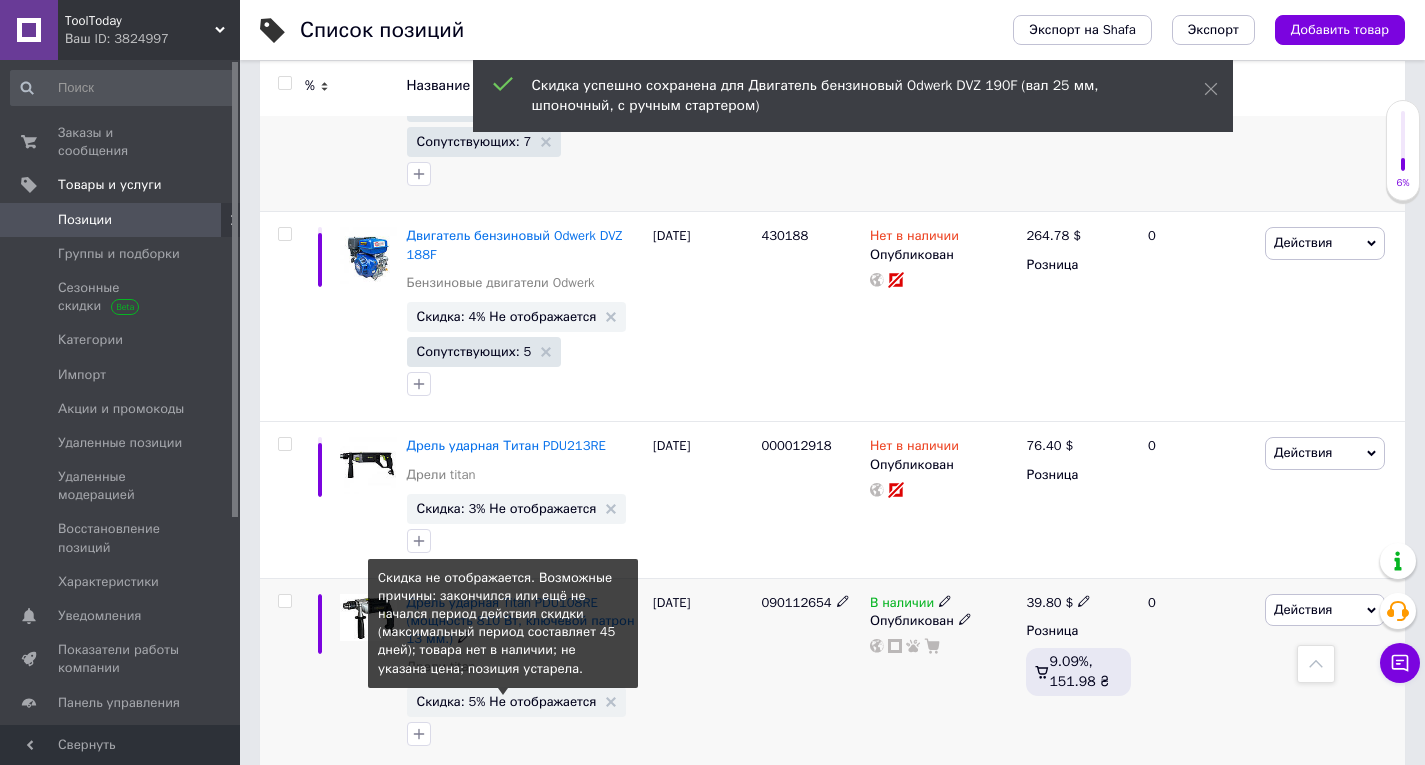 click on "Скидка: 5% Не отображается" at bounding box center (507, 701) 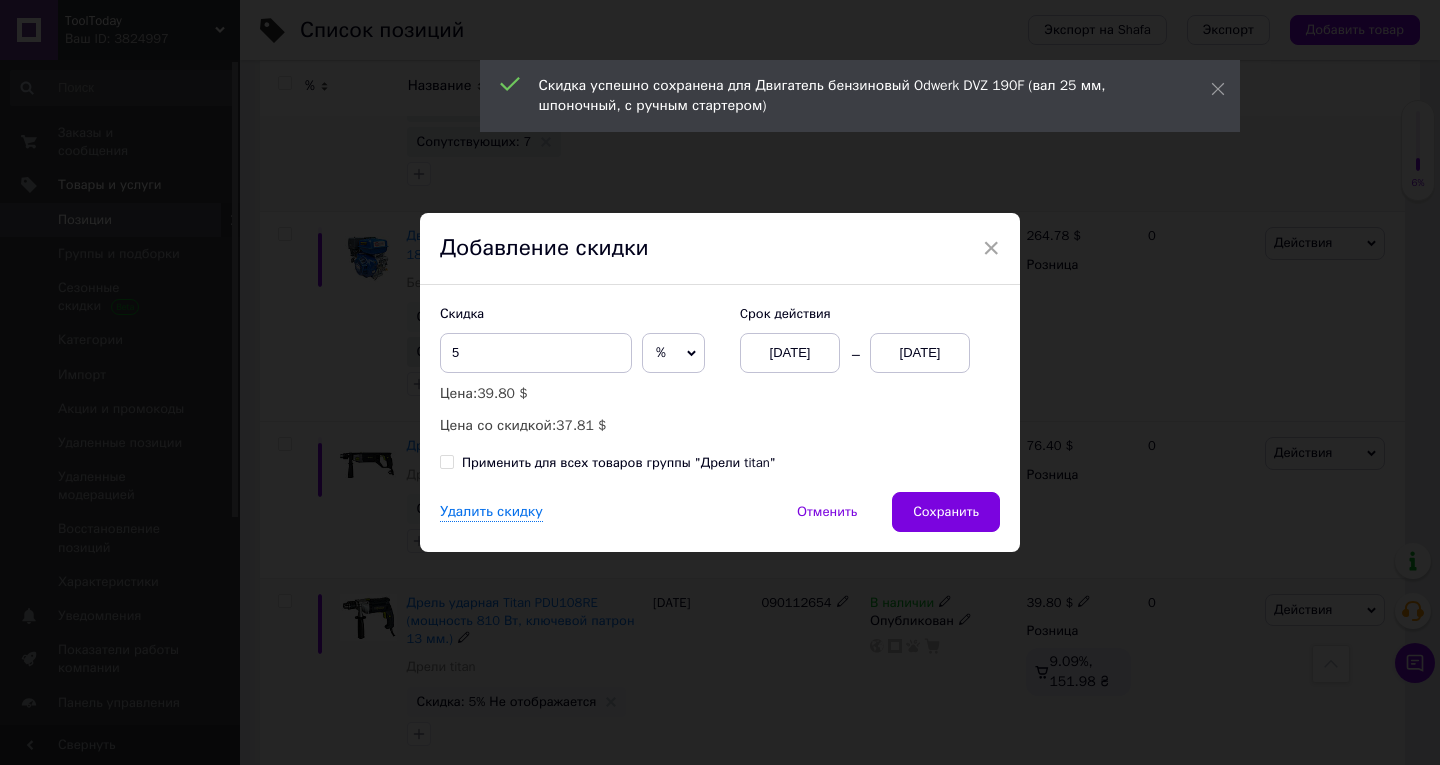click on "13.07.2025" at bounding box center [920, 353] 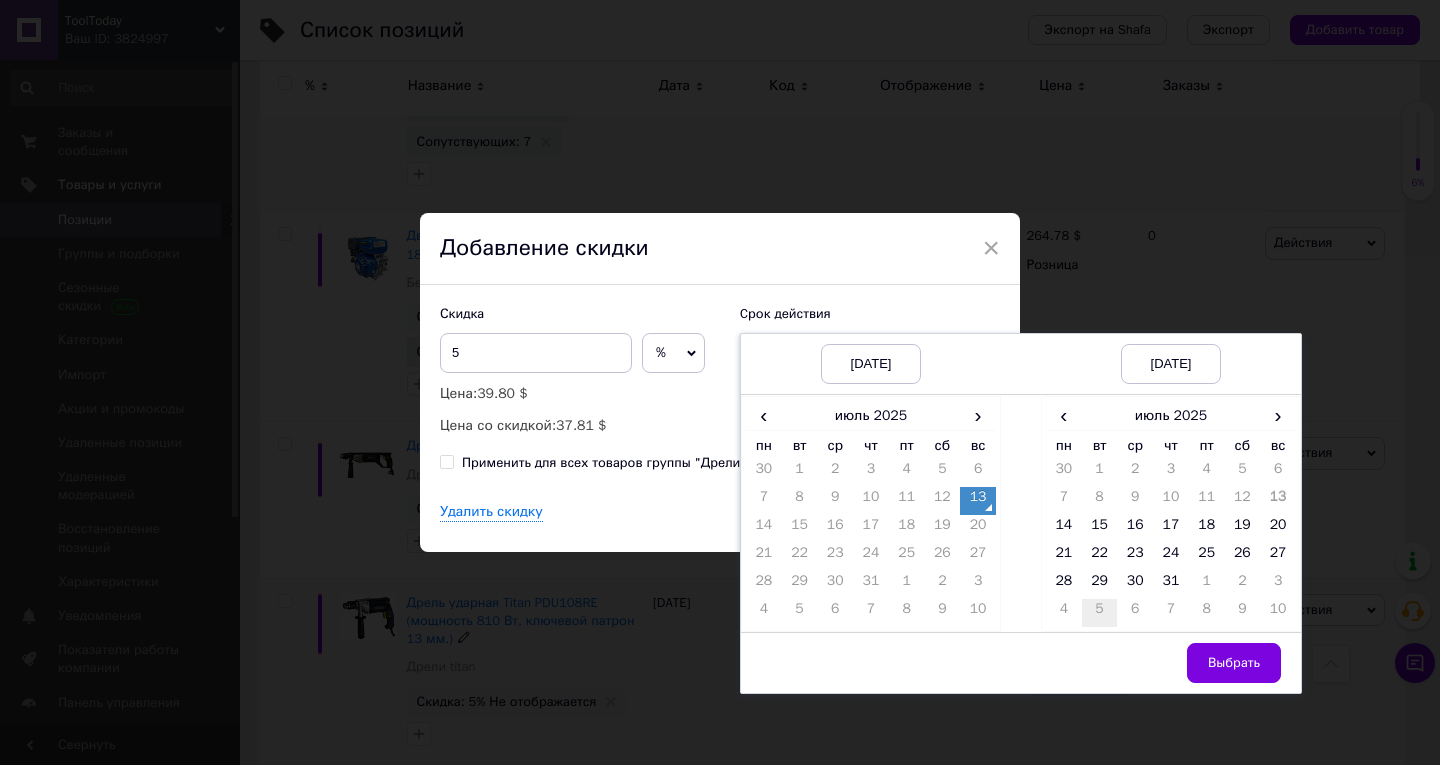 drag, startPoint x: 1061, startPoint y: 578, endPoint x: 1109, endPoint y: 614, distance: 60 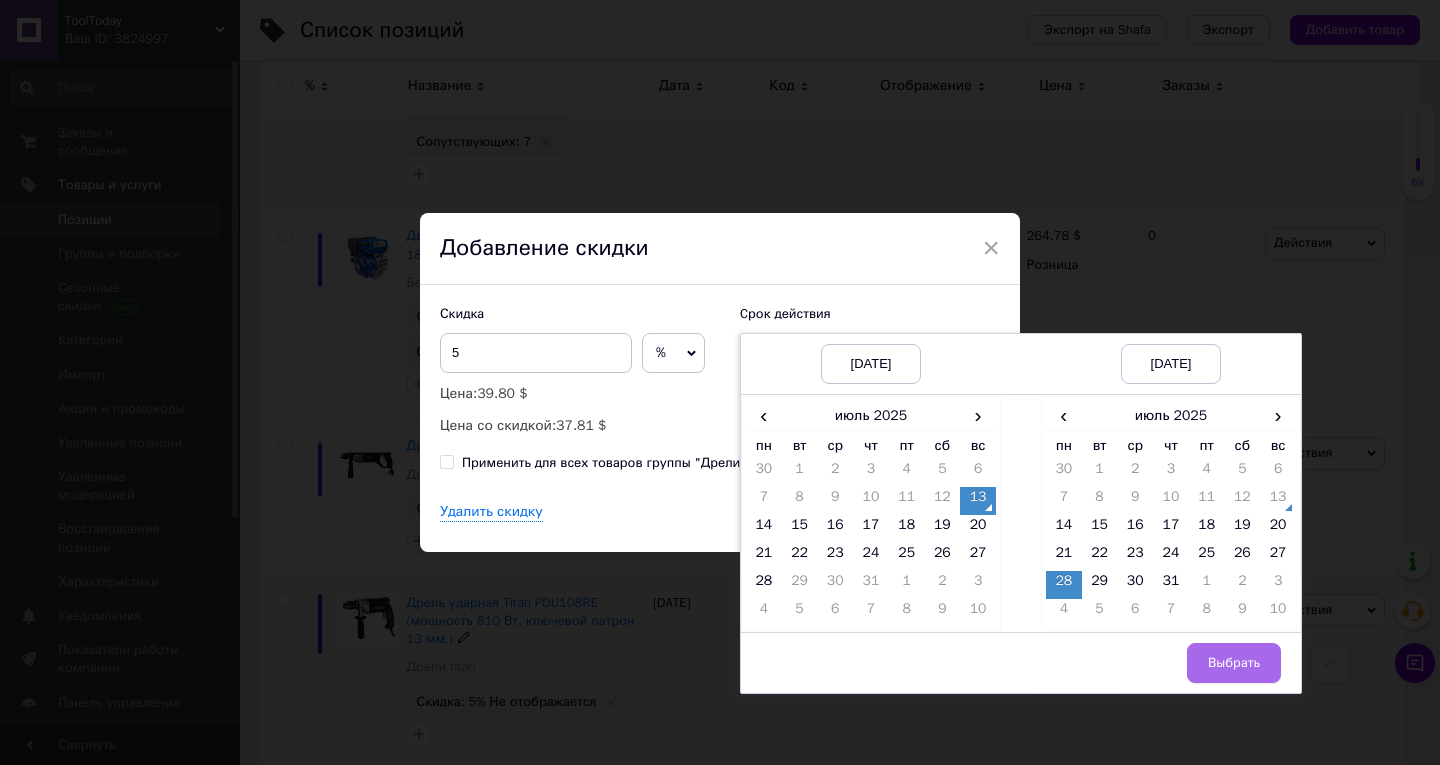 click on "Выбрать" at bounding box center [1234, 663] 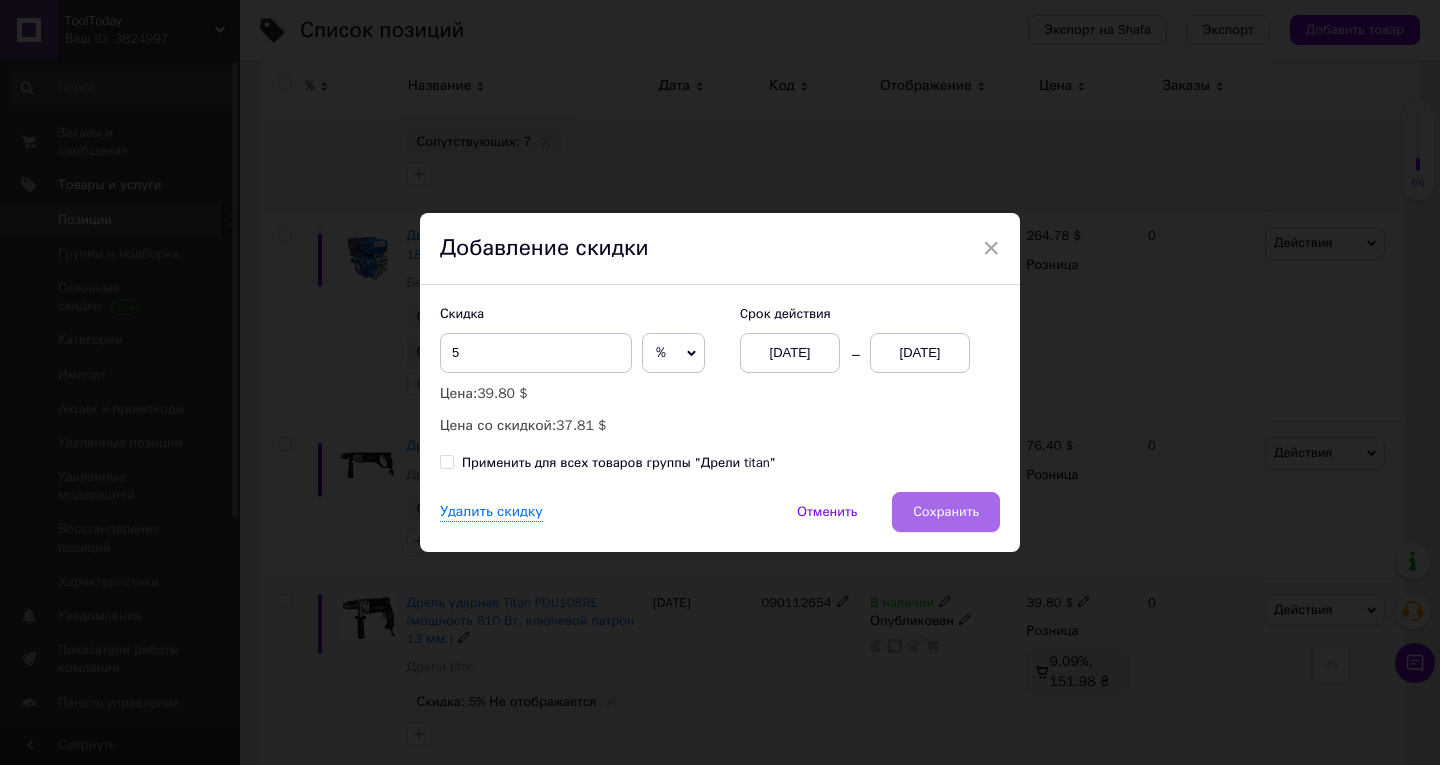 click on "Сохранить" at bounding box center [946, 512] 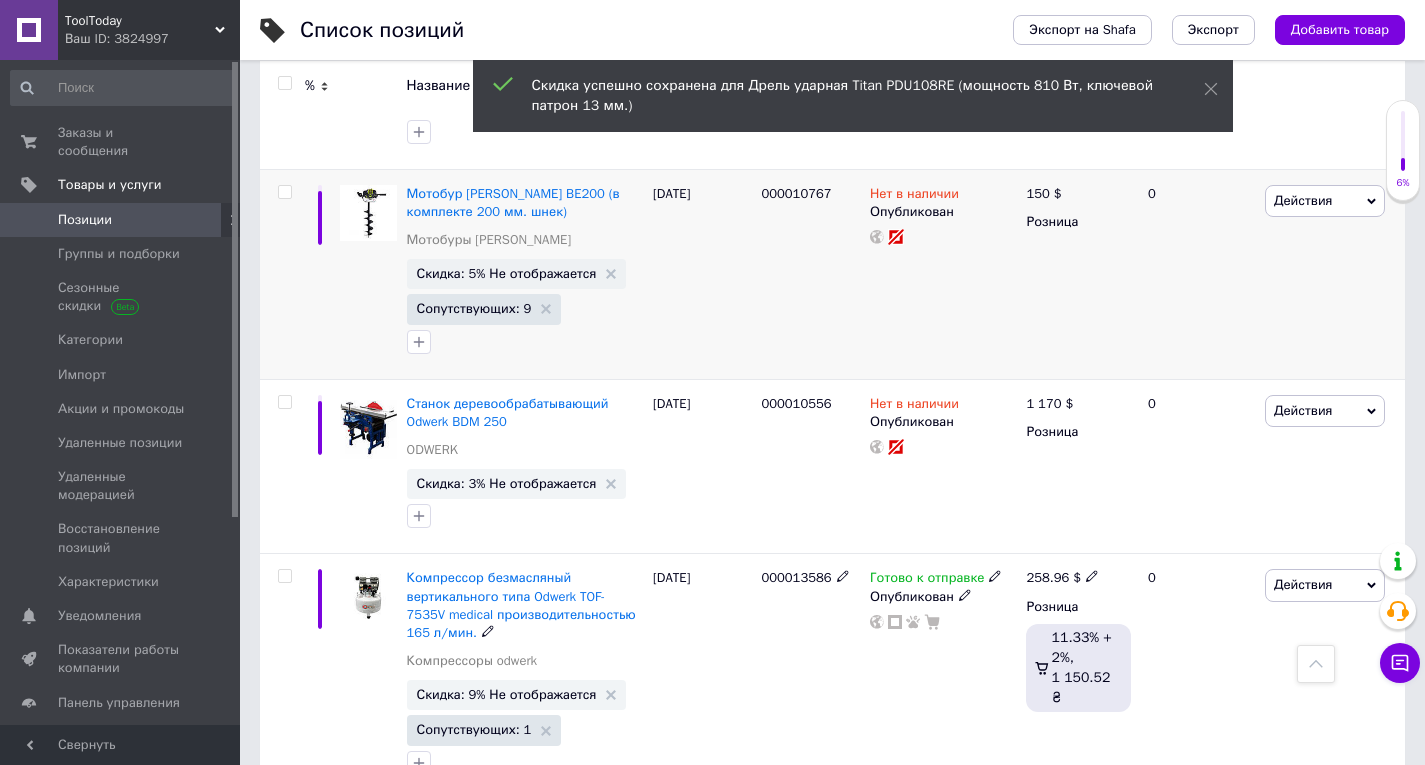 scroll, scrollTop: 12500, scrollLeft: 0, axis: vertical 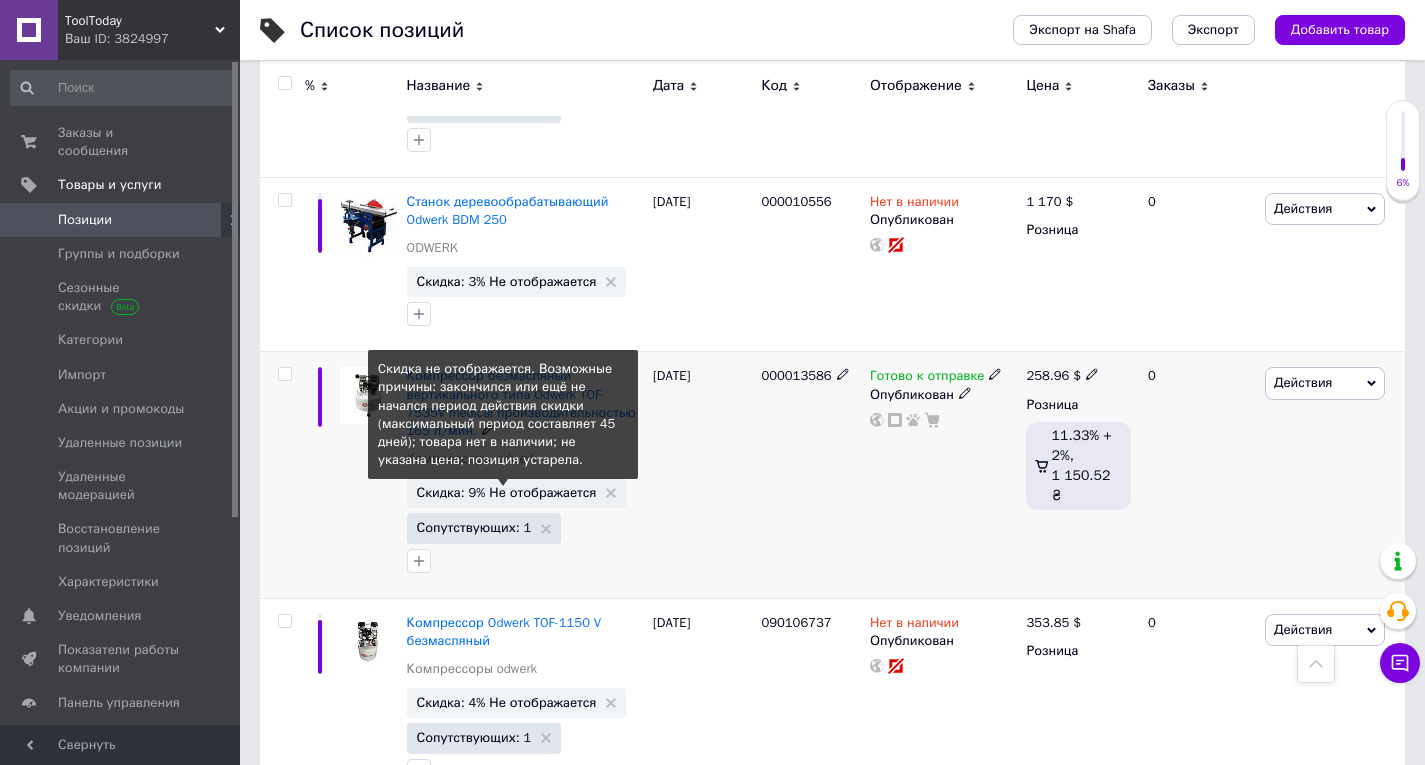 click on "Скидка: 9% Не отображается" at bounding box center (507, 492) 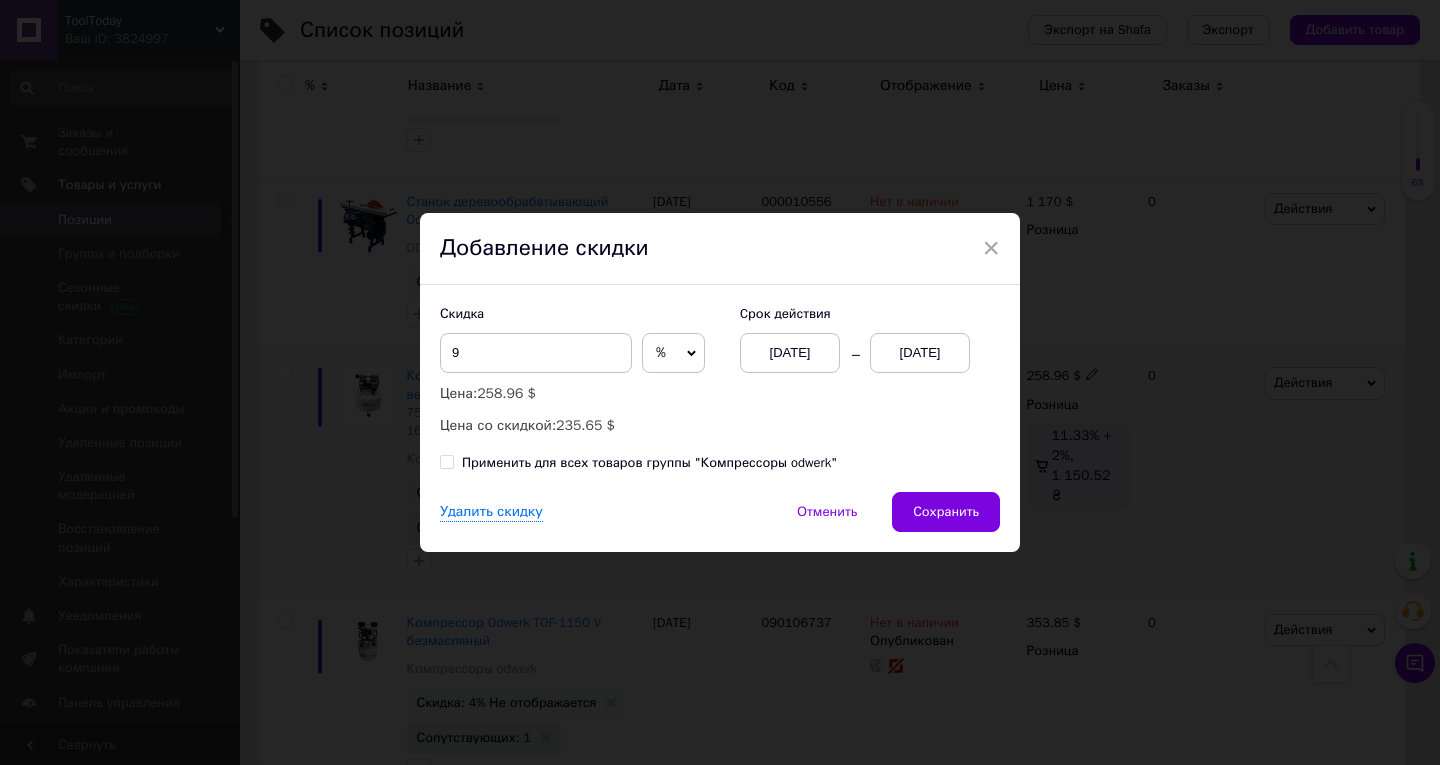 click on "13.07.2025" at bounding box center [920, 353] 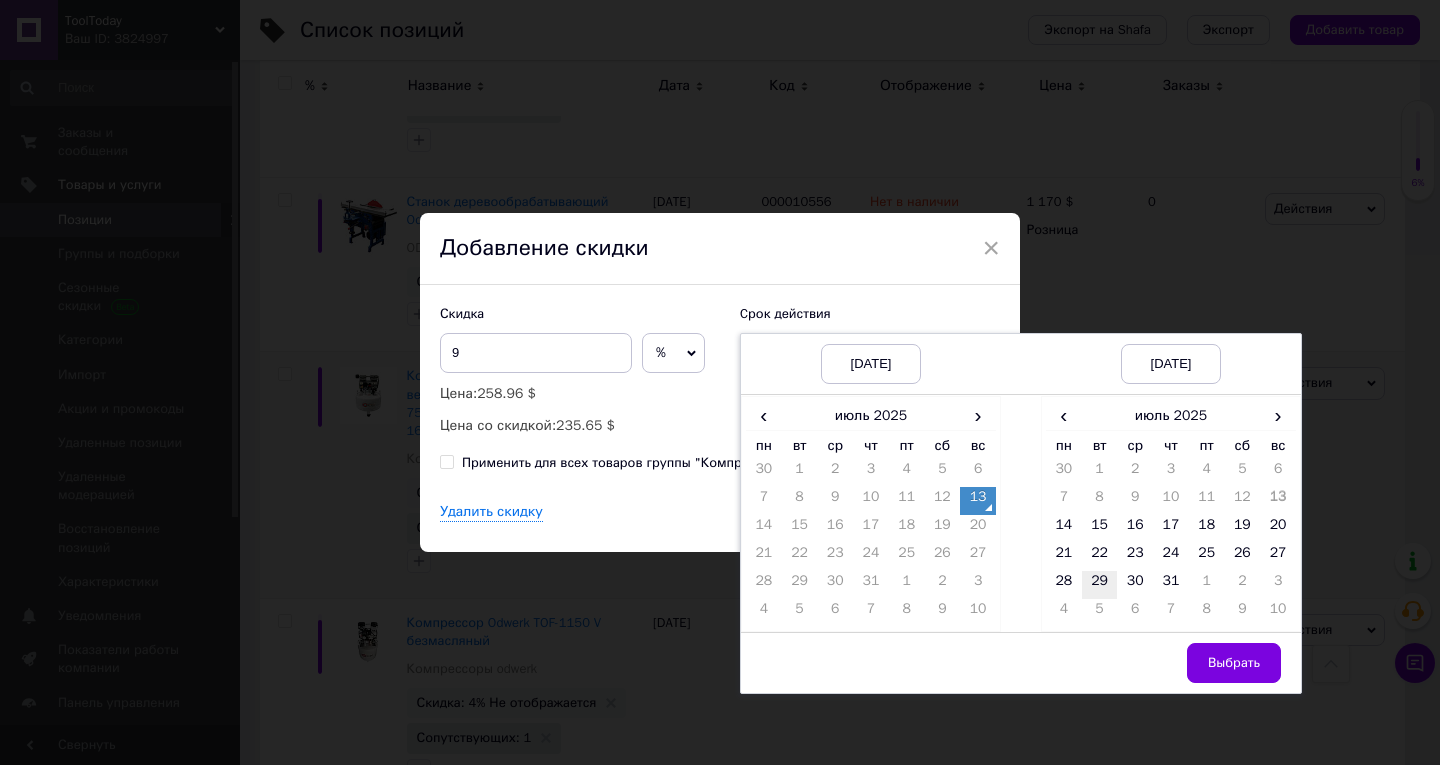 drag, startPoint x: 1051, startPoint y: 566, endPoint x: 1090, endPoint y: 583, distance: 42.544094 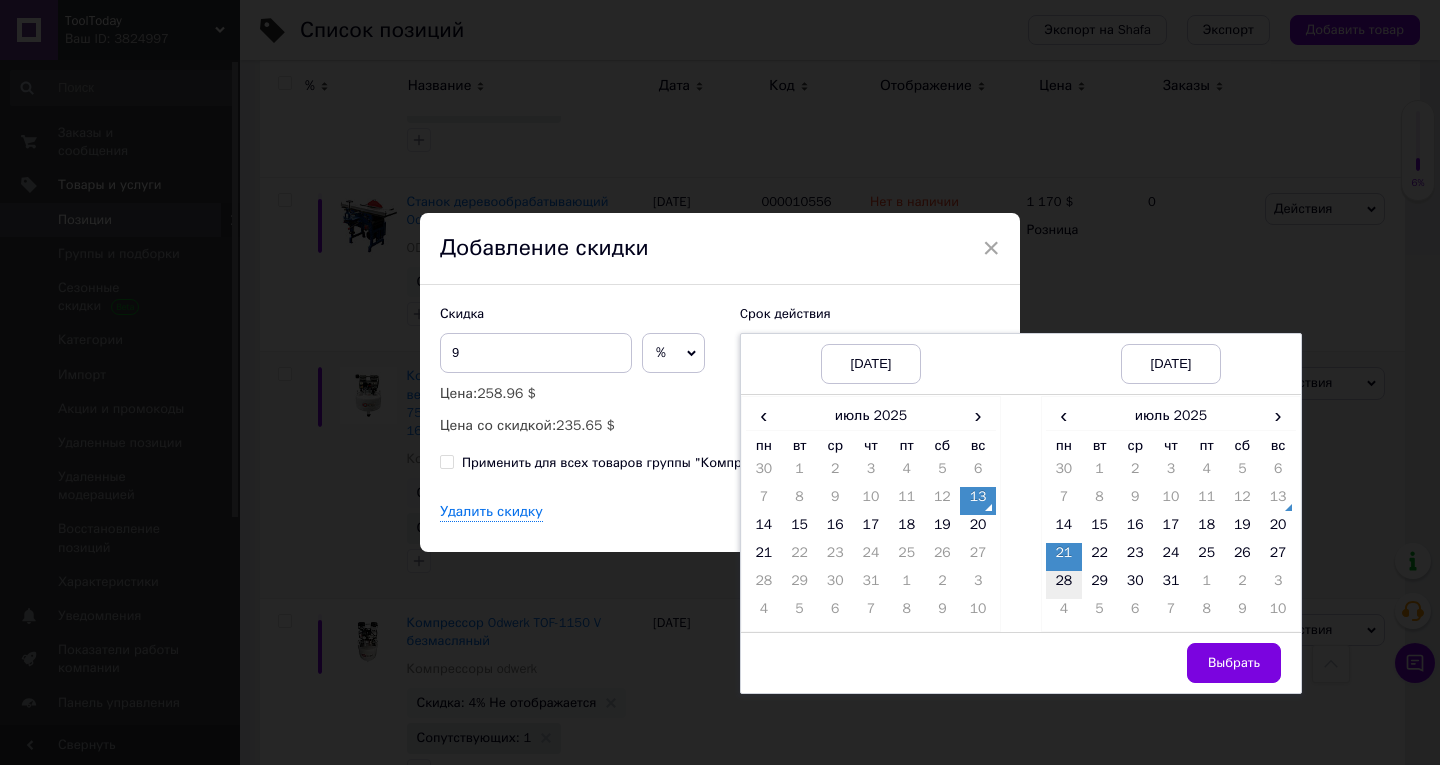 drag, startPoint x: 1061, startPoint y: 583, endPoint x: 1117, endPoint y: 601, distance: 58.821766 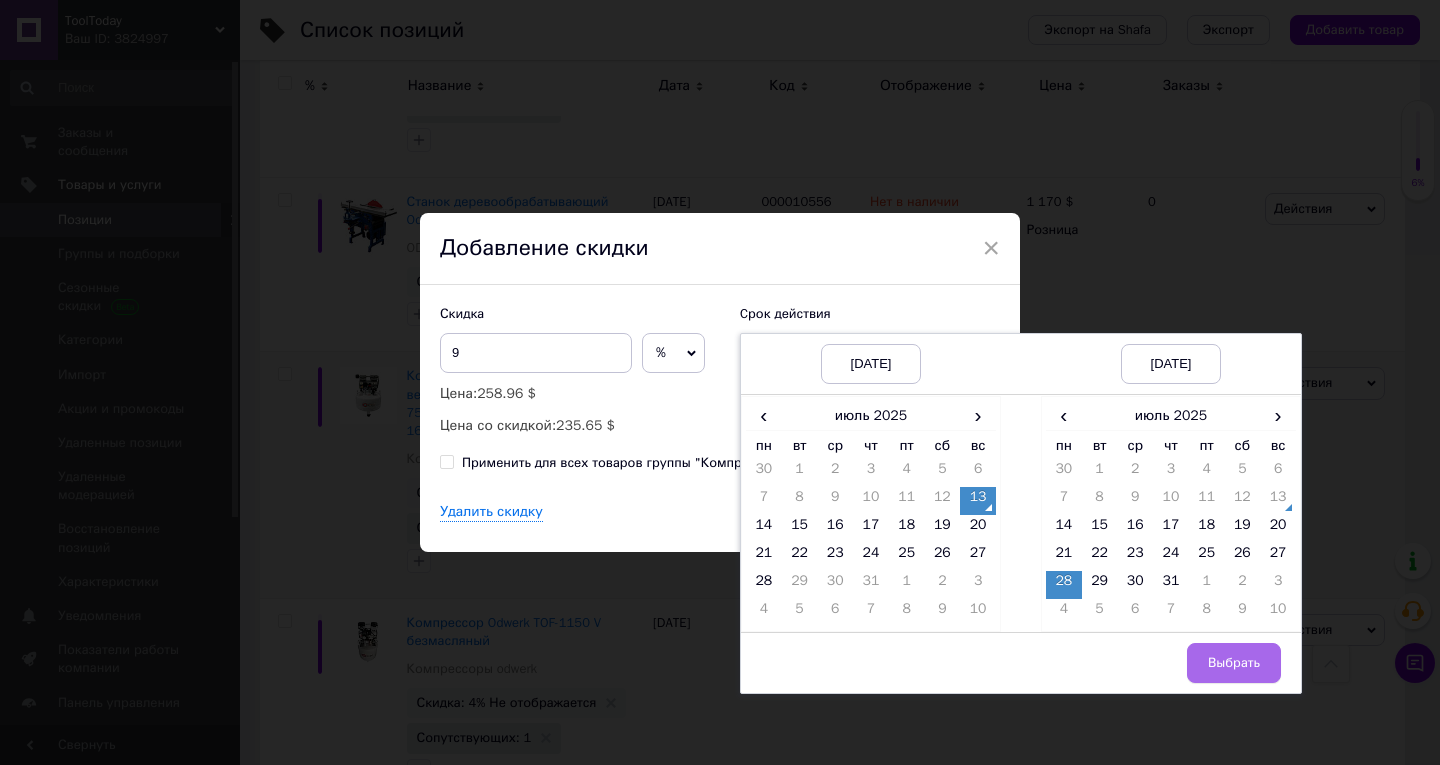 click on "Выбрать" at bounding box center (1234, 663) 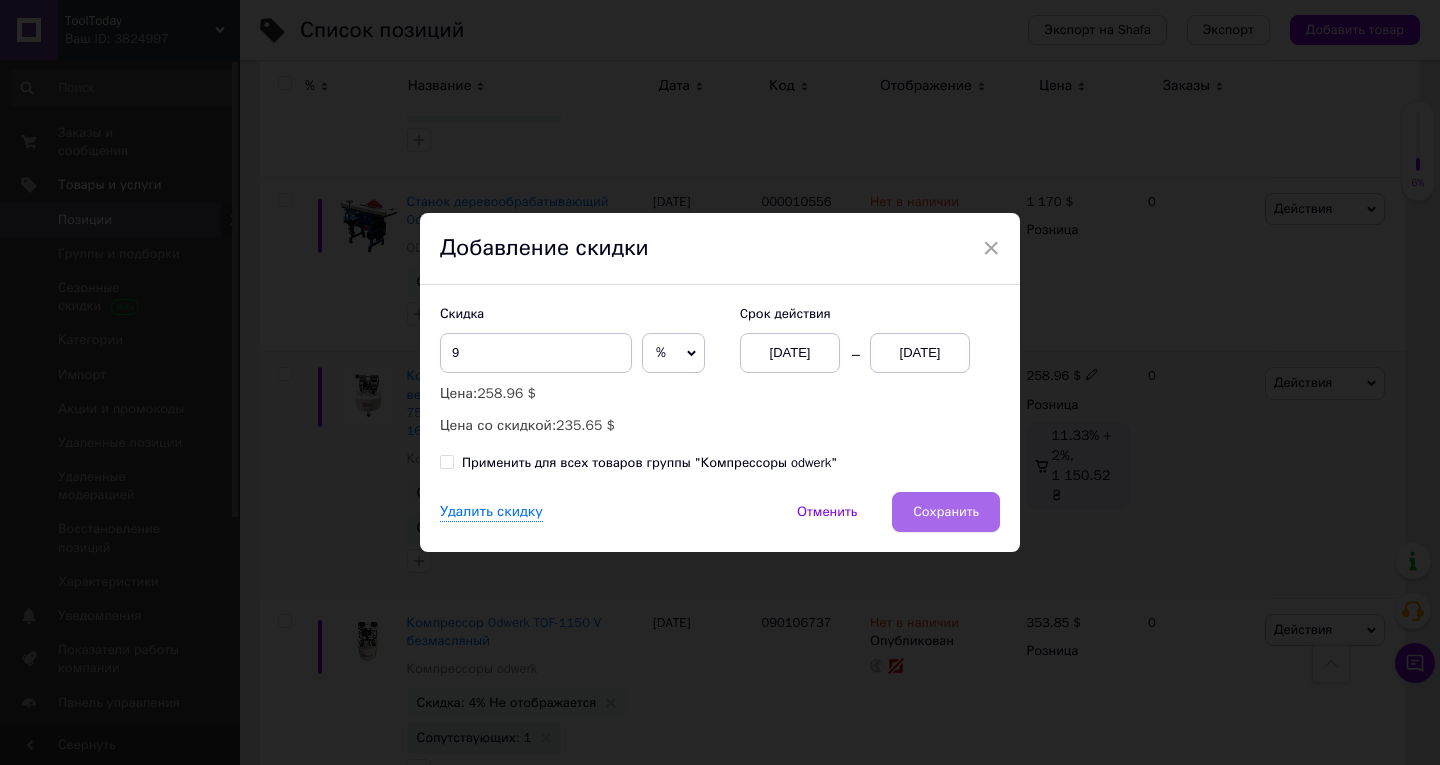 click on "Сохранить" at bounding box center (946, 512) 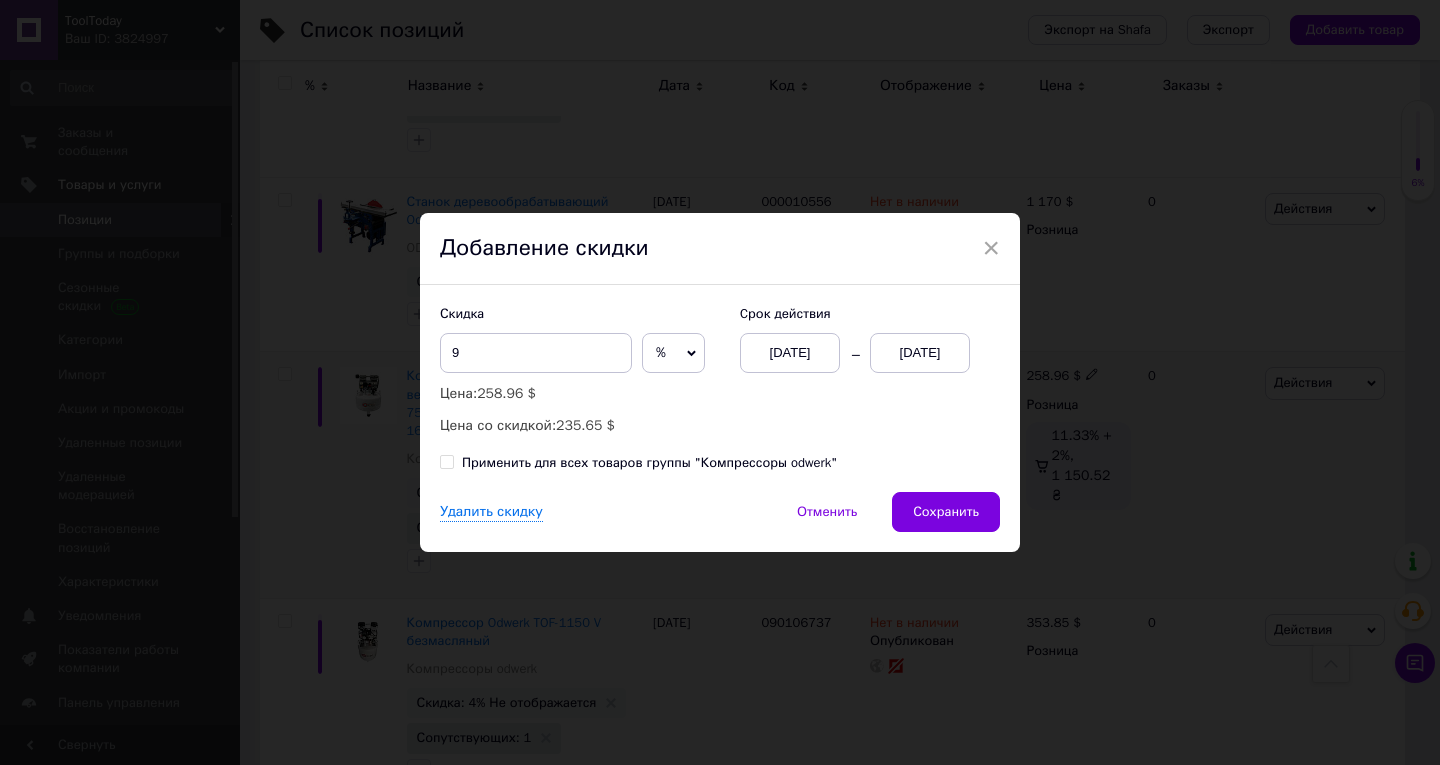 click on "Удалить скидку   Отменить   Сохранить" at bounding box center (720, 522) 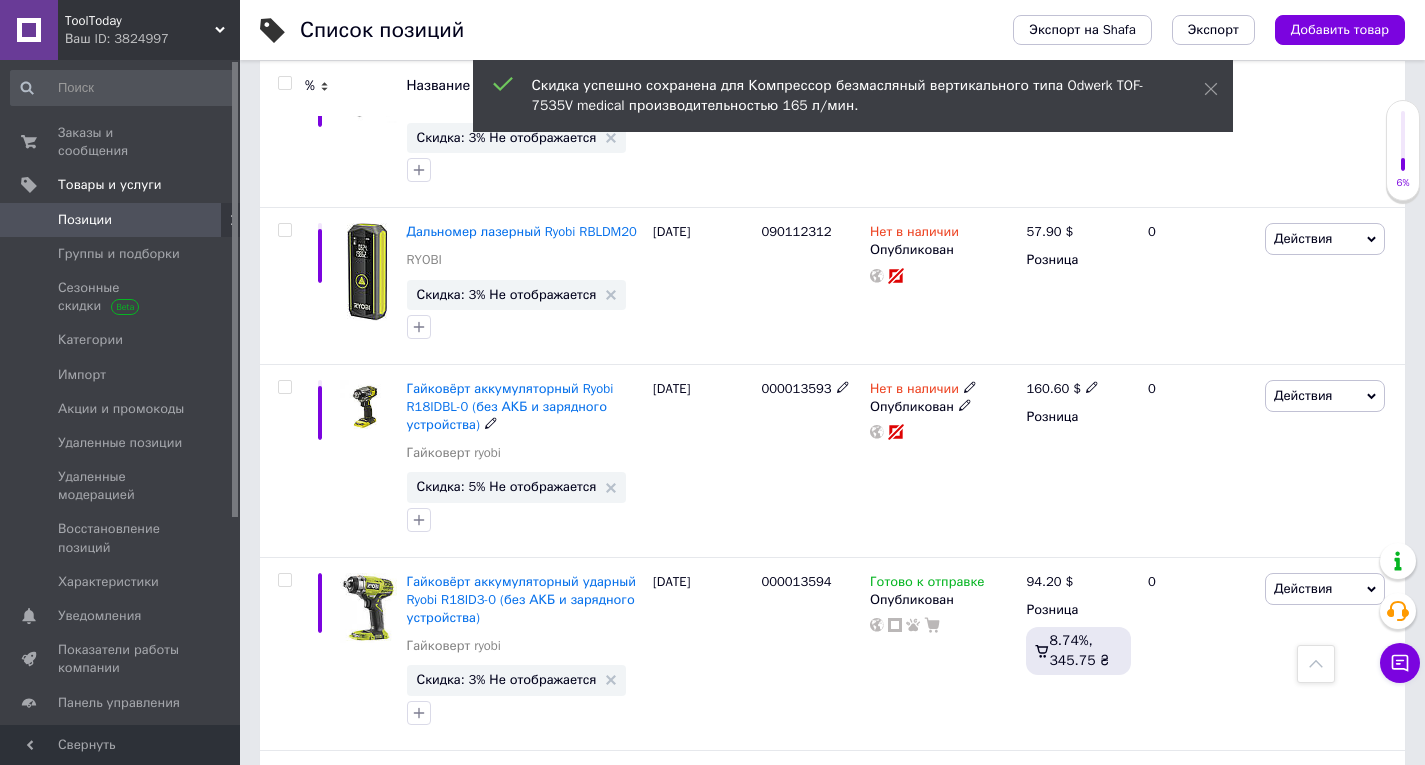 scroll, scrollTop: 13300, scrollLeft: 0, axis: vertical 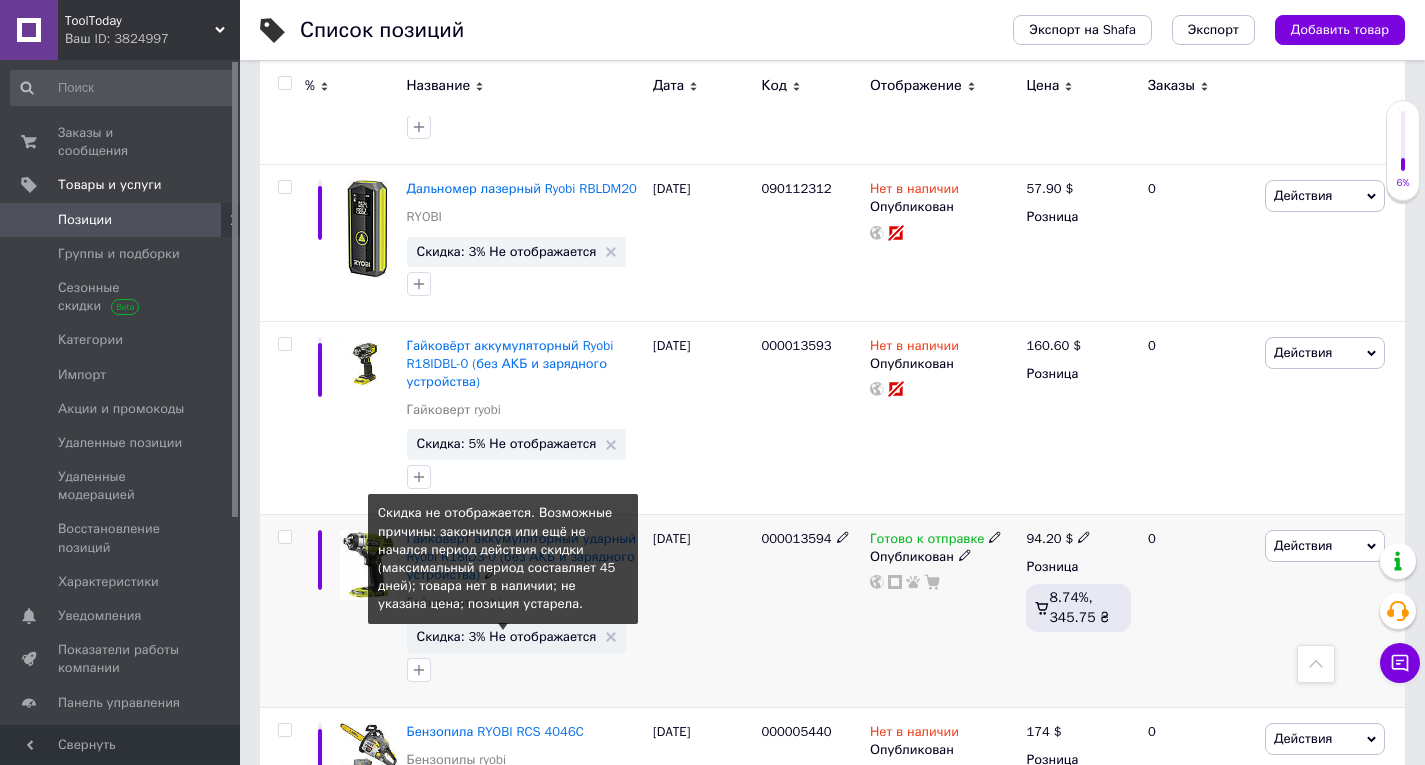 click on "Скидка: 3% Не отображается" at bounding box center [507, 636] 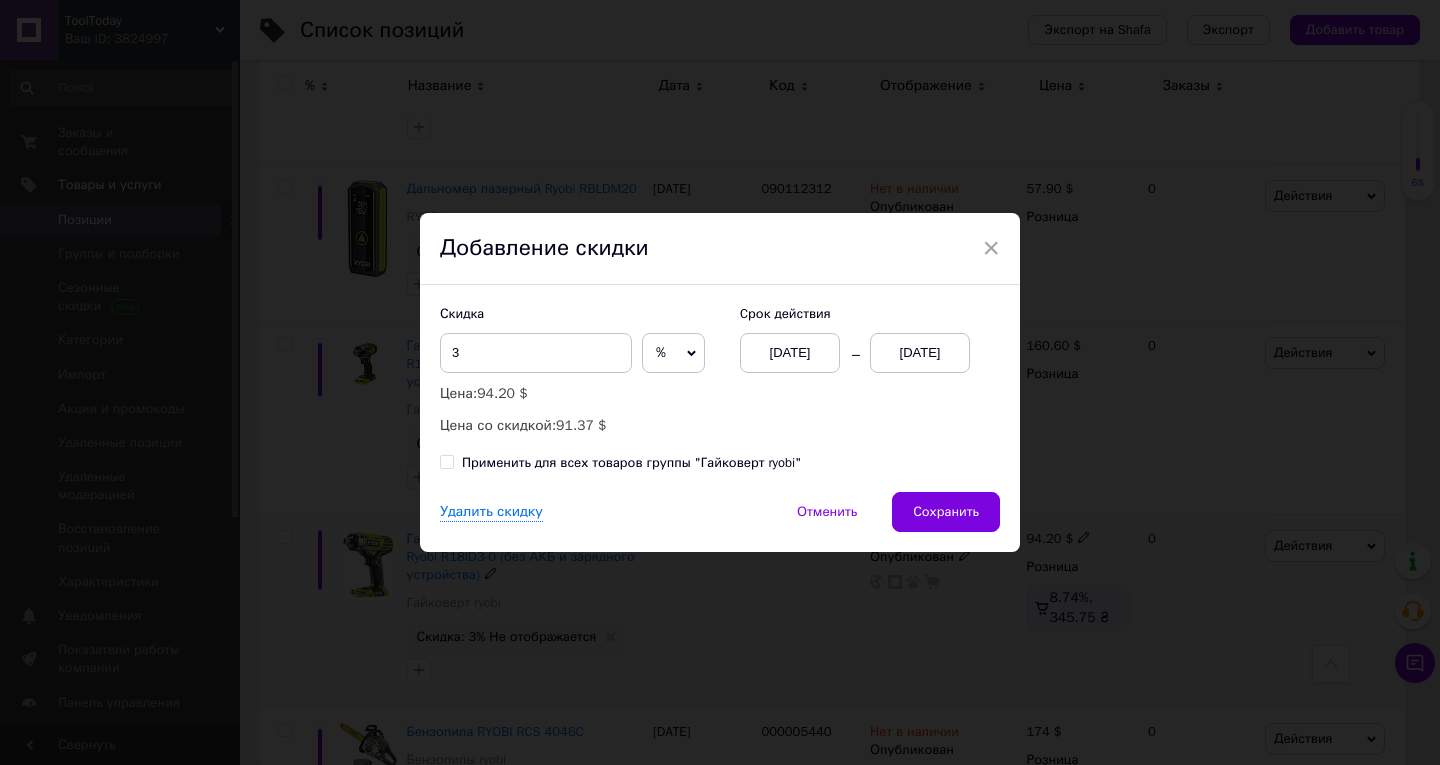 click on "13.07.2025" at bounding box center (920, 353) 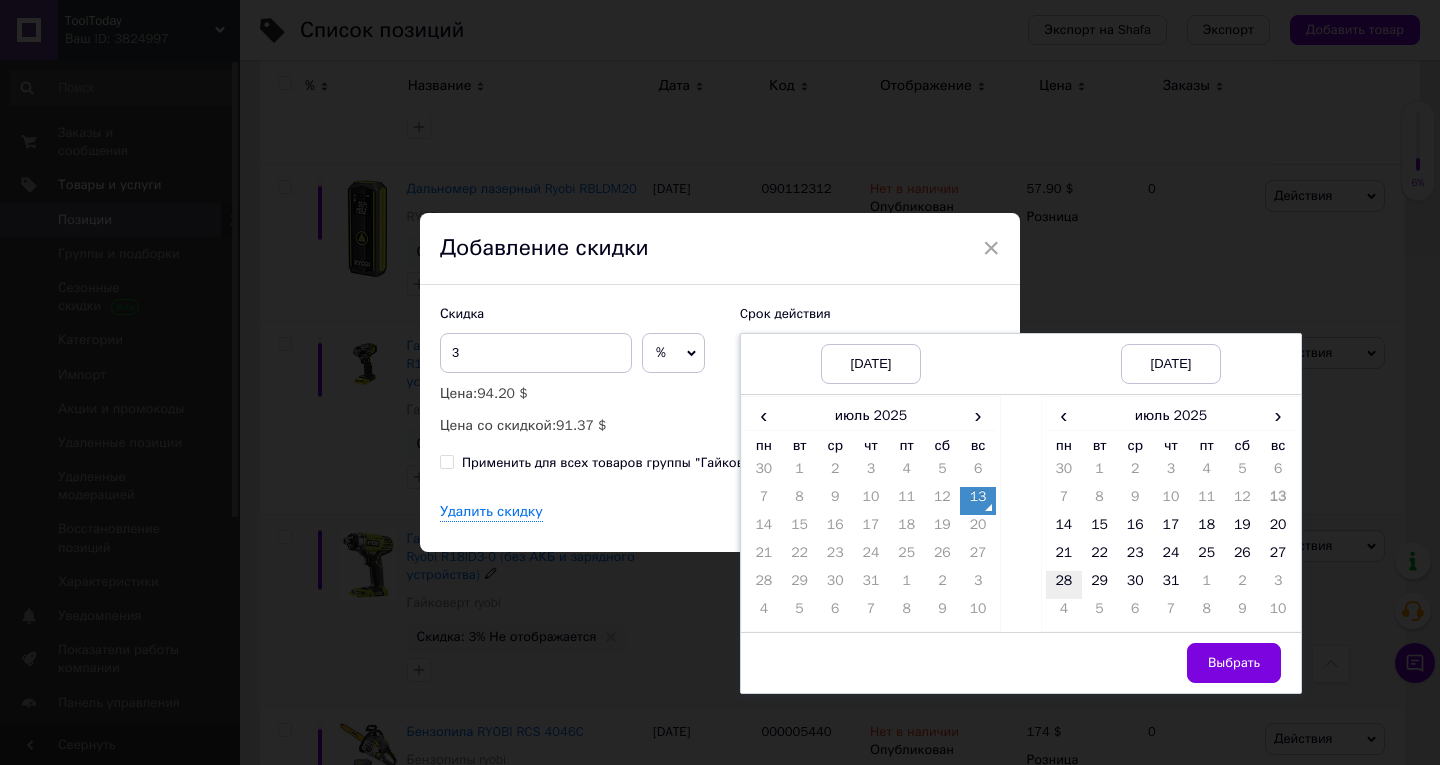 drag, startPoint x: 1066, startPoint y: 580, endPoint x: 1150, endPoint y: 652, distance: 110.63454 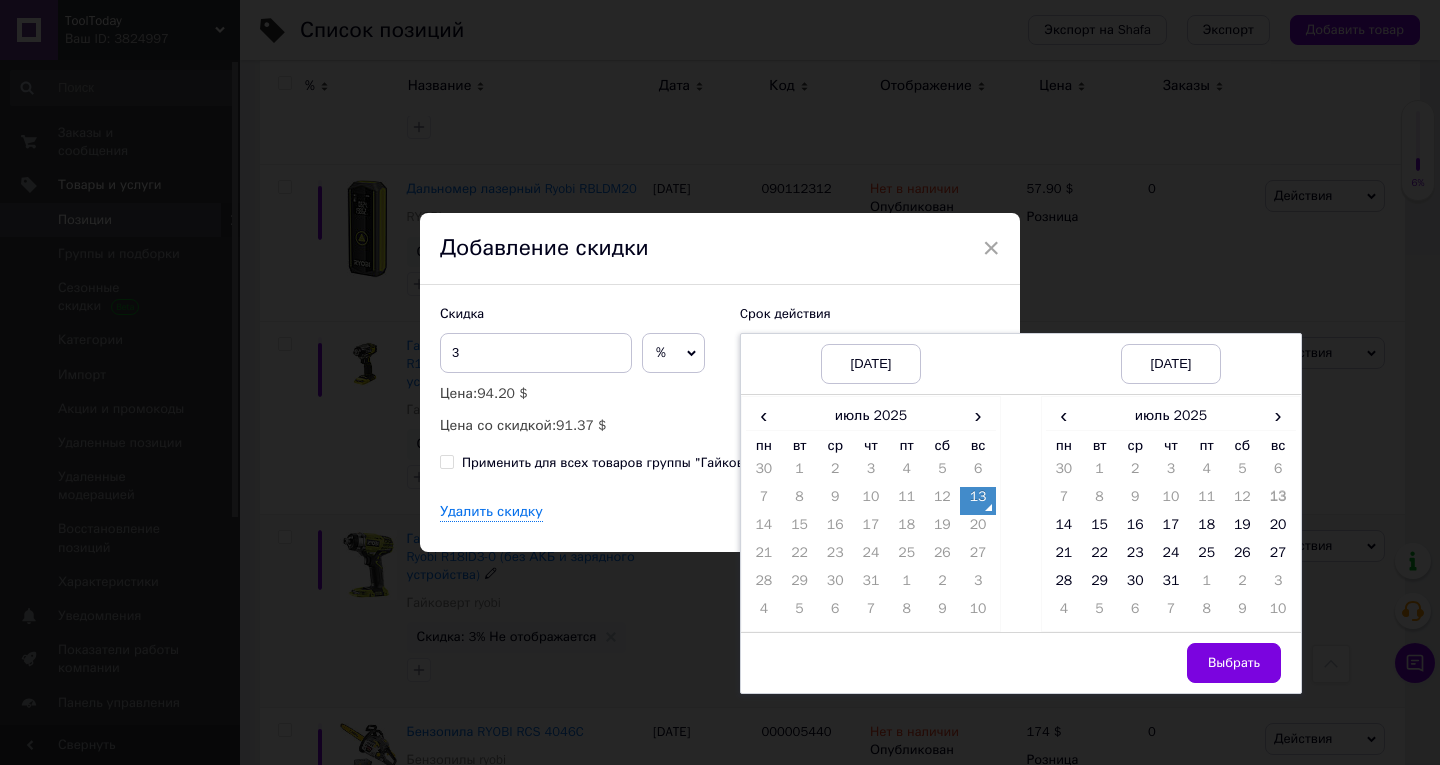 click on "28" at bounding box center (1064, 585) 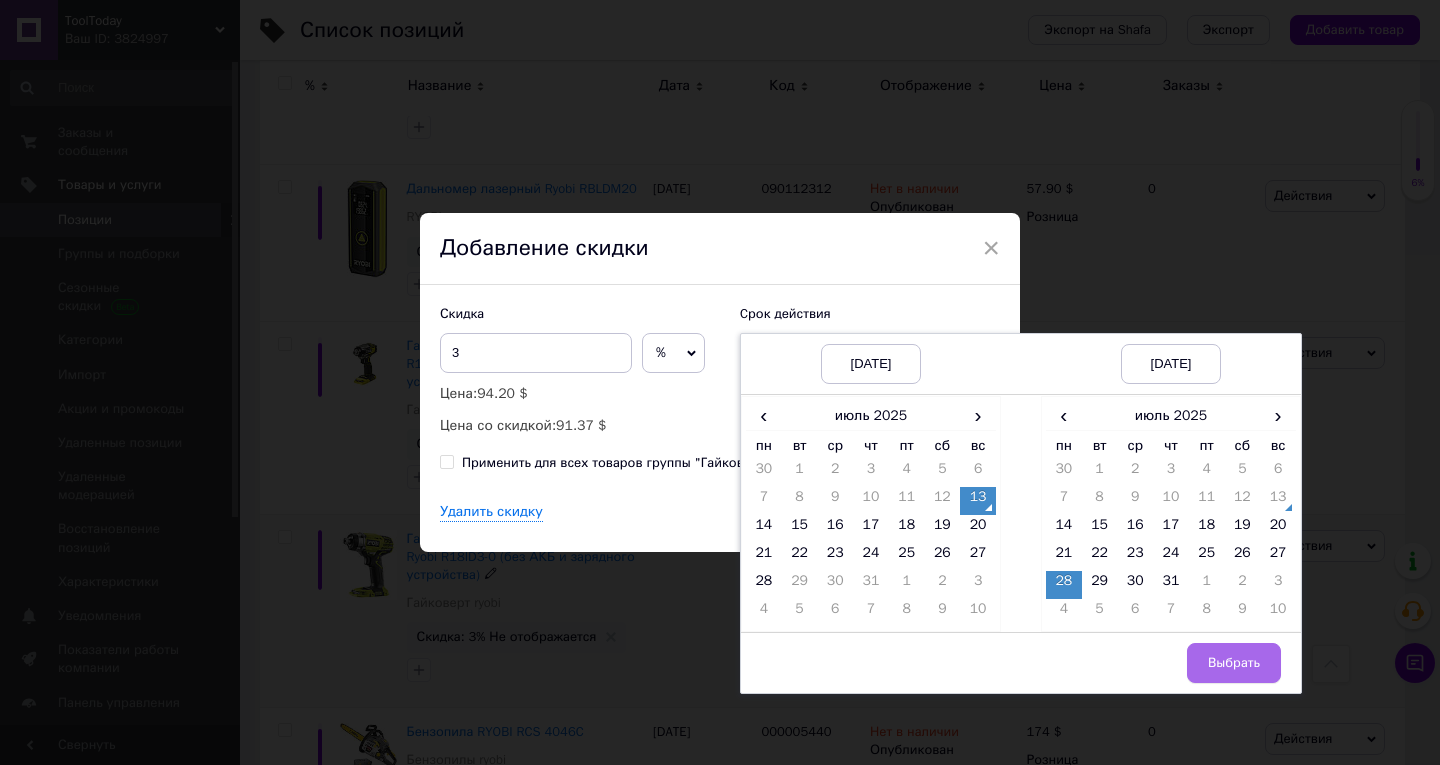 click on "Выбрать" at bounding box center [1234, 663] 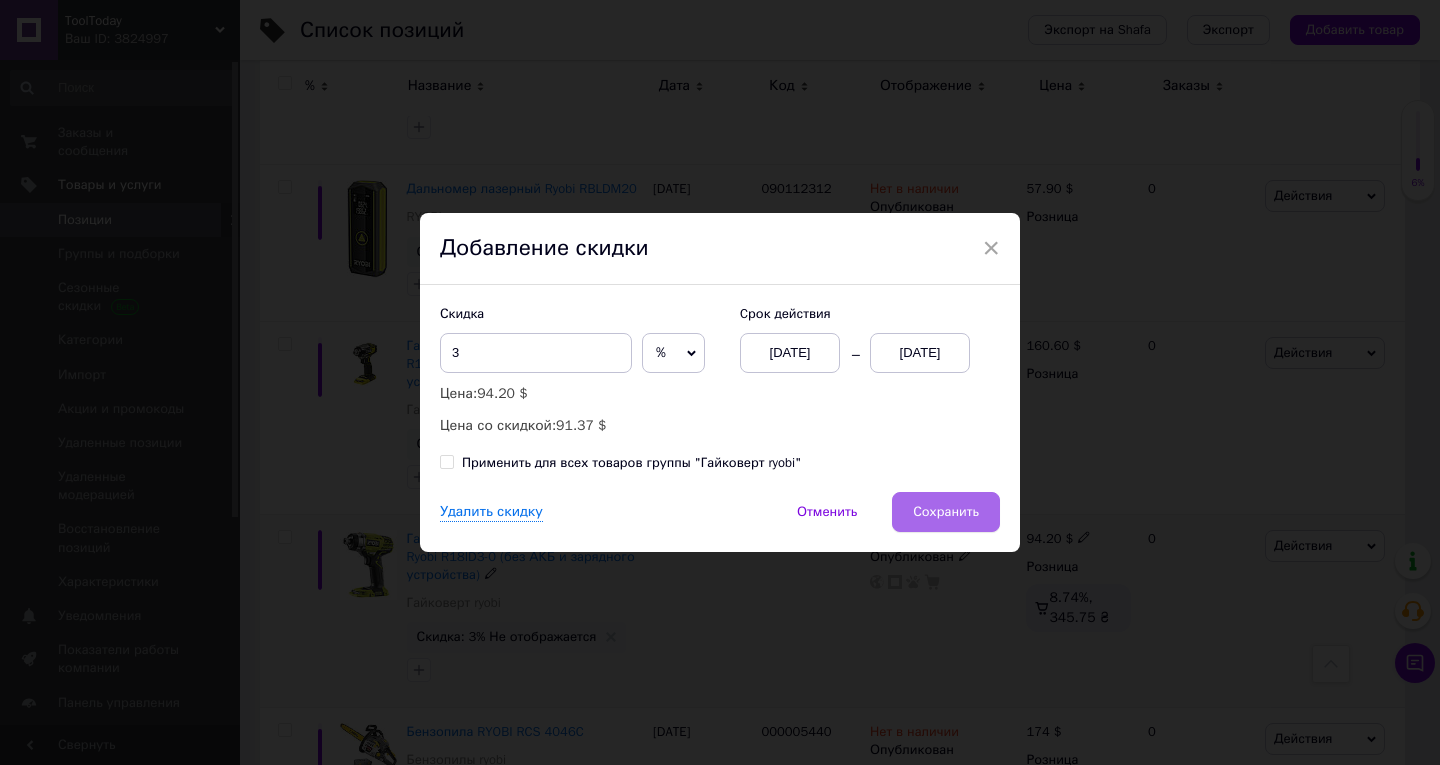 click on "Сохранить" at bounding box center (946, 512) 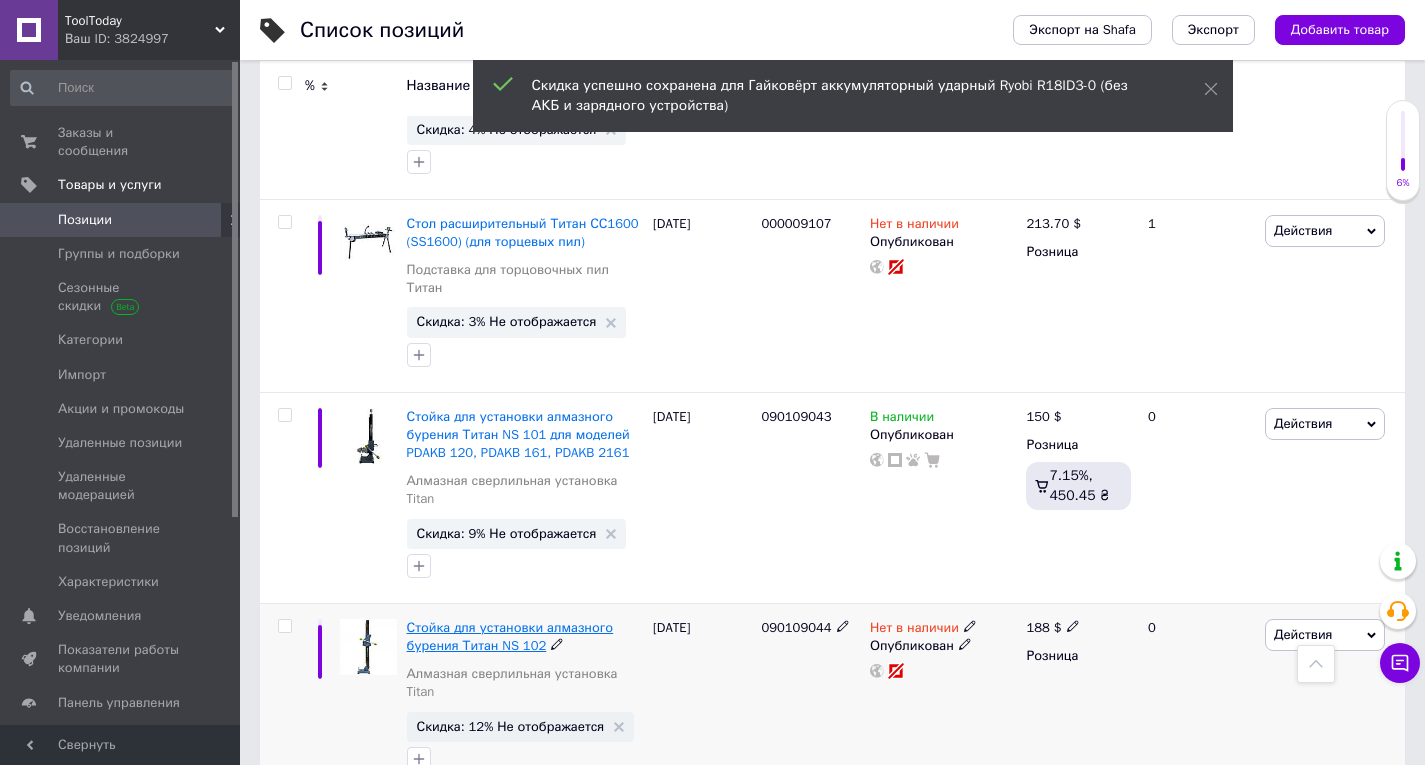 scroll, scrollTop: 14700, scrollLeft: 0, axis: vertical 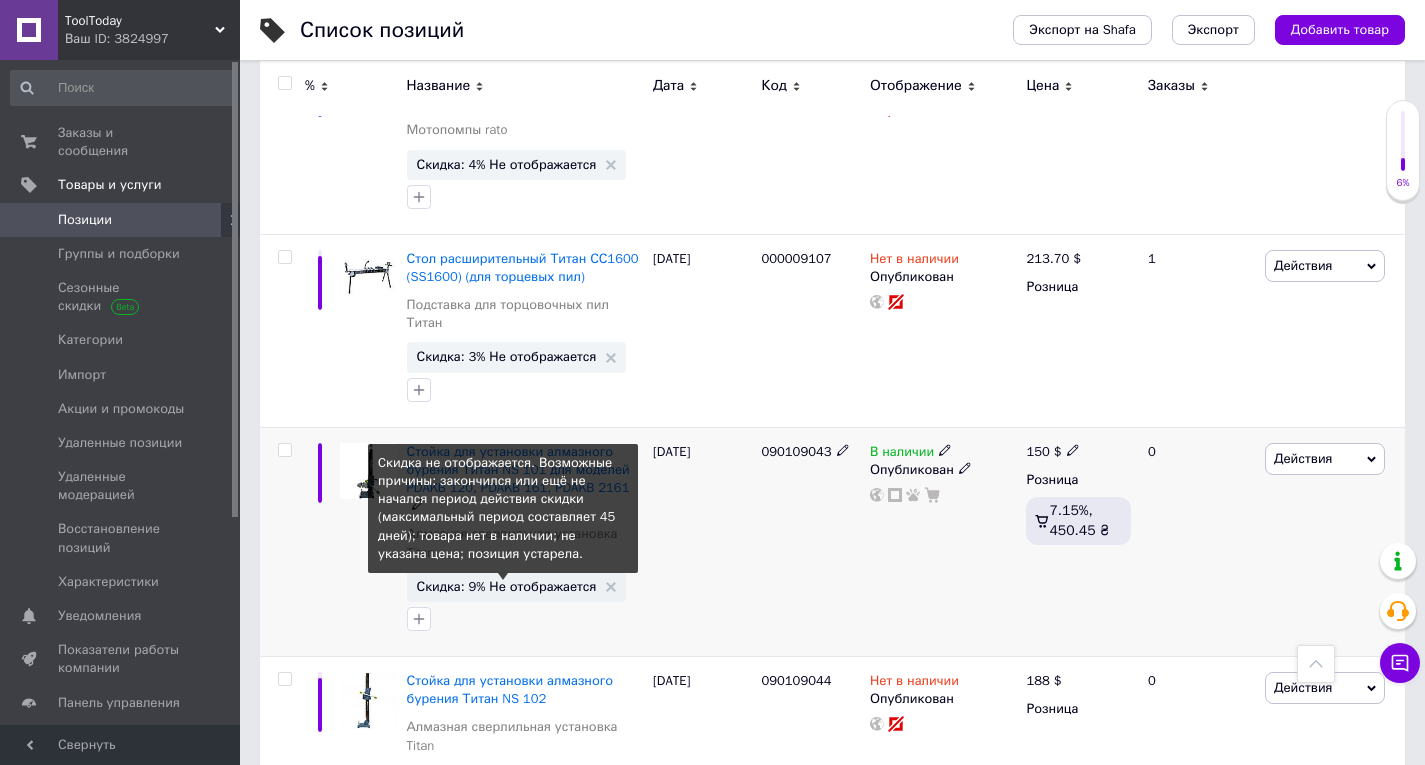 click on "Скидка: 9% Не отображается" at bounding box center (507, 586) 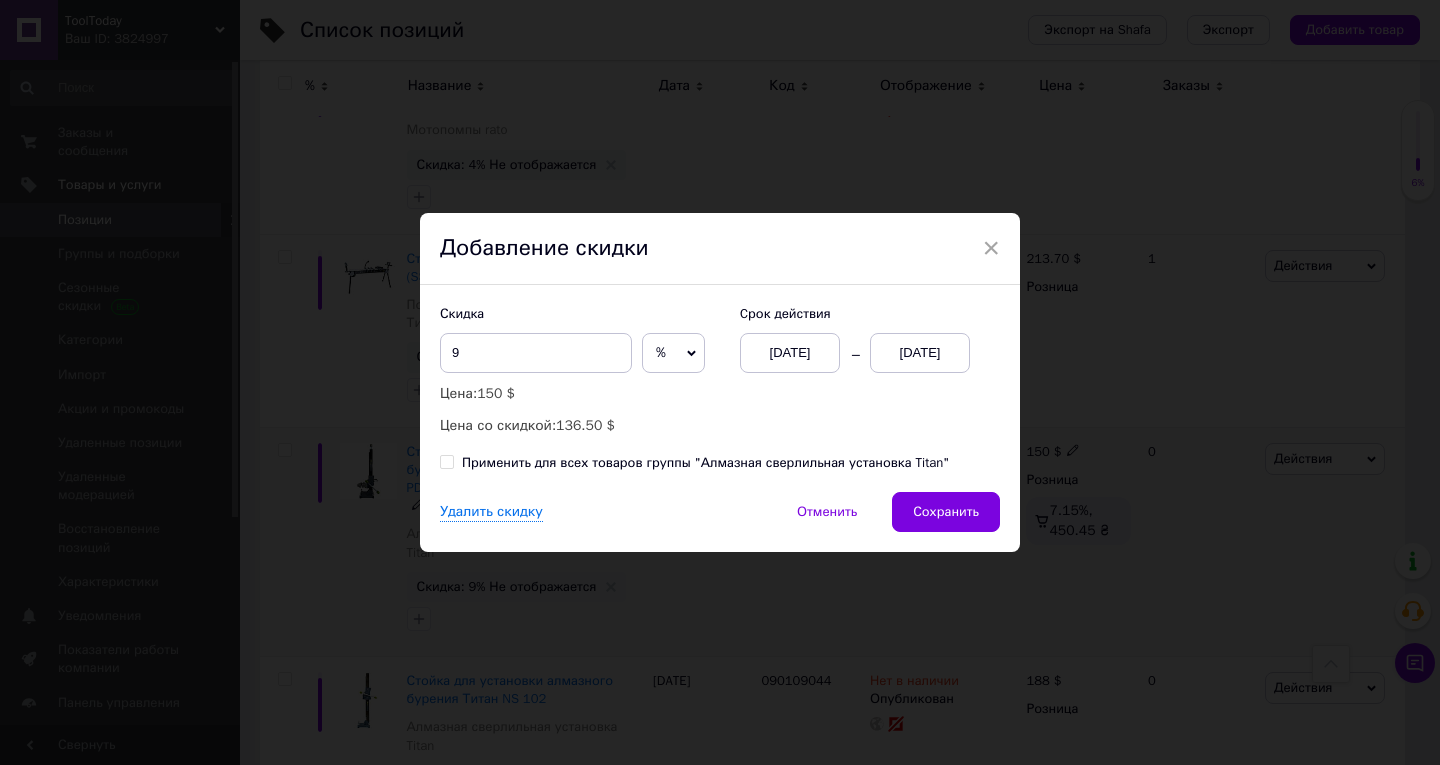 drag, startPoint x: 981, startPoint y: 347, endPoint x: 944, endPoint y: 353, distance: 37.48333 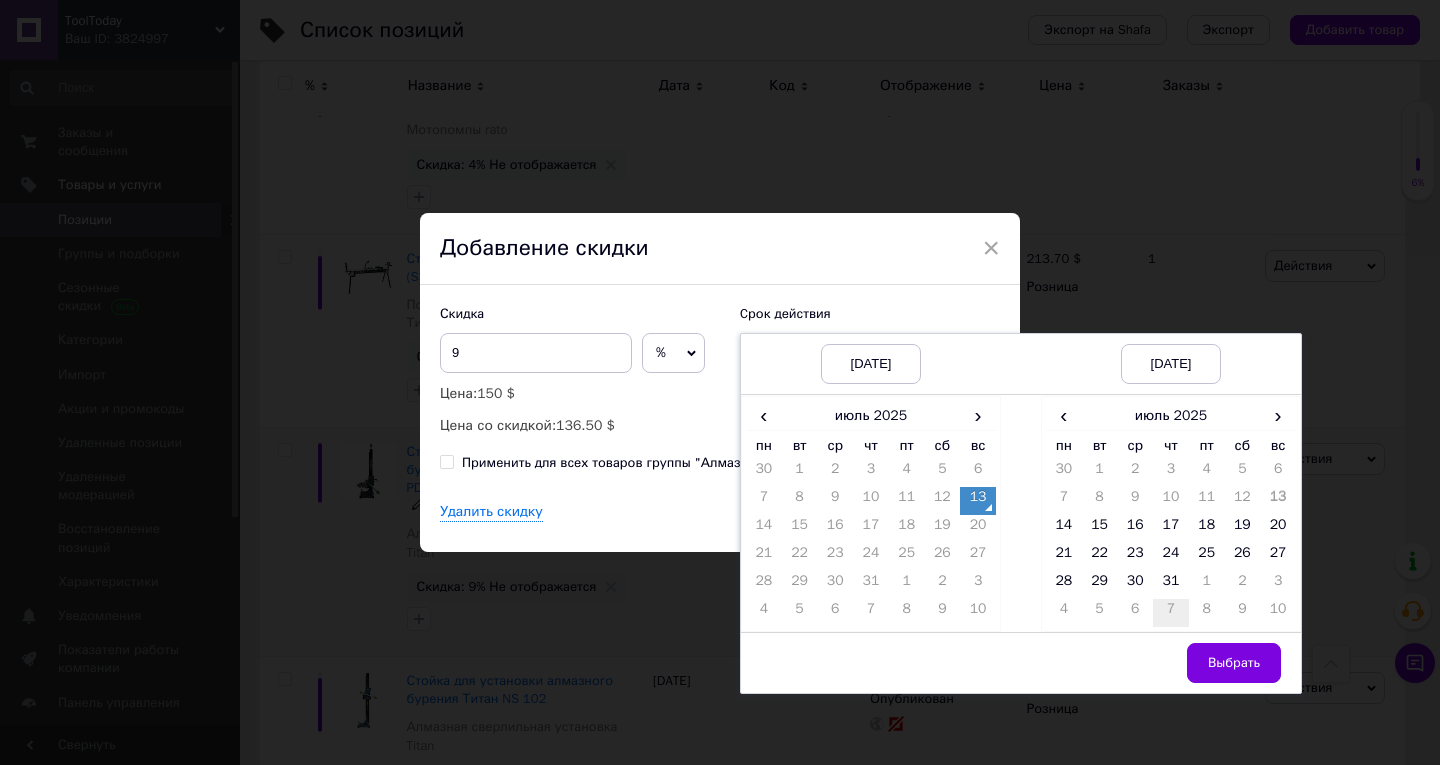 drag, startPoint x: 1063, startPoint y: 581, endPoint x: 1158, endPoint y: 618, distance: 101.950966 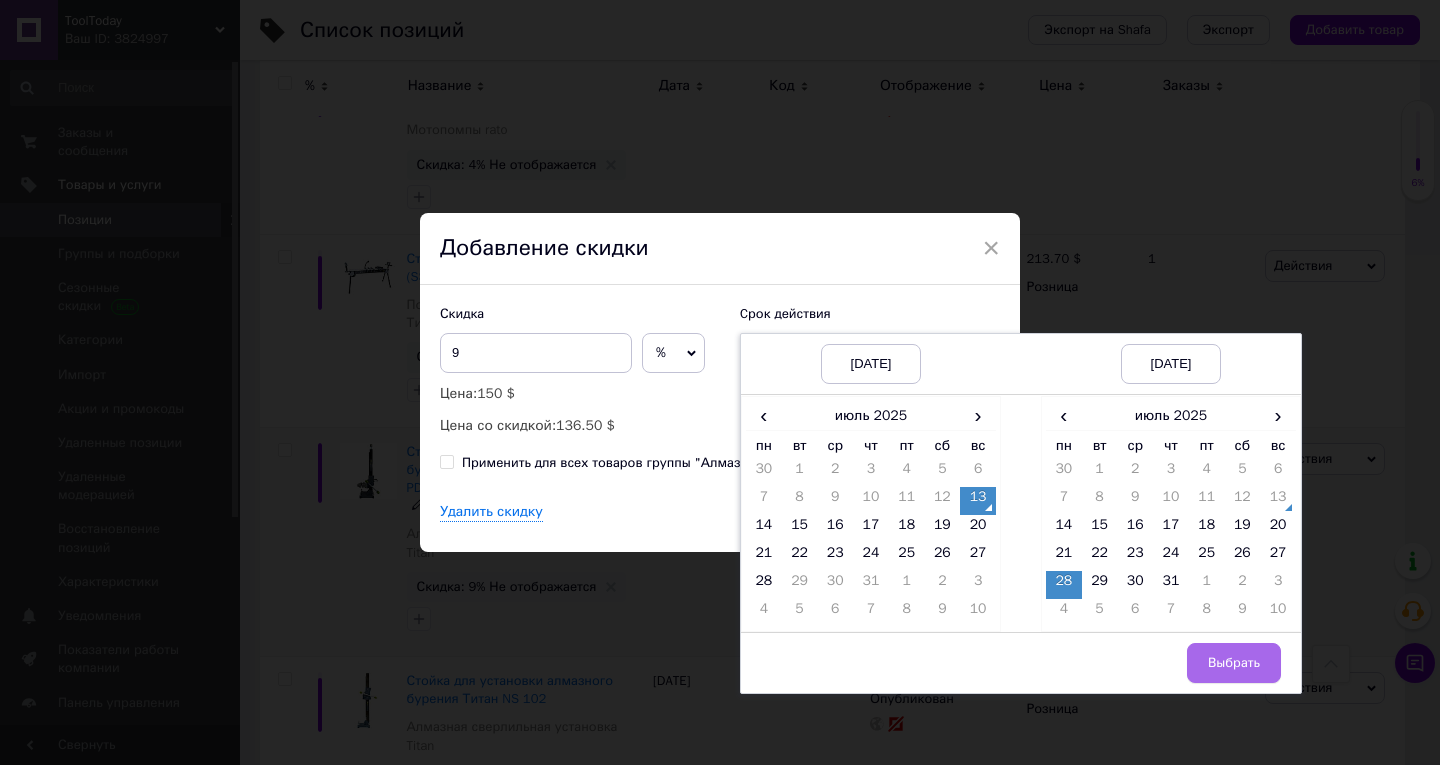 click on "Выбрать" at bounding box center (1234, 663) 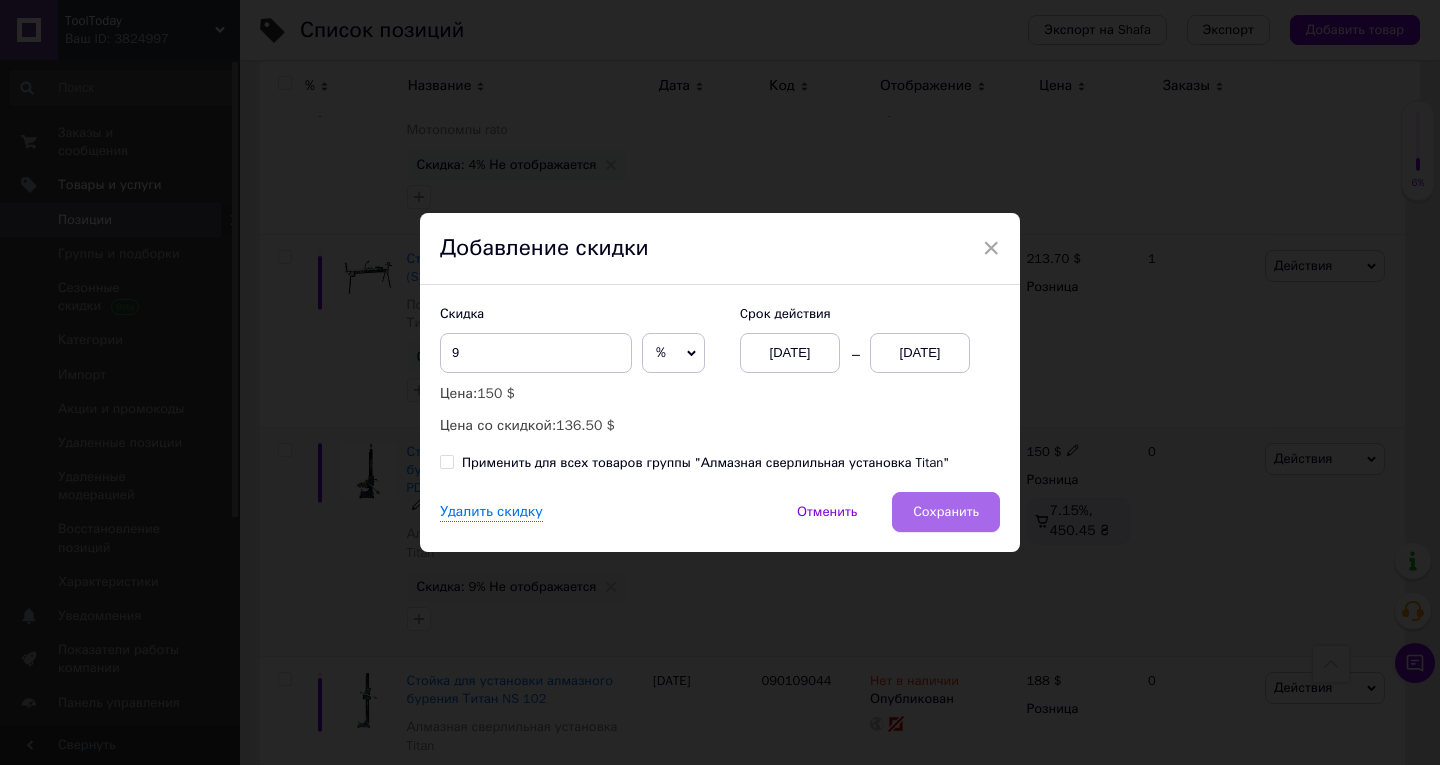 click on "Сохранить" at bounding box center [946, 512] 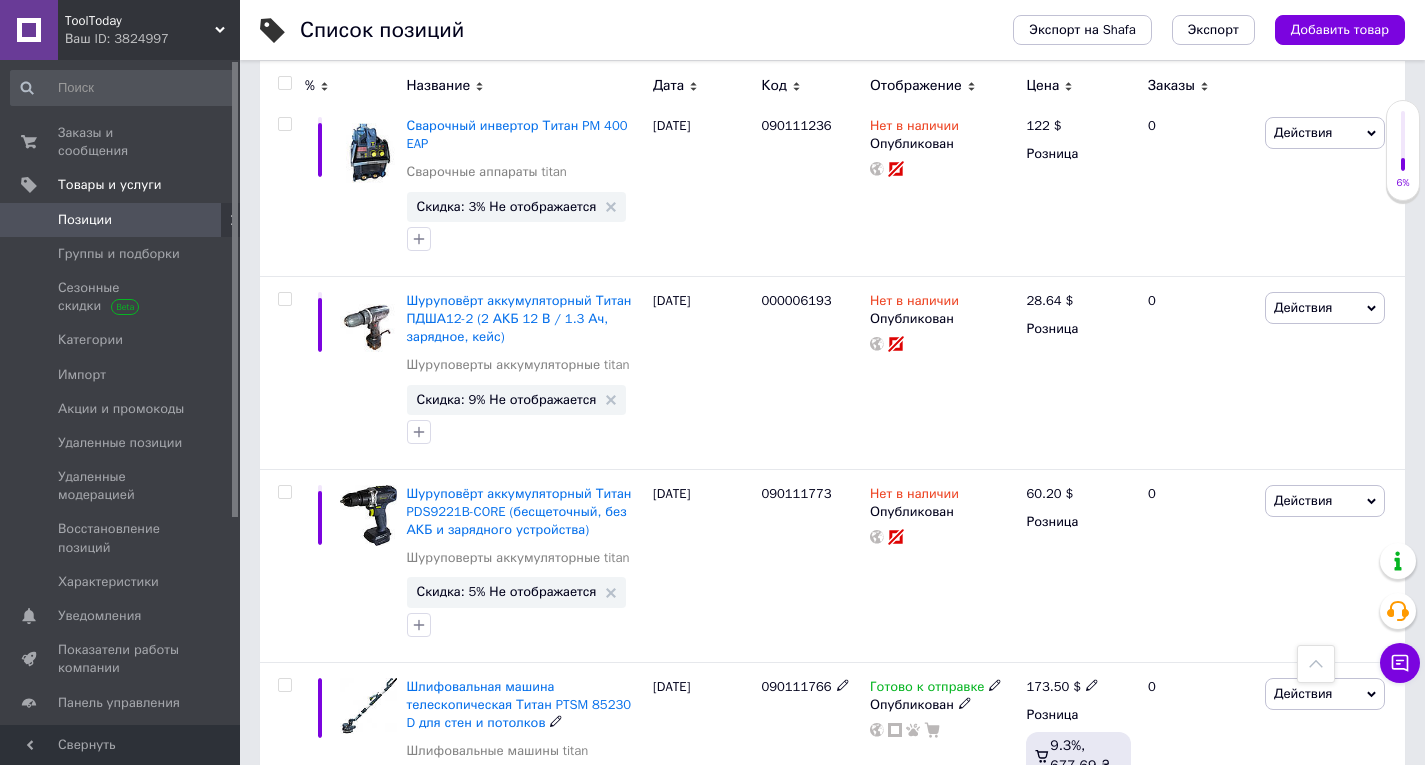 scroll, scrollTop: 15700, scrollLeft: 0, axis: vertical 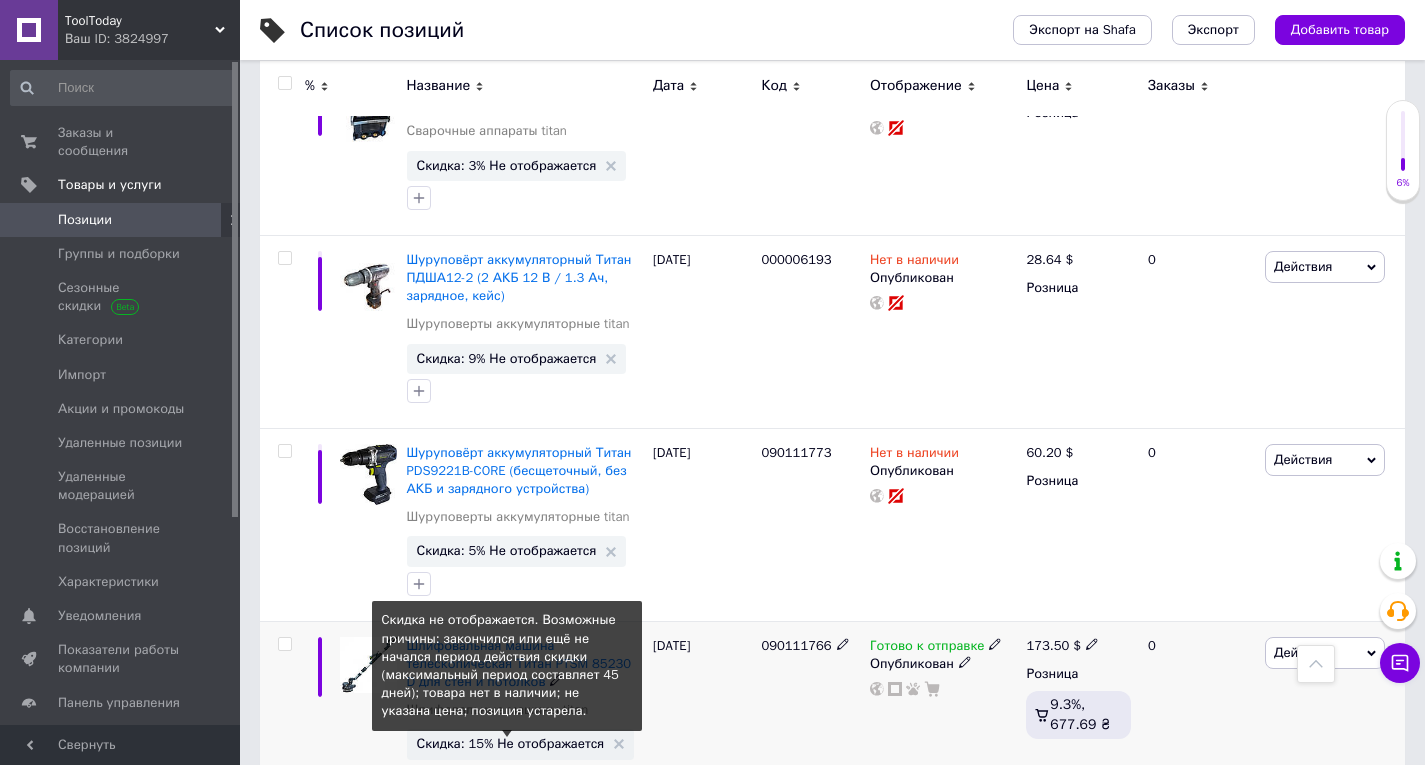 click on "Скидка: 15% Не отображается" at bounding box center (511, 743) 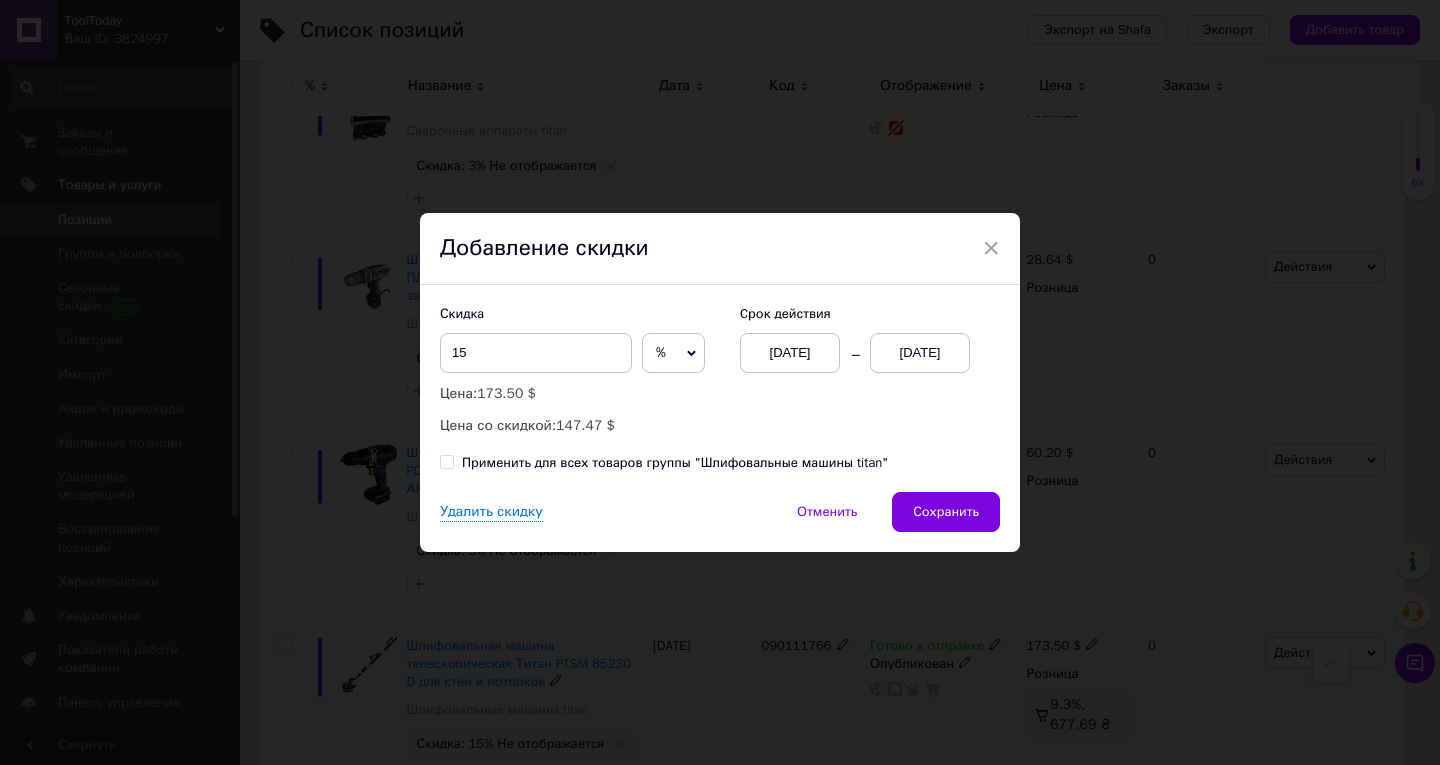click on "13.07.2025" at bounding box center (920, 353) 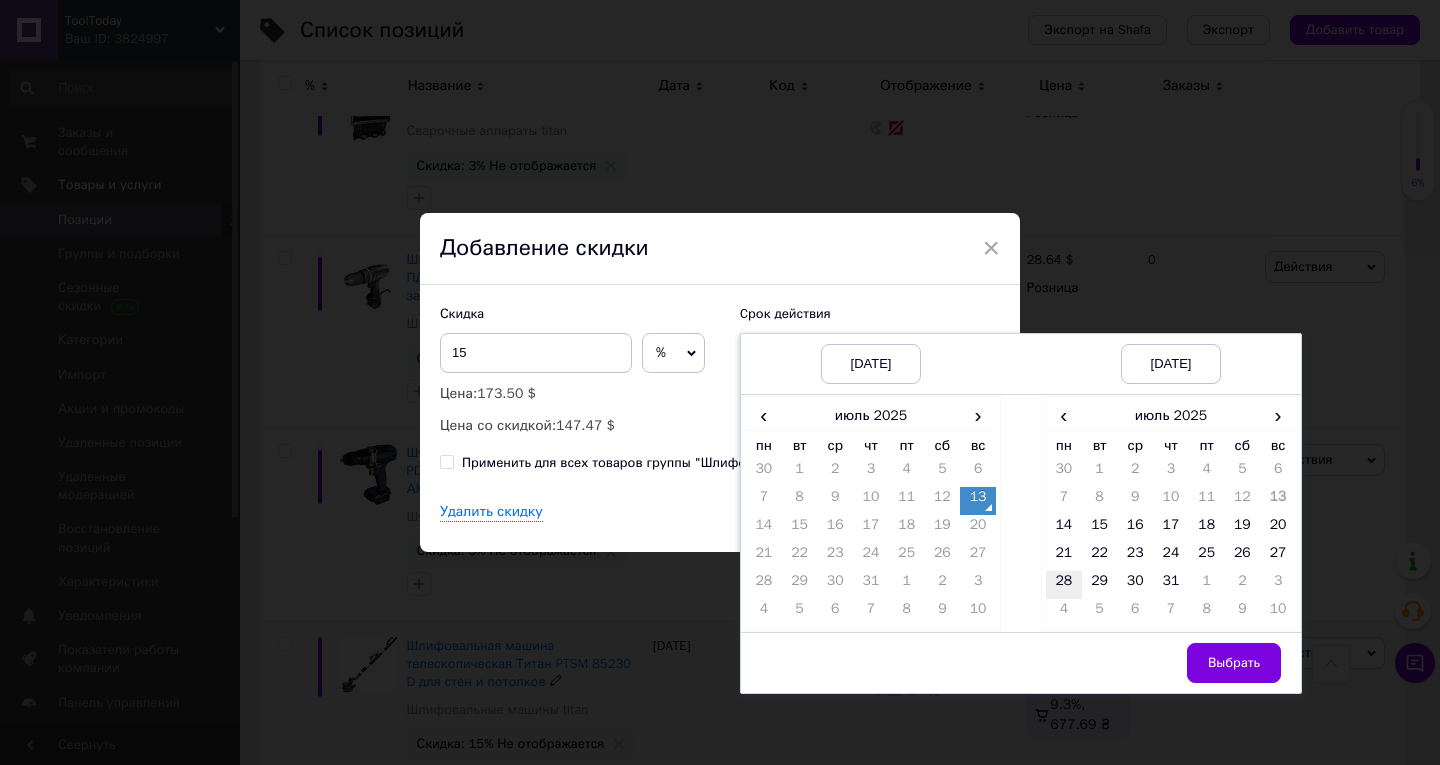 click on "28" at bounding box center (1064, 585) 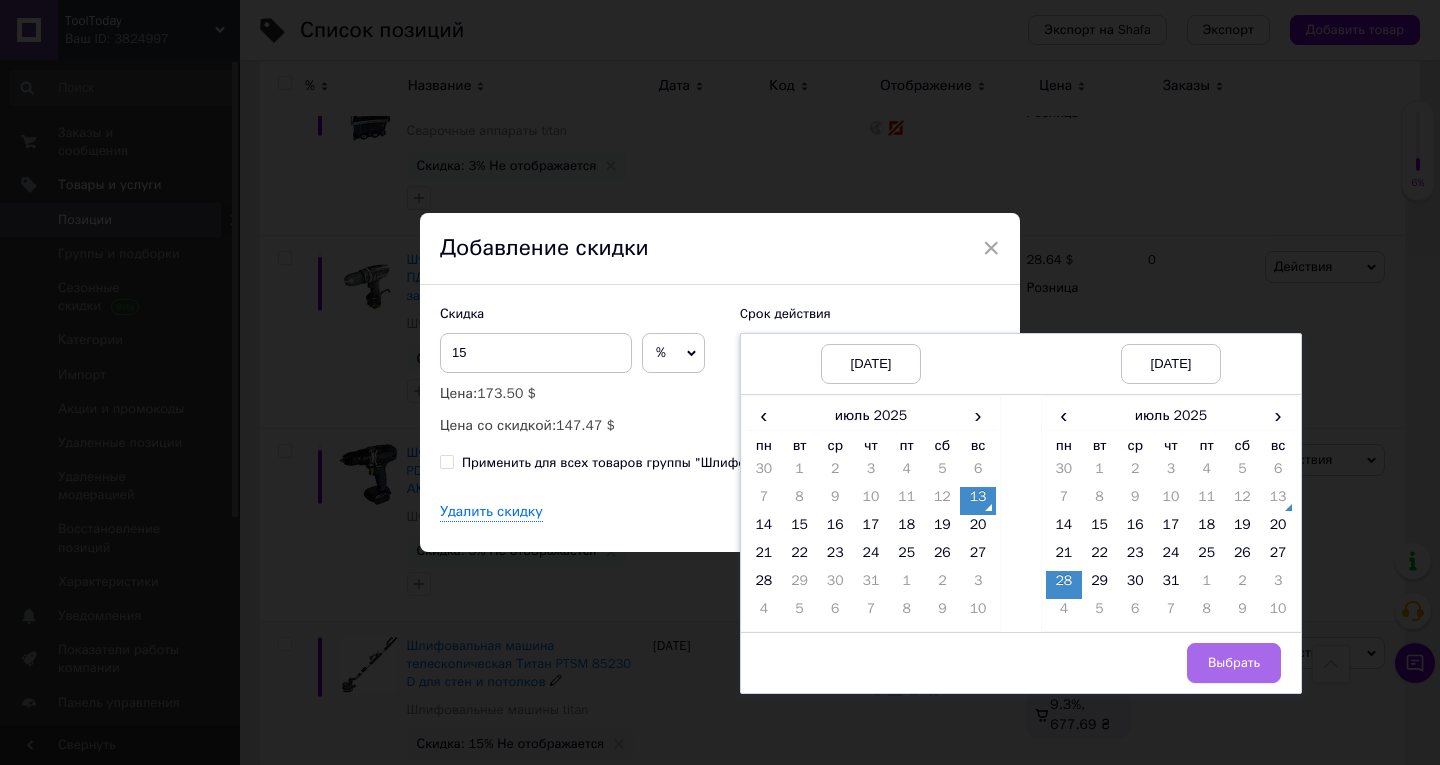 click on "Выбрать" at bounding box center (1234, 663) 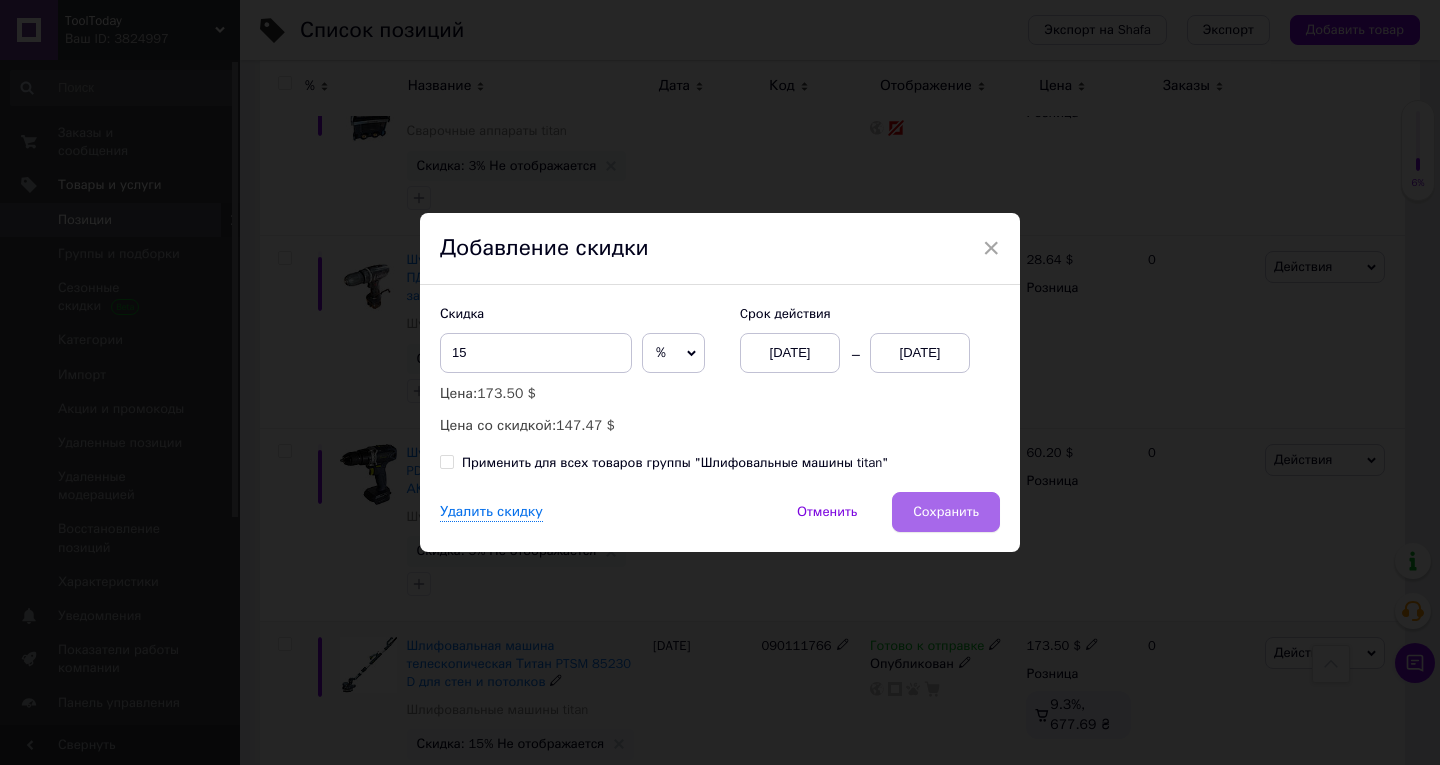 click on "Сохранить" at bounding box center [946, 512] 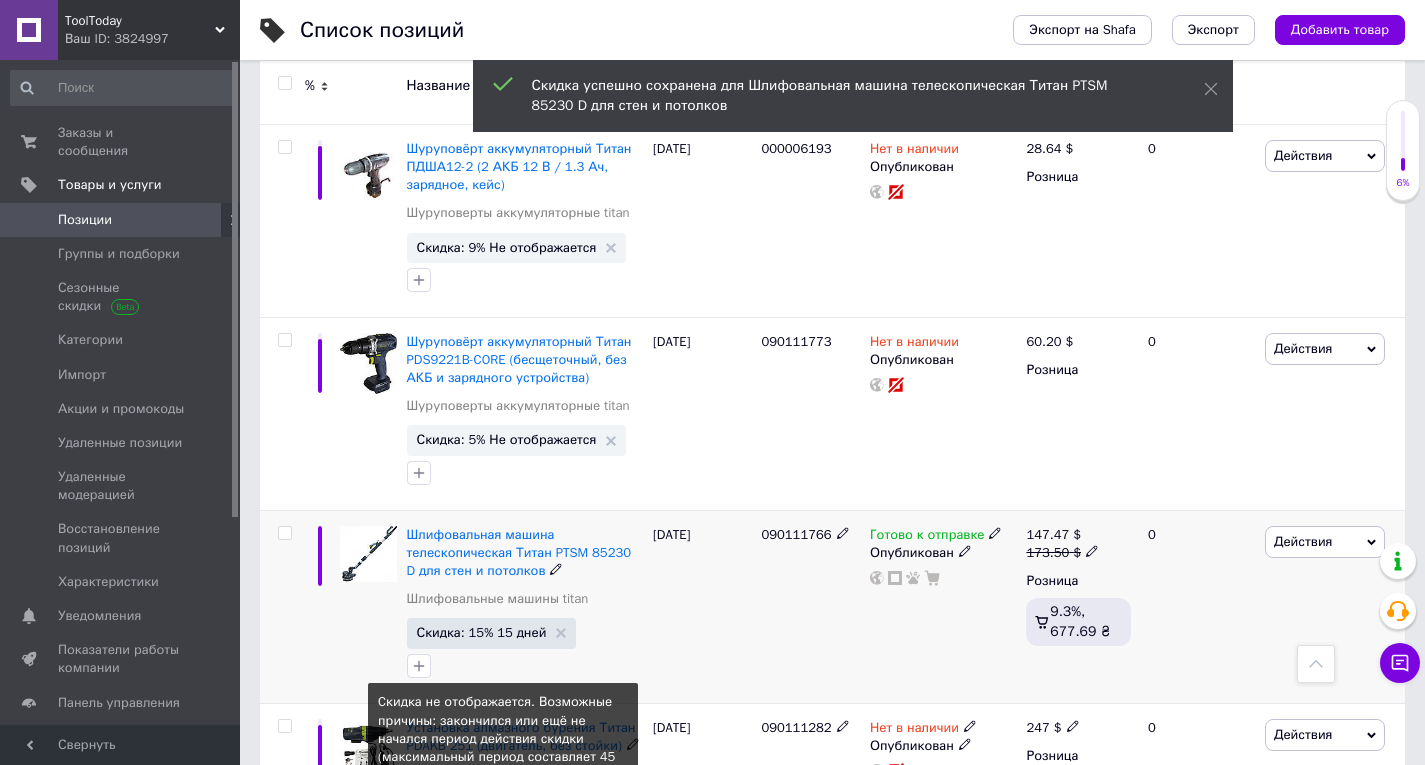 scroll, scrollTop: 16000, scrollLeft: 0, axis: vertical 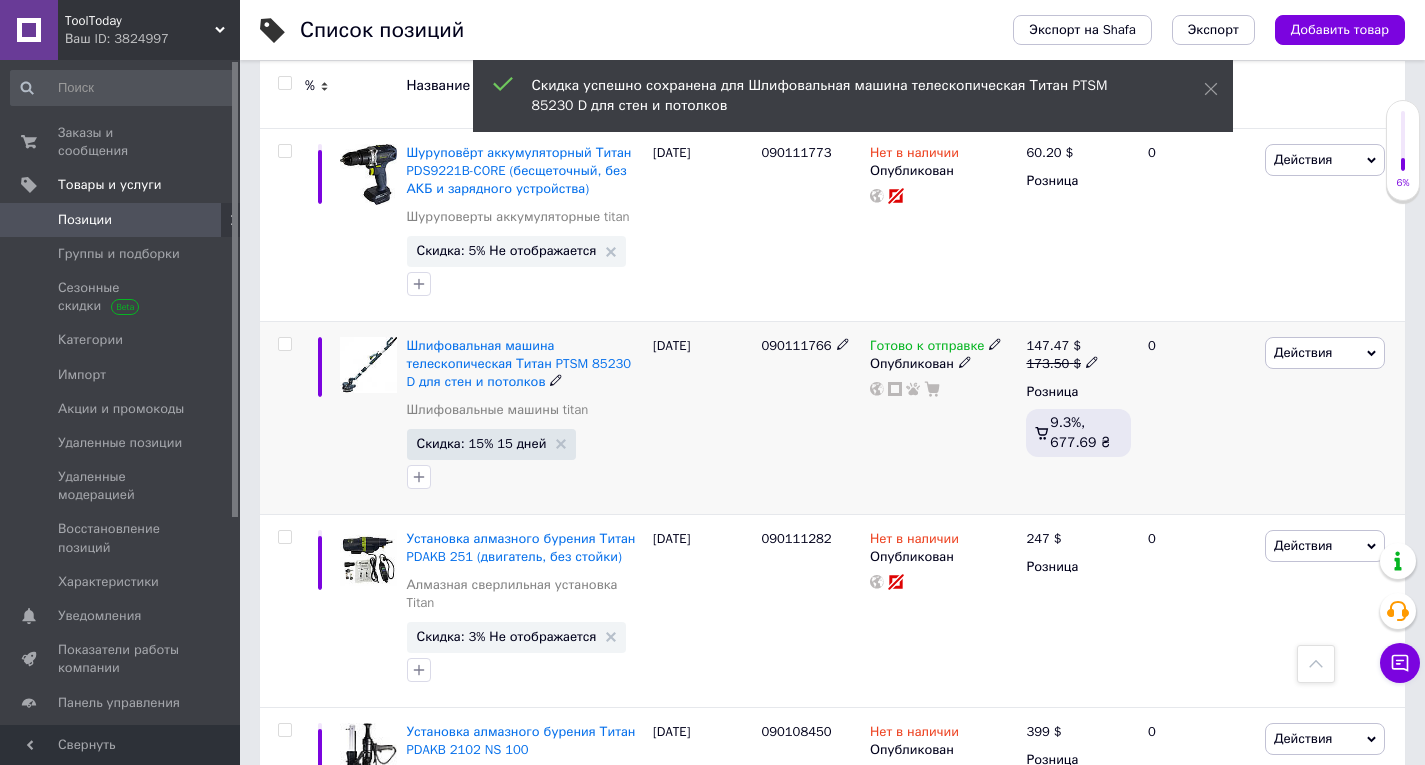 click on "Скидка: 17% Не отображается" at bounding box center [511, 1022] 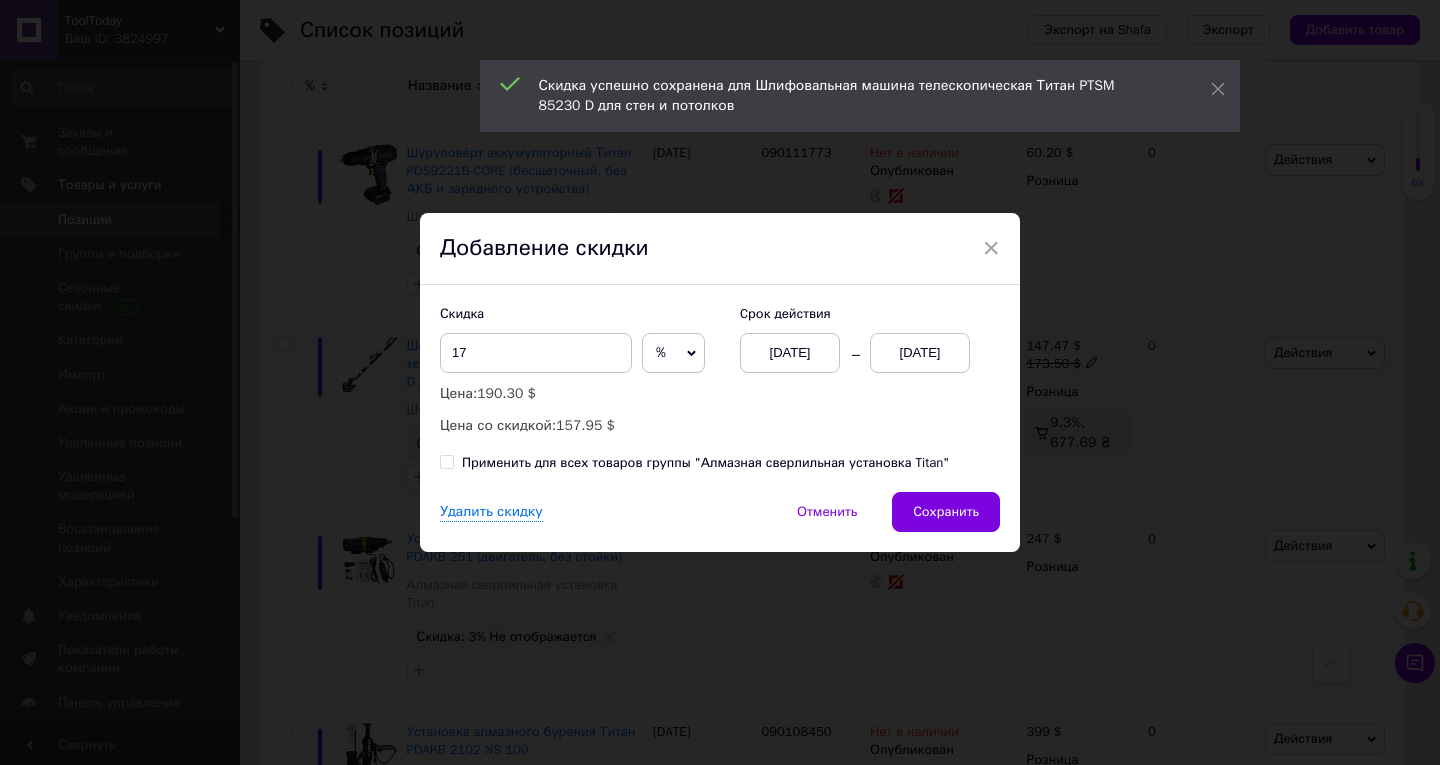 click on "13.07.2025" at bounding box center [920, 353] 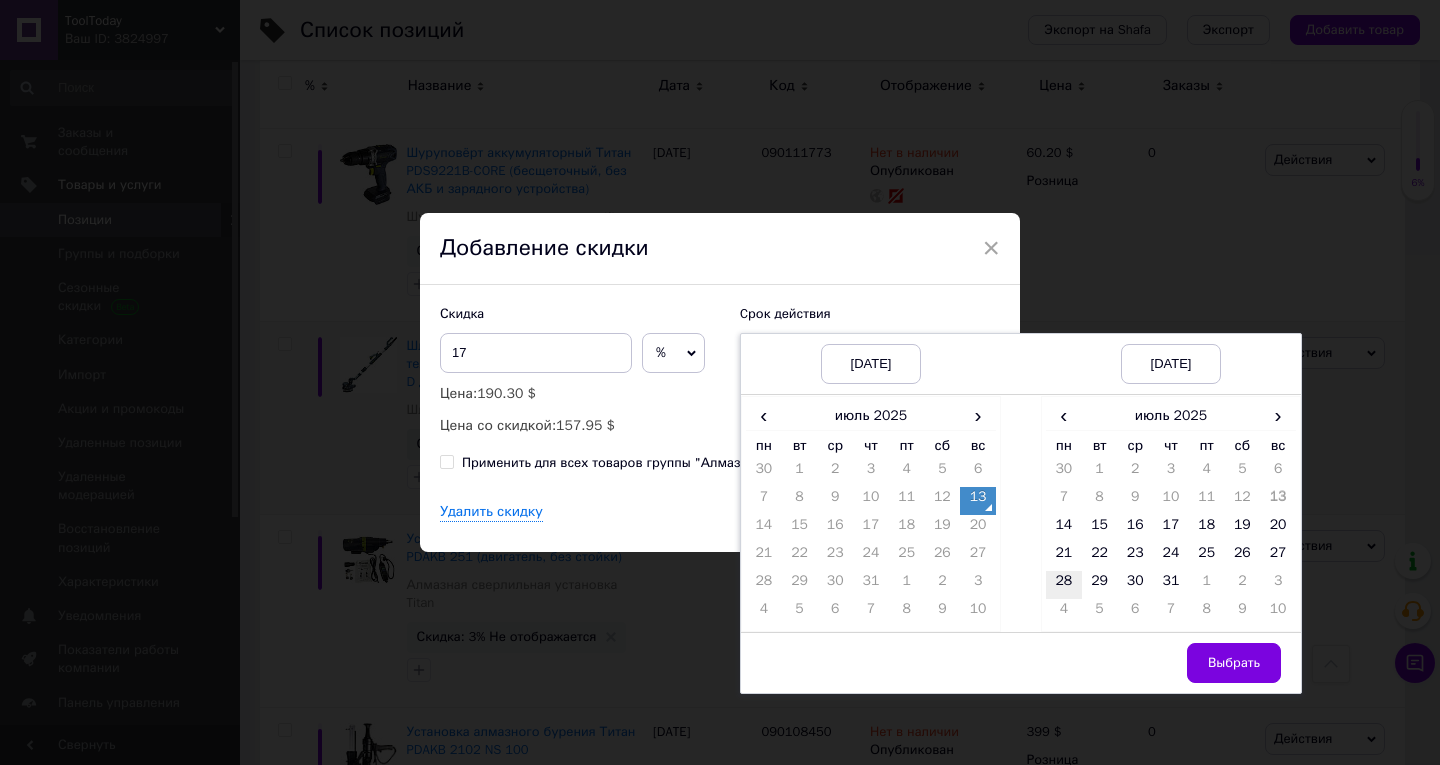 click on "28" at bounding box center (1064, 585) 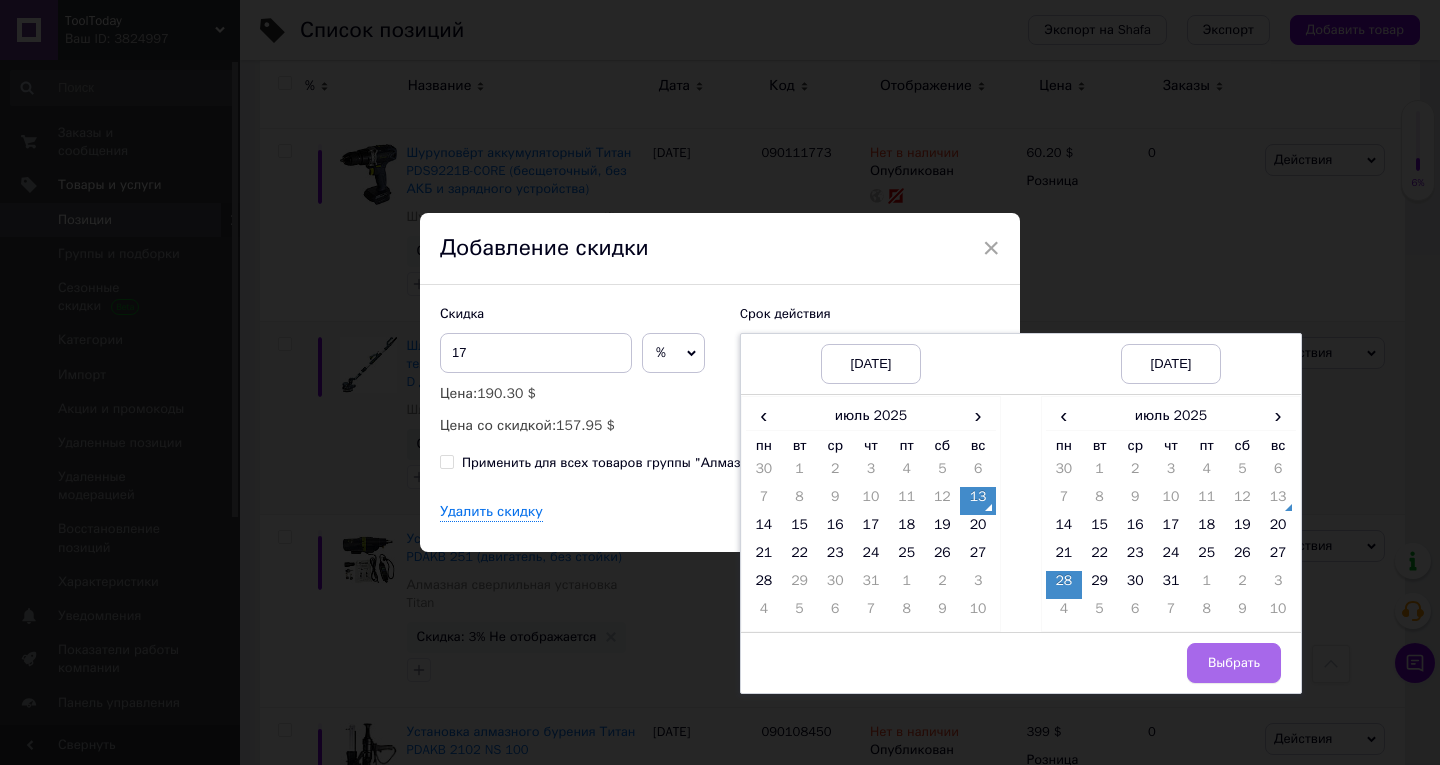 click on "Выбрать" at bounding box center [1234, 663] 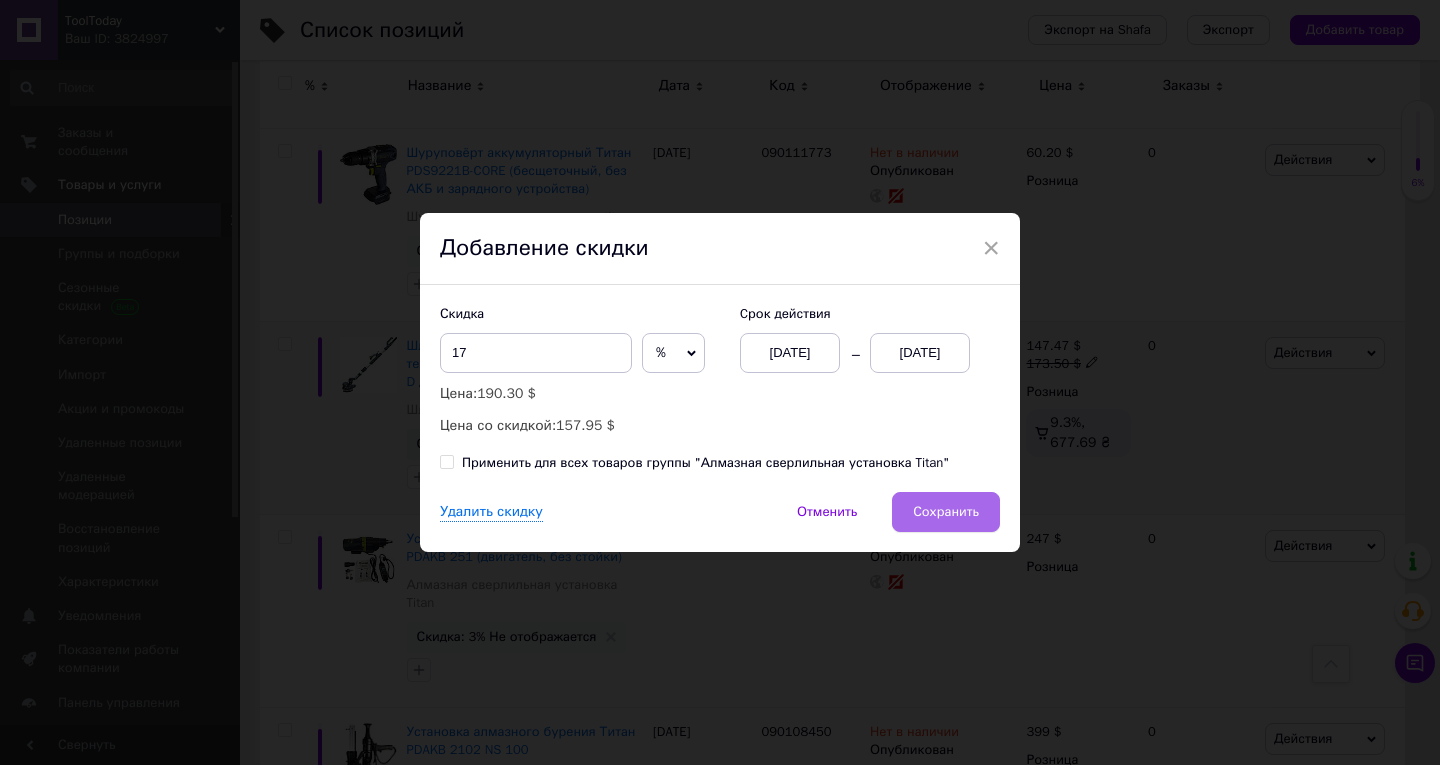 click on "Сохранить" at bounding box center (946, 512) 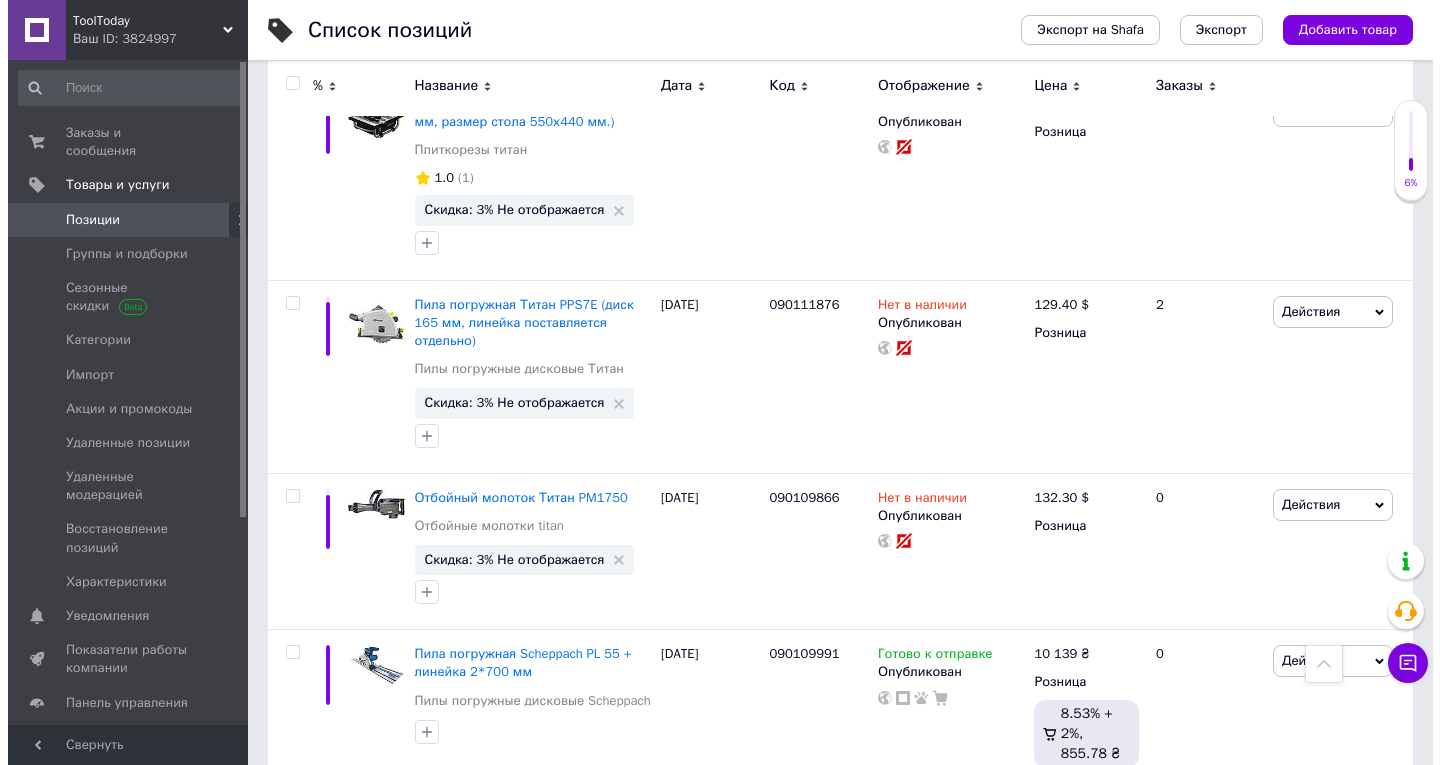 scroll, scrollTop: 17909, scrollLeft: 0, axis: vertical 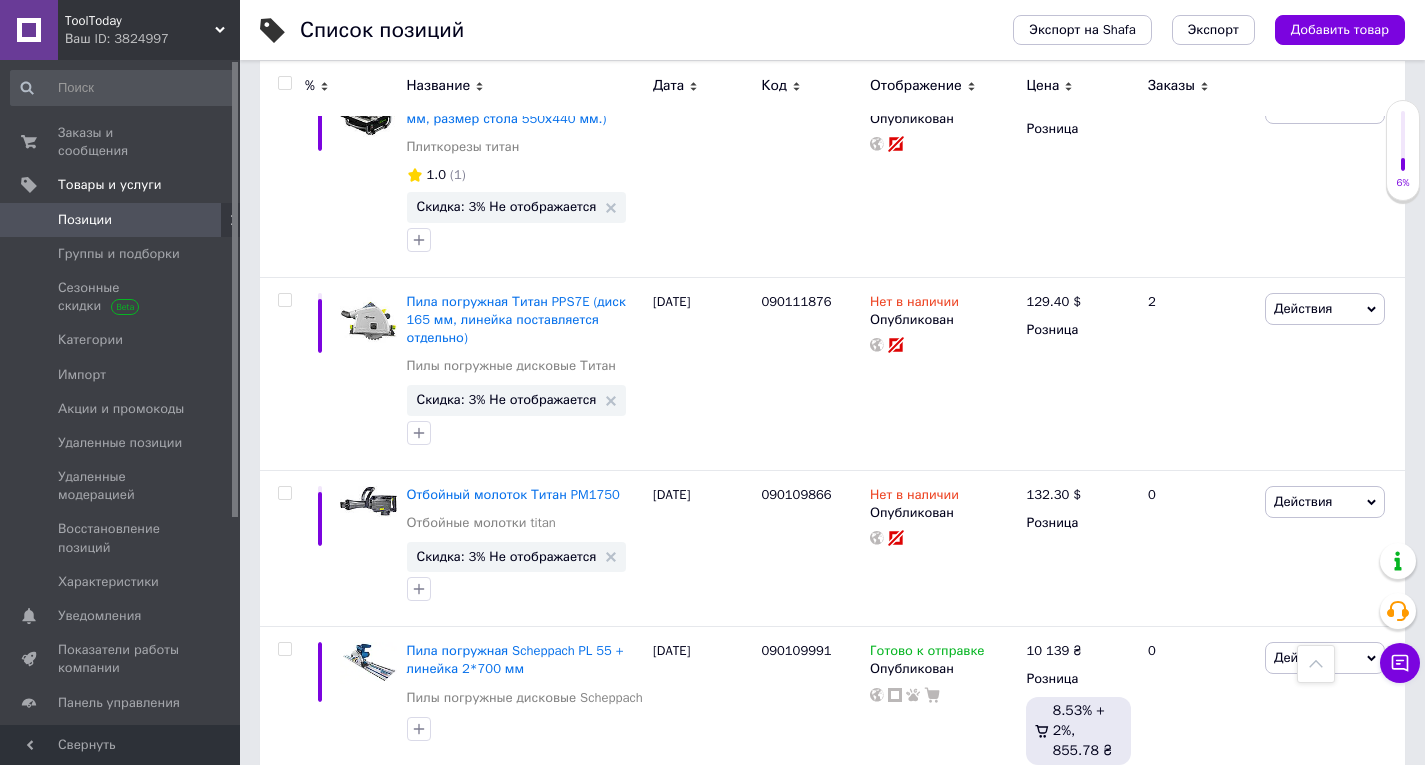 click on "Скидка: 5% Не отображается" at bounding box center [507, 1067] 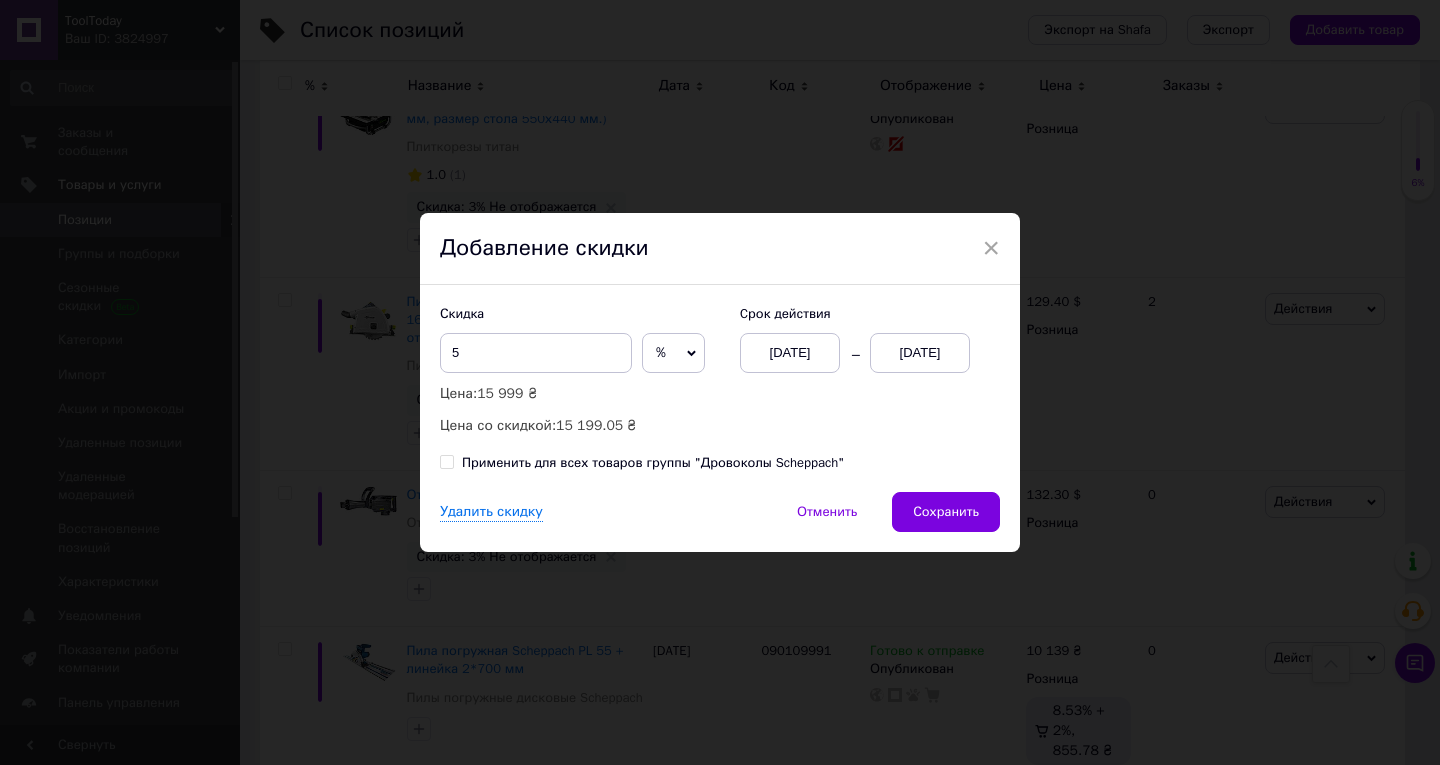 click on "Скидка 5 % ₴ Цена:  15 999   ₴ Цена со скидкой:  15 199.05   ₴ Cрок действия 13.07.2025 13.07.2025" at bounding box center [720, 371] 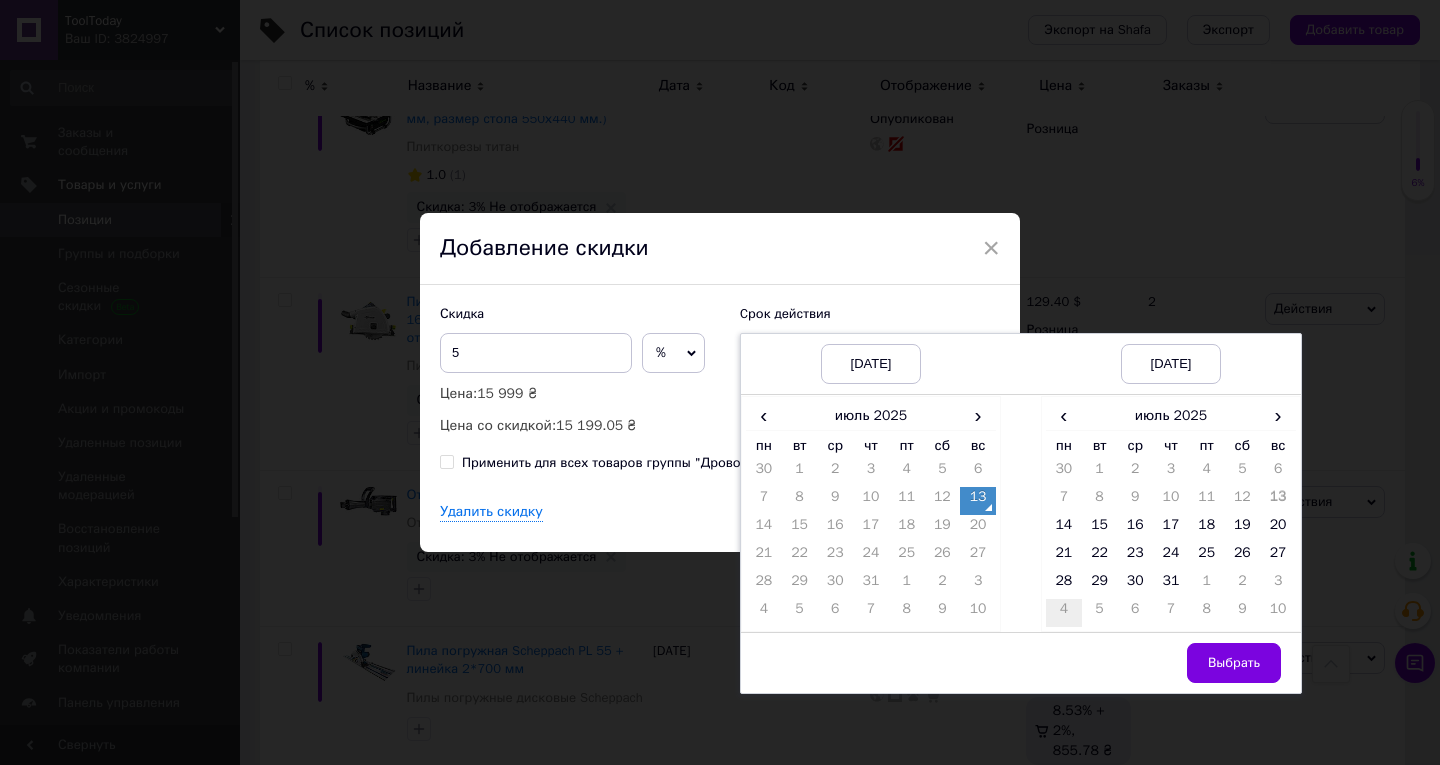 click on "4" at bounding box center [1064, 613] 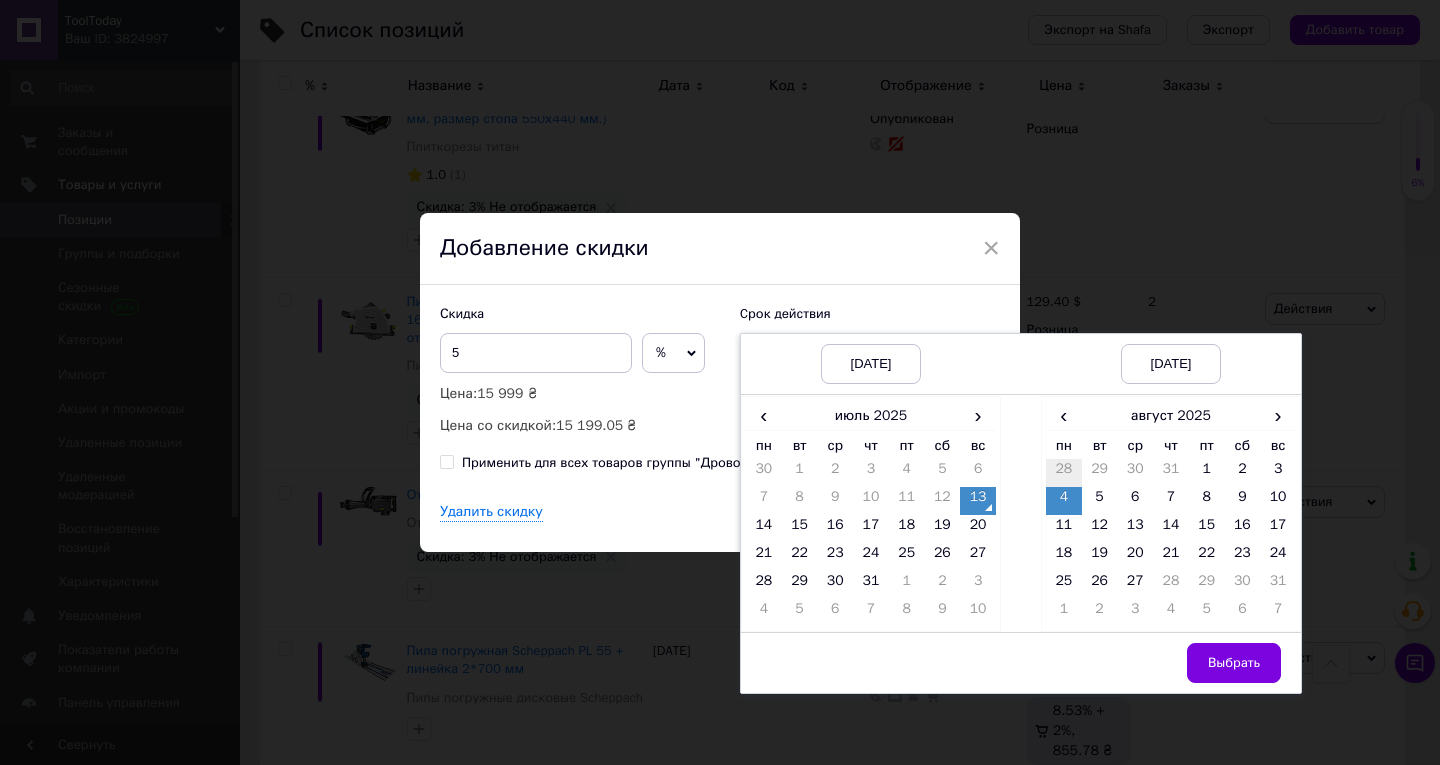 click on "28" at bounding box center (1064, 473) 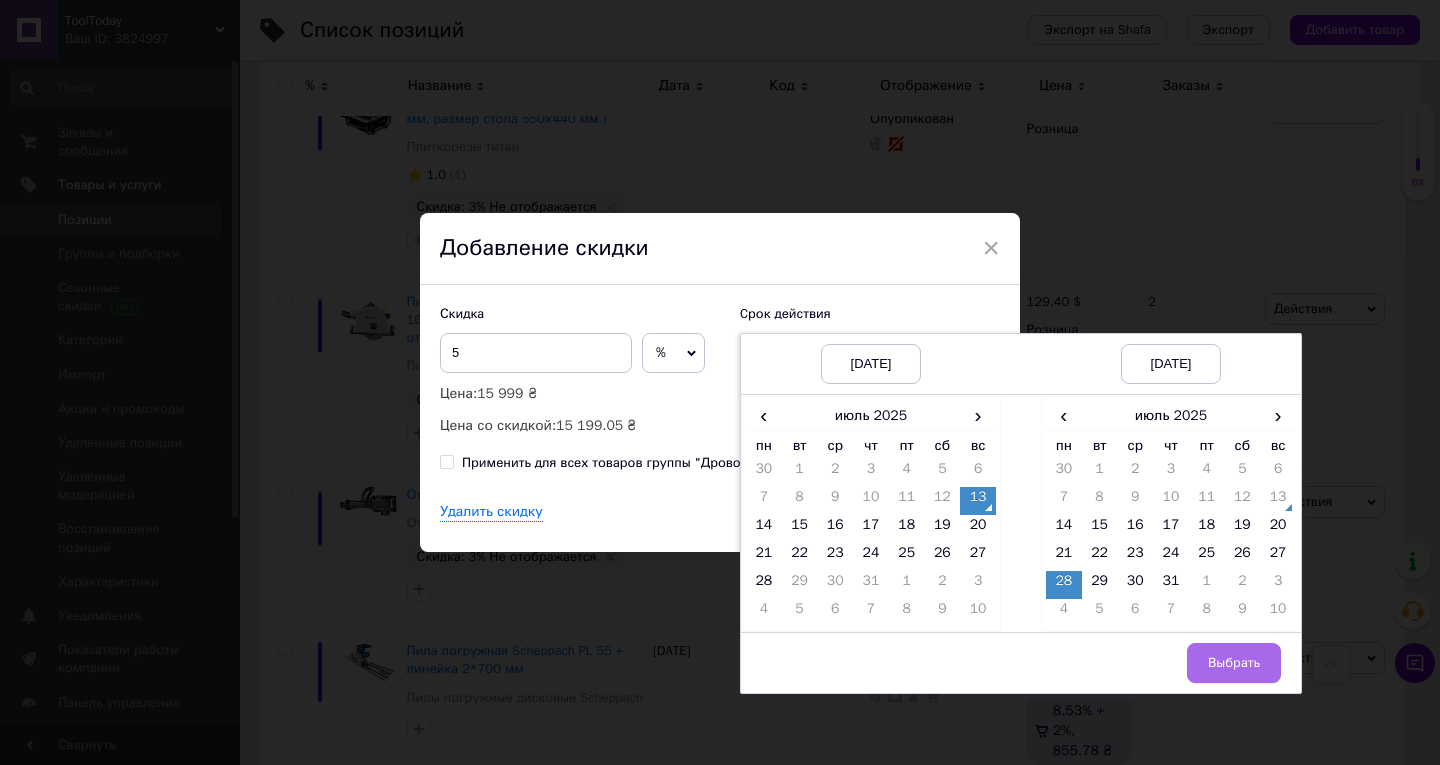 click on "Выбрать" at bounding box center (1234, 663) 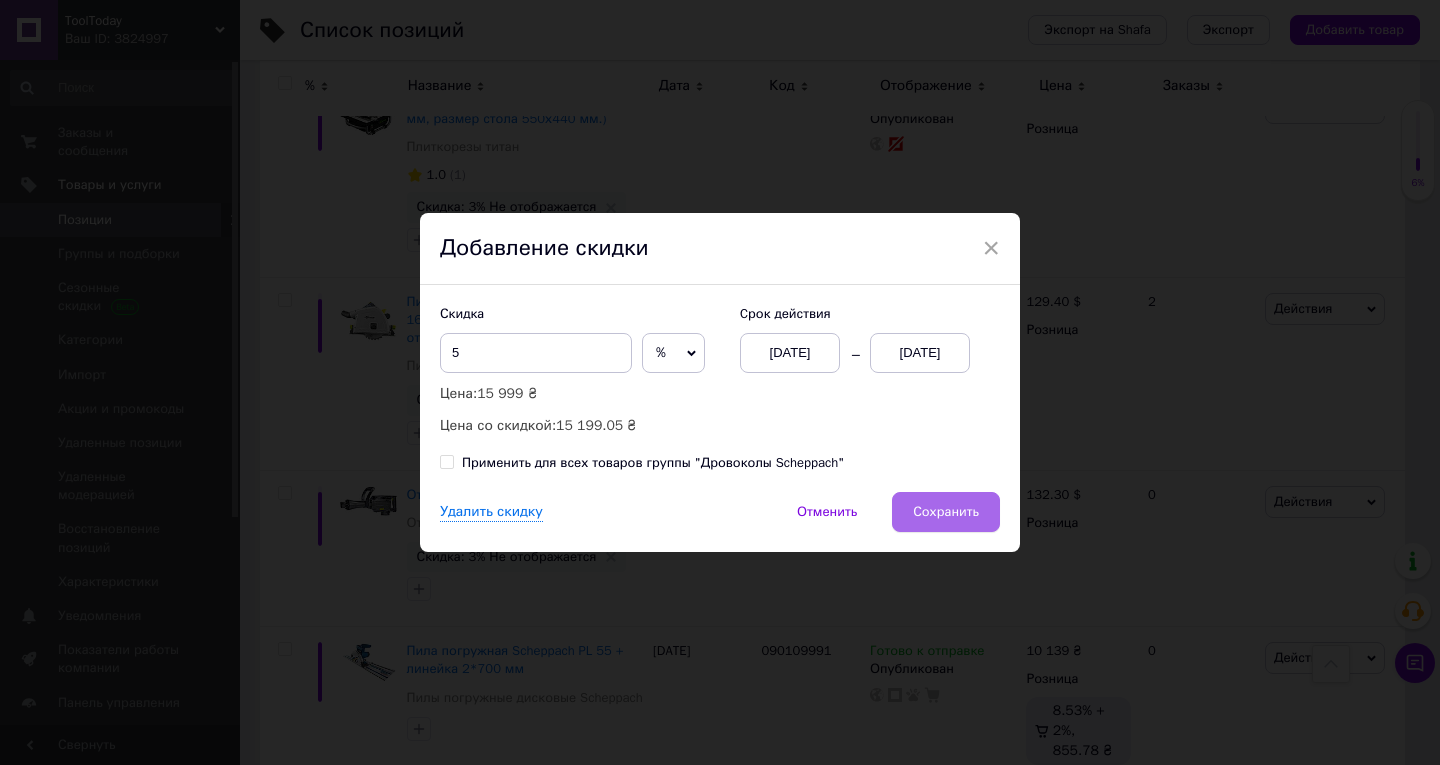 click on "Сохранить" at bounding box center (946, 512) 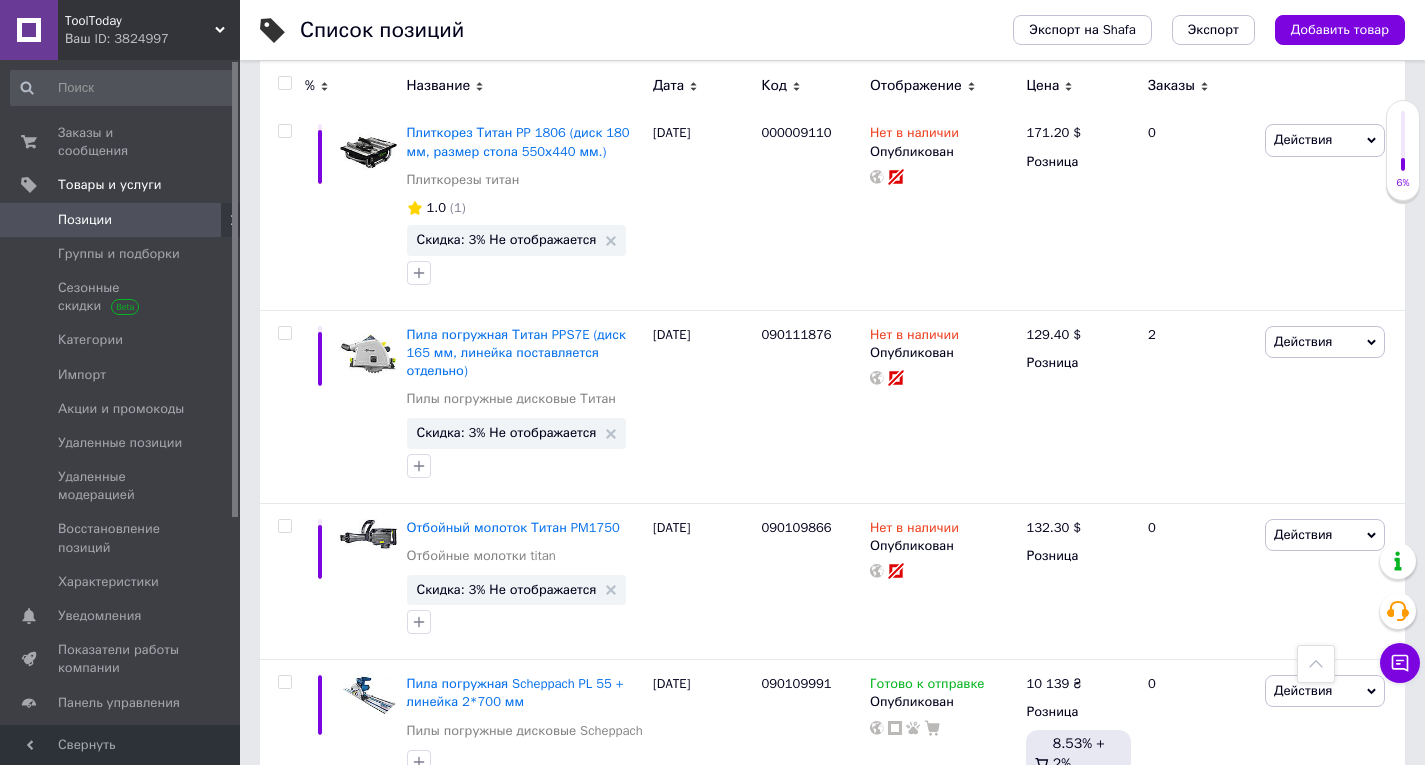 scroll, scrollTop: 17909, scrollLeft: 0, axis: vertical 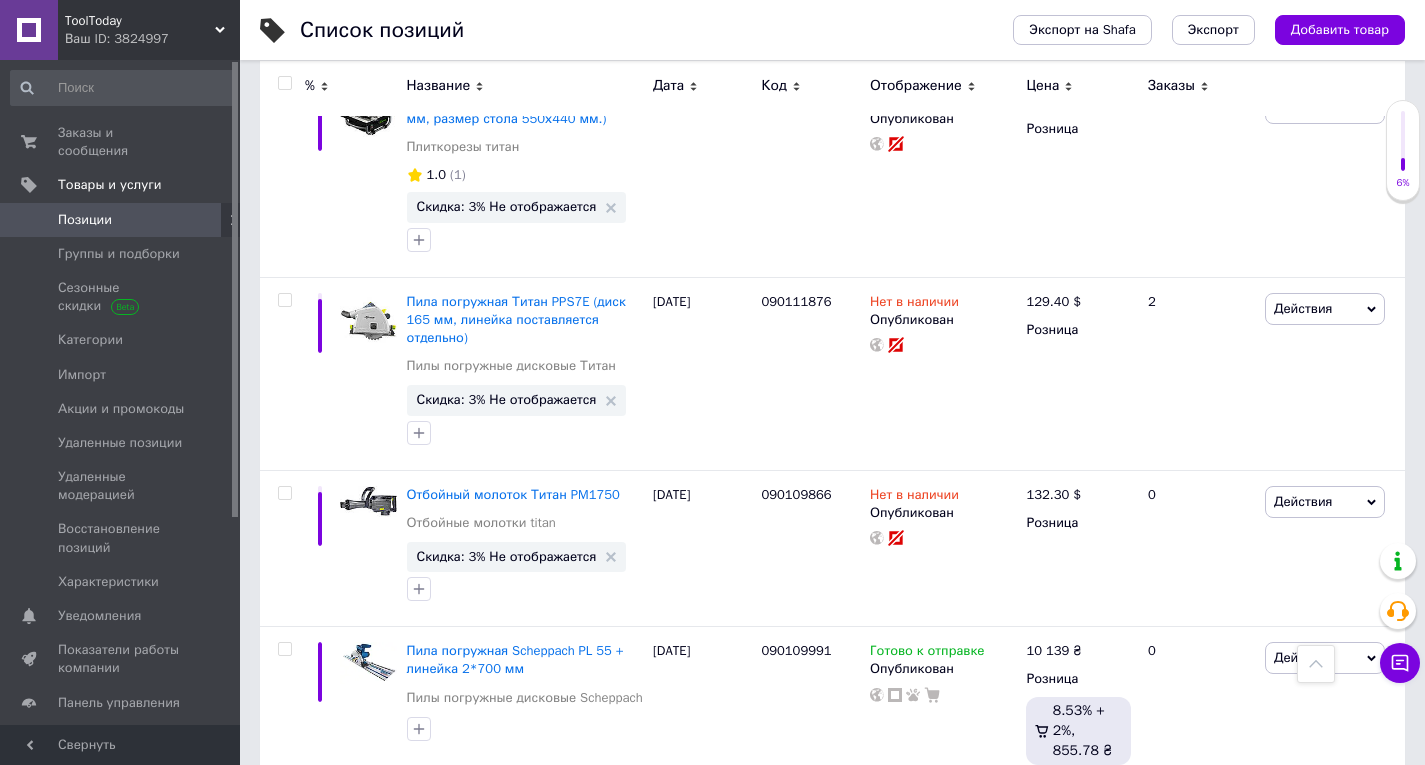 click on "Следующая" at bounding box center [680, 1178] 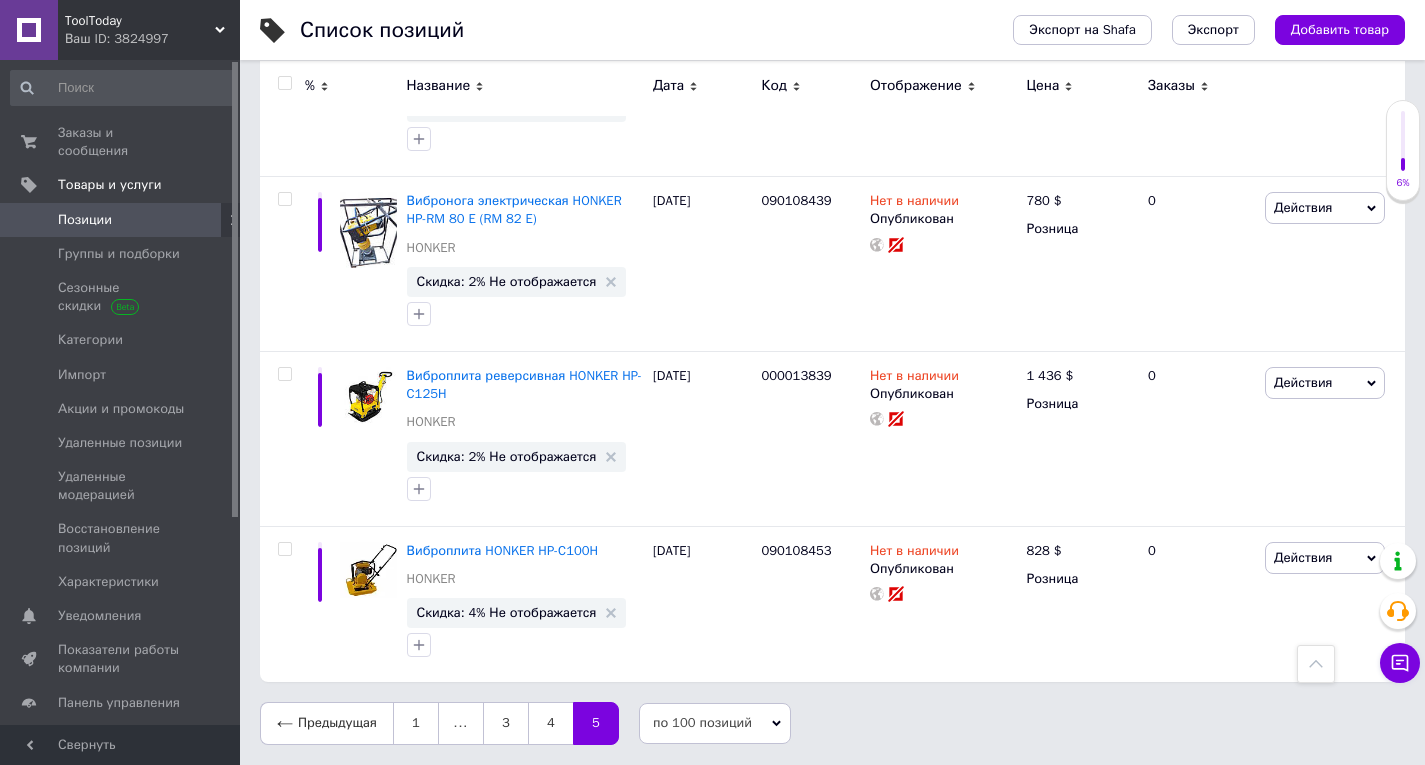 scroll, scrollTop: 960, scrollLeft: 0, axis: vertical 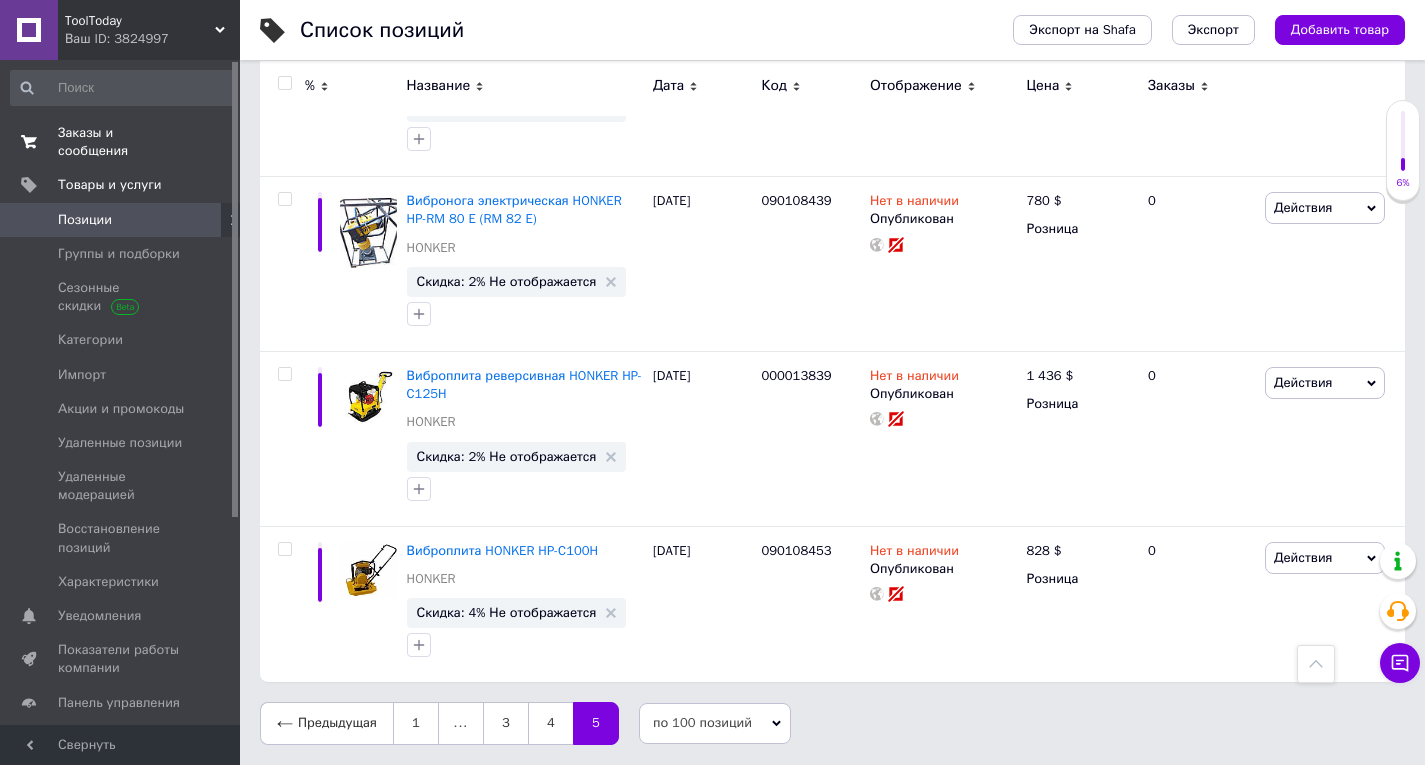 click on "Заказы и сообщения" at bounding box center (121, 142) 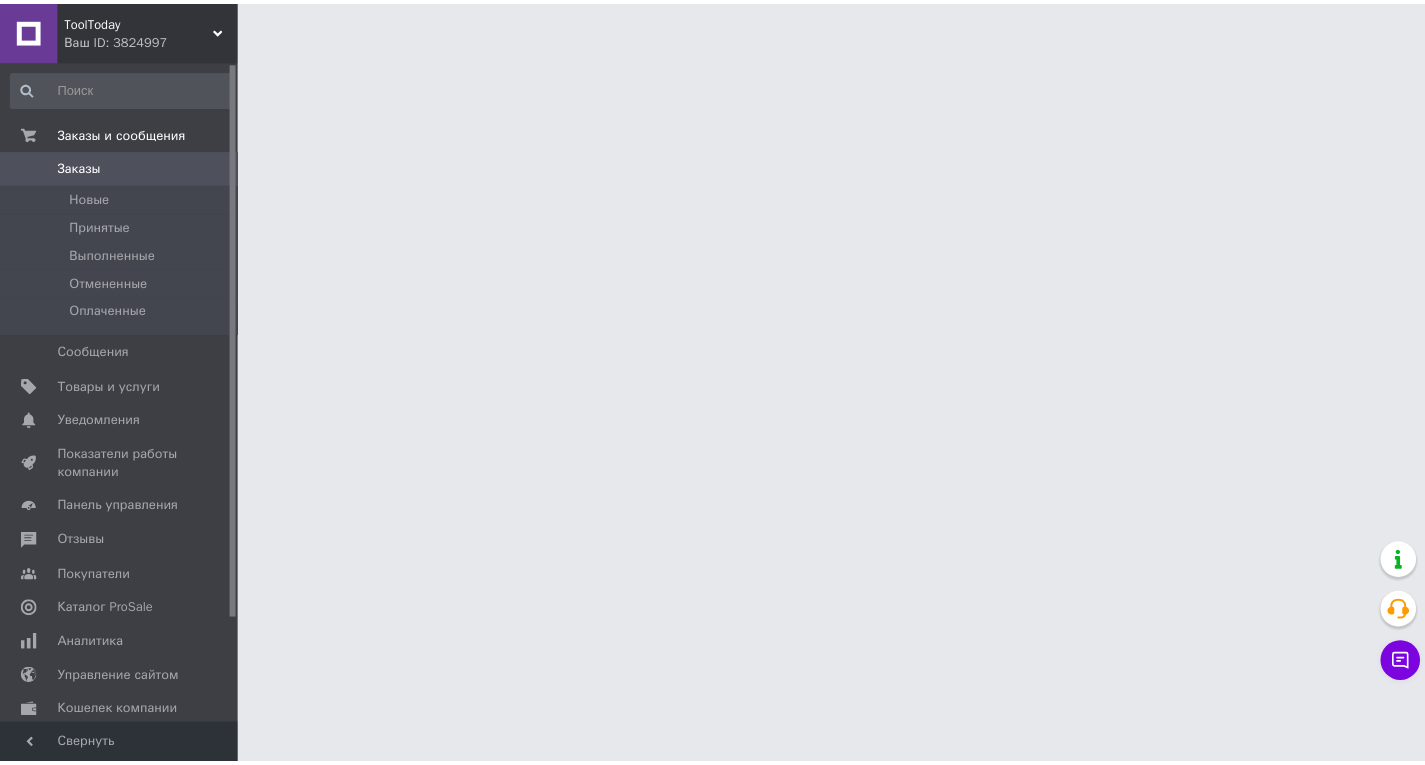 scroll, scrollTop: 0, scrollLeft: 0, axis: both 